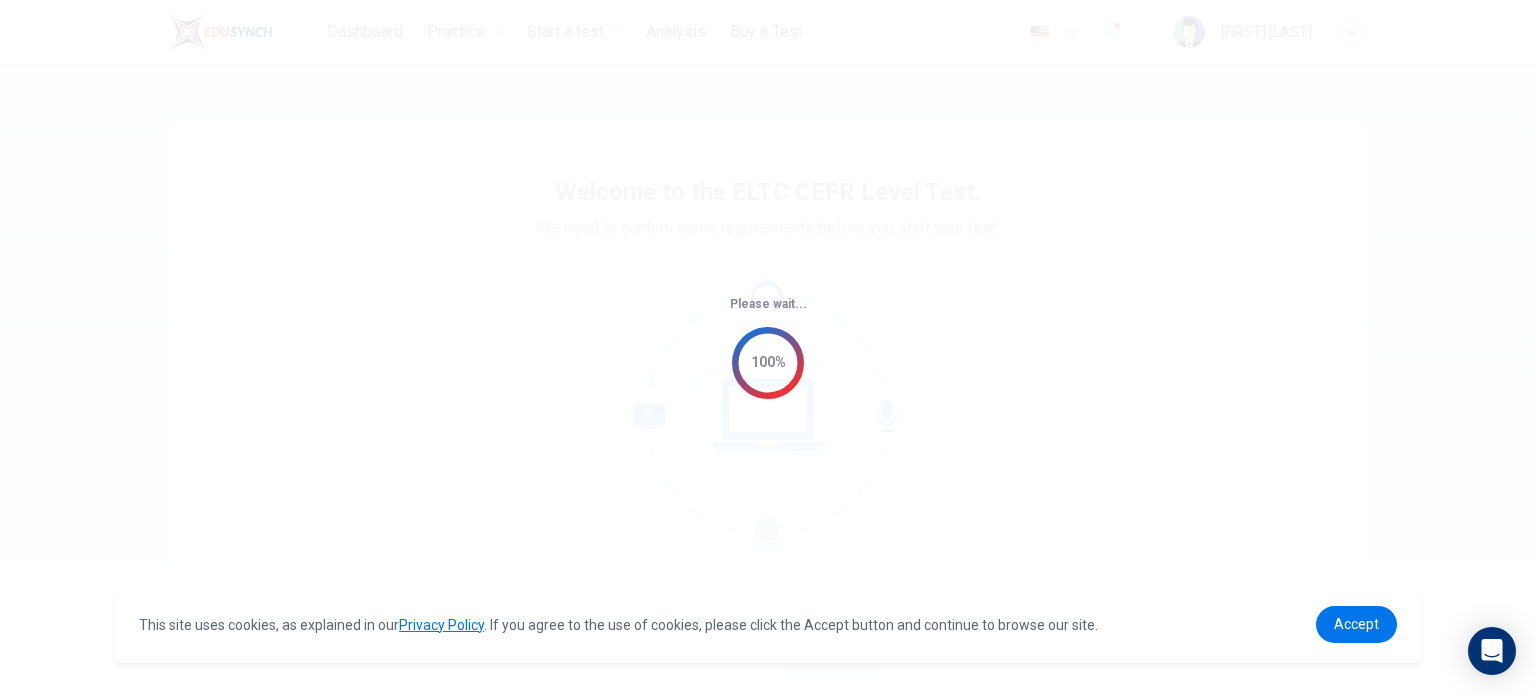 scroll, scrollTop: 0, scrollLeft: 0, axis: both 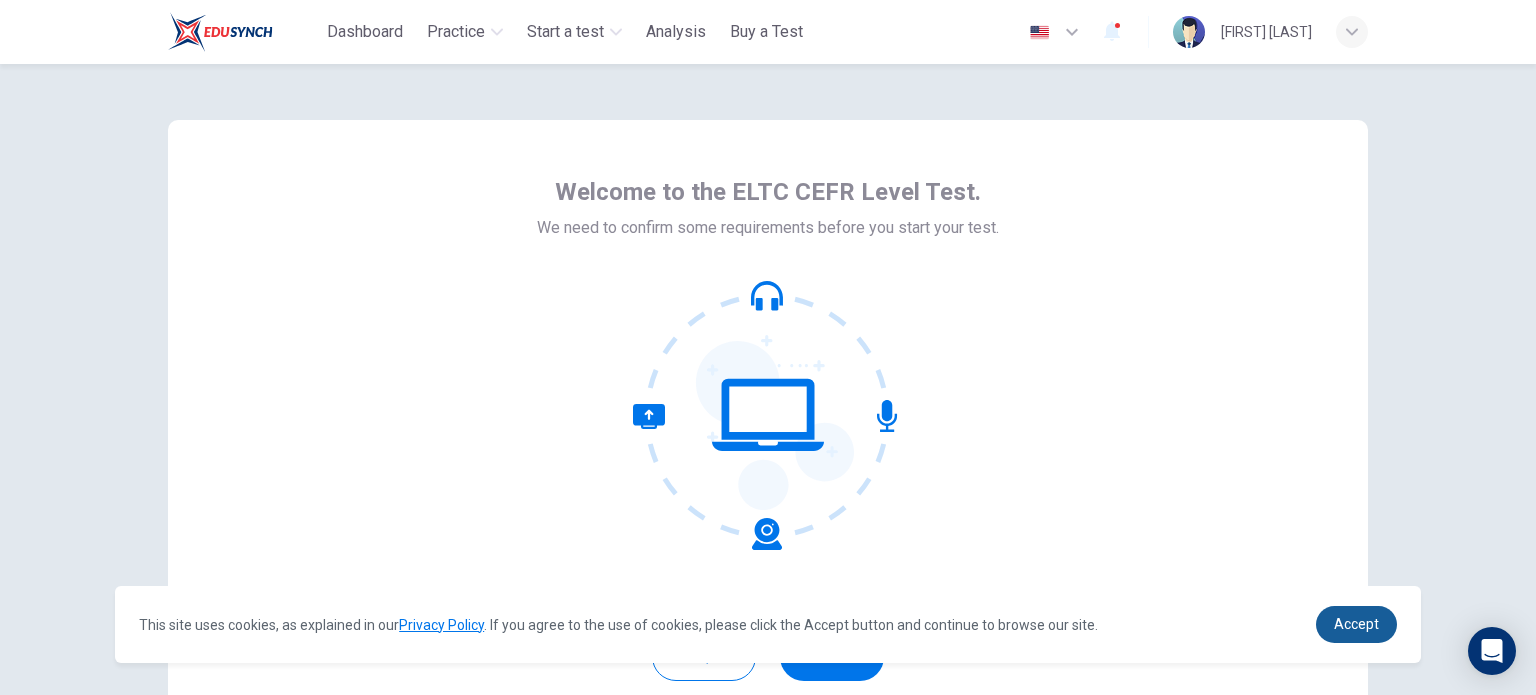 click on "Accept" at bounding box center [1356, 624] 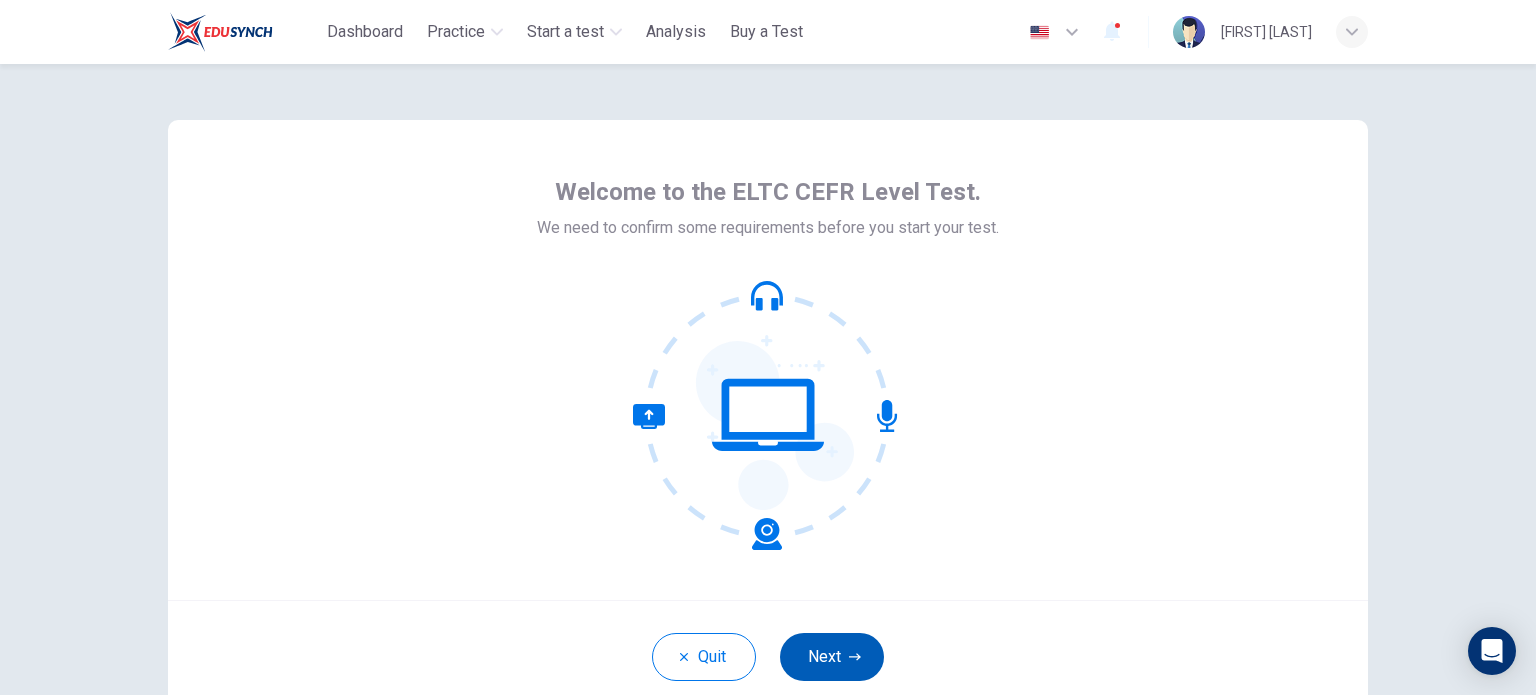 click on "Next" at bounding box center [832, 657] 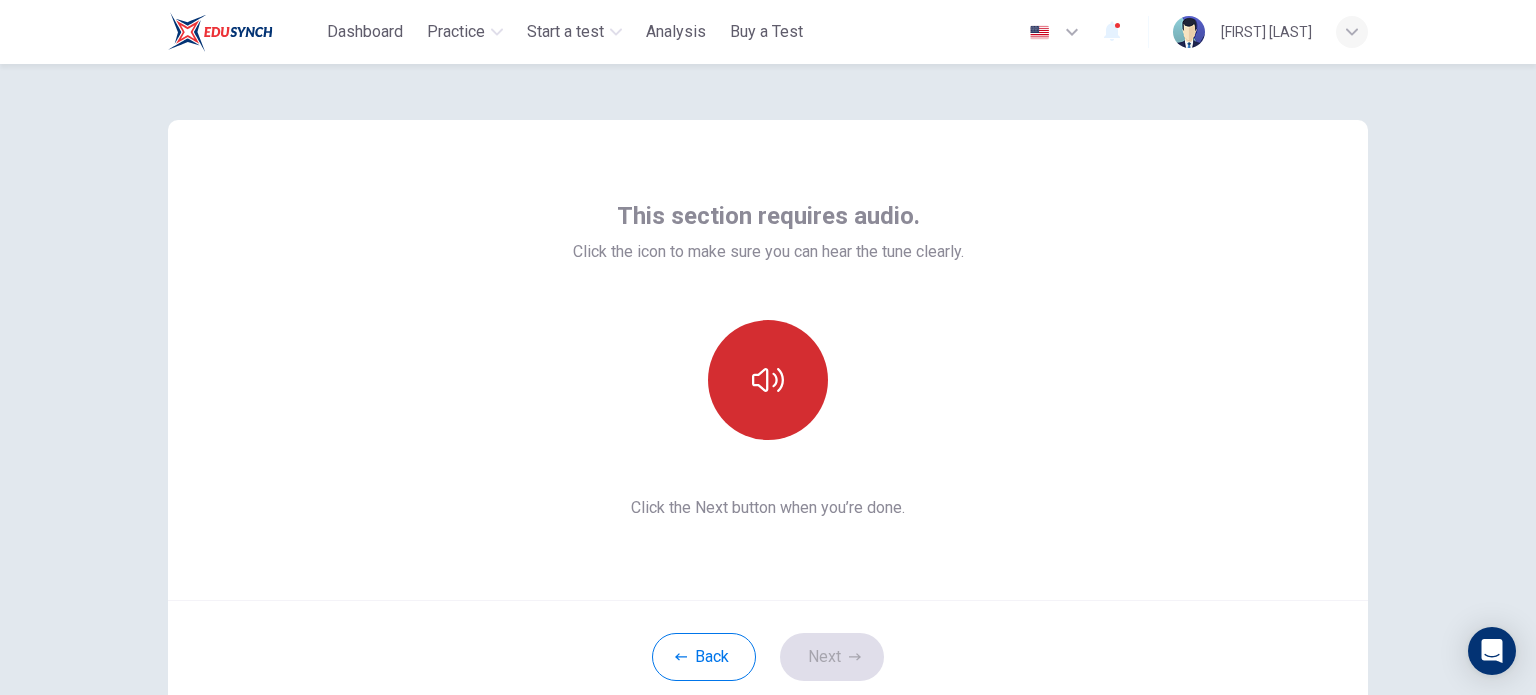 click at bounding box center [768, 380] 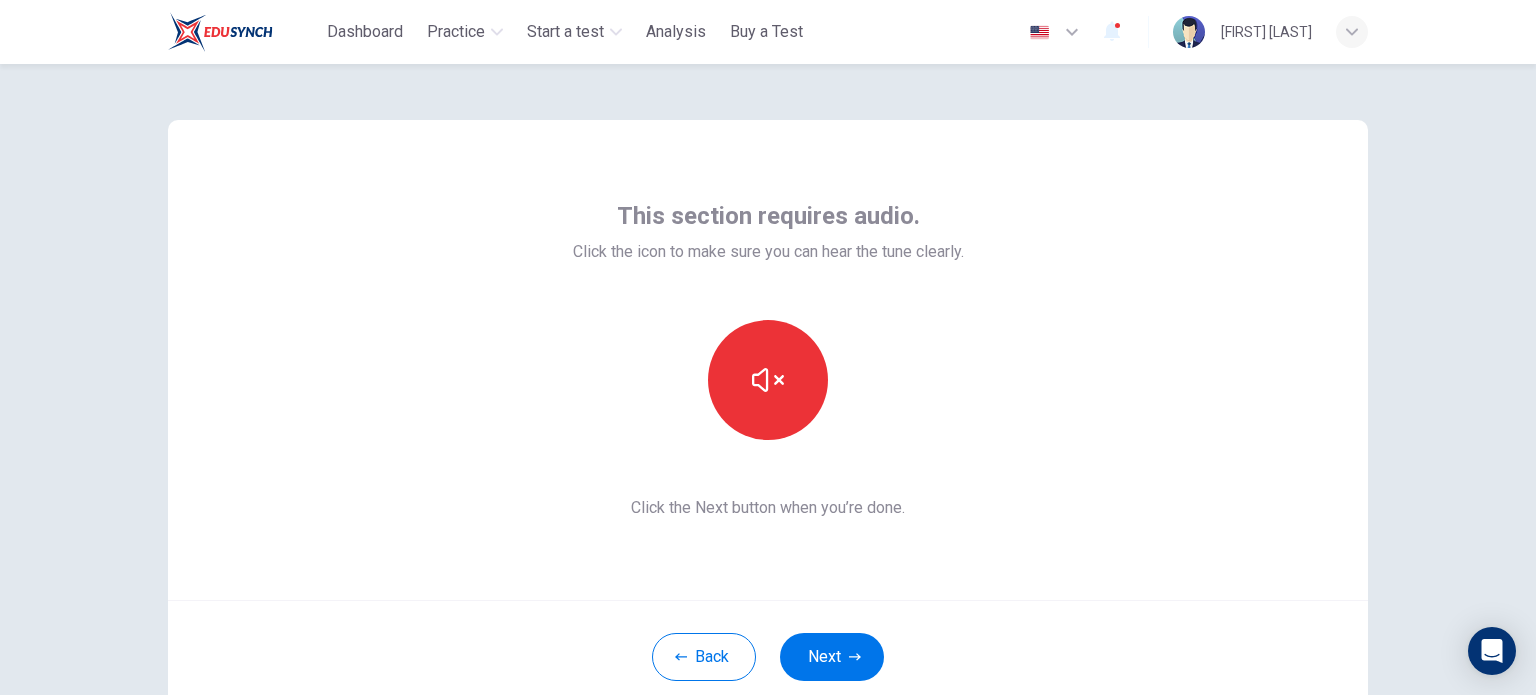 click on "Next" at bounding box center [832, 657] 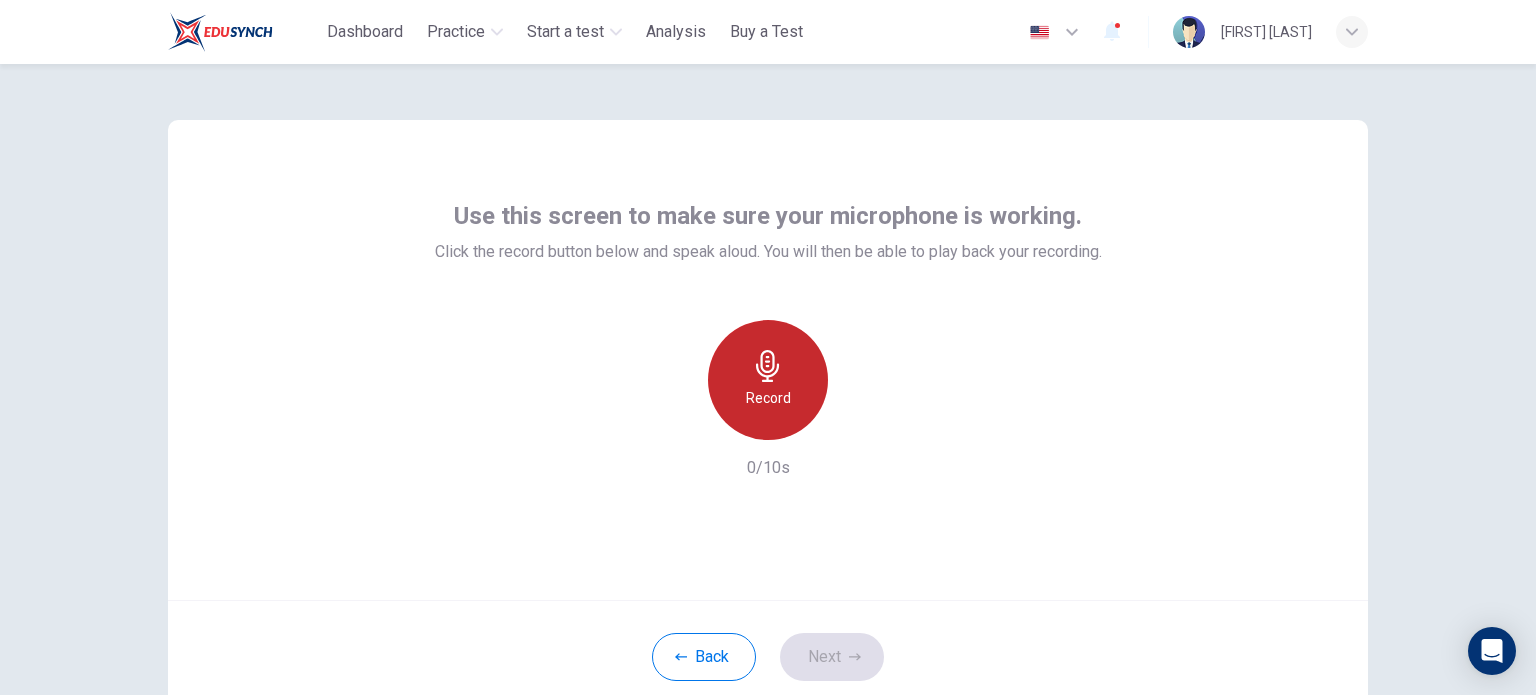 click 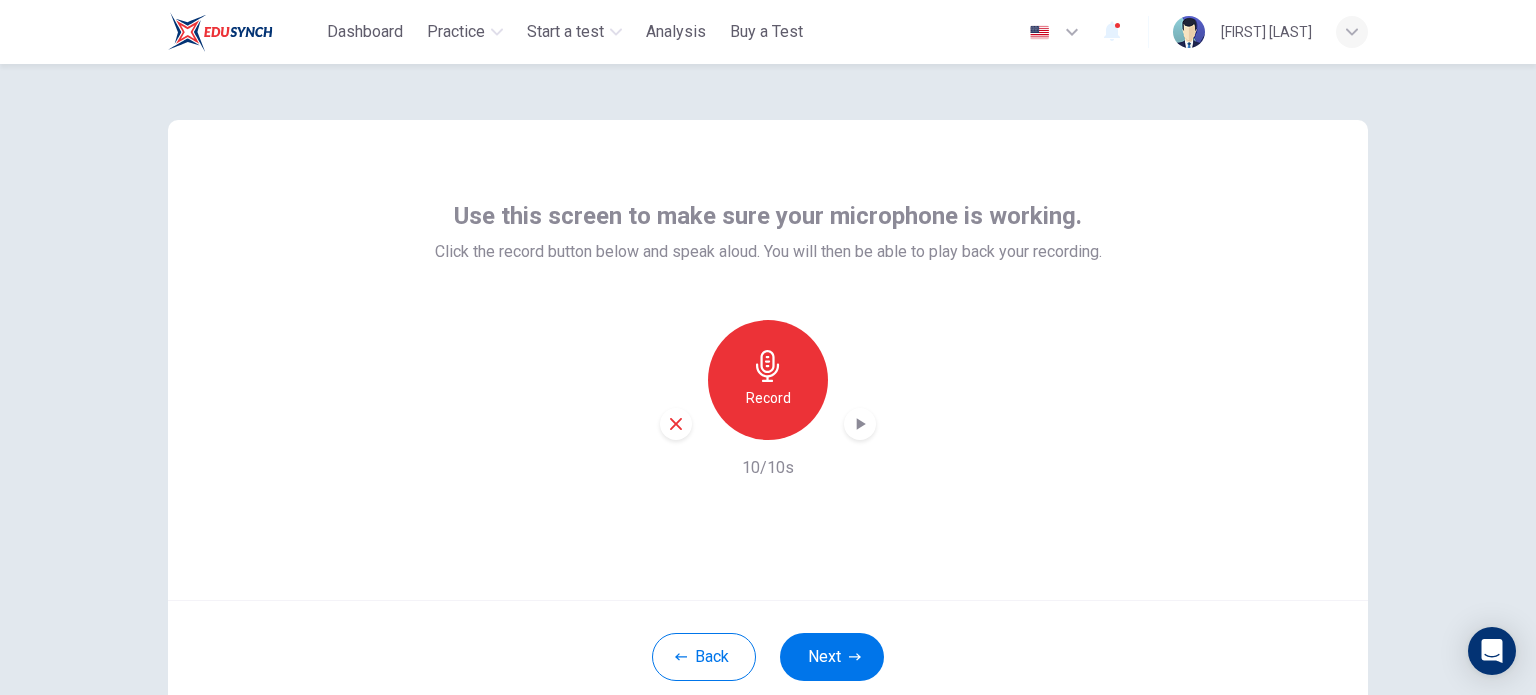 click 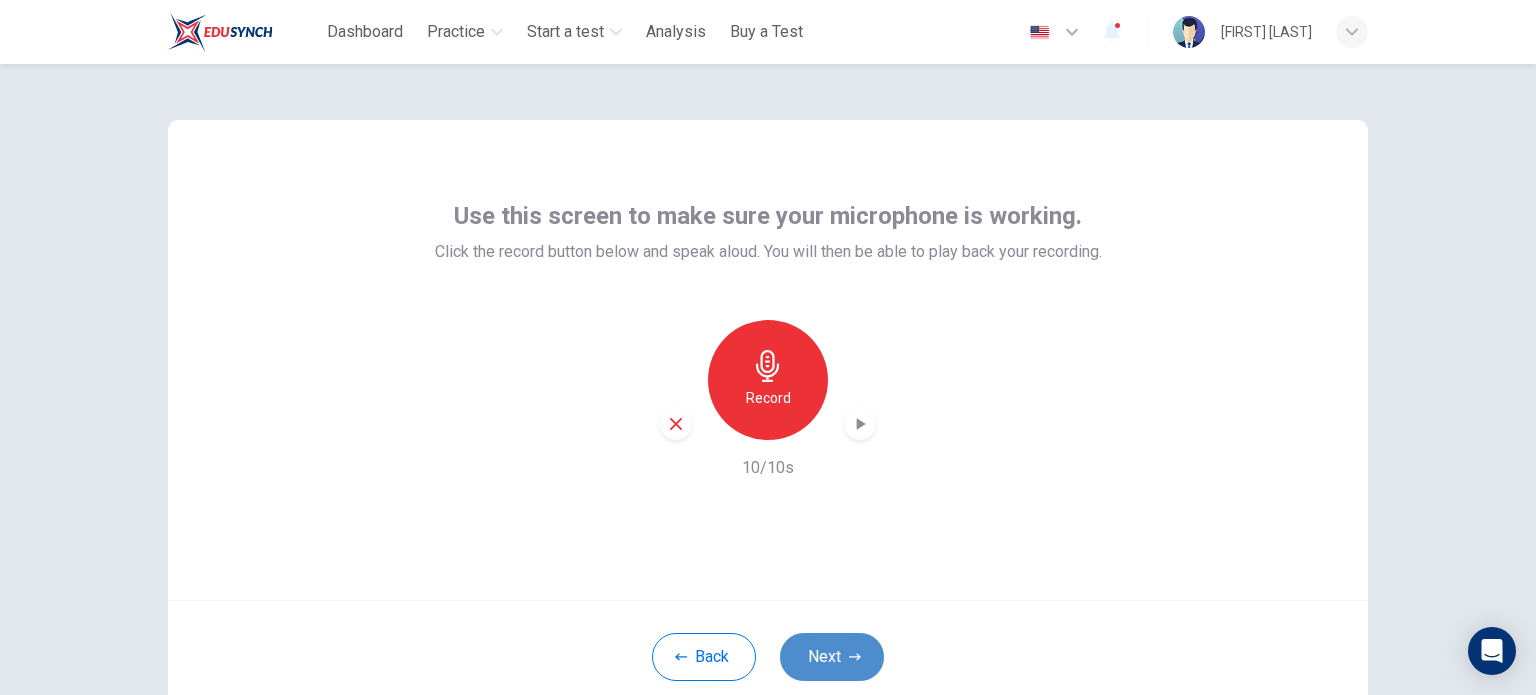 click on "Next" at bounding box center [832, 657] 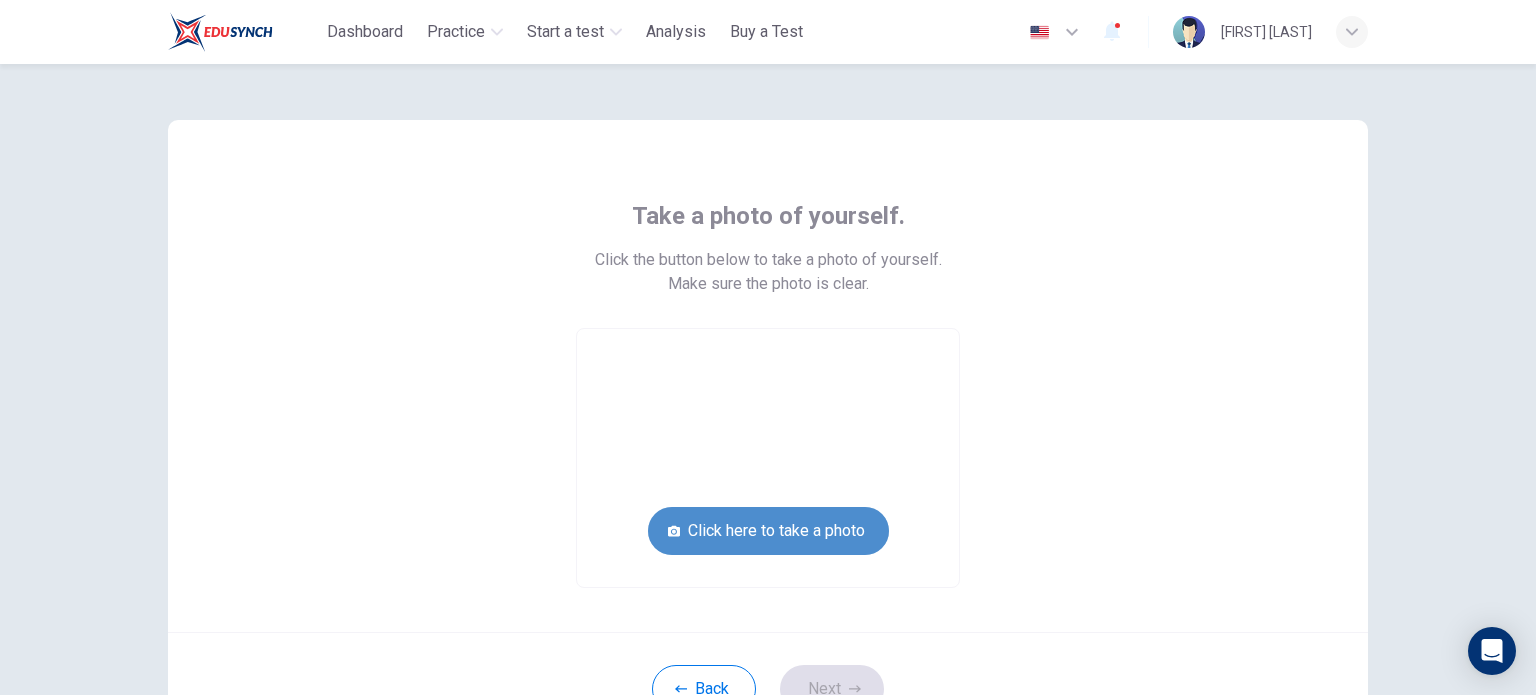 drag, startPoint x: 1020, startPoint y: 105, endPoint x: 792, endPoint y: 532, distance: 484.05887 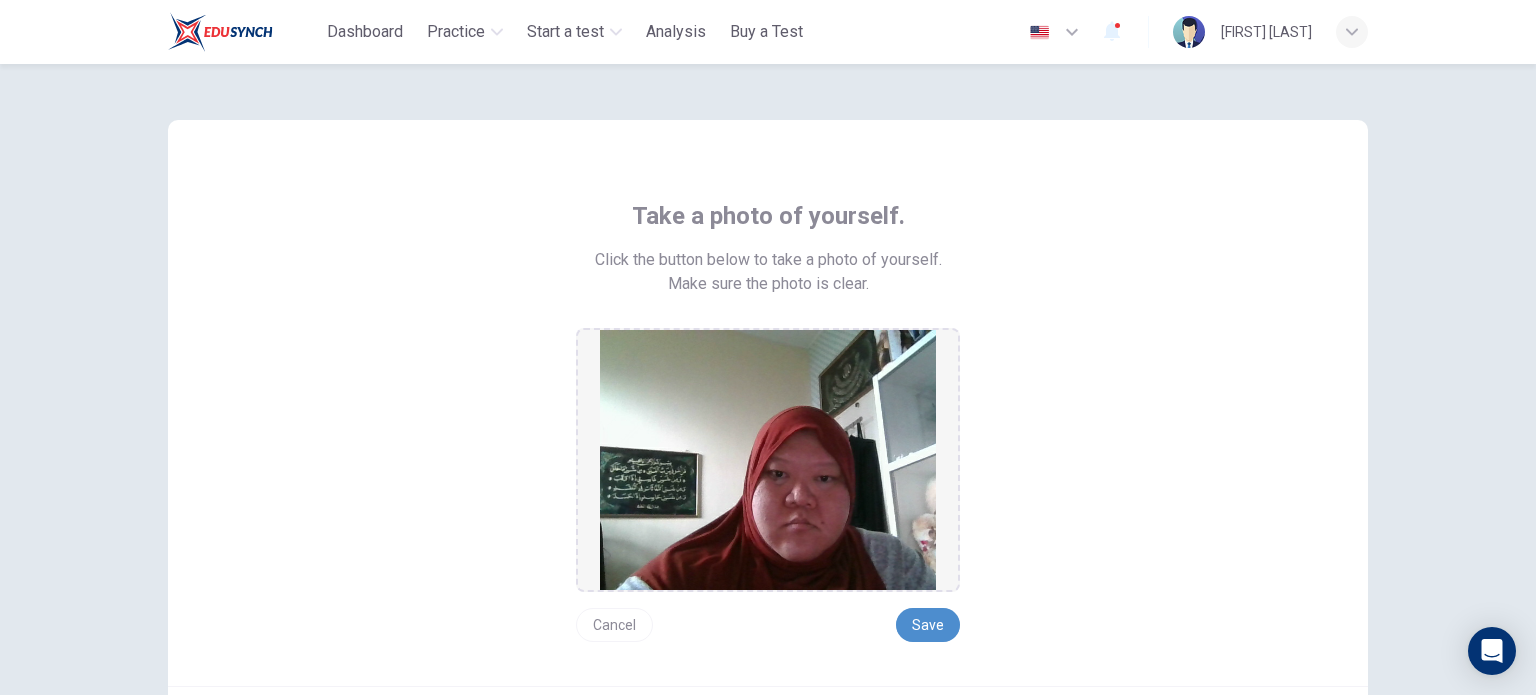click on "Save" at bounding box center (928, 625) 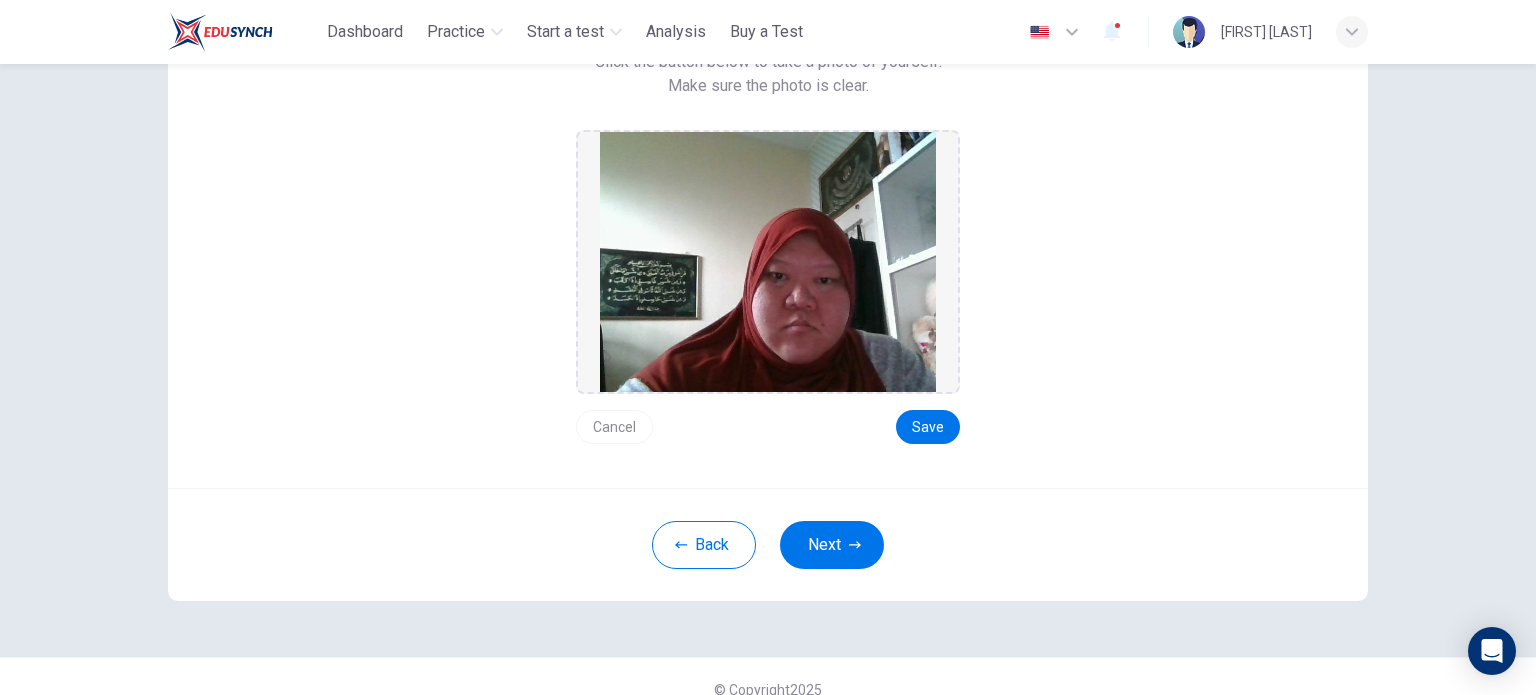 scroll, scrollTop: 222, scrollLeft: 0, axis: vertical 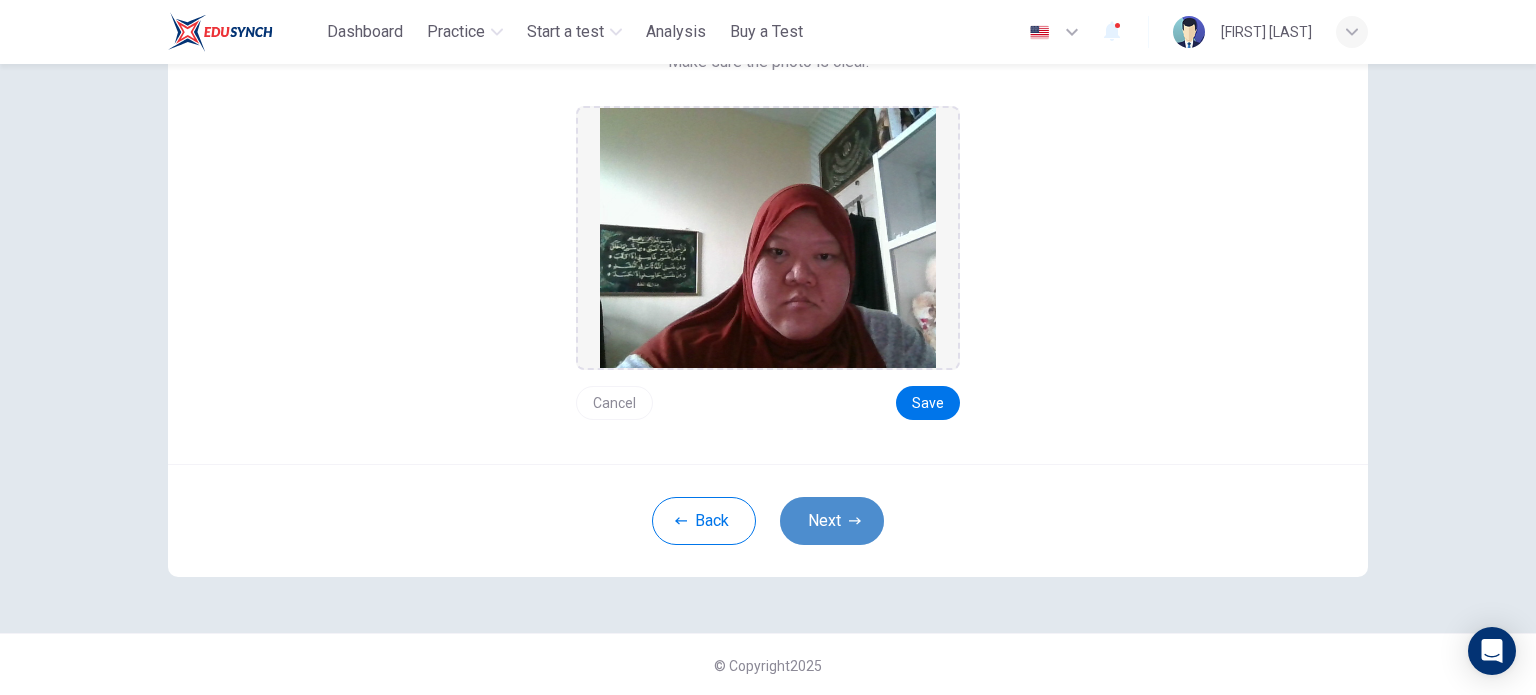 click on "Next" at bounding box center (832, 521) 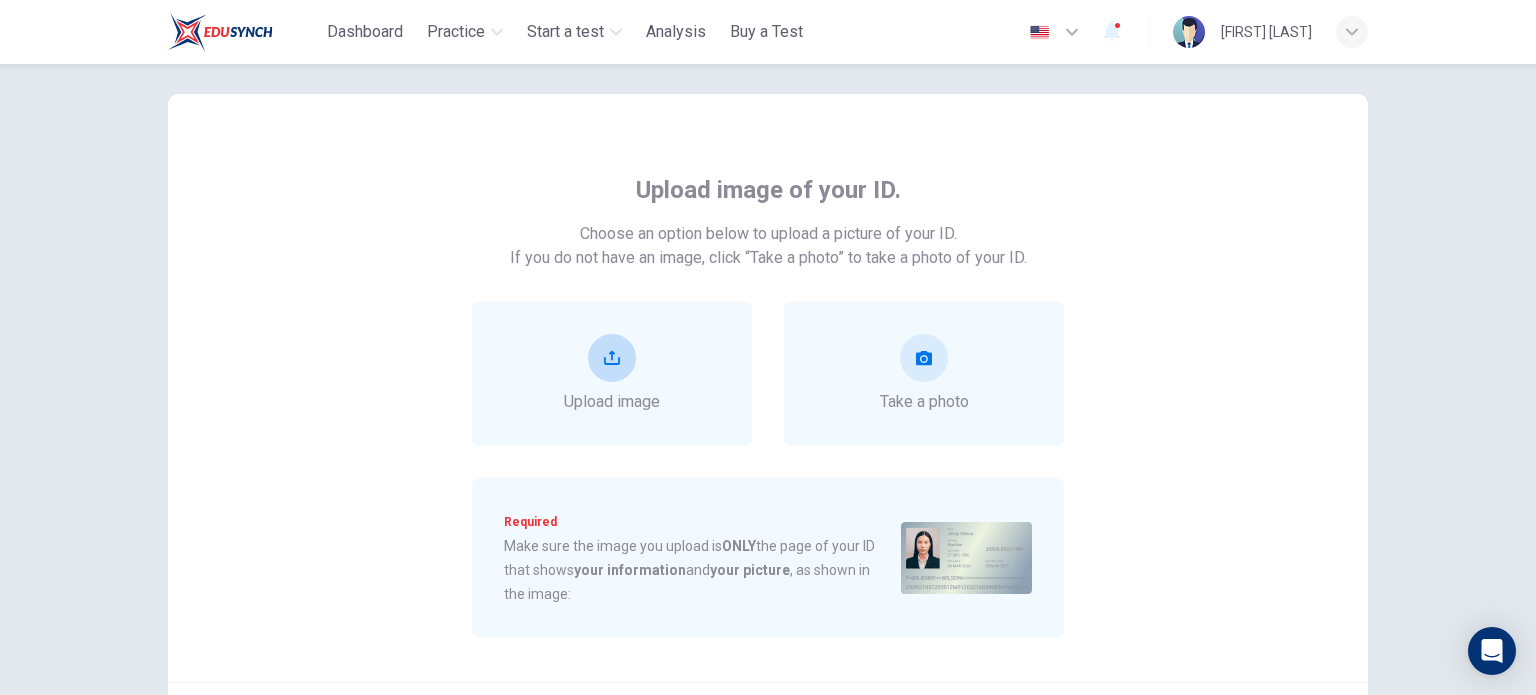 scroll, scrollTop: 22, scrollLeft: 0, axis: vertical 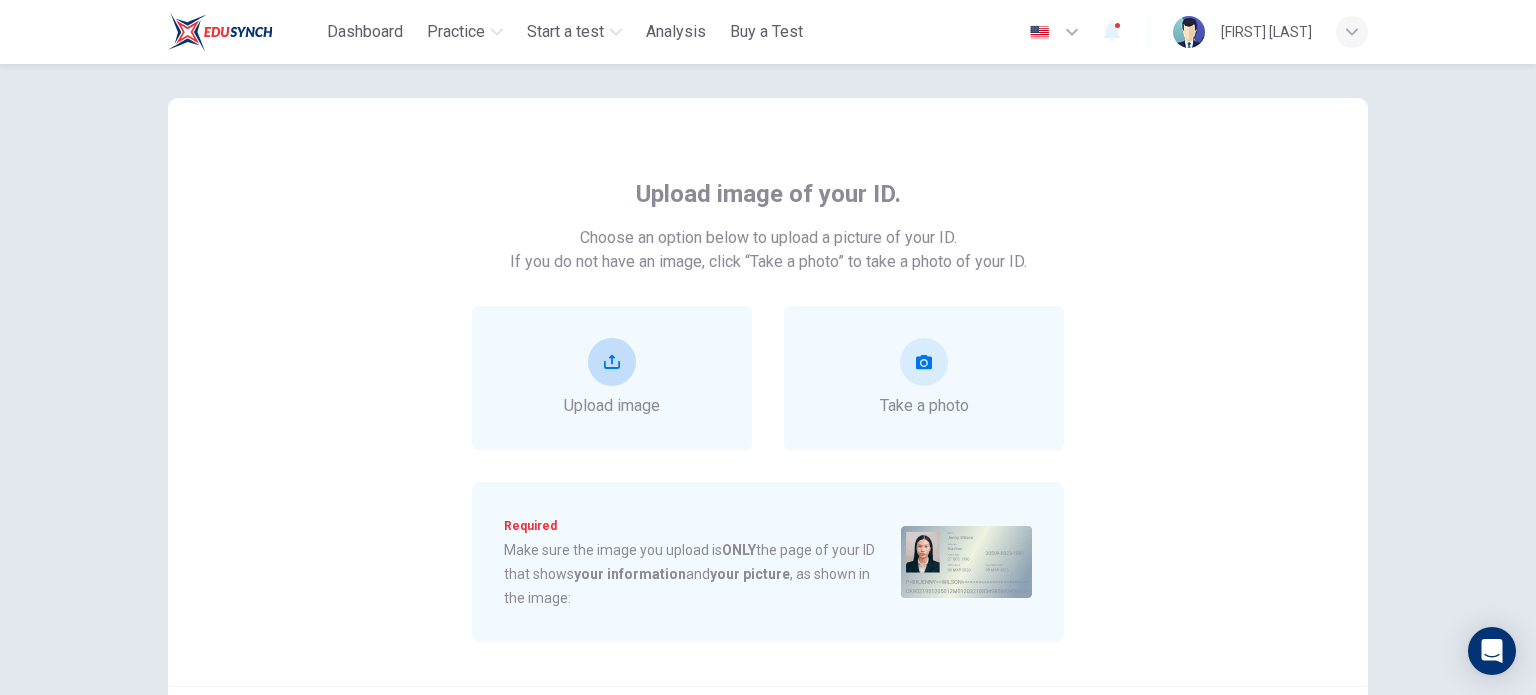 click at bounding box center (612, 362) 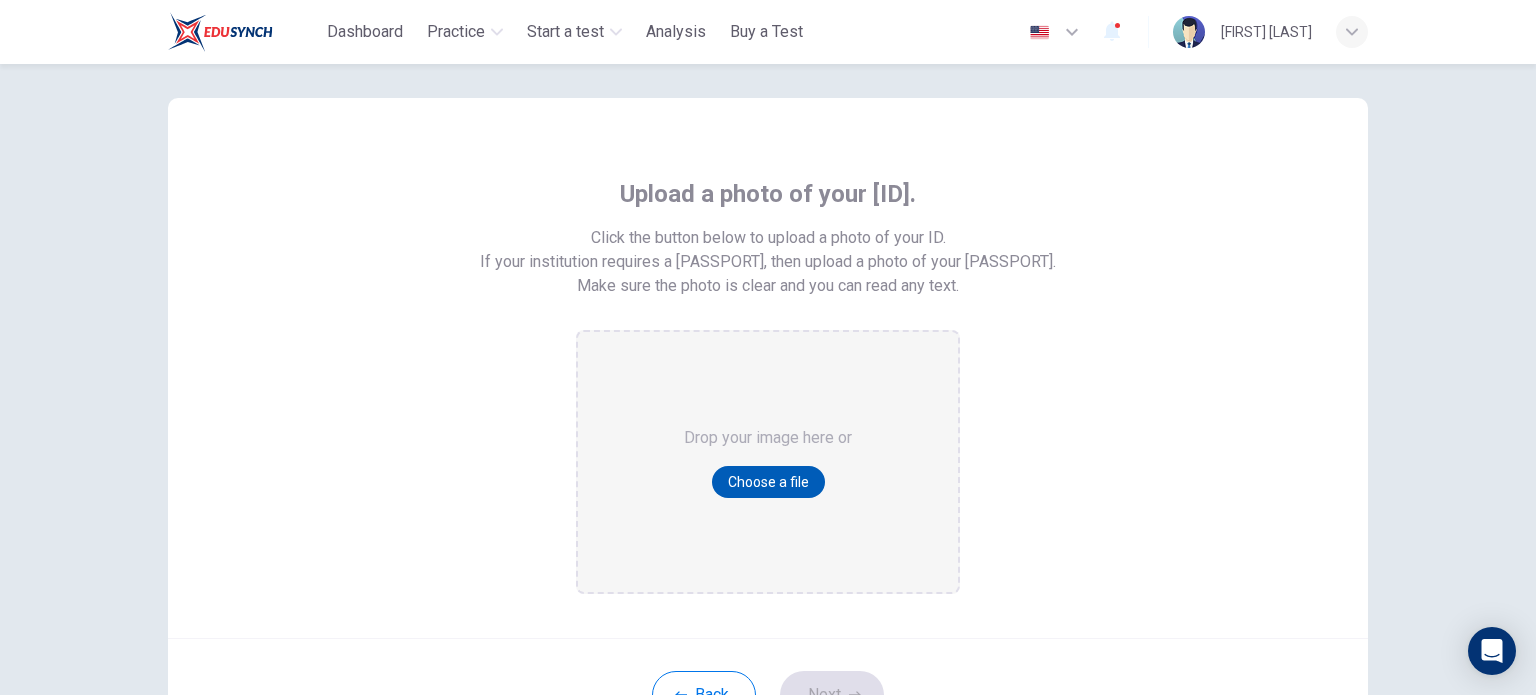 click on "Choose a file" at bounding box center [768, 482] 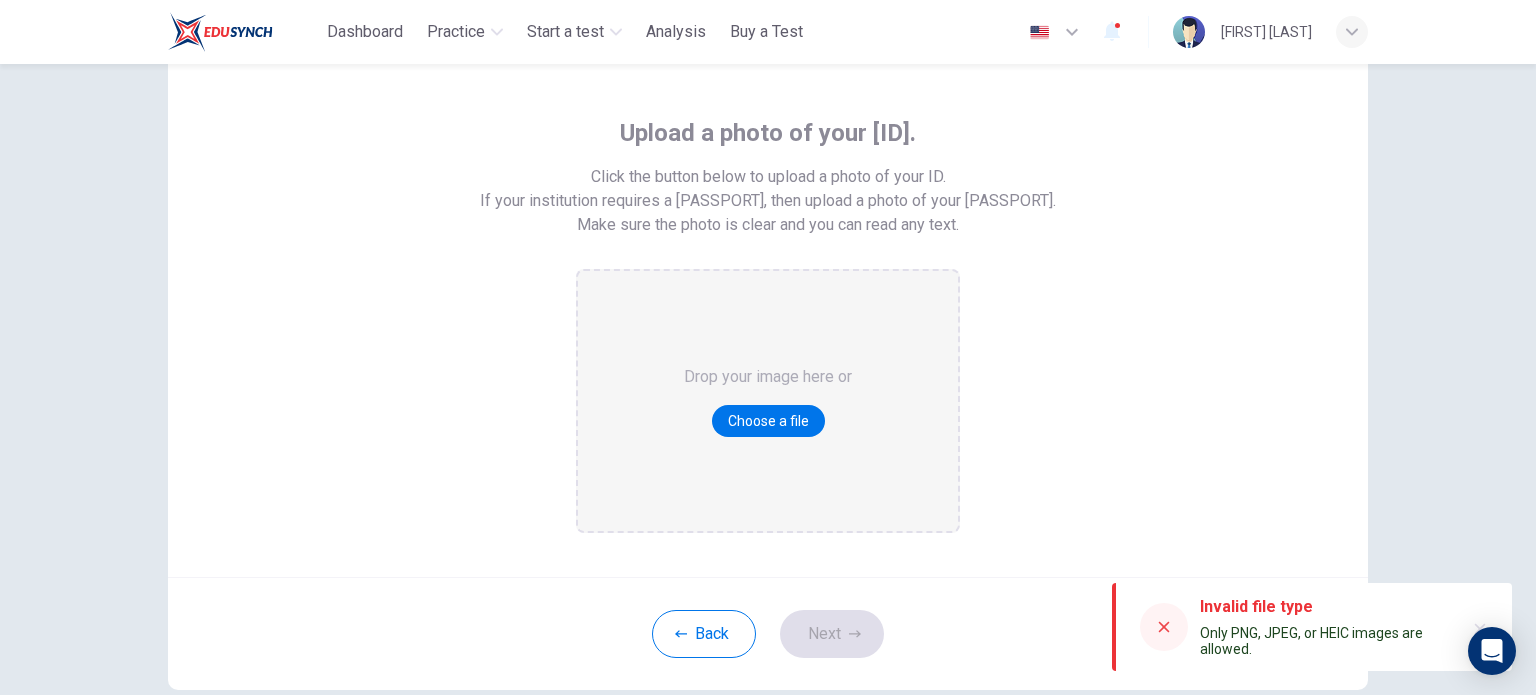 scroll, scrollTop: 122, scrollLeft: 0, axis: vertical 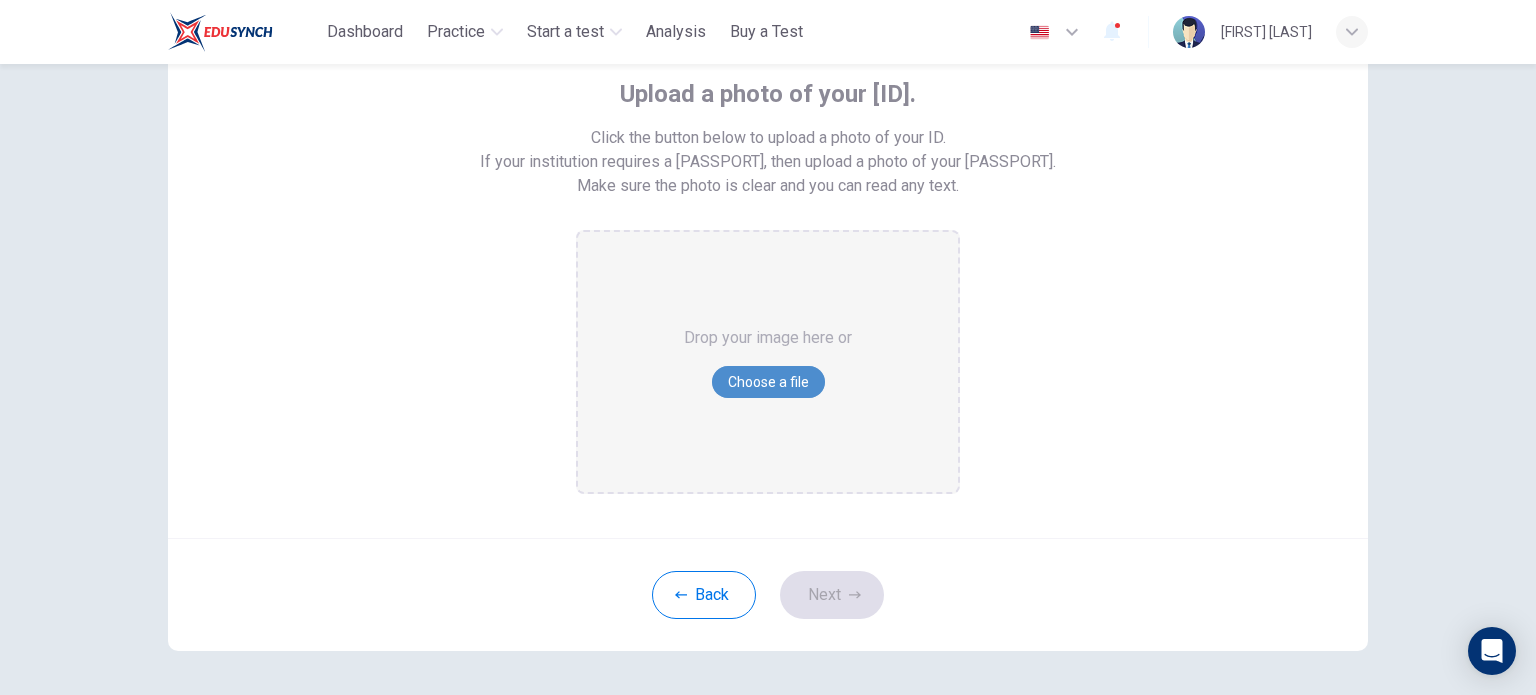 click on "Choose a file" at bounding box center (768, 382) 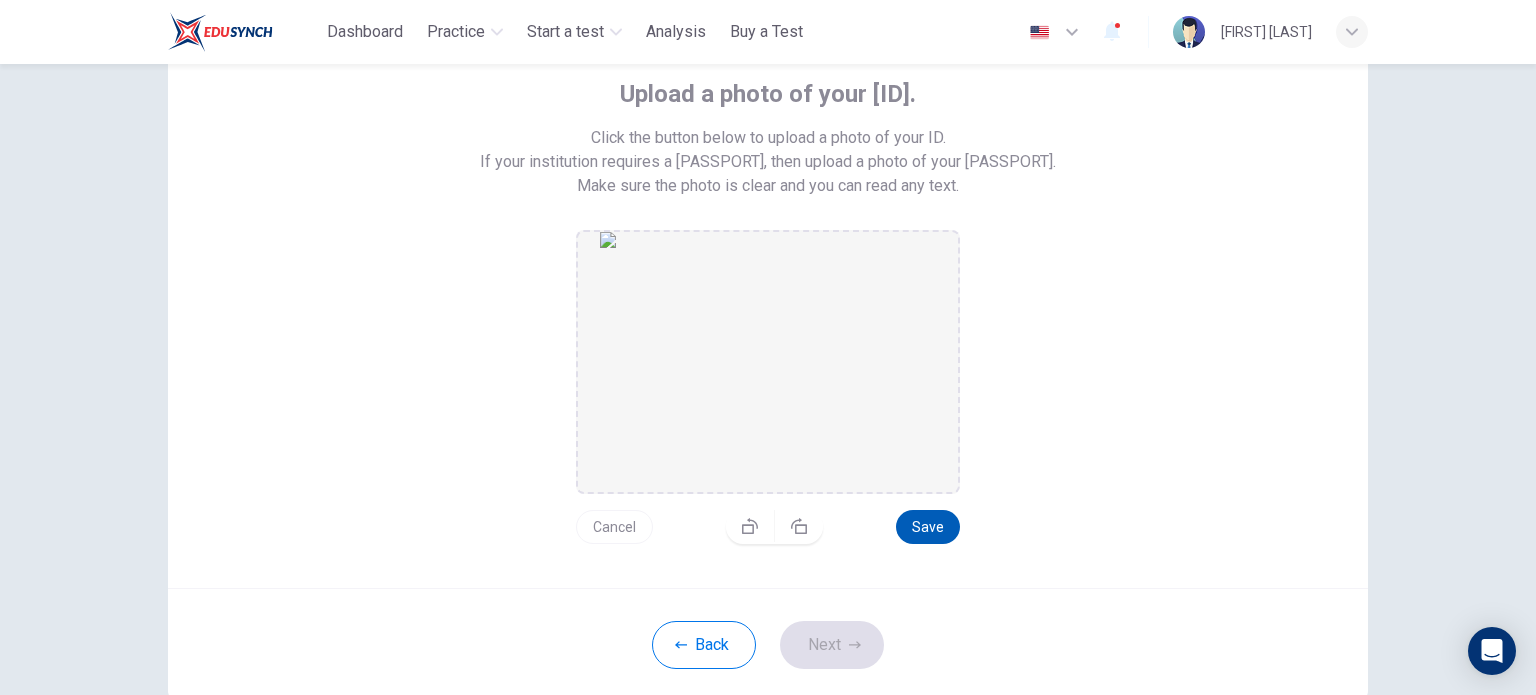 click on "Save" at bounding box center [928, 527] 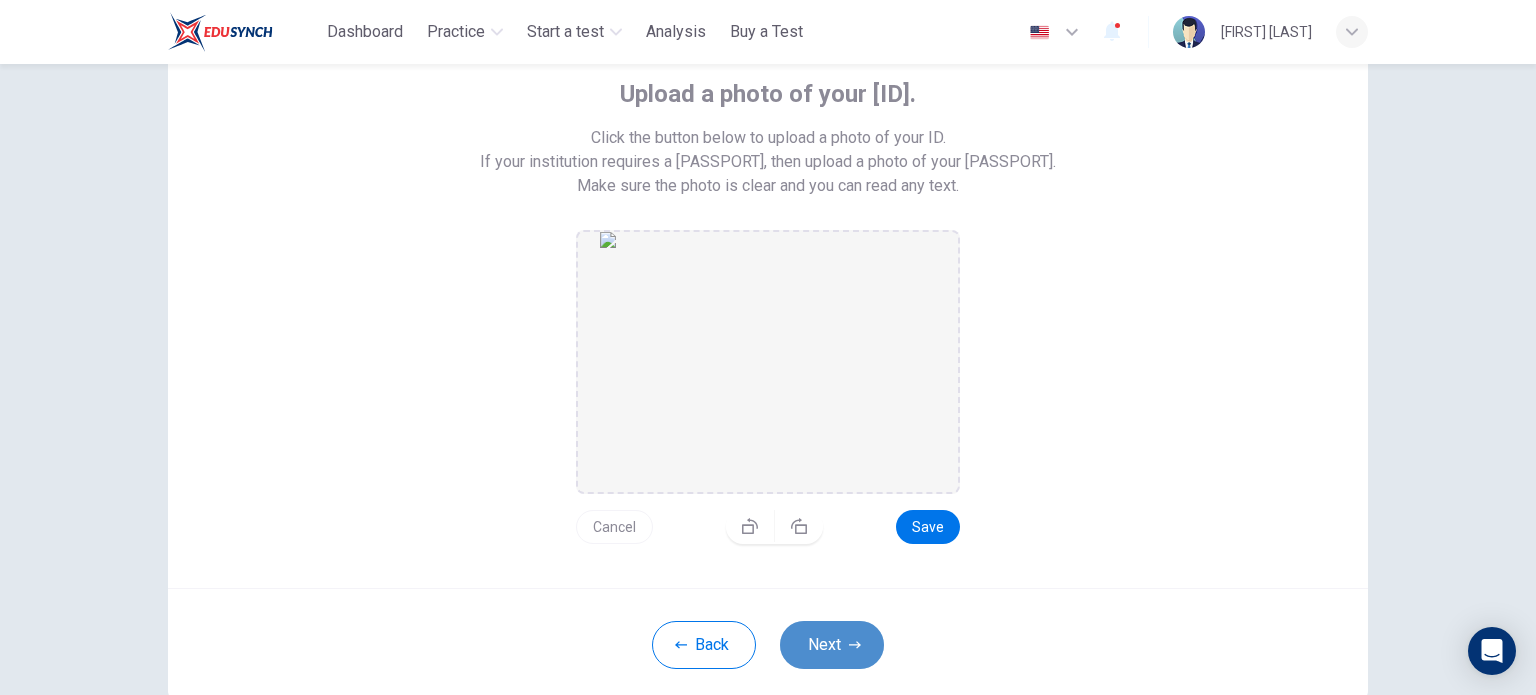 click on "Next" at bounding box center [832, 645] 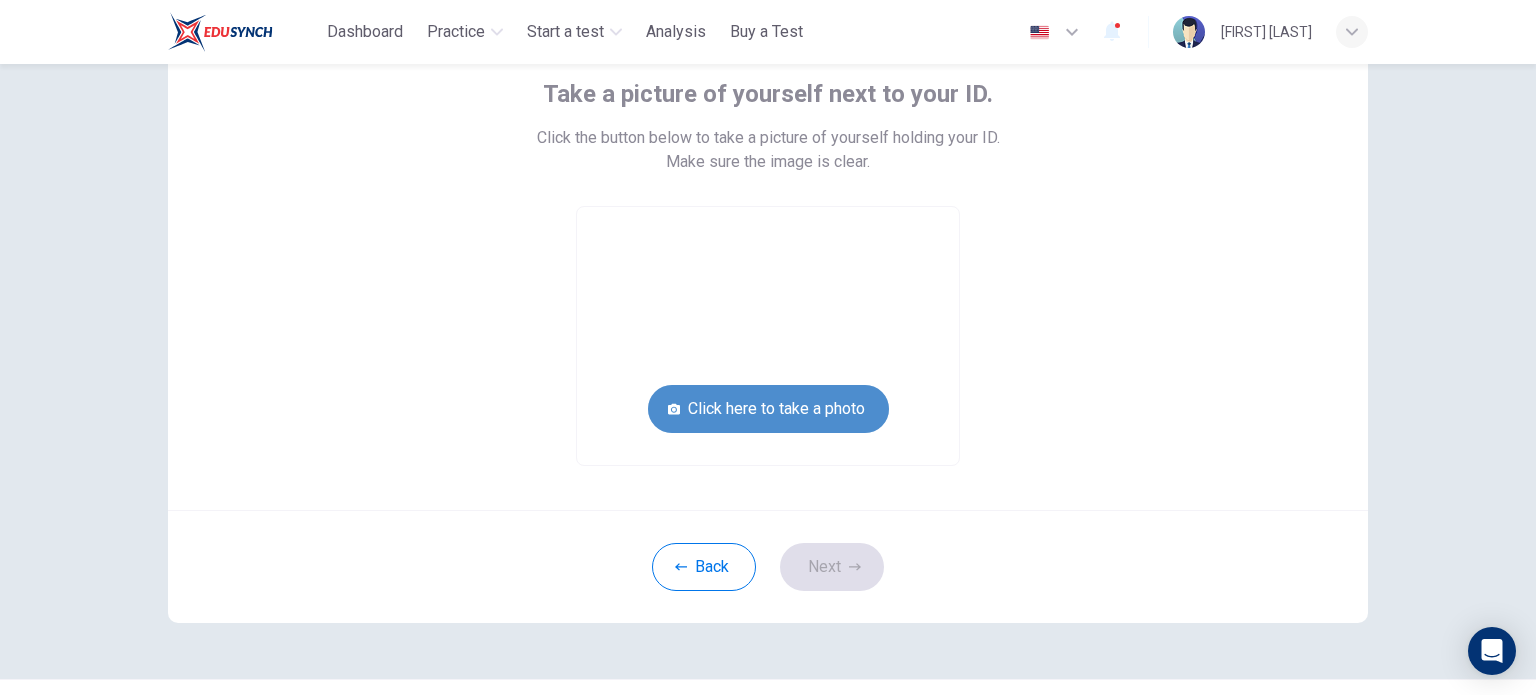click on "Click here to take a photo" at bounding box center [768, 409] 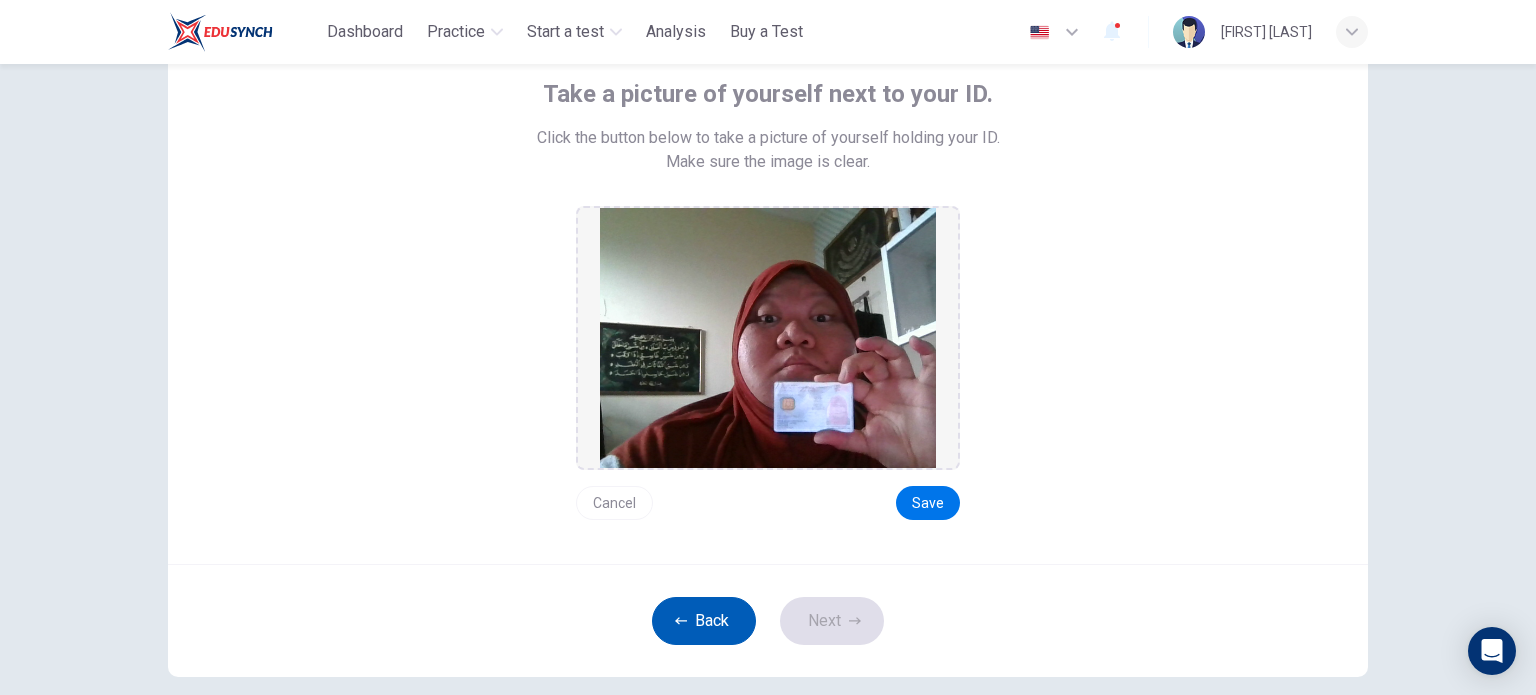 click on "Back" at bounding box center (704, 621) 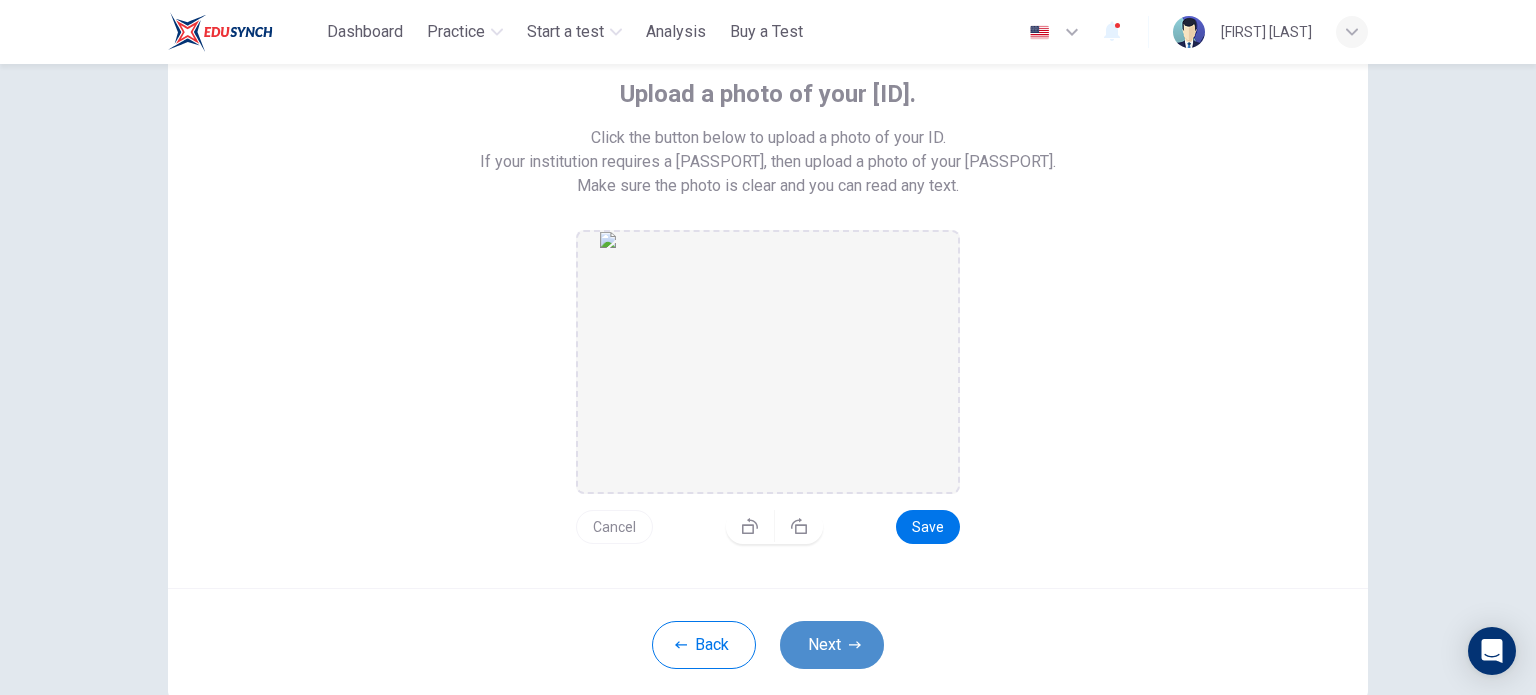 click on "Next" at bounding box center (832, 645) 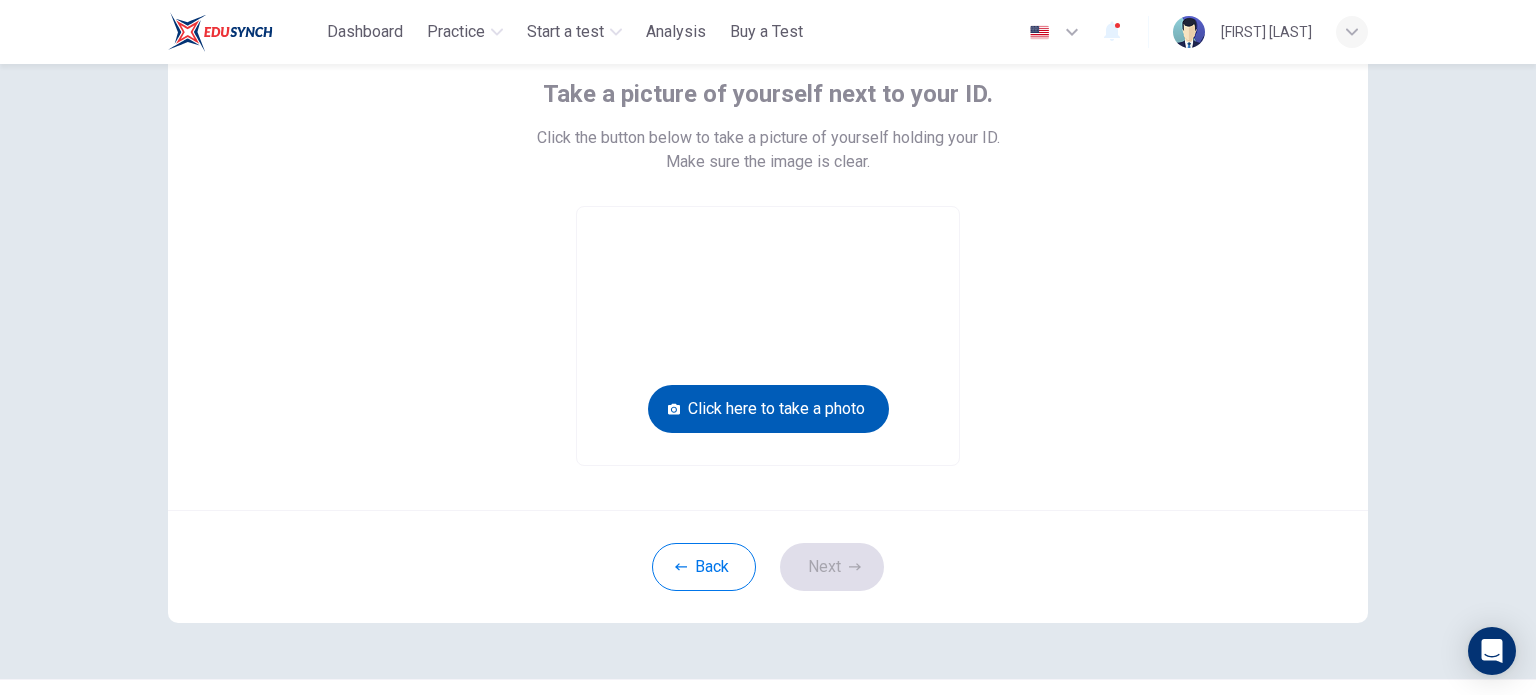 click on "Click here to take a photo" at bounding box center (768, 409) 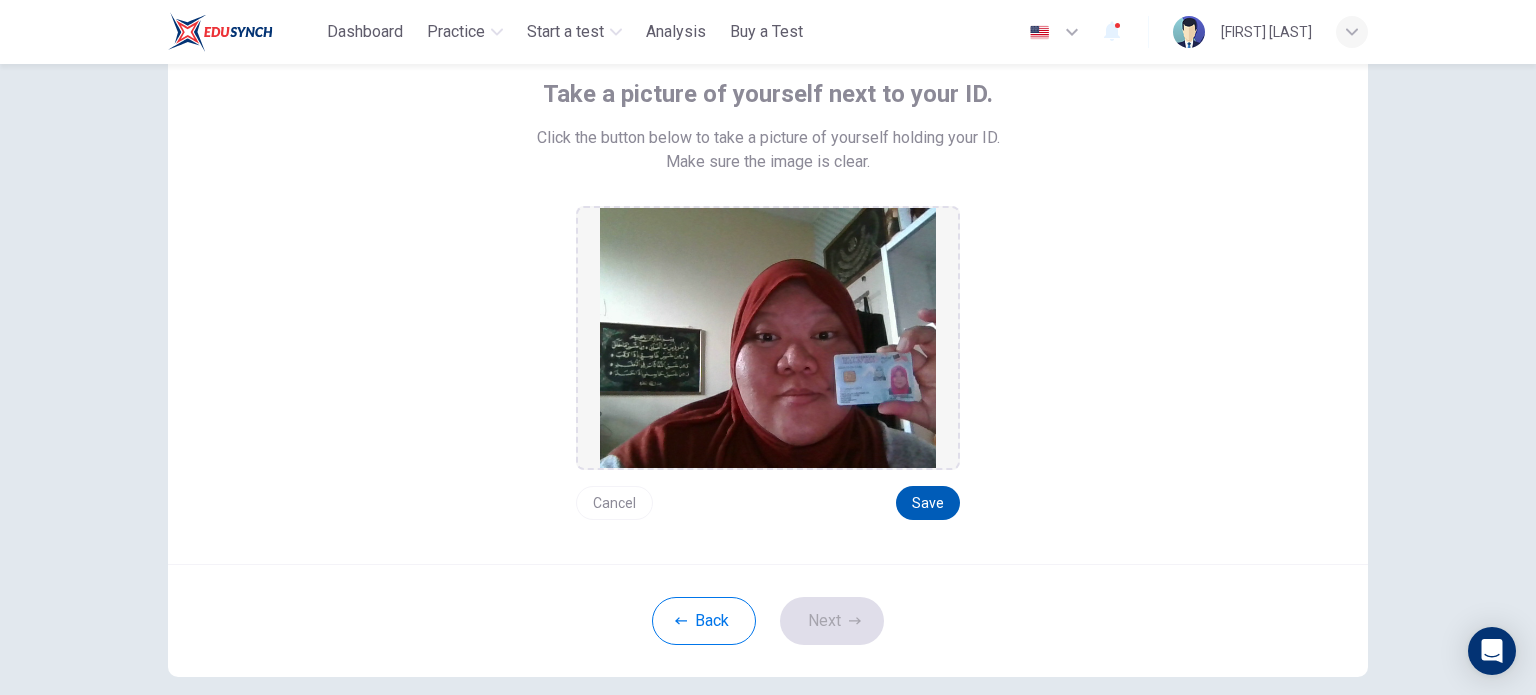 click on "Save" at bounding box center [928, 503] 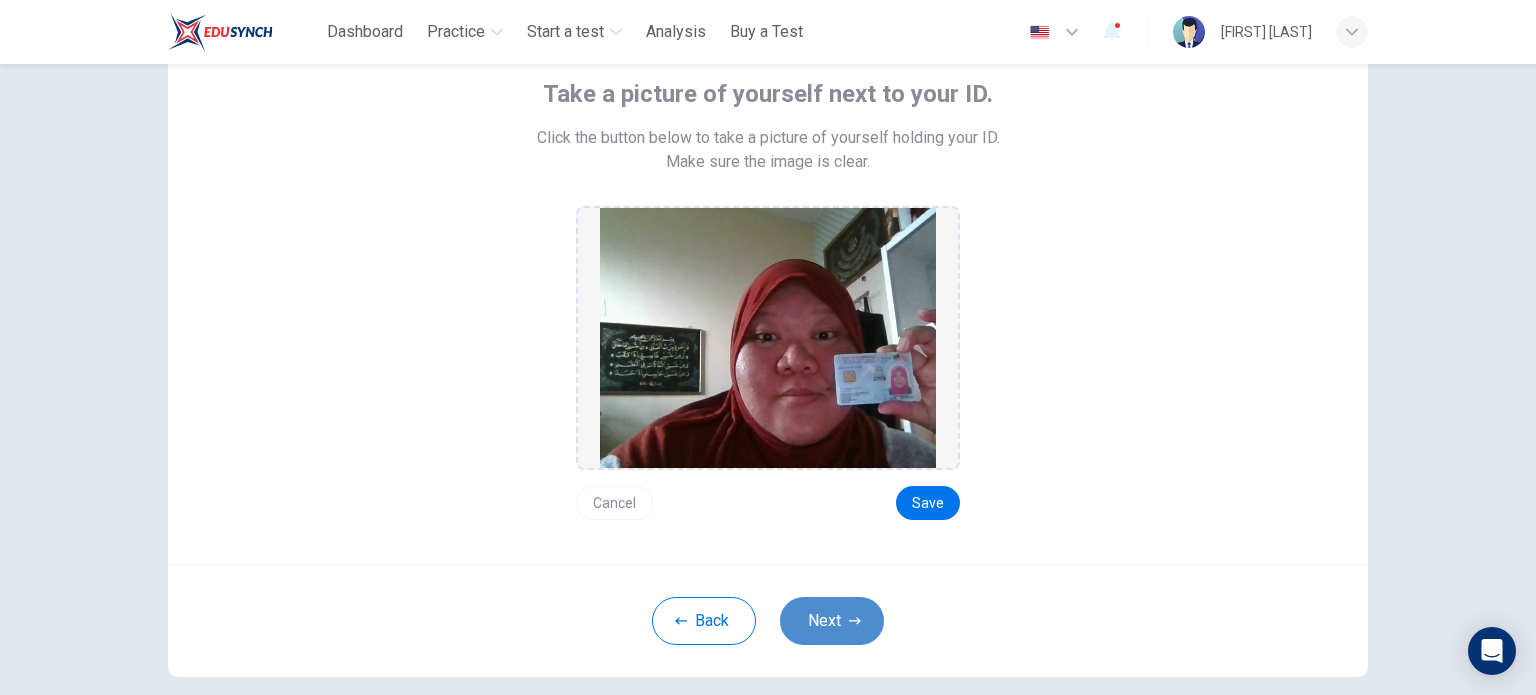 click on "Next" at bounding box center [832, 621] 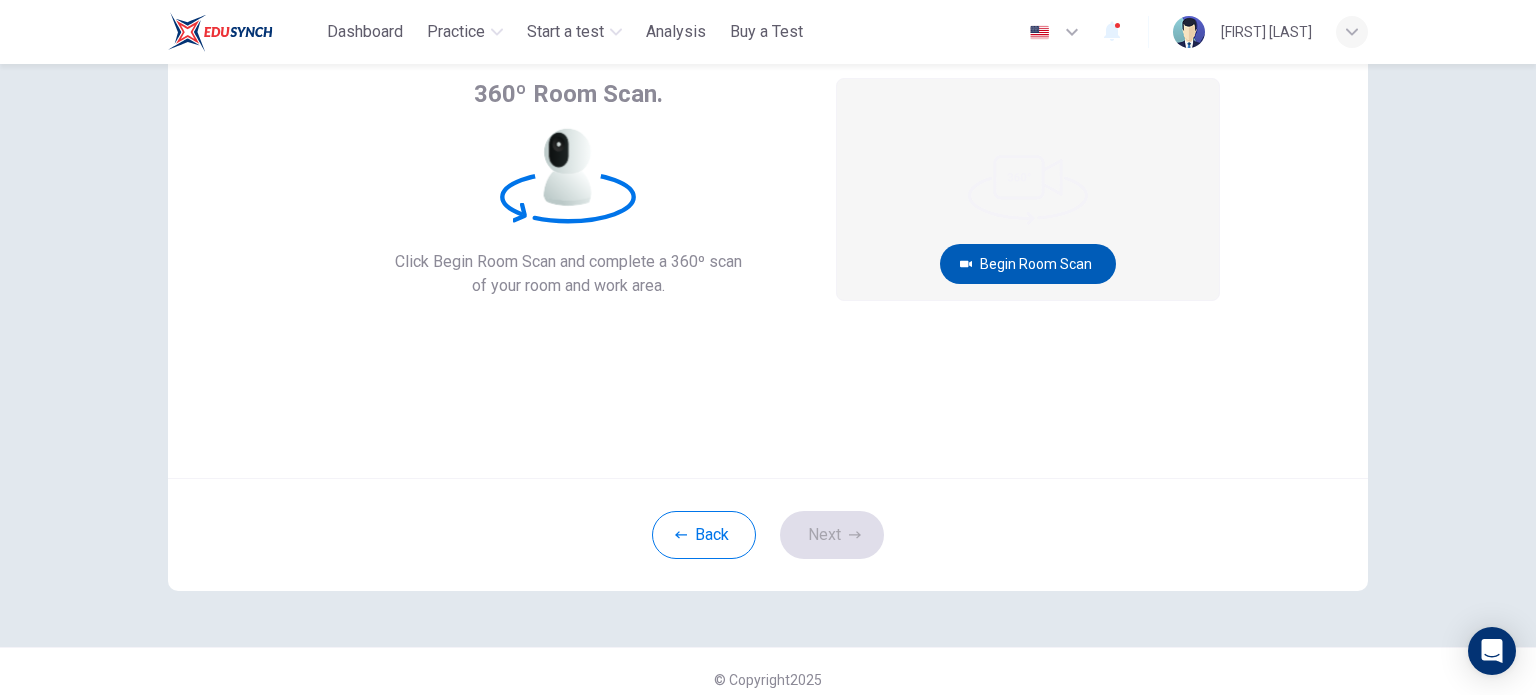 click on "Begin Room Scan" at bounding box center (1028, 264) 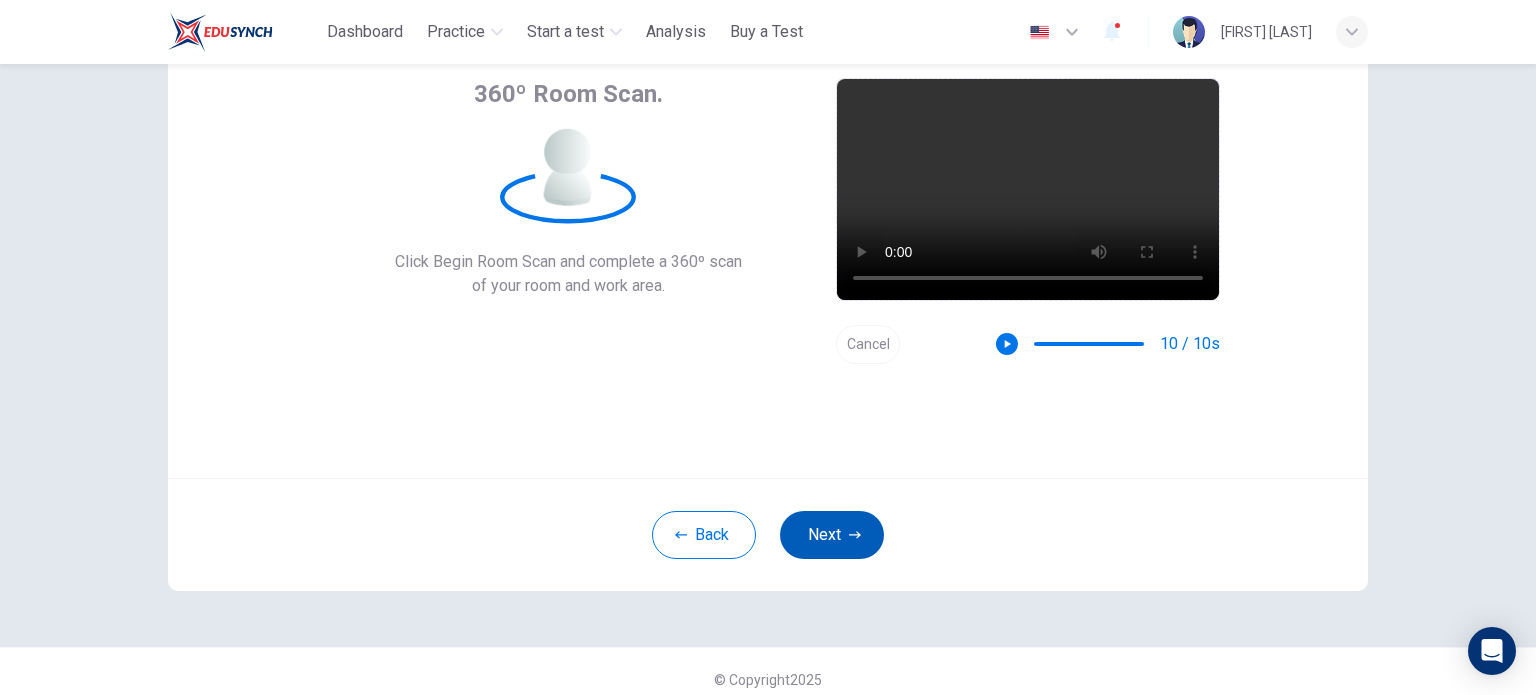 click on "Next" at bounding box center (832, 535) 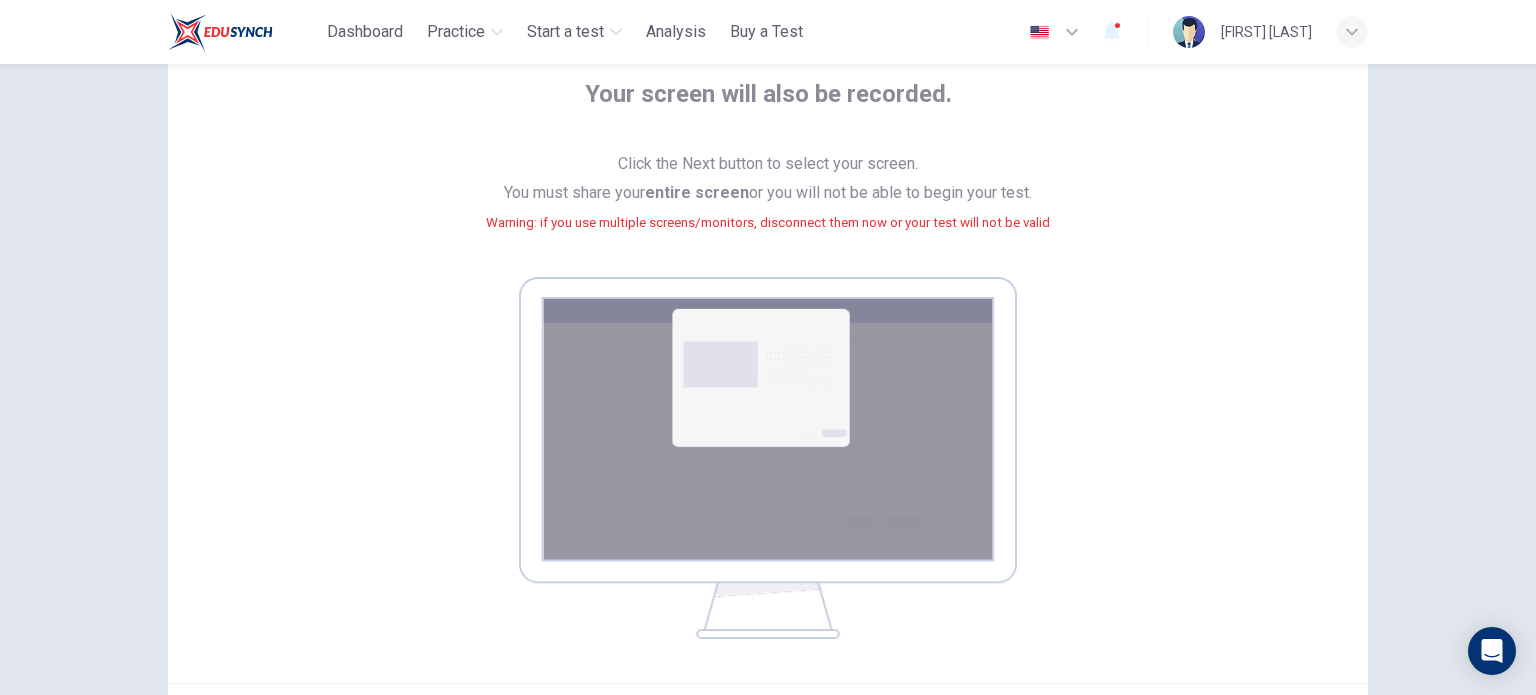 click at bounding box center [768, 458] 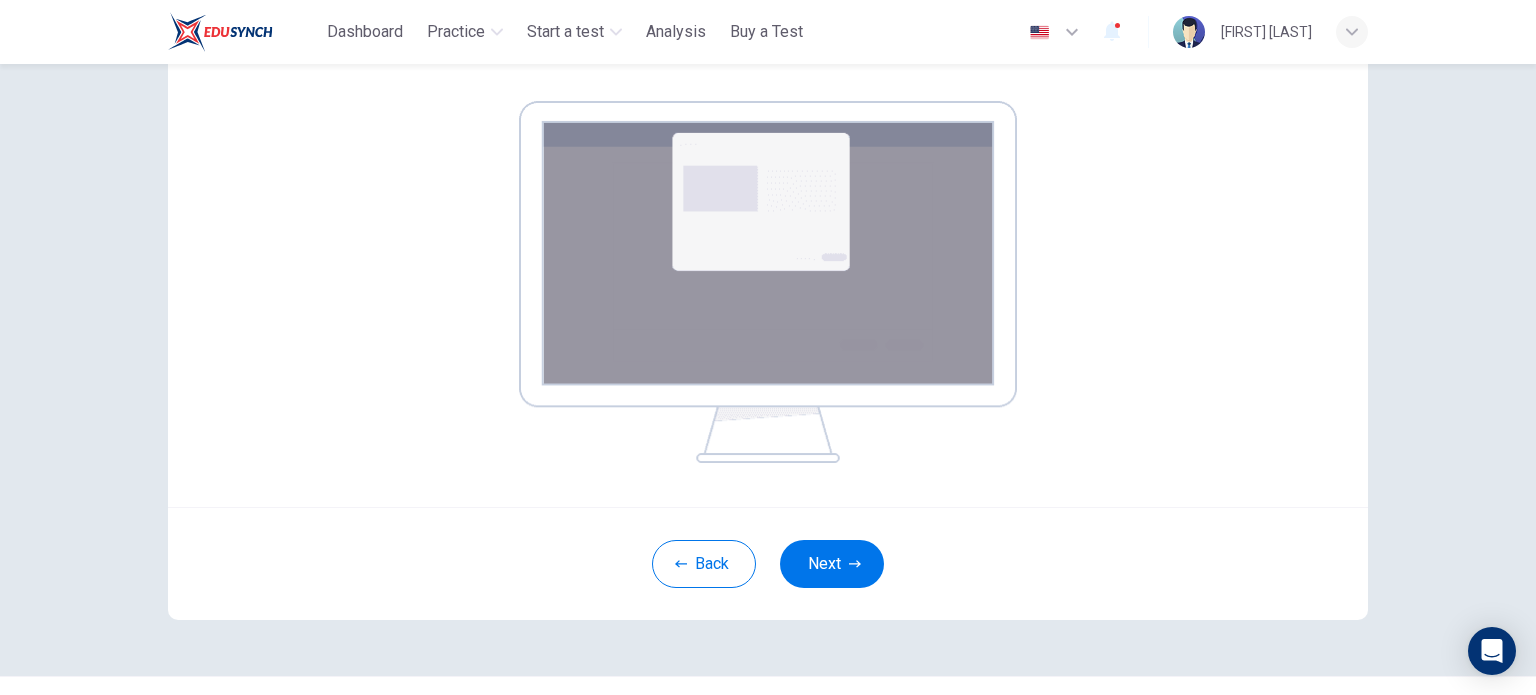 scroll, scrollTop: 343, scrollLeft: 0, axis: vertical 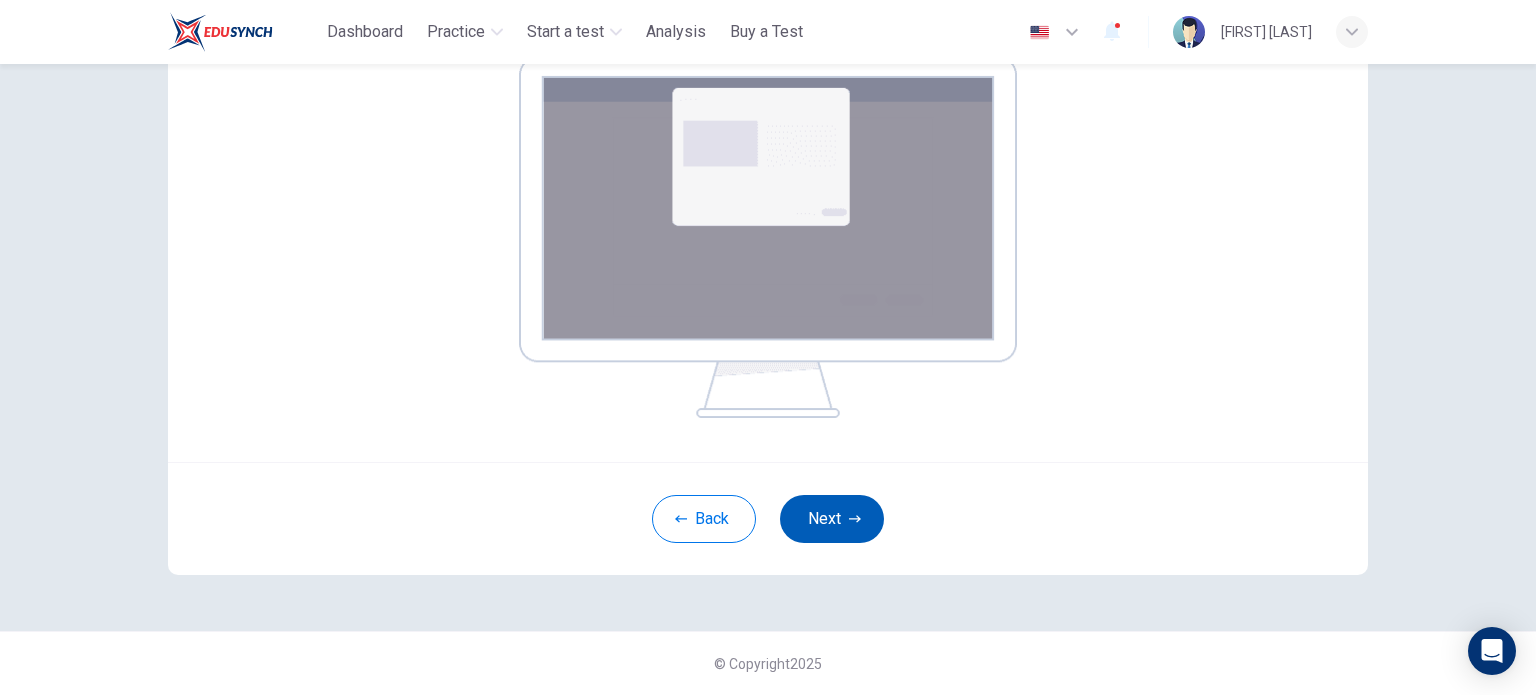 click on "Next" at bounding box center (832, 519) 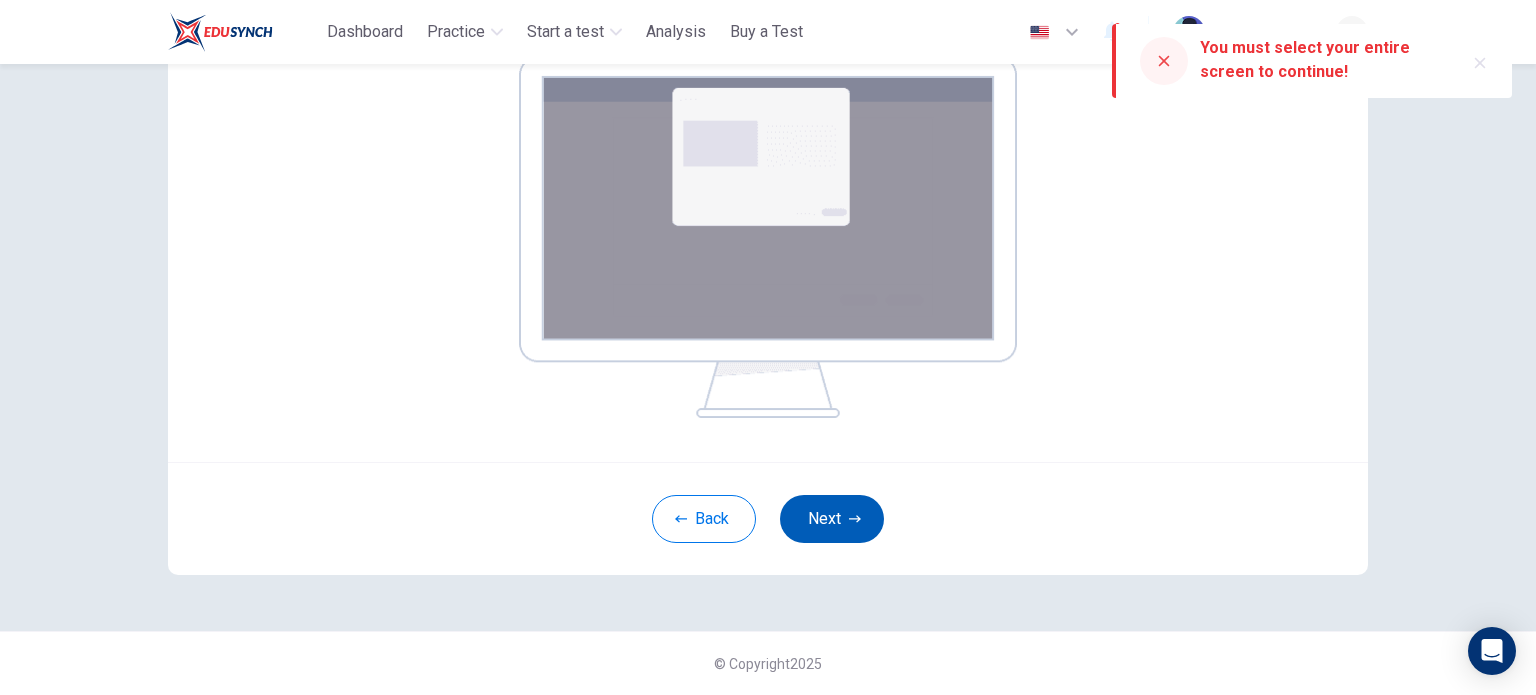 click on "Next" at bounding box center (832, 519) 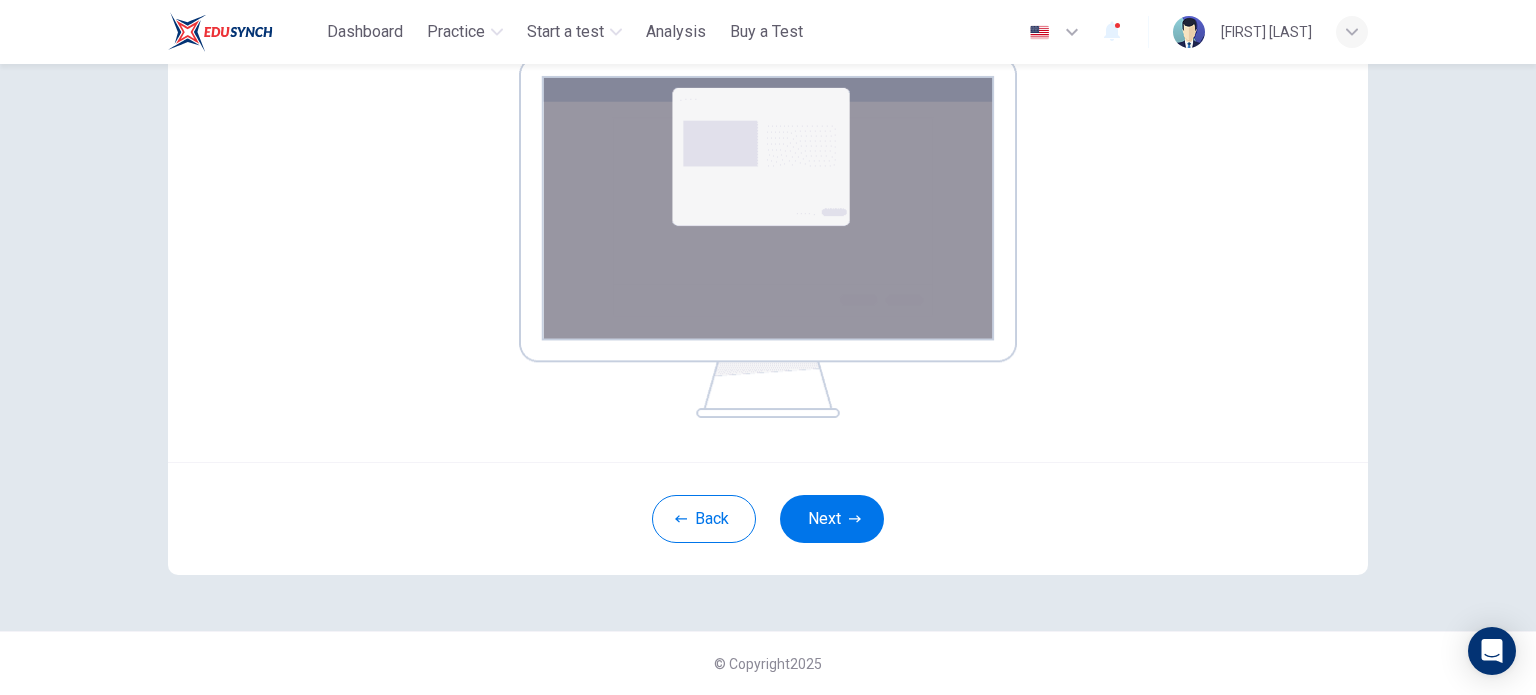 scroll, scrollTop: 137, scrollLeft: 0, axis: vertical 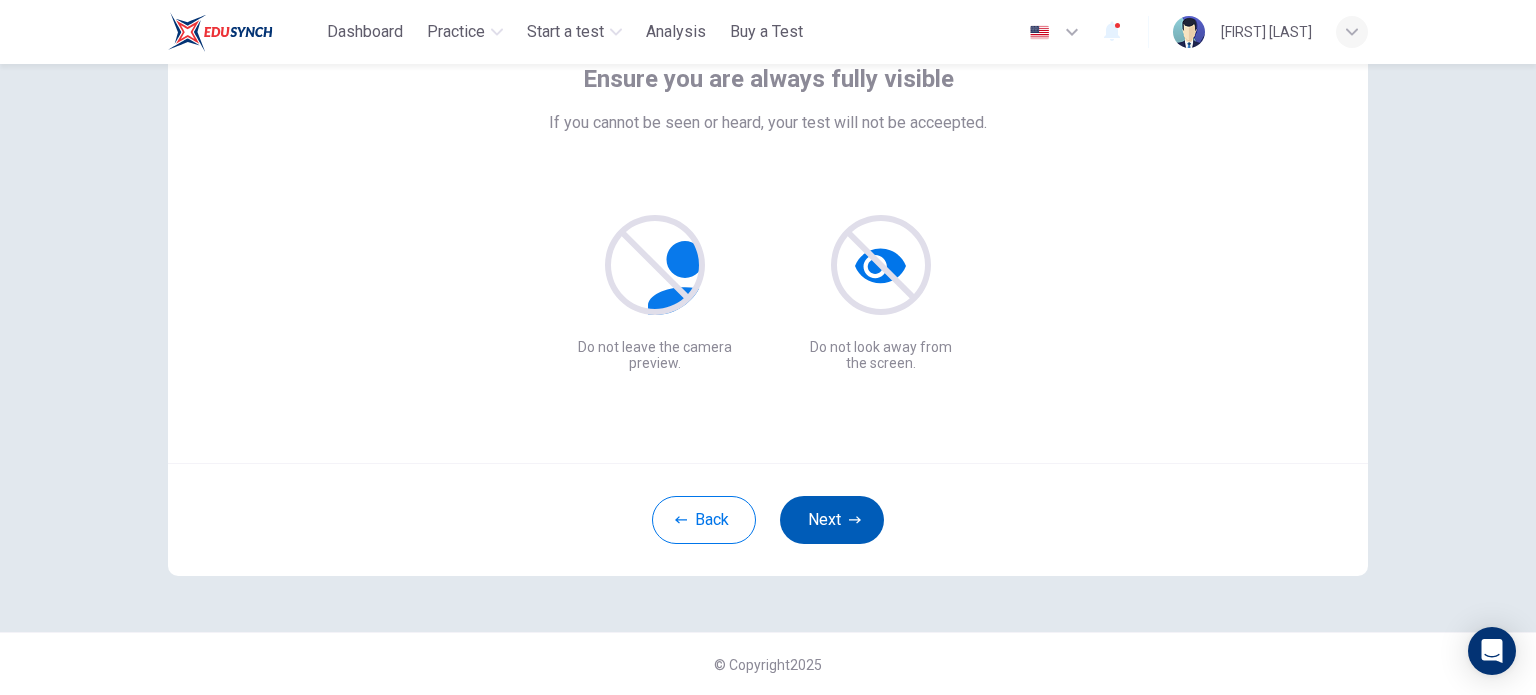 click on "Next" at bounding box center (832, 520) 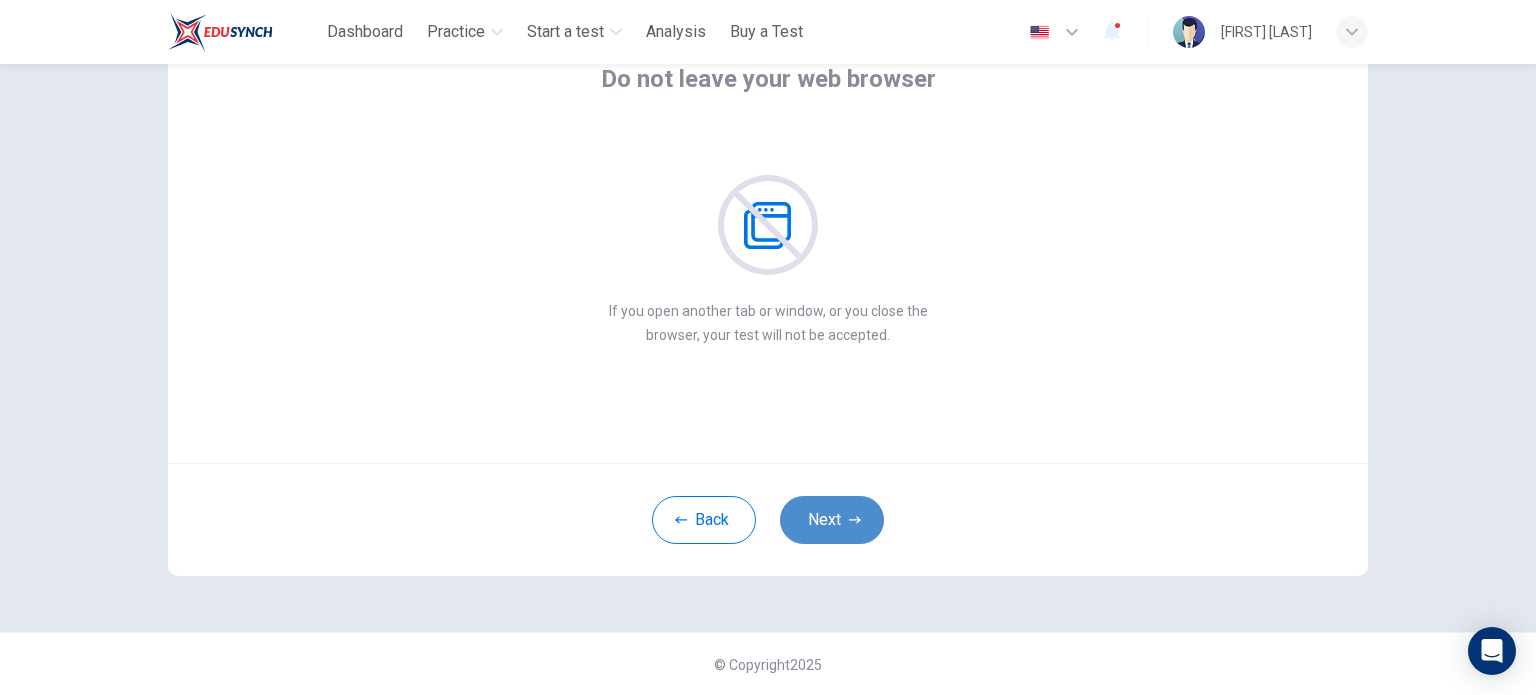 click on "Next" at bounding box center (832, 520) 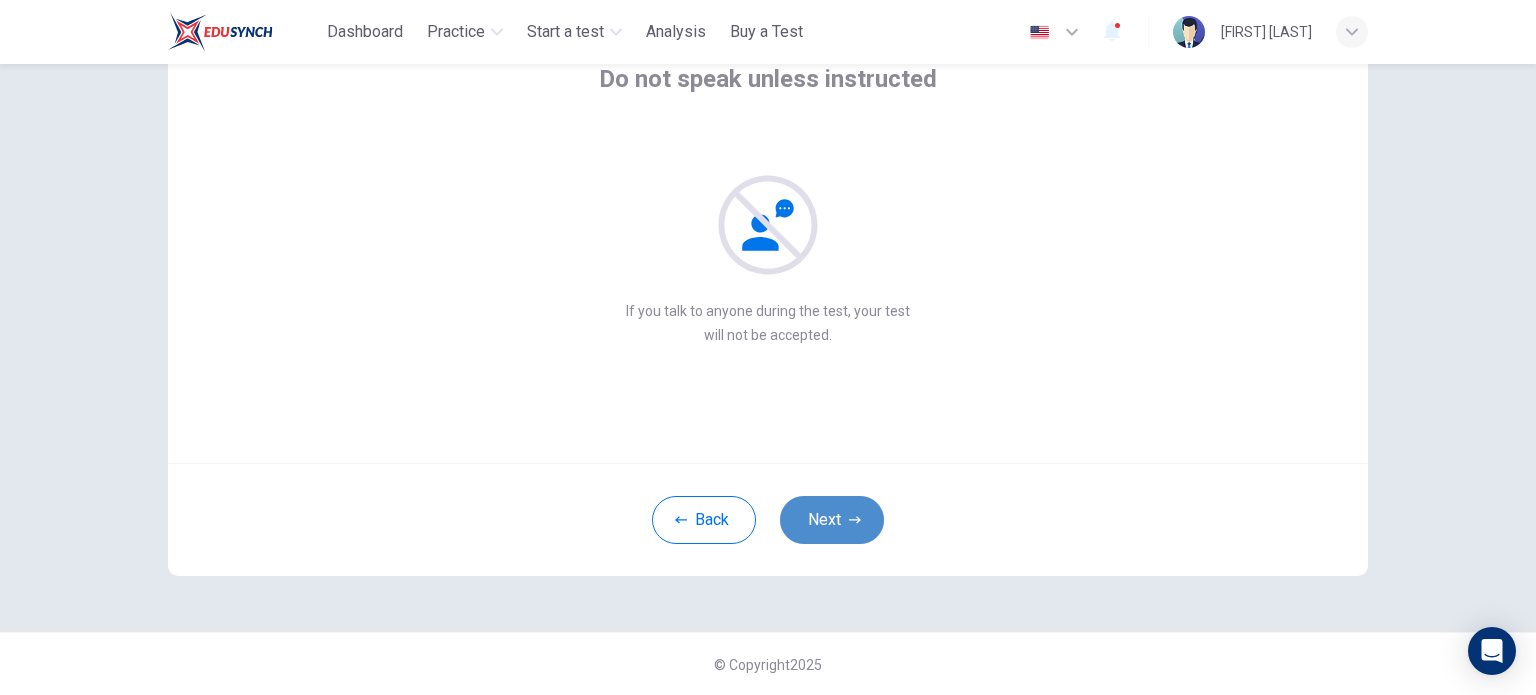 click on "Next" at bounding box center (832, 520) 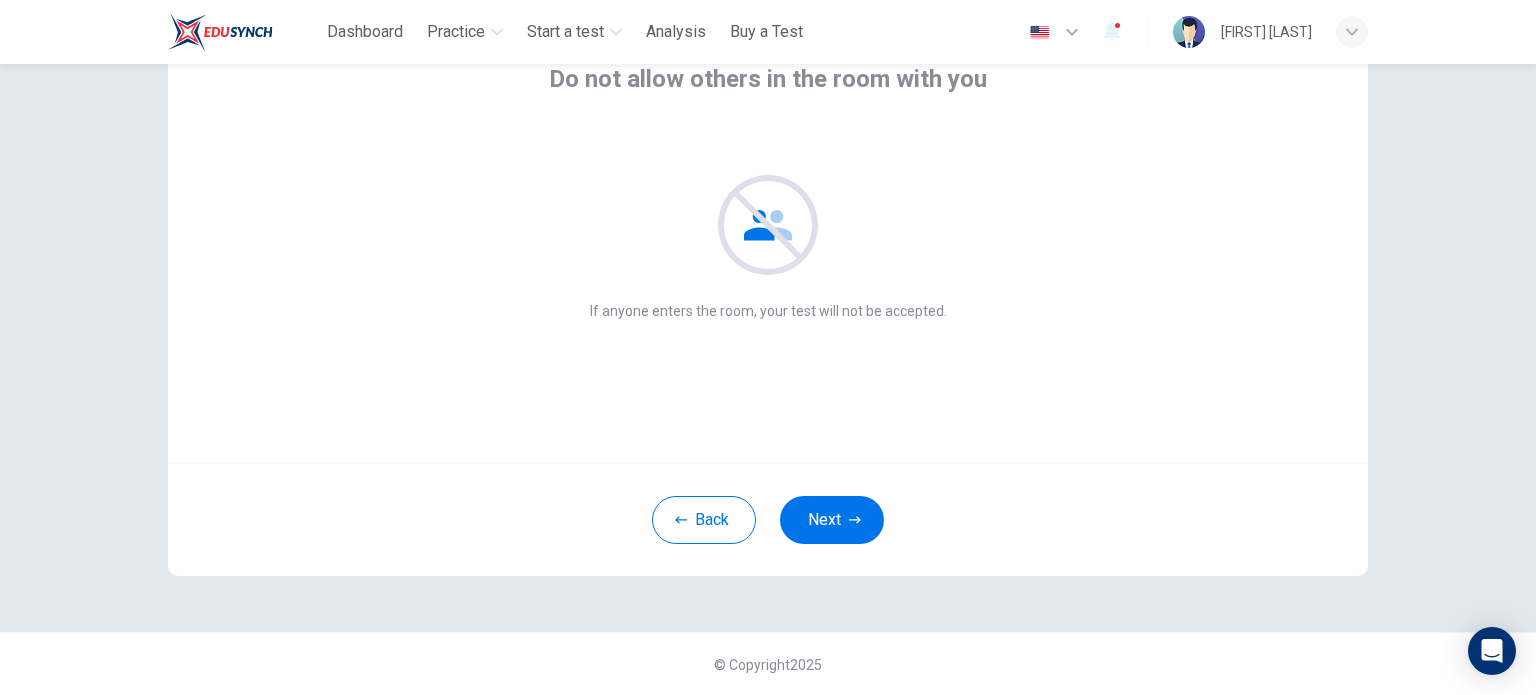 type 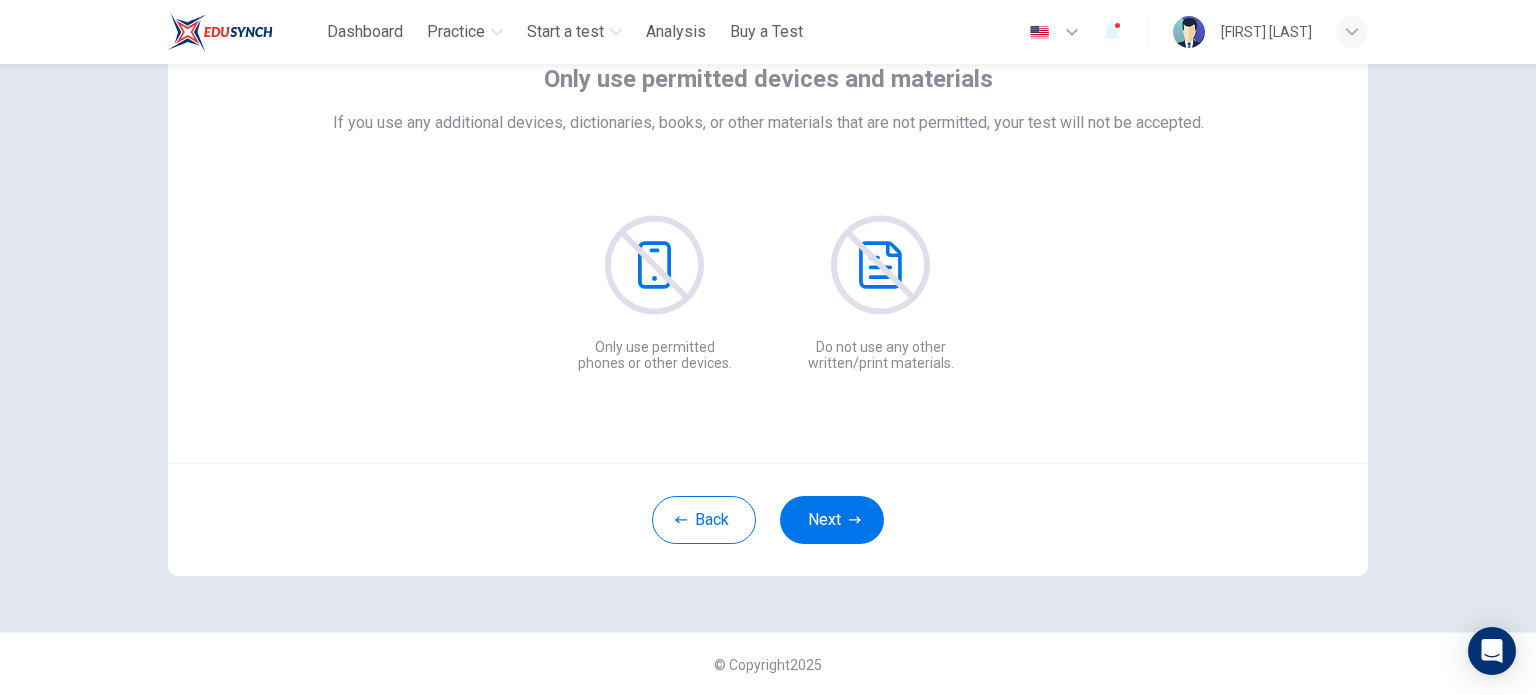 click on "Next" at bounding box center [832, 520] 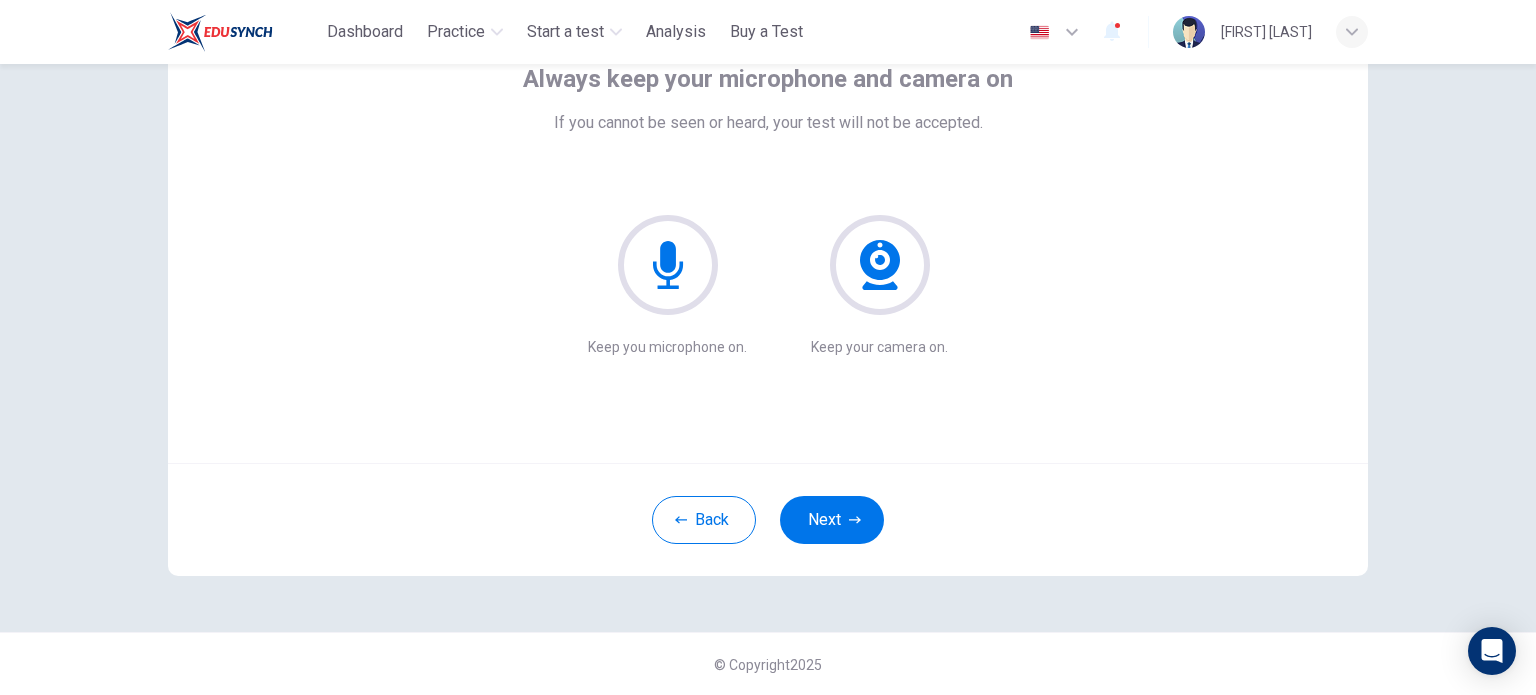 click on "Always keep your microphone and camera on If you cannot be seen or heard, your test will not be accepted. Keep you microphone on. Keep your camera on. Back Next © Copyright  2025" at bounding box center (768, 379) 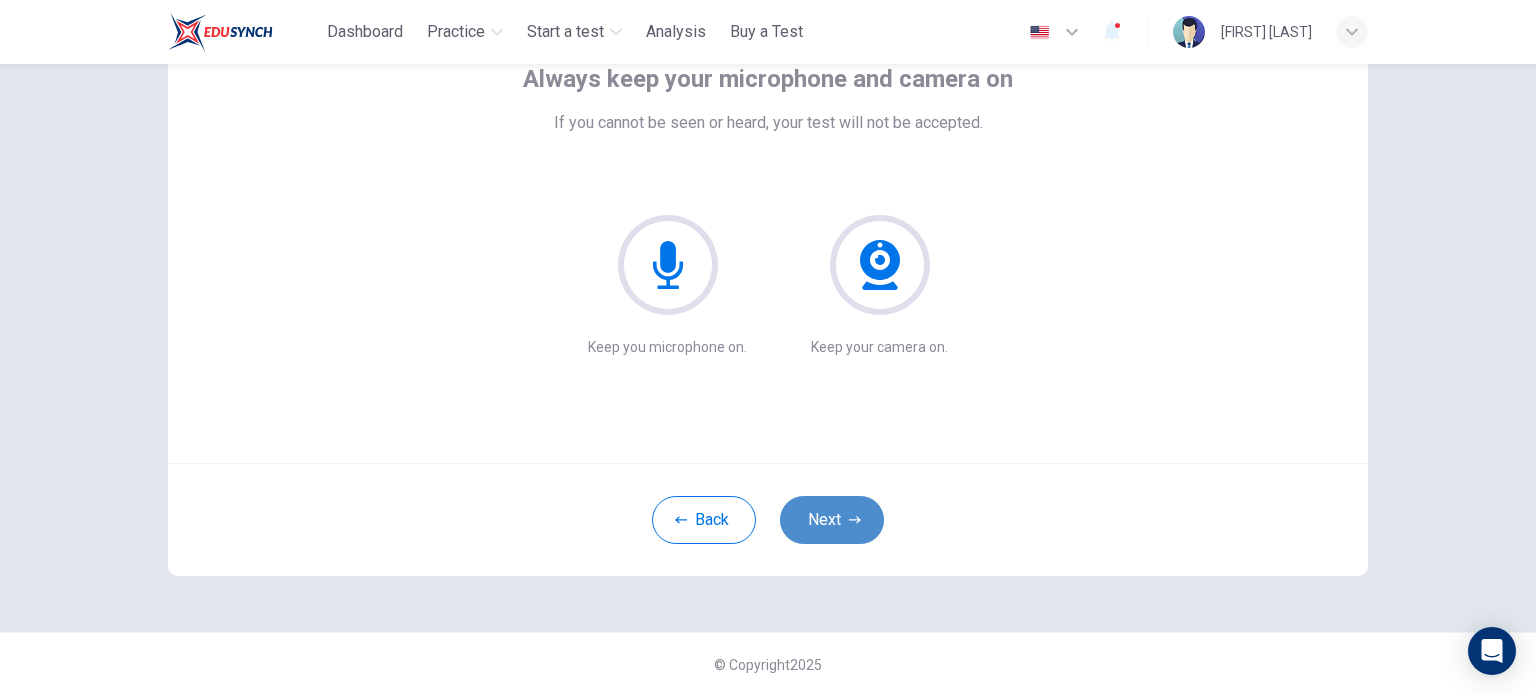 click on "Next" at bounding box center [832, 520] 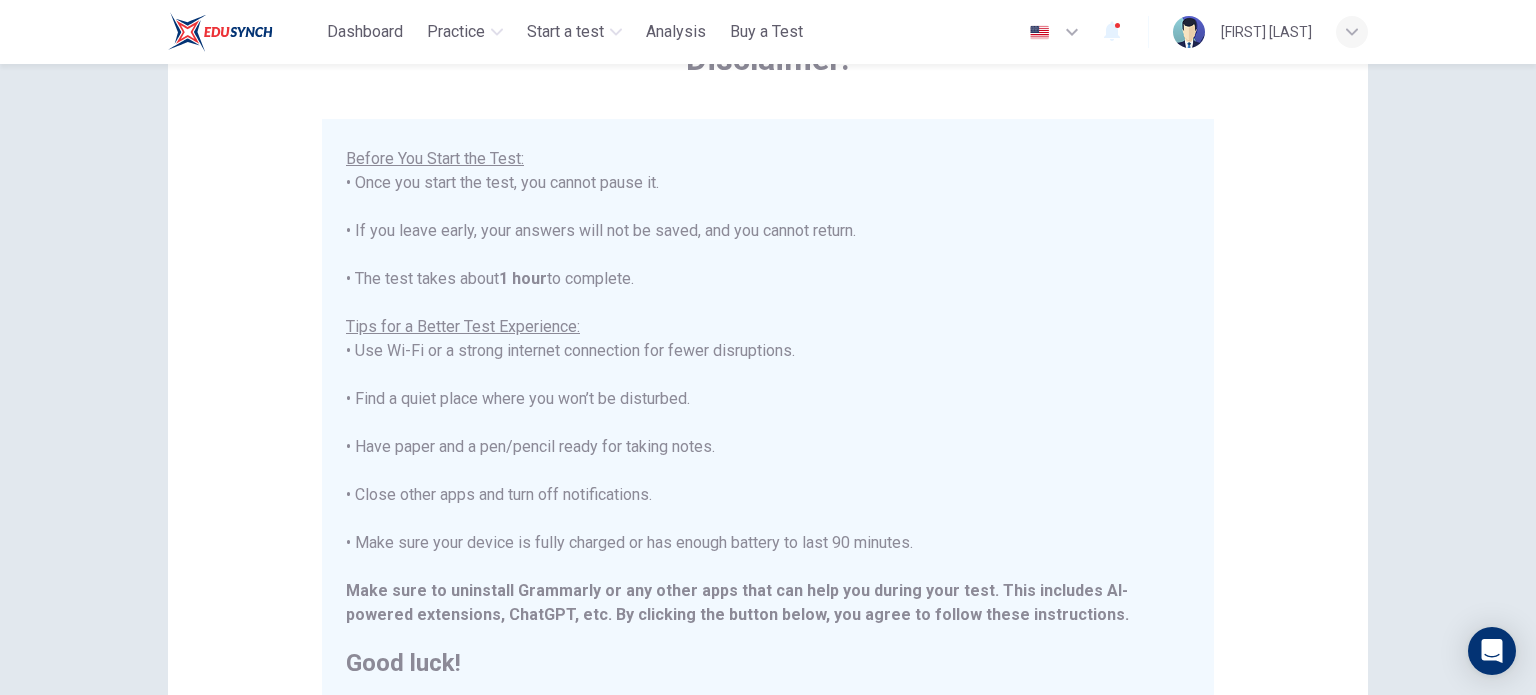 scroll, scrollTop: 191, scrollLeft: 0, axis: vertical 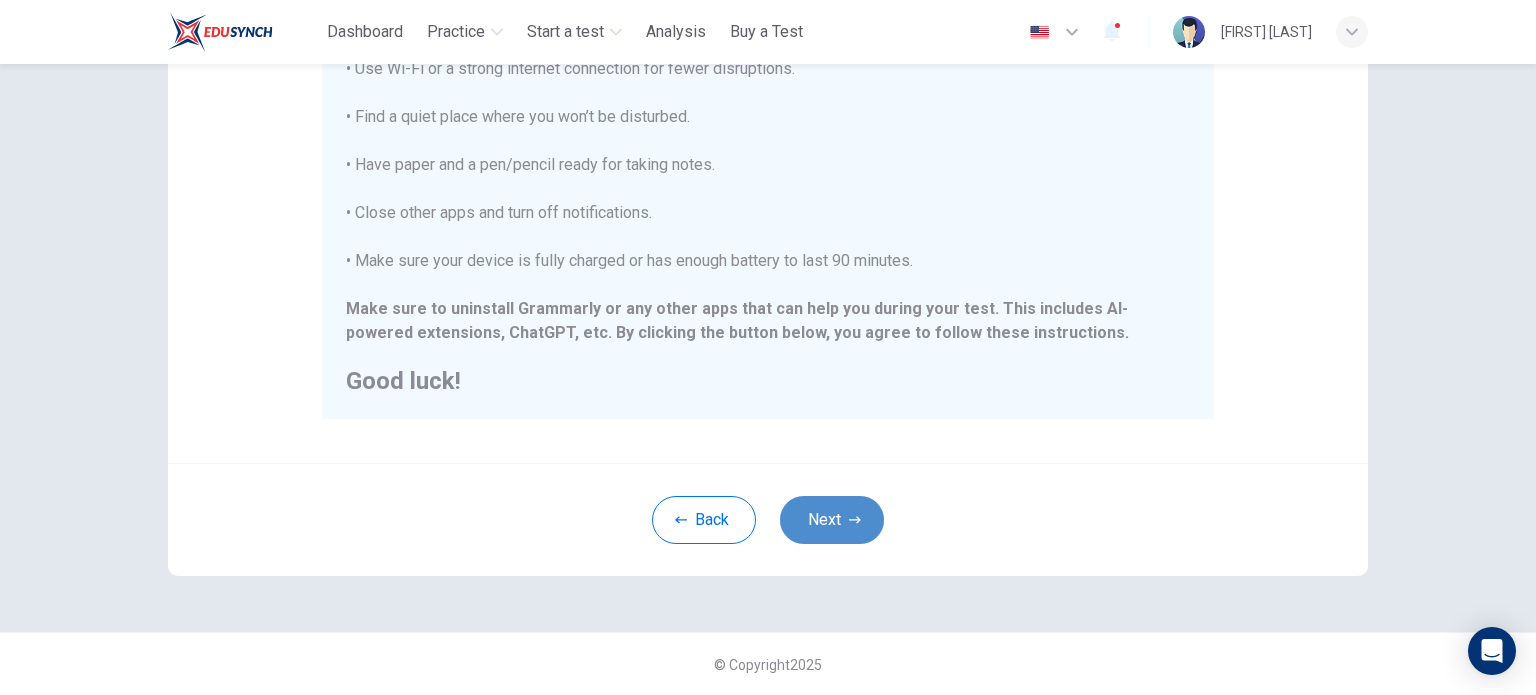 click on "Next" at bounding box center [832, 520] 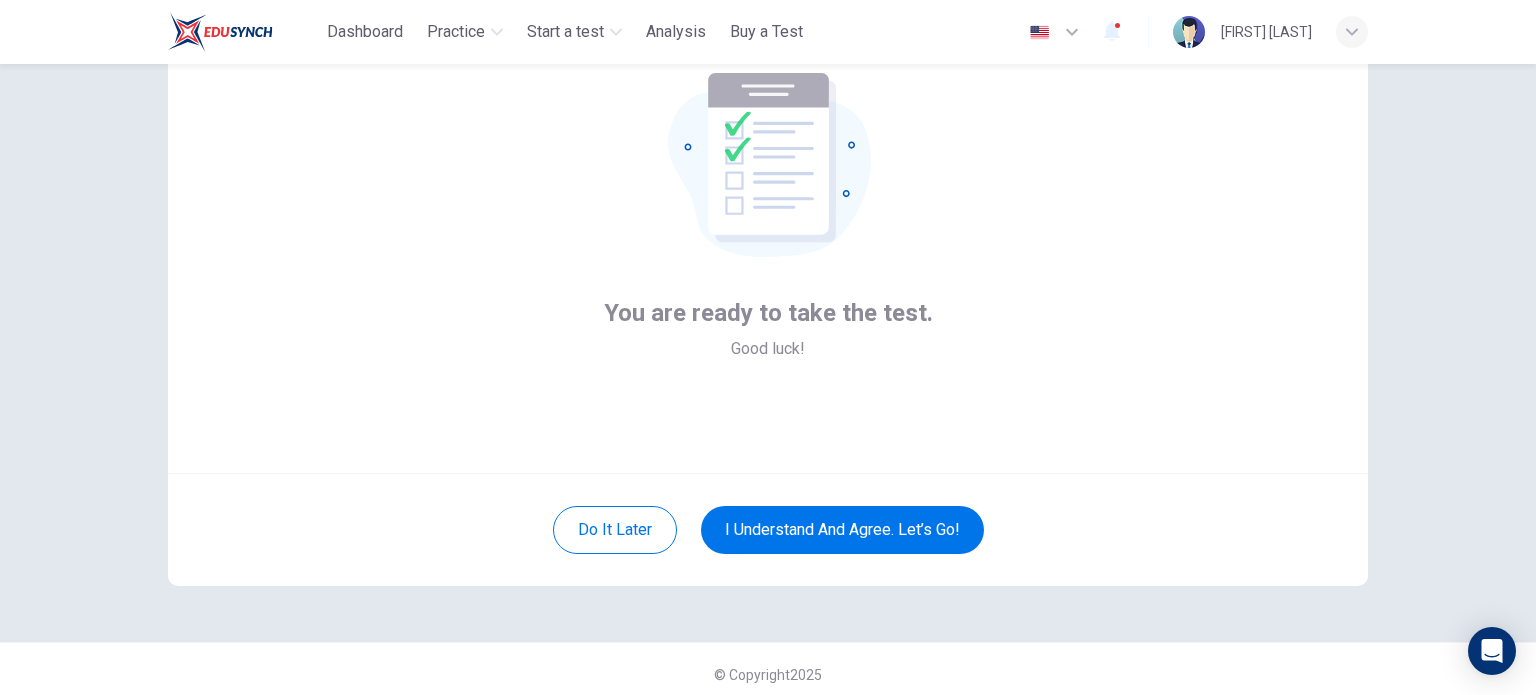 scroll, scrollTop: 137, scrollLeft: 0, axis: vertical 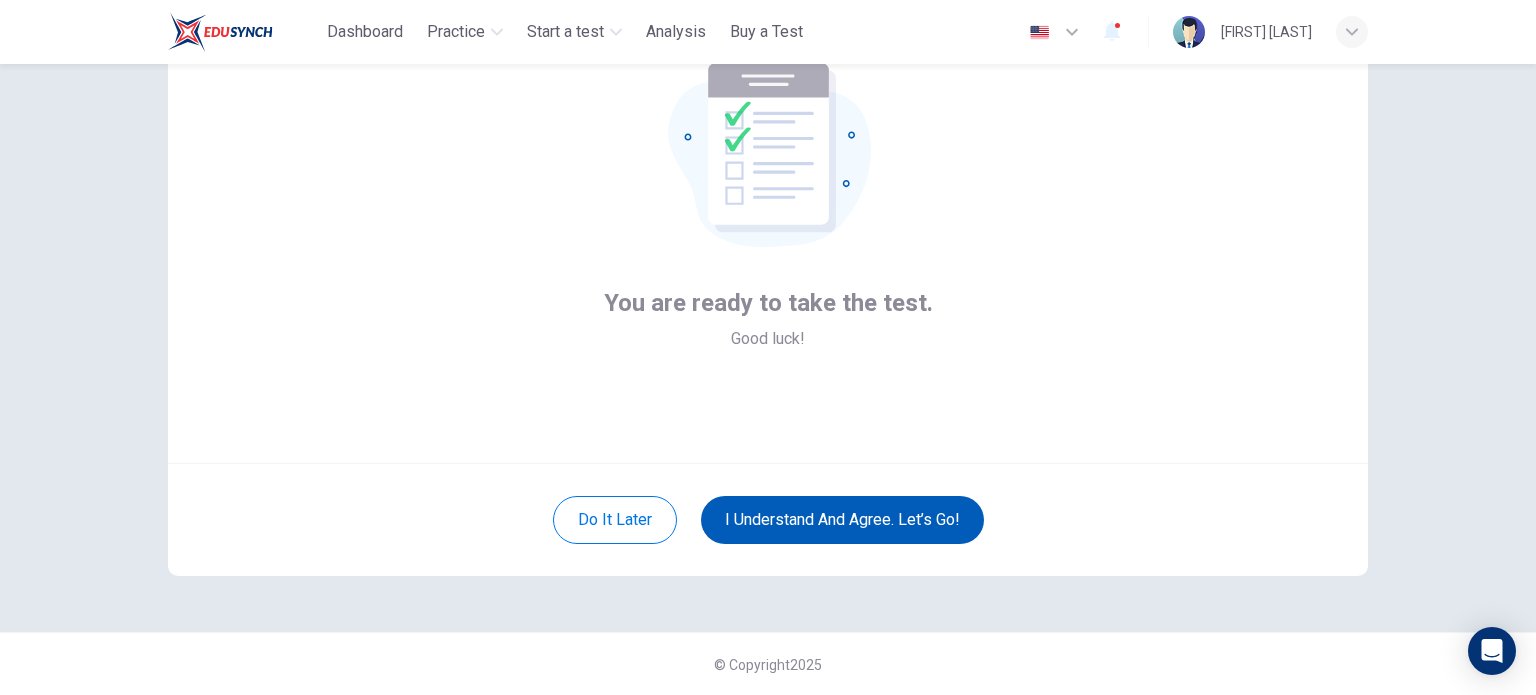 click on "I understand and agree. Let’s go!" at bounding box center (842, 520) 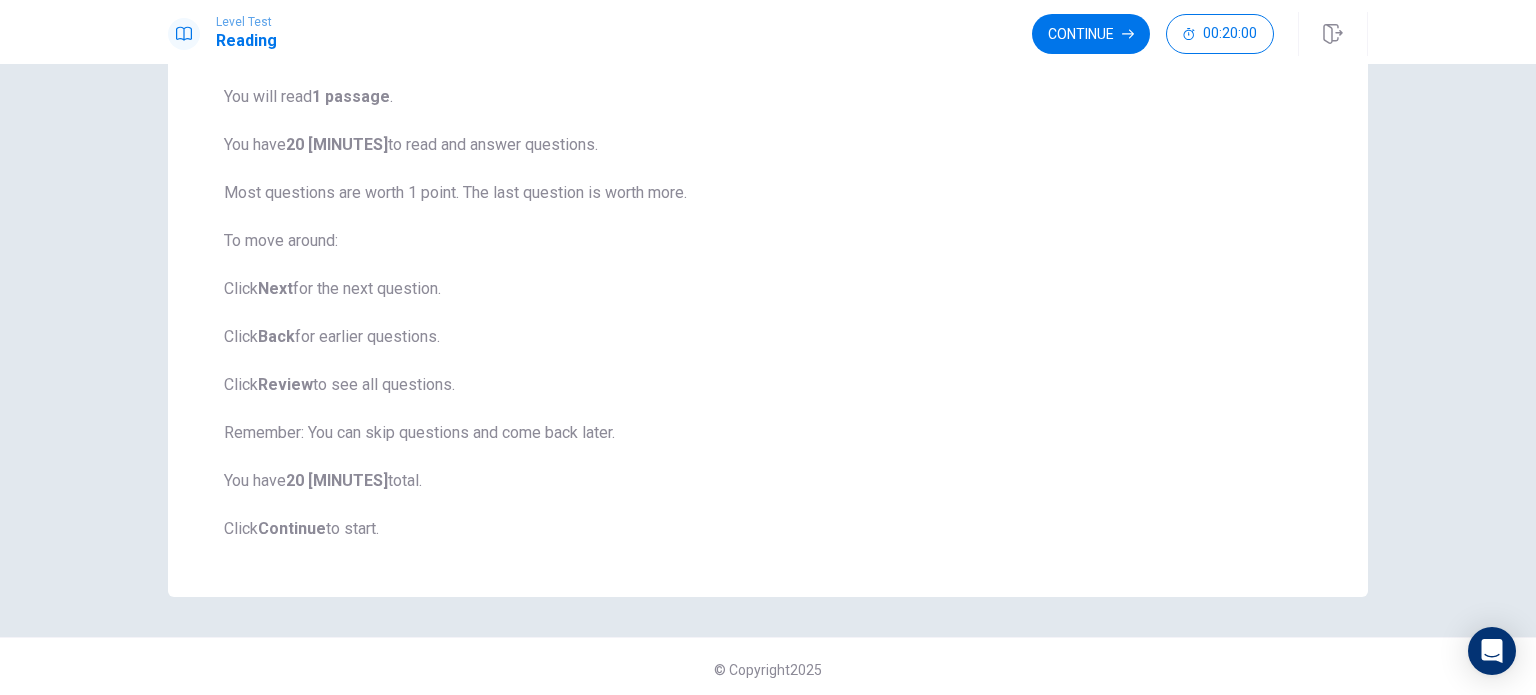 scroll, scrollTop: 160, scrollLeft: 0, axis: vertical 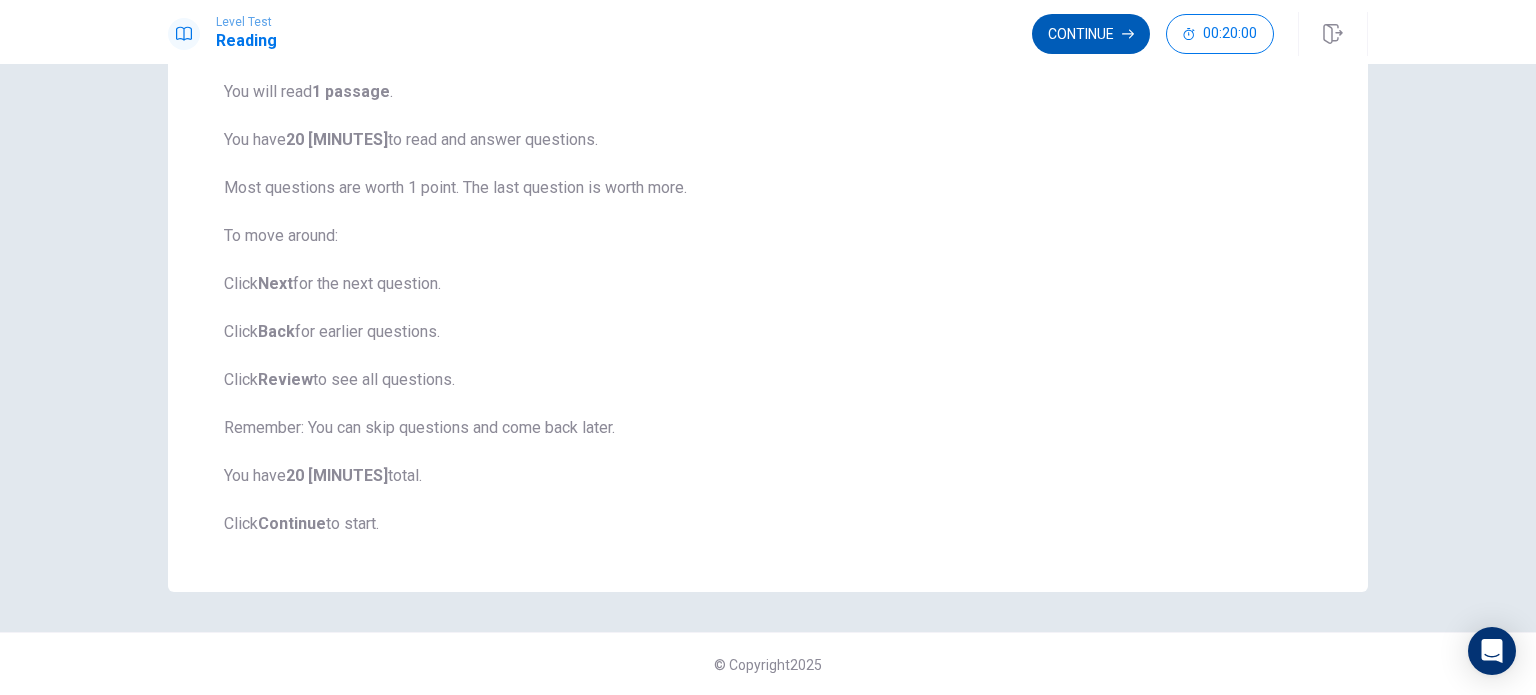 click on "Continue" at bounding box center (1091, 34) 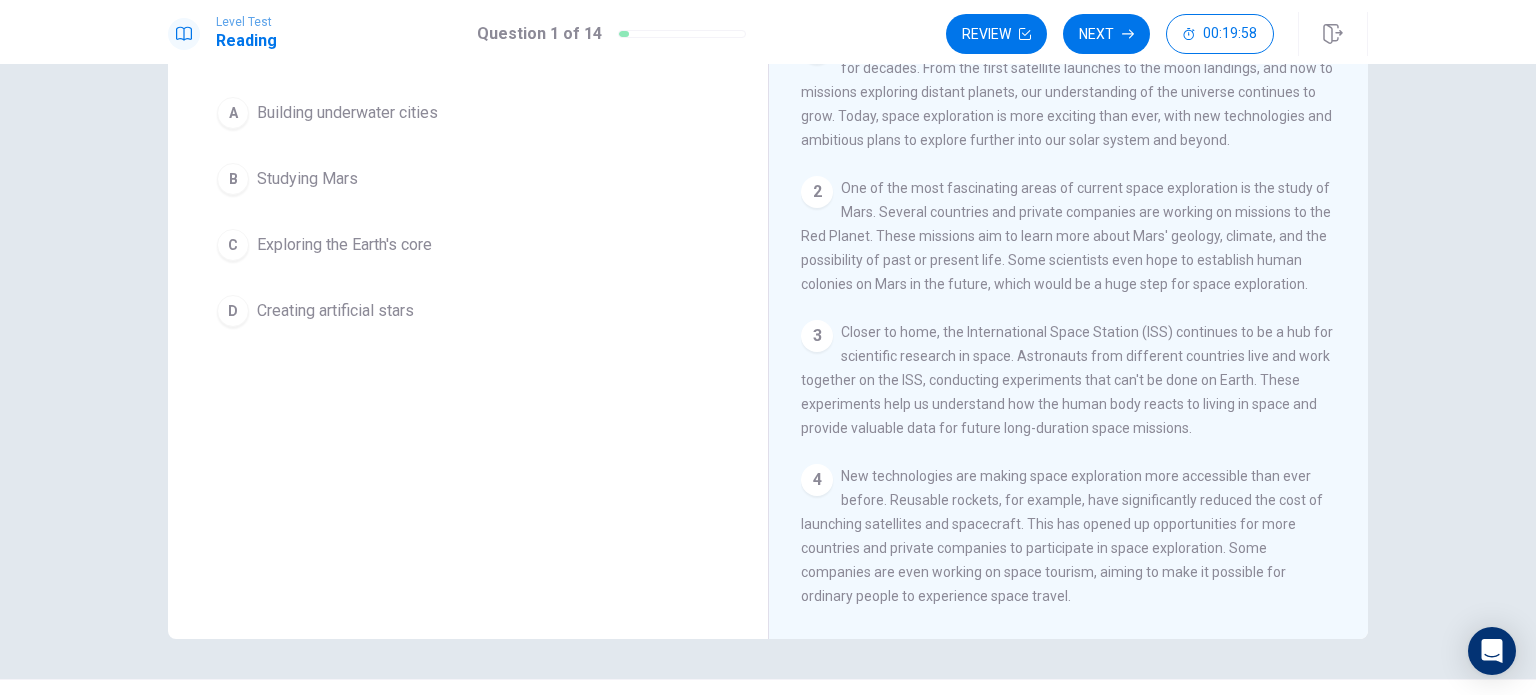 scroll, scrollTop: 0, scrollLeft: 0, axis: both 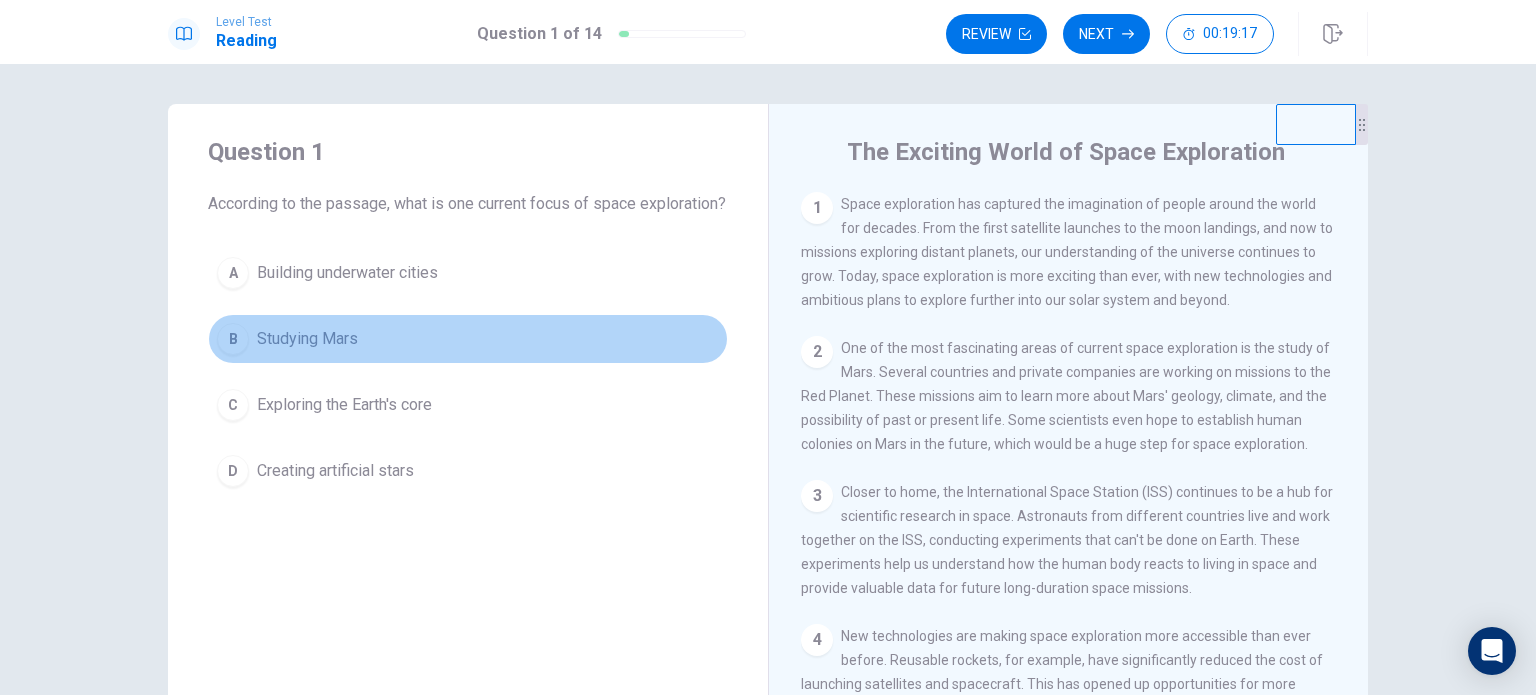 click on "Studying Mars" at bounding box center [307, 339] 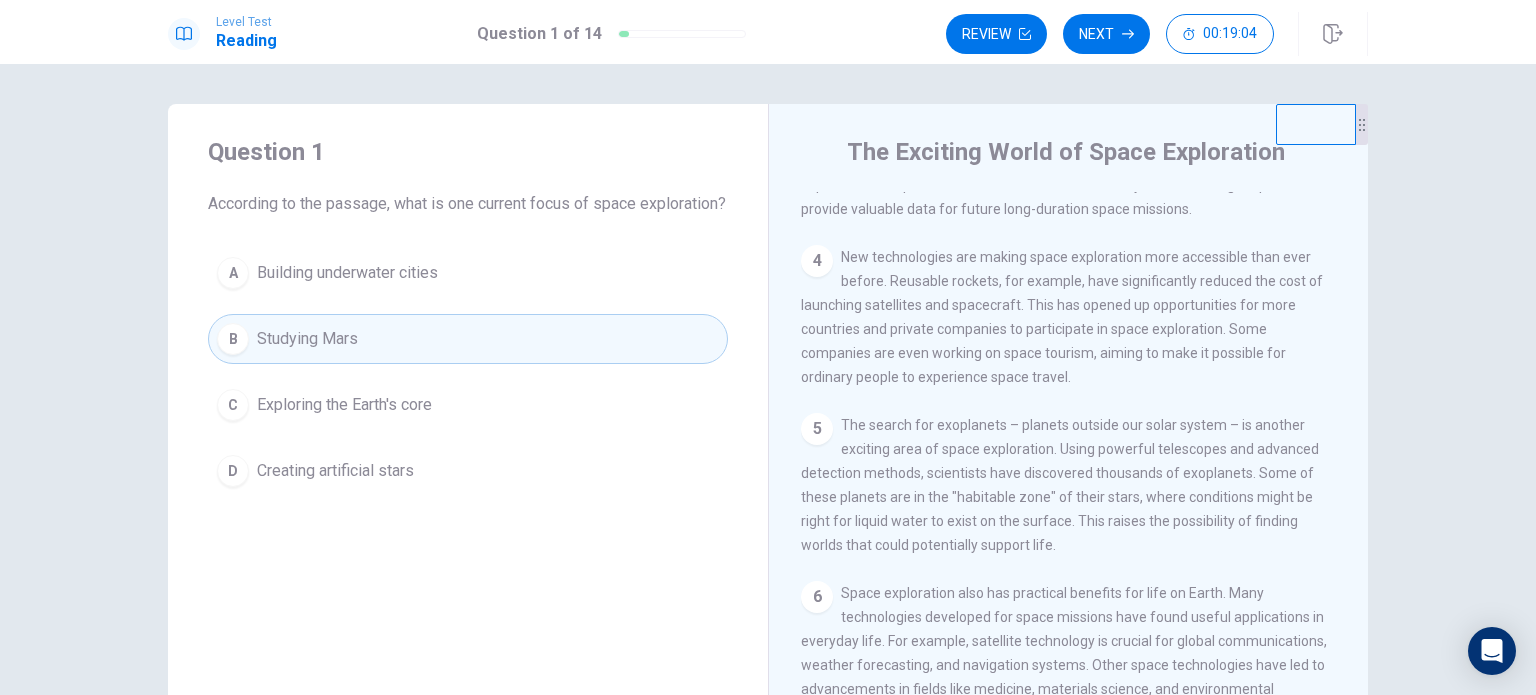 scroll, scrollTop: 0, scrollLeft: 0, axis: both 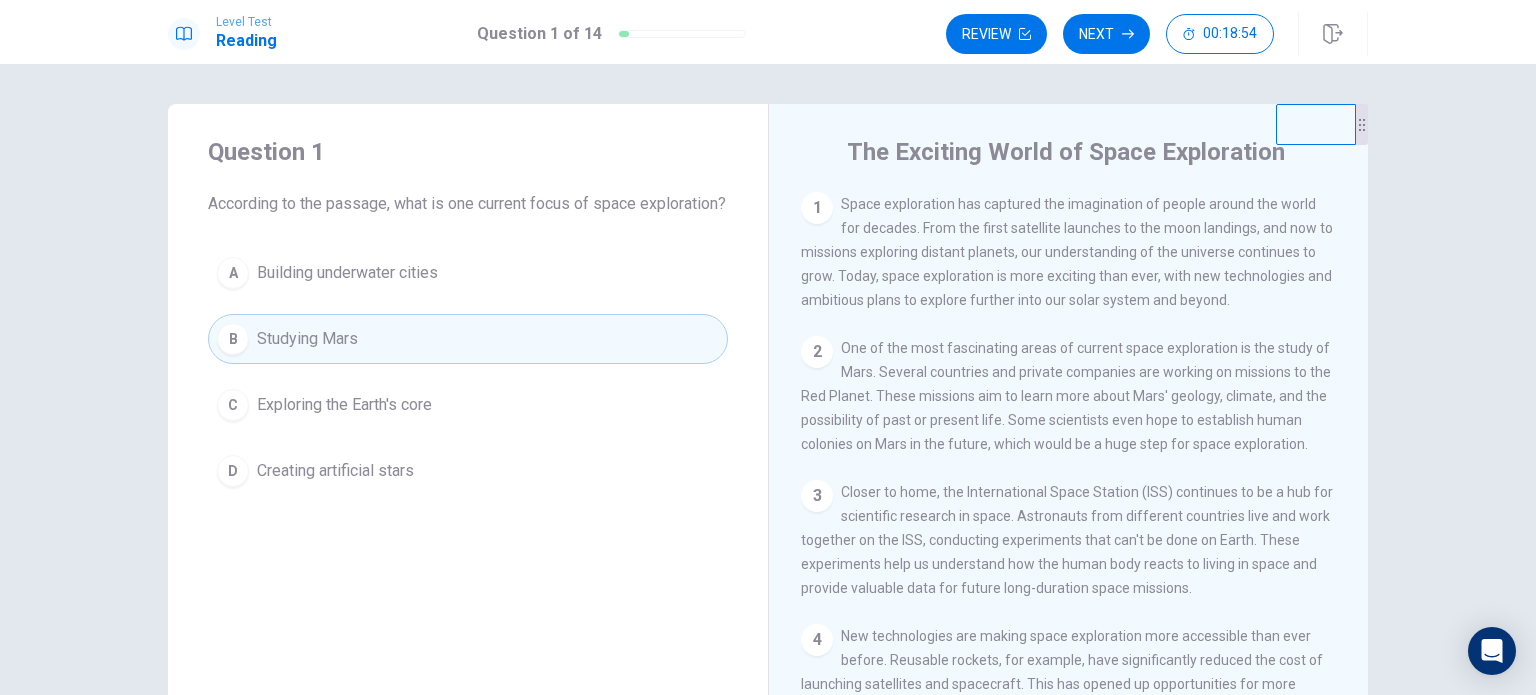 click on "Next" at bounding box center [1106, 34] 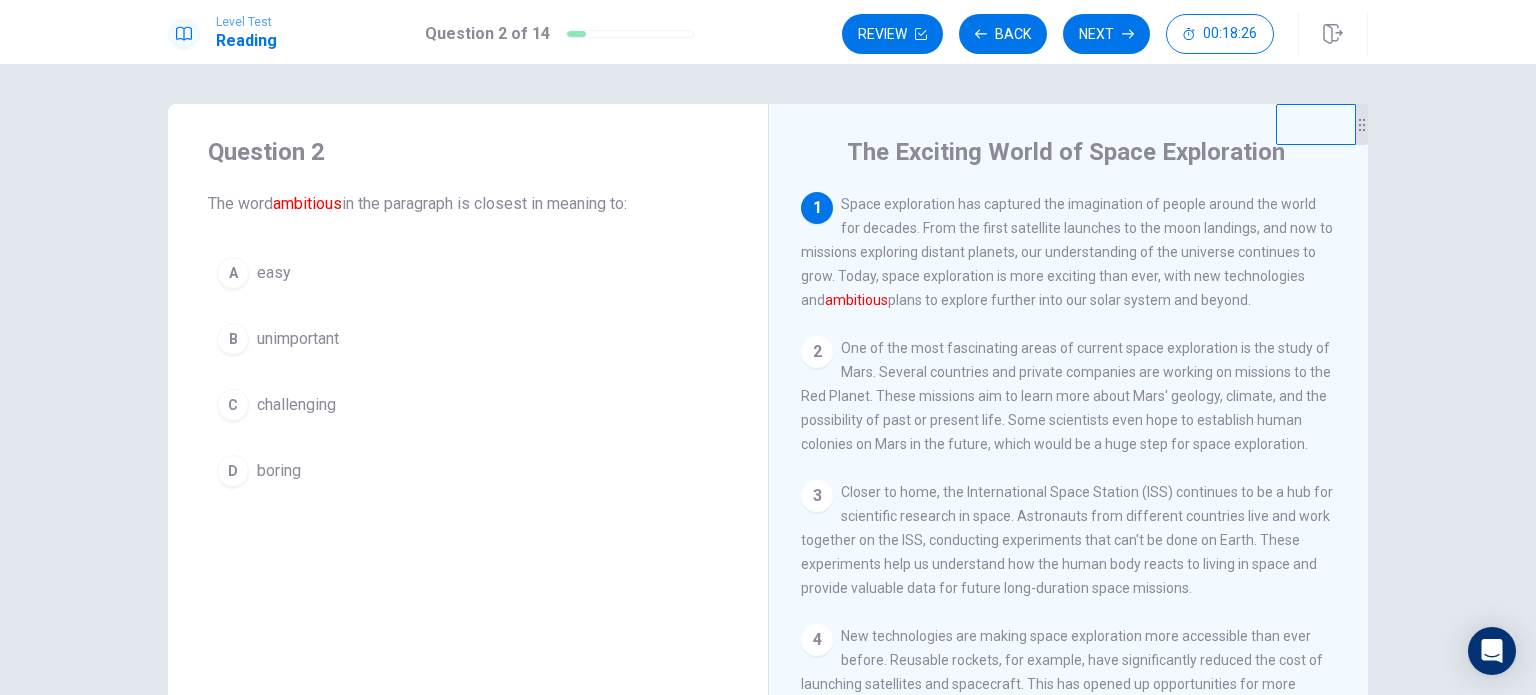 click on "challenging" at bounding box center [296, 405] 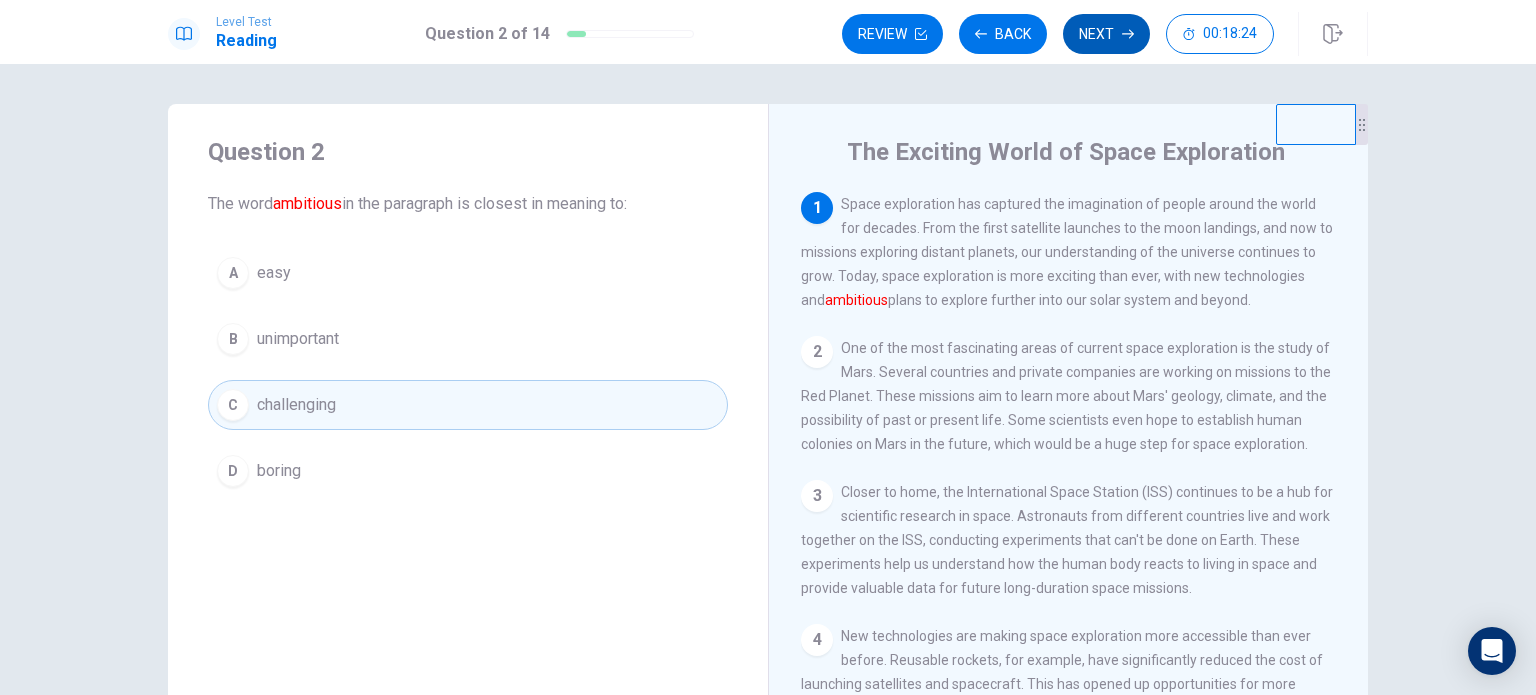 click on "Next" at bounding box center [1106, 34] 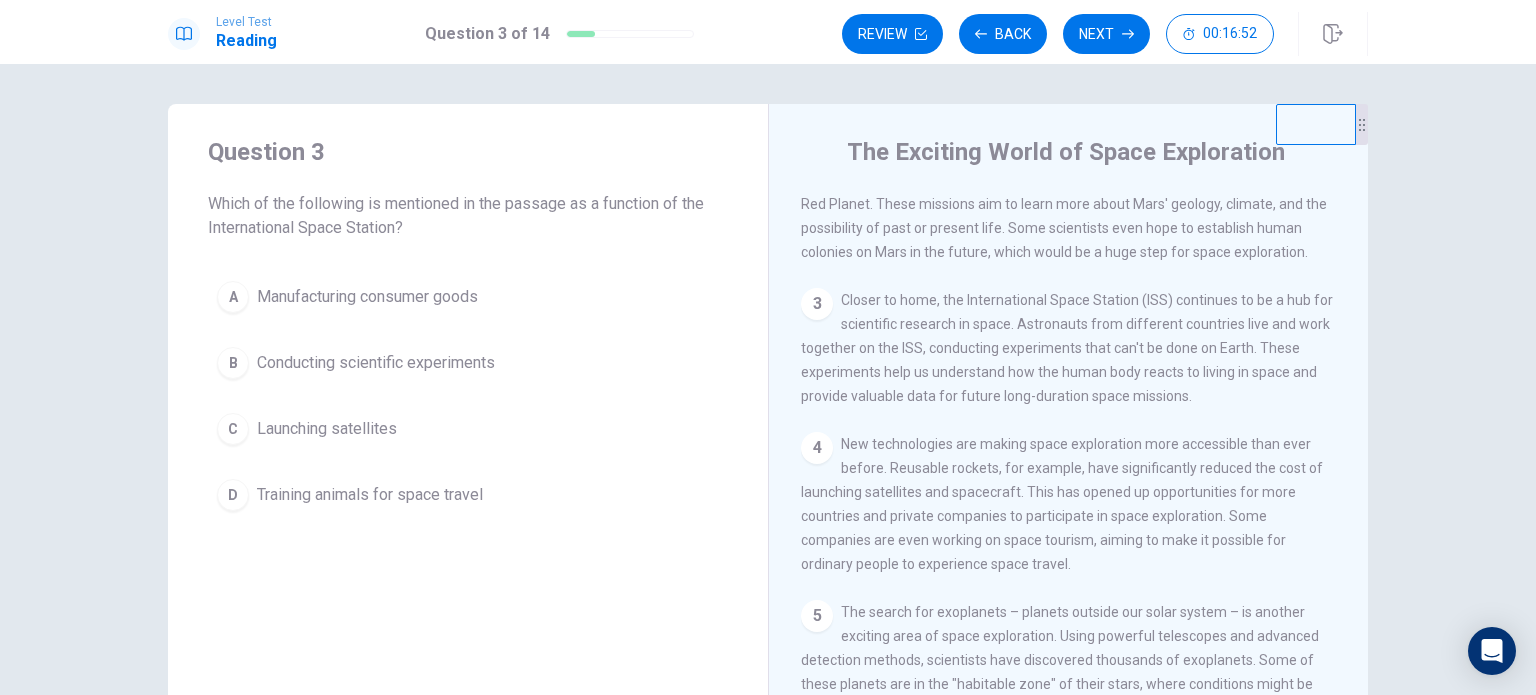 scroll, scrollTop: 200, scrollLeft: 0, axis: vertical 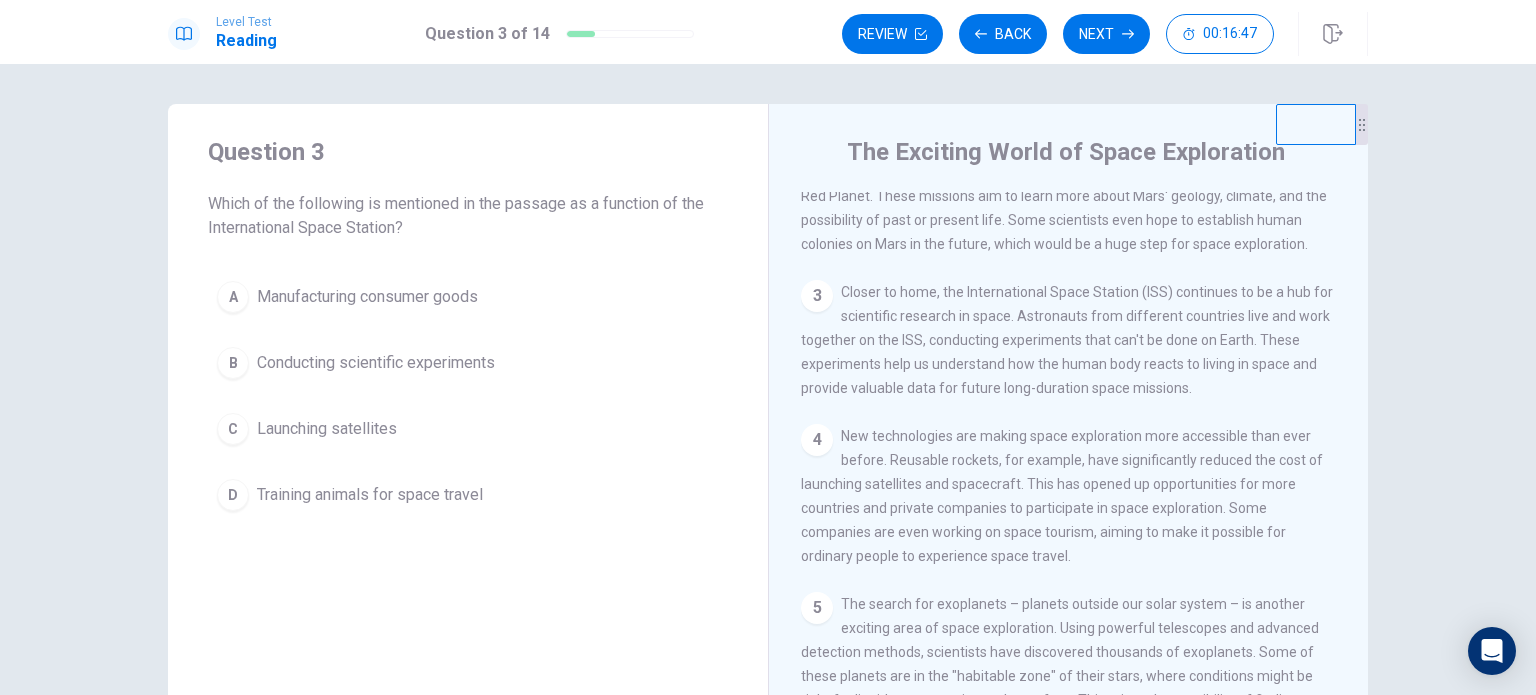 click on "Conducting scientific experiments" at bounding box center [376, 363] 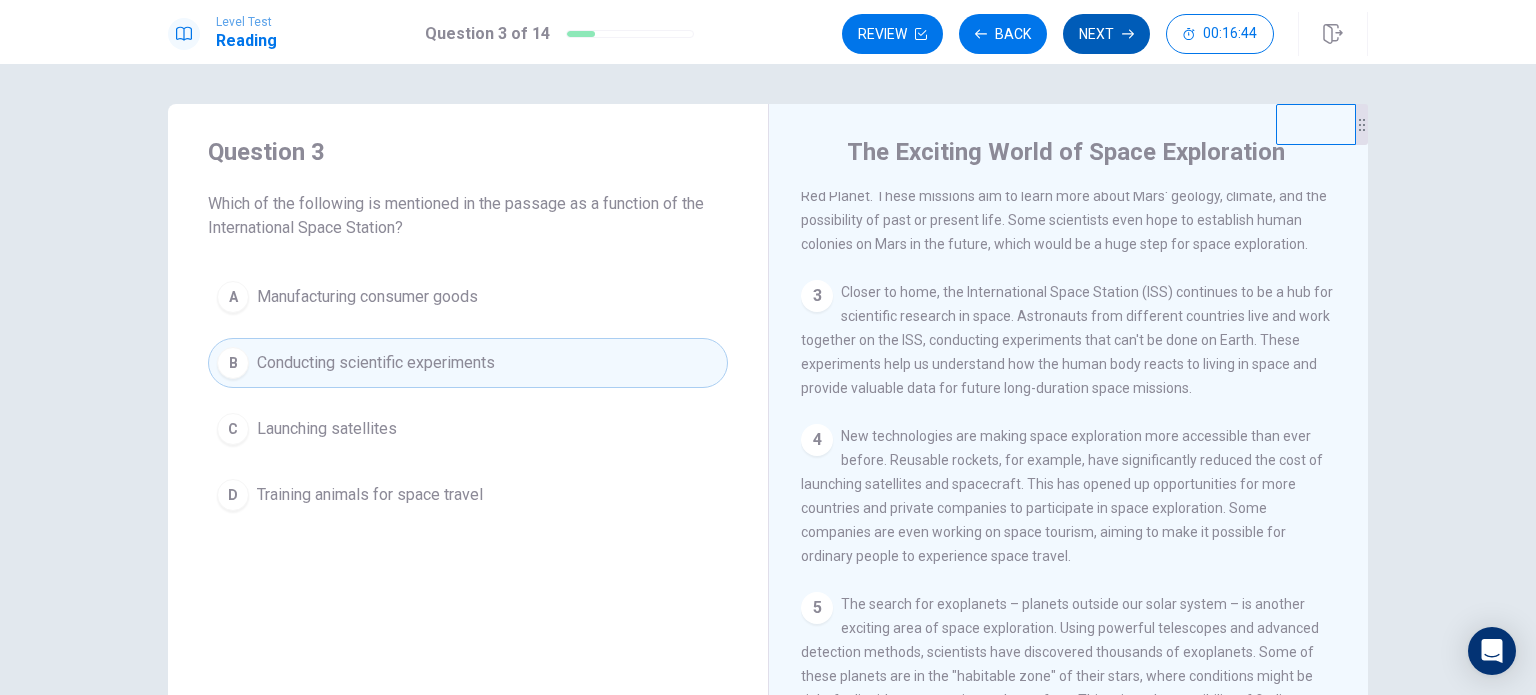 click on "Next" at bounding box center [1106, 34] 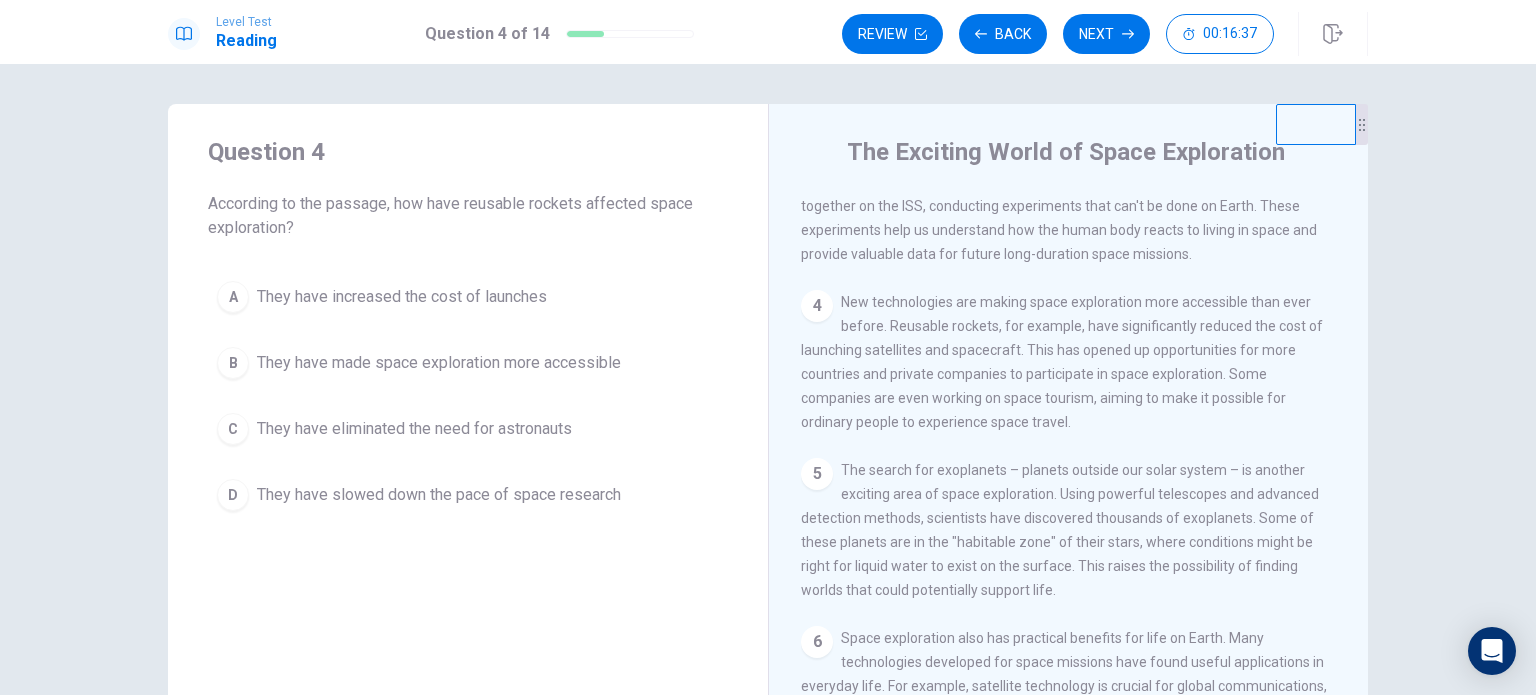 scroll, scrollTop: 400, scrollLeft: 0, axis: vertical 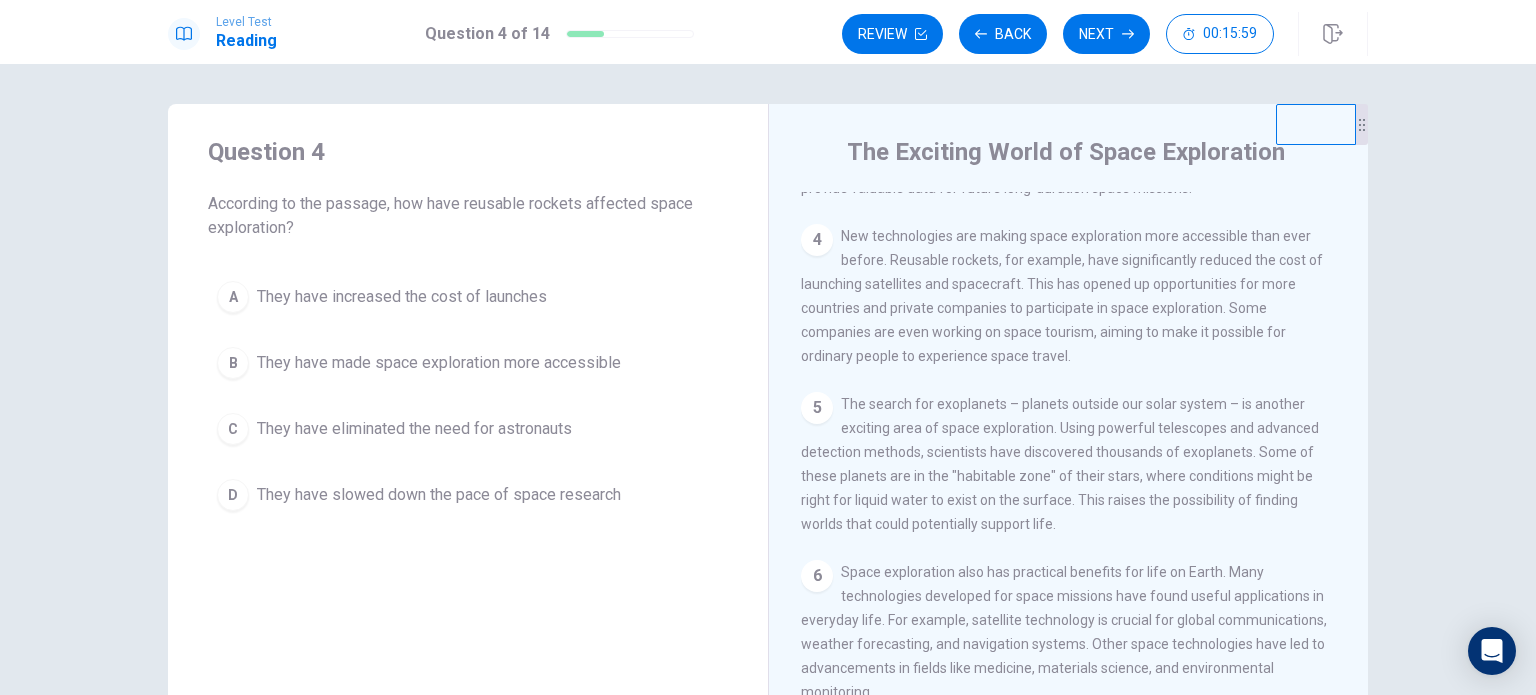 click on "They have made space exploration more accessible" at bounding box center (439, 363) 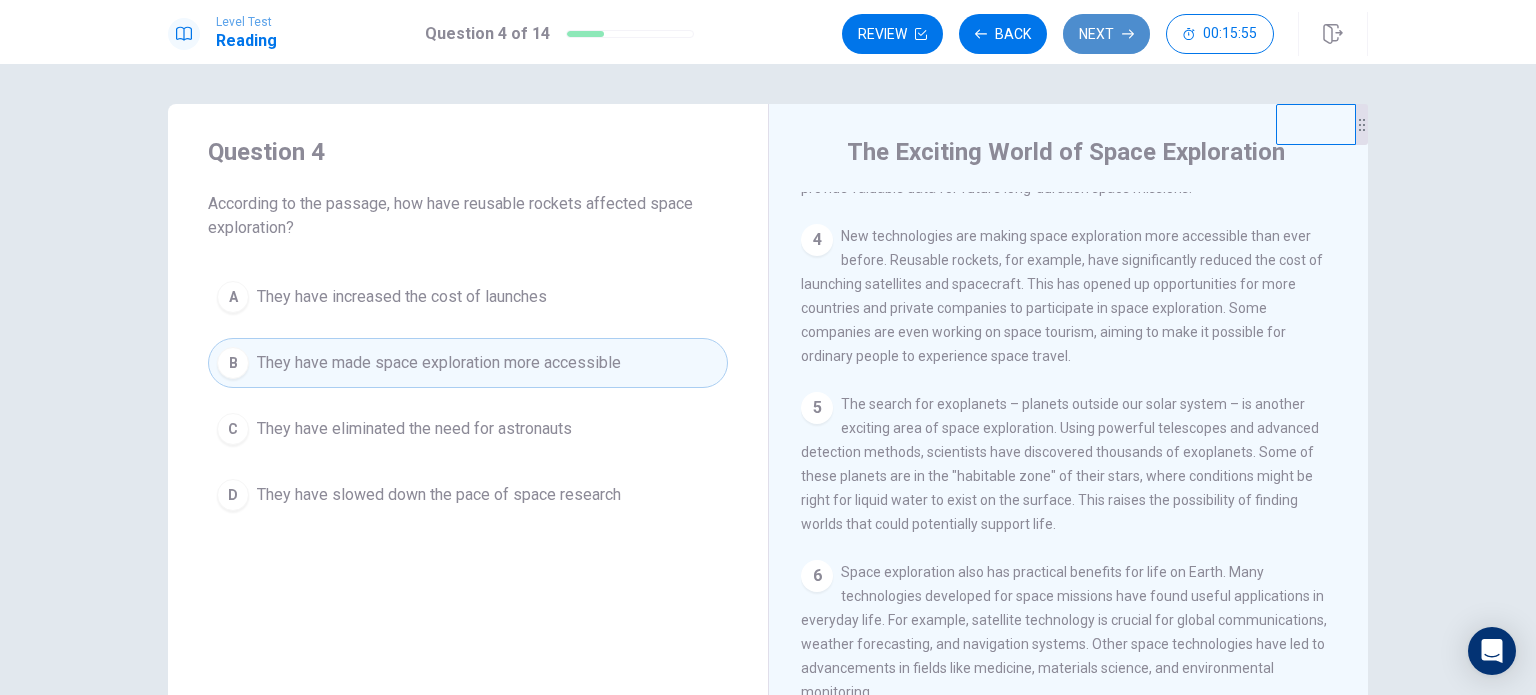 click on "Next" at bounding box center (1106, 34) 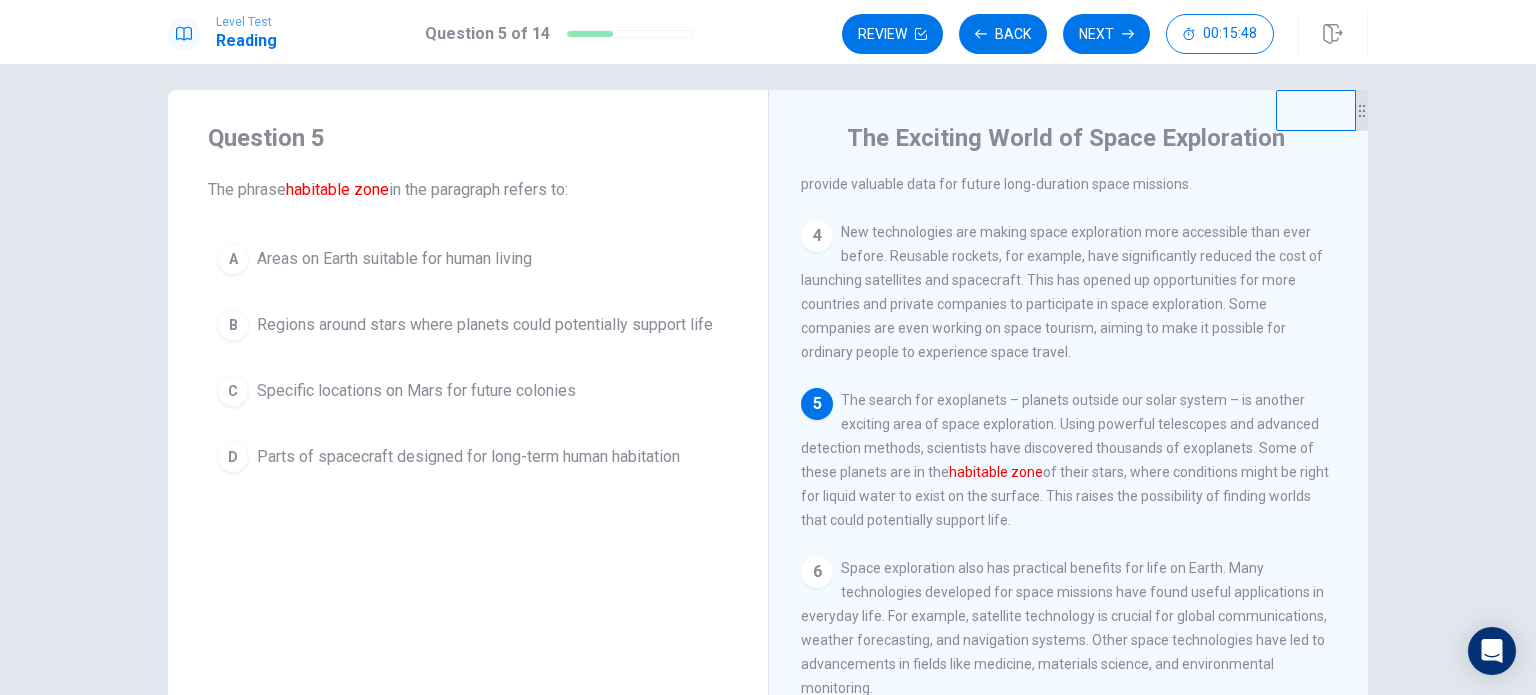 scroll, scrollTop: 8, scrollLeft: 0, axis: vertical 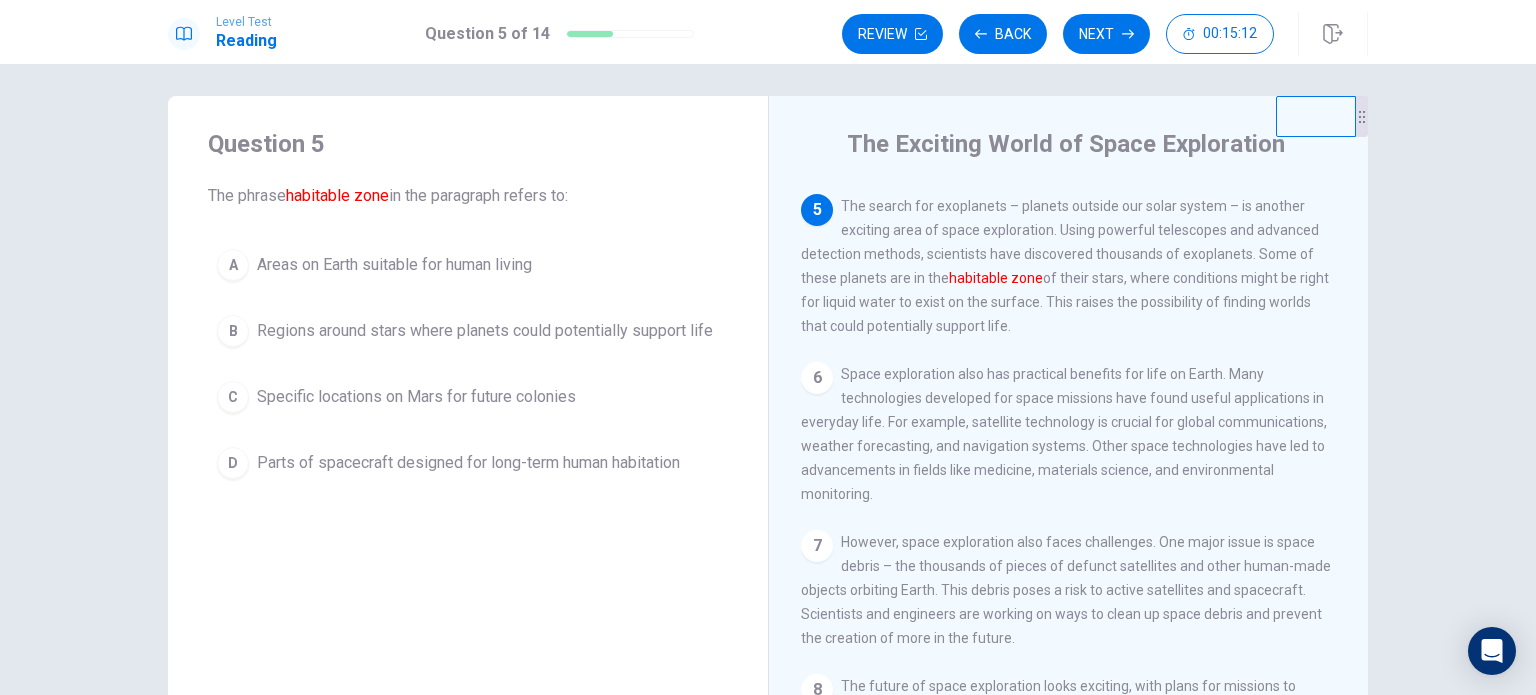click on "Regions around stars where planets could potentially support life" at bounding box center [485, 331] 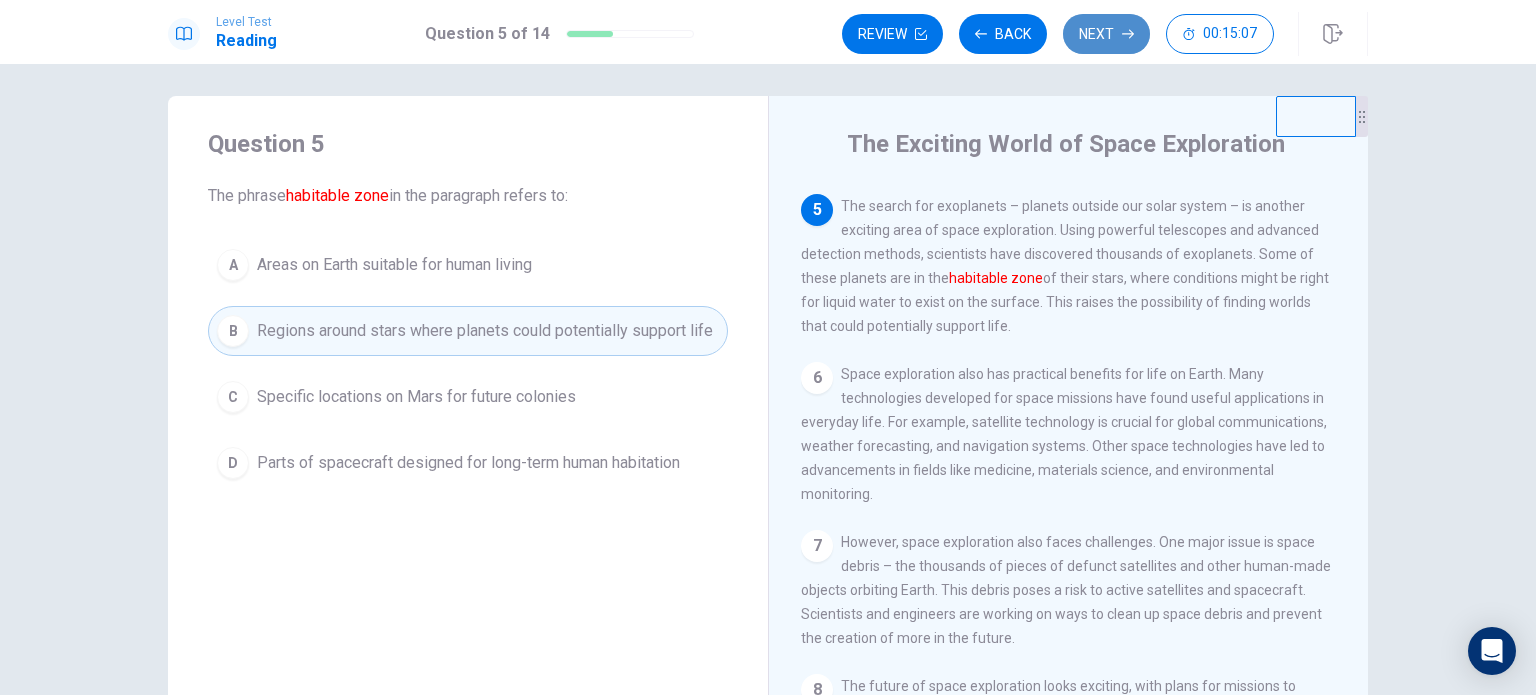 click on "Next" at bounding box center (1106, 34) 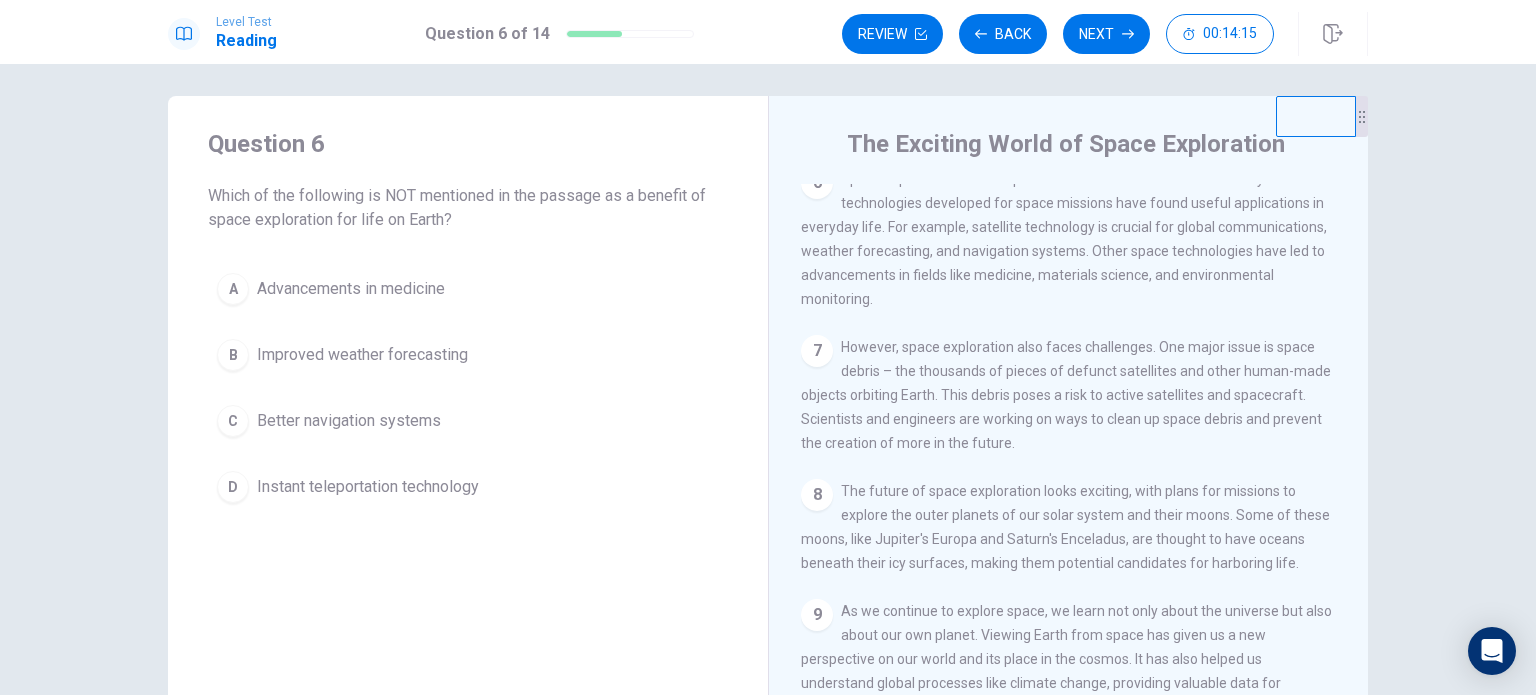 scroll, scrollTop: 790, scrollLeft: 0, axis: vertical 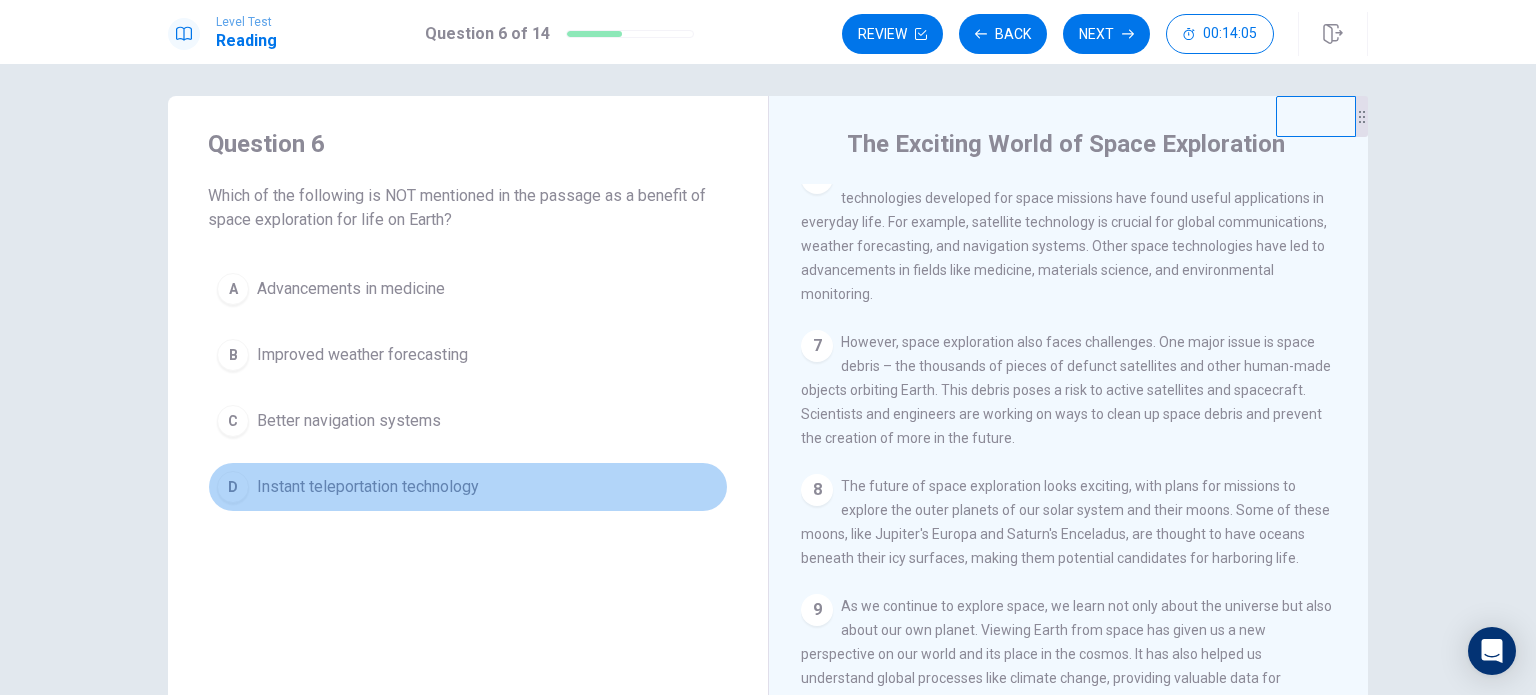 click on "Instant teleportation technology" at bounding box center [368, 487] 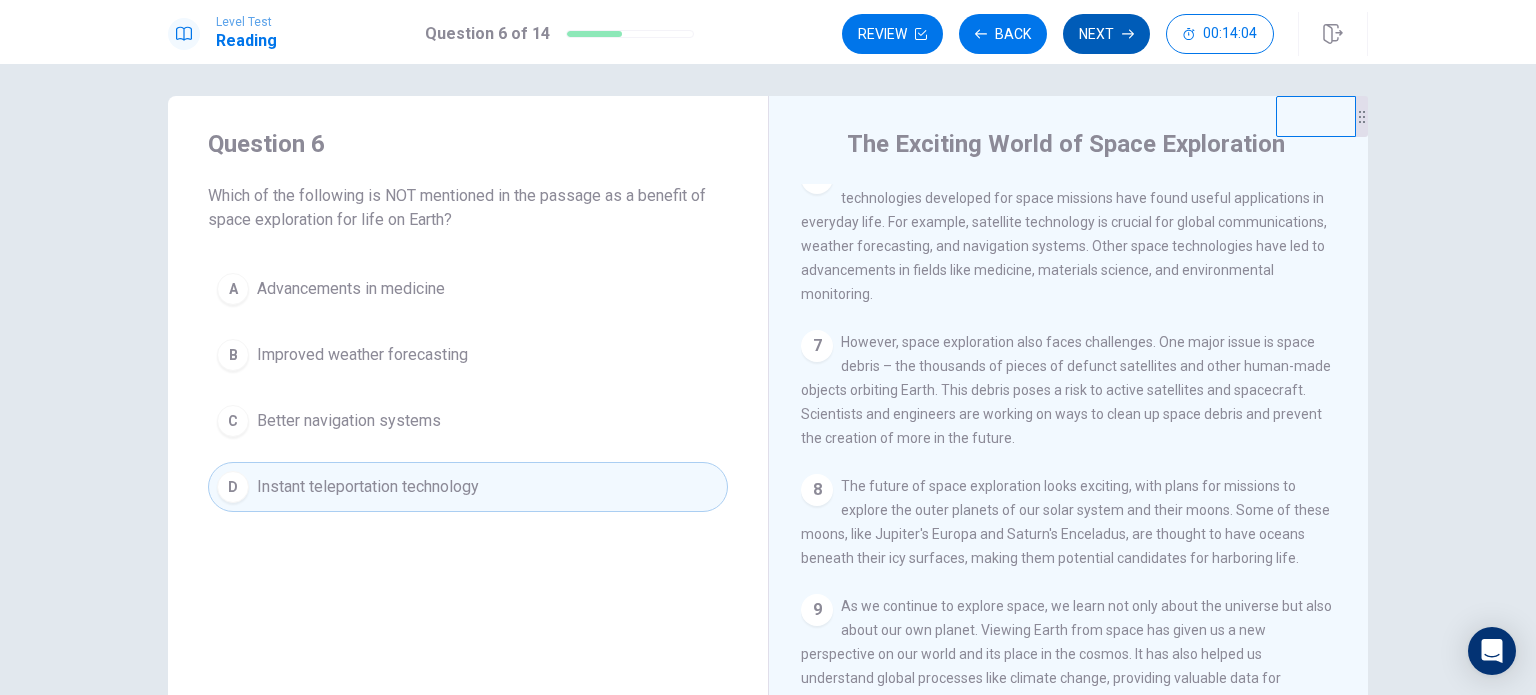 click on "Next" at bounding box center (1106, 34) 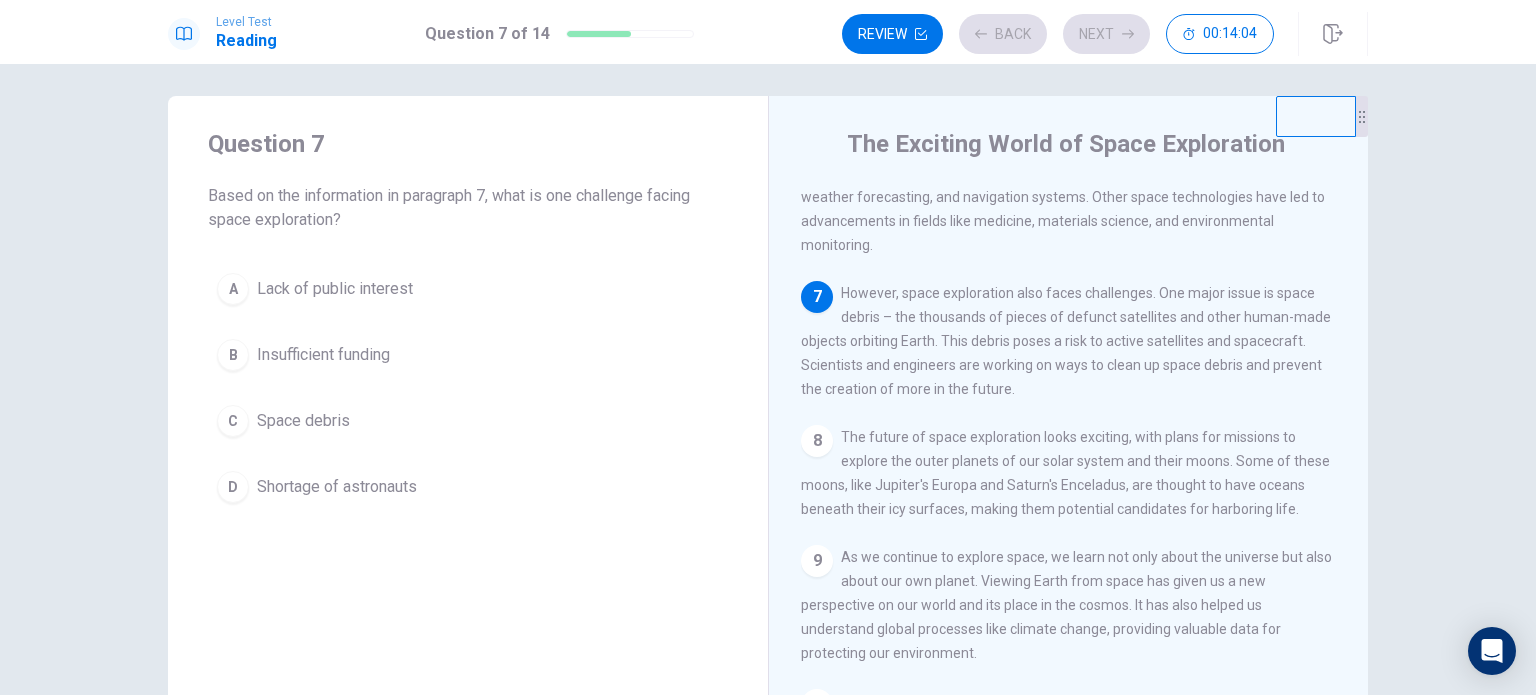 scroll, scrollTop: 962, scrollLeft: 0, axis: vertical 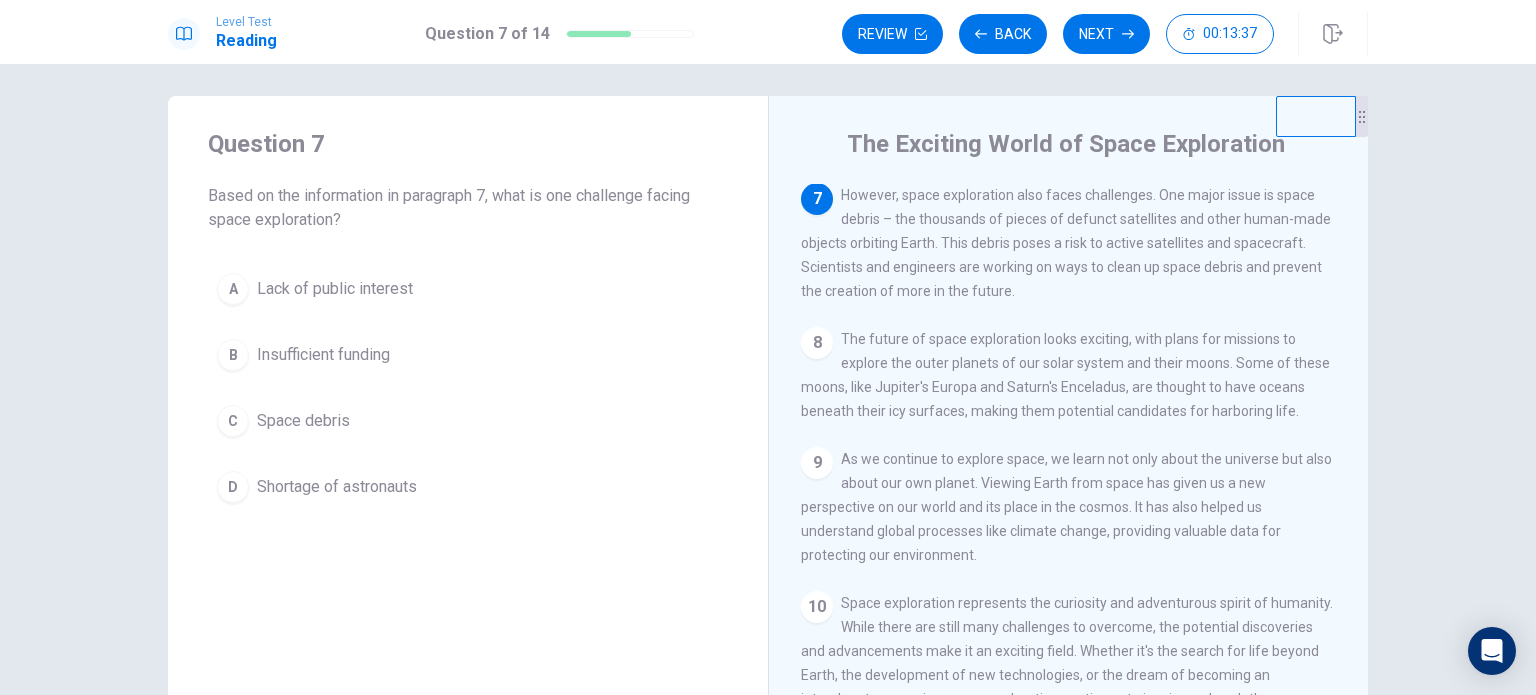 click on "Space debris" at bounding box center (303, 421) 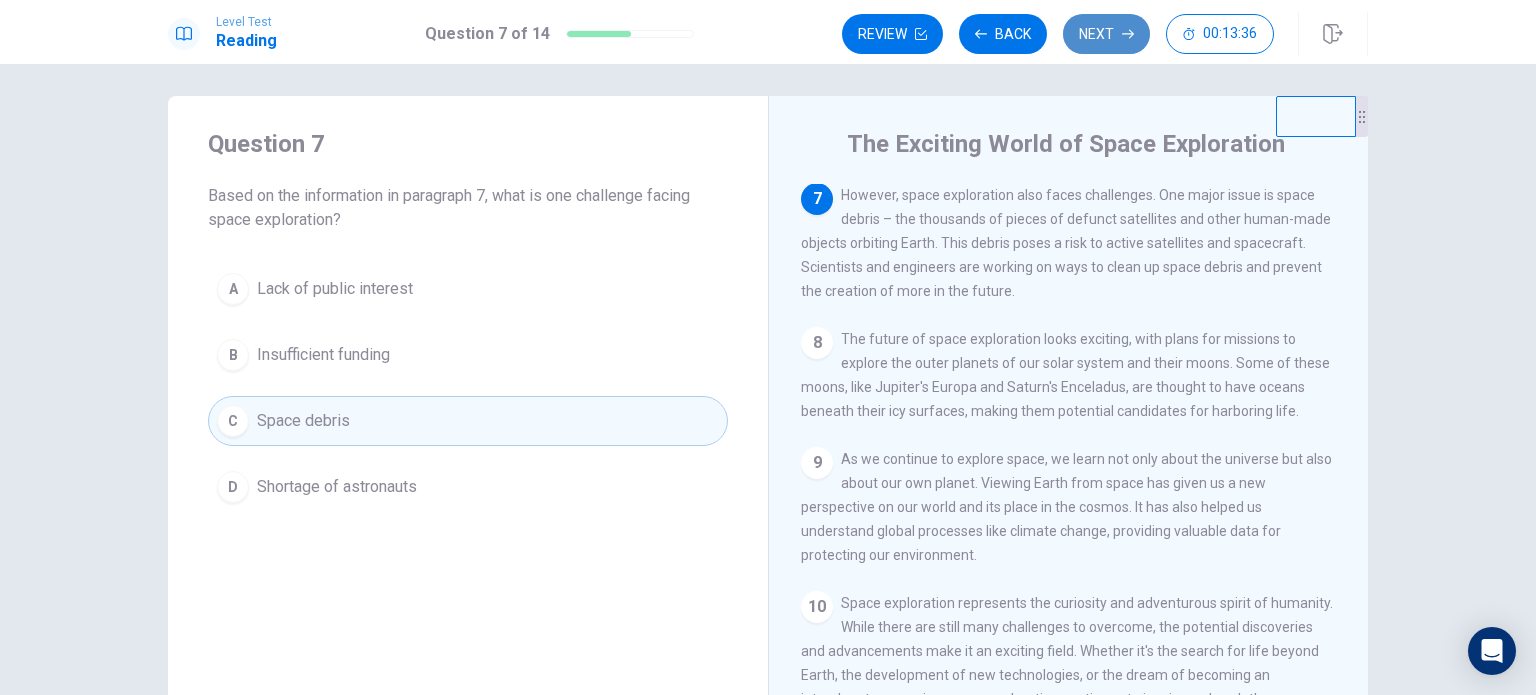 click on "Next" at bounding box center [1106, 34] 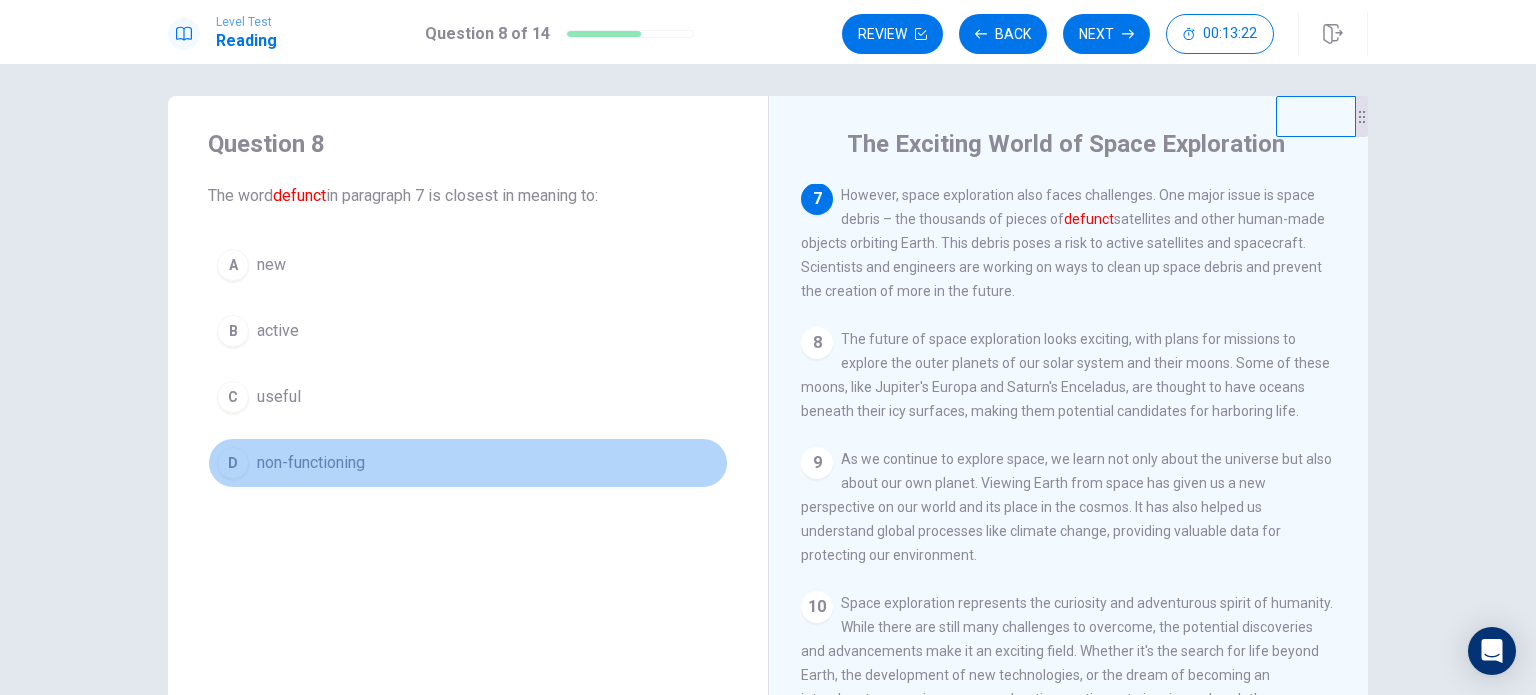 click on "non-functioning" at bounding box center (311, 463) 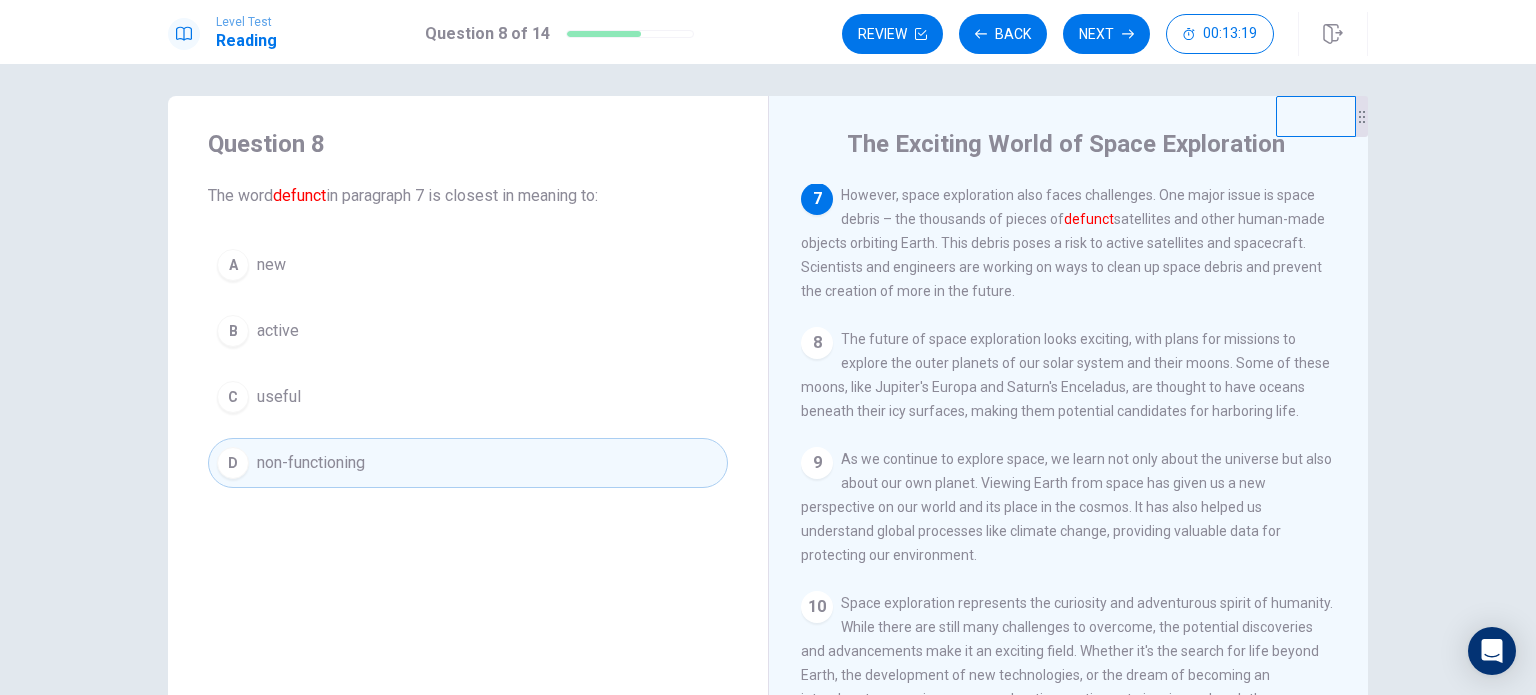 scroll, scrollTop: 979, scrollLeft: 0, axis: vertical 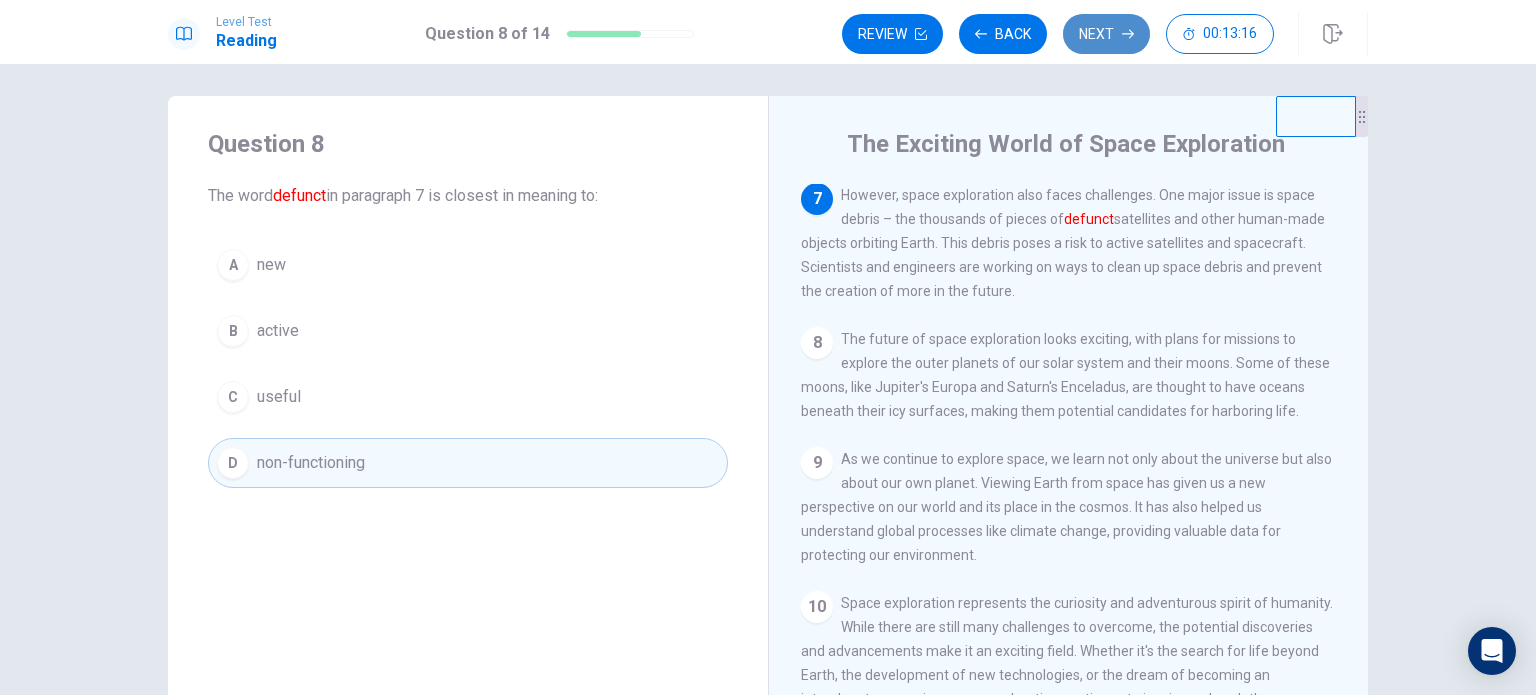 click on "Next" at bounding box center (1106, 34) 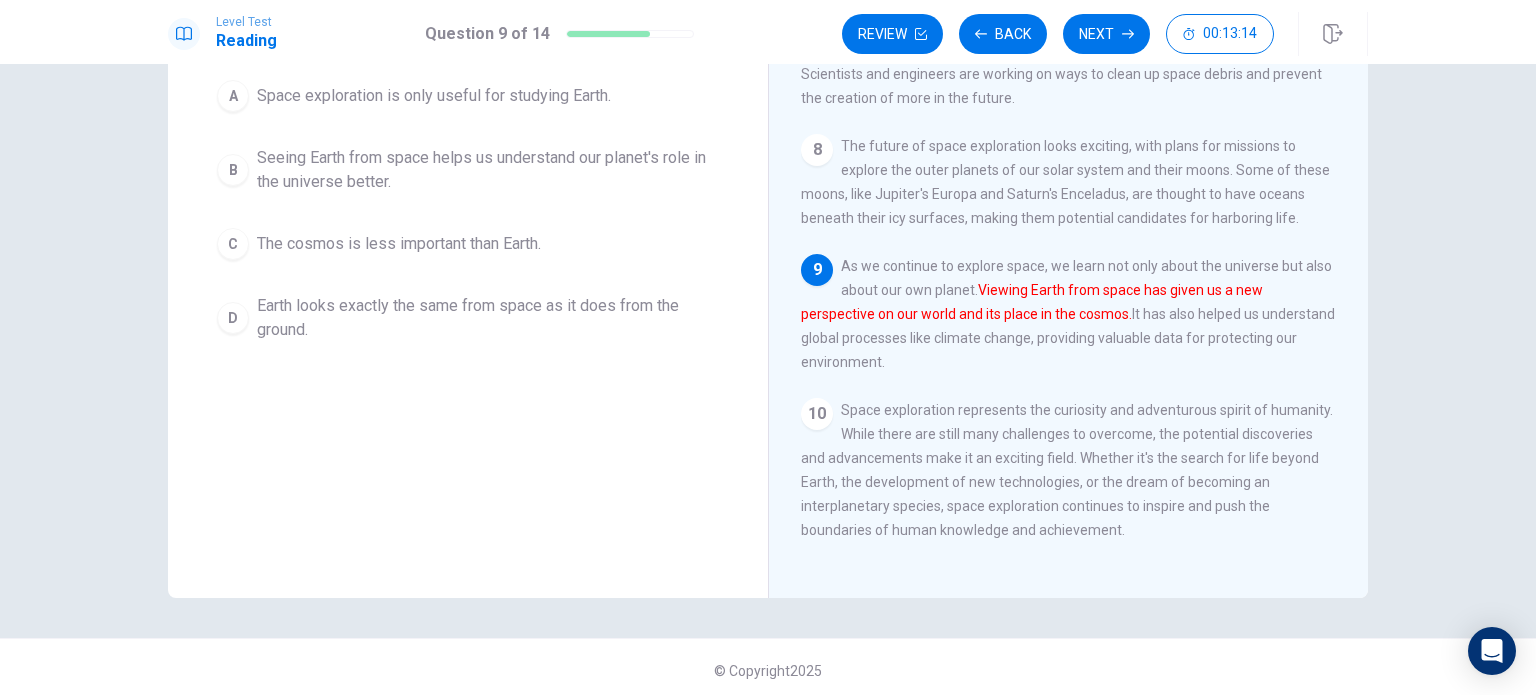 scroll, scrollTop: 208, scrollLeft: 0, axis: vertical 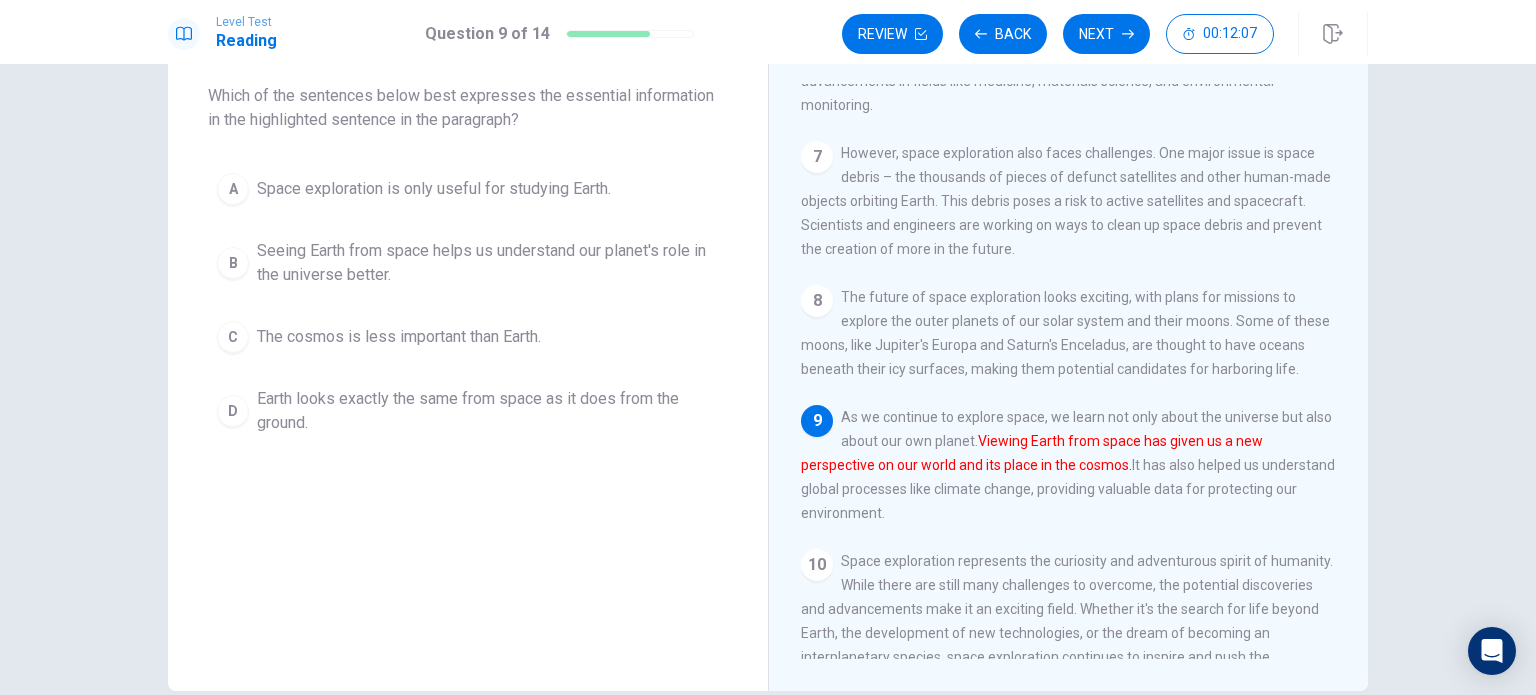 click on "Seeing Earth from space helps us understand our planet's role in the universe better." at bounding box center [488, 263] 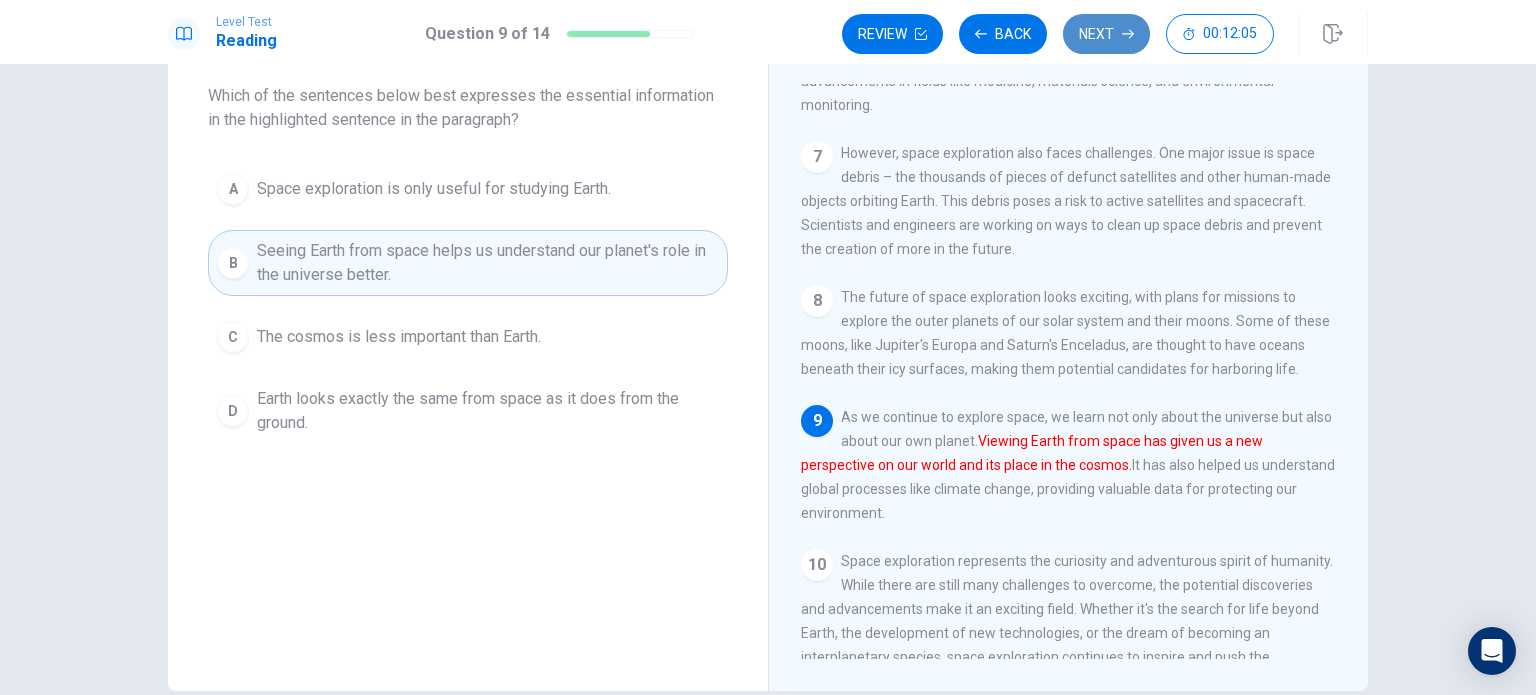 click on "Next" at bounding box center [1106, 34] 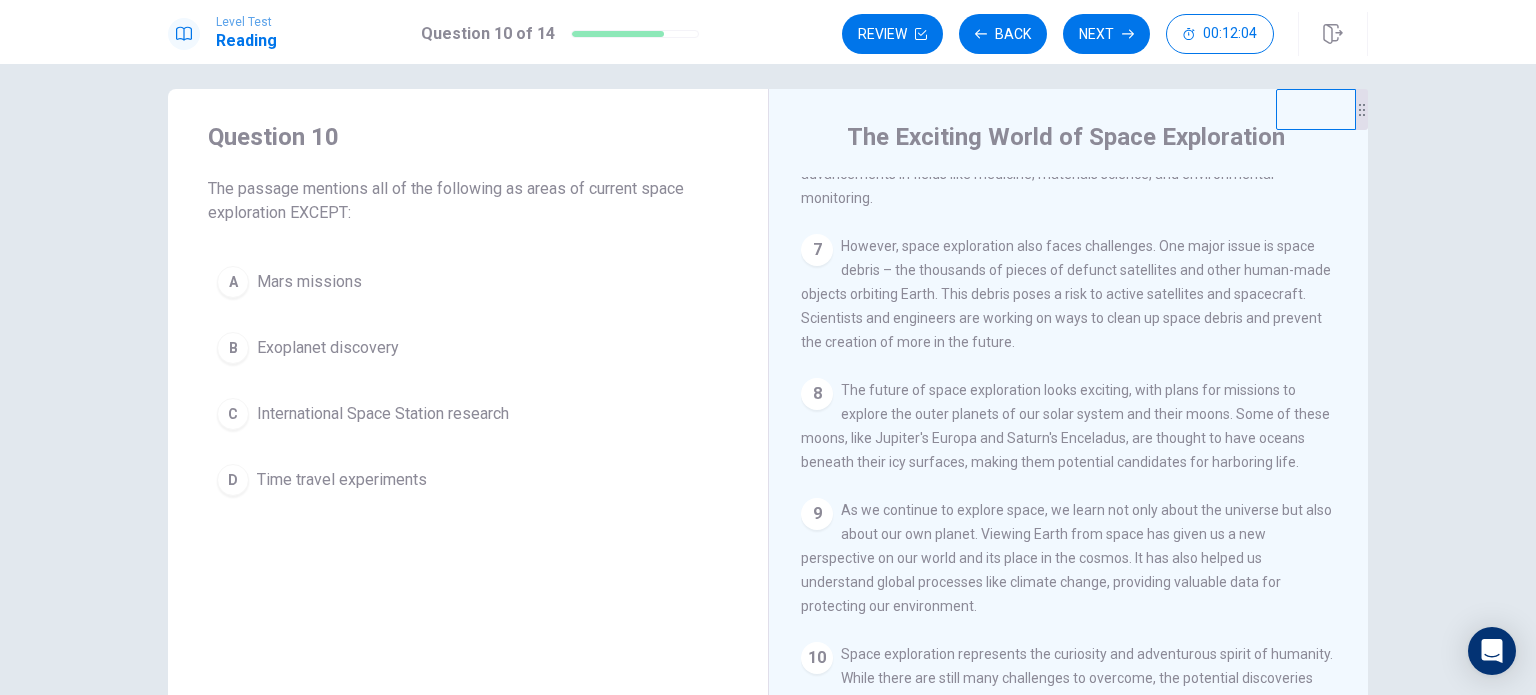 scroll, scrollTop: 8, scrollLeft: 0, axis: vertical 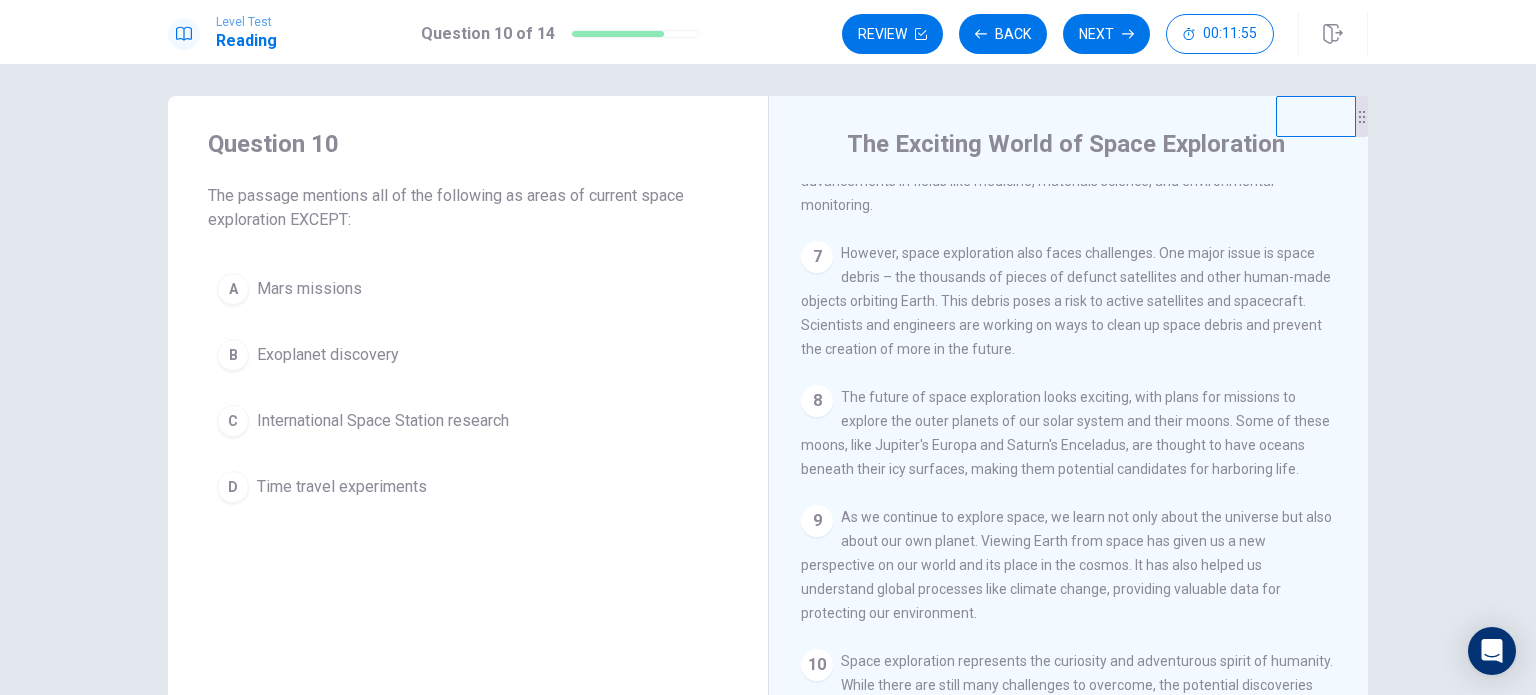 click on "Time travel experiments" at bounding box center (342, 487) 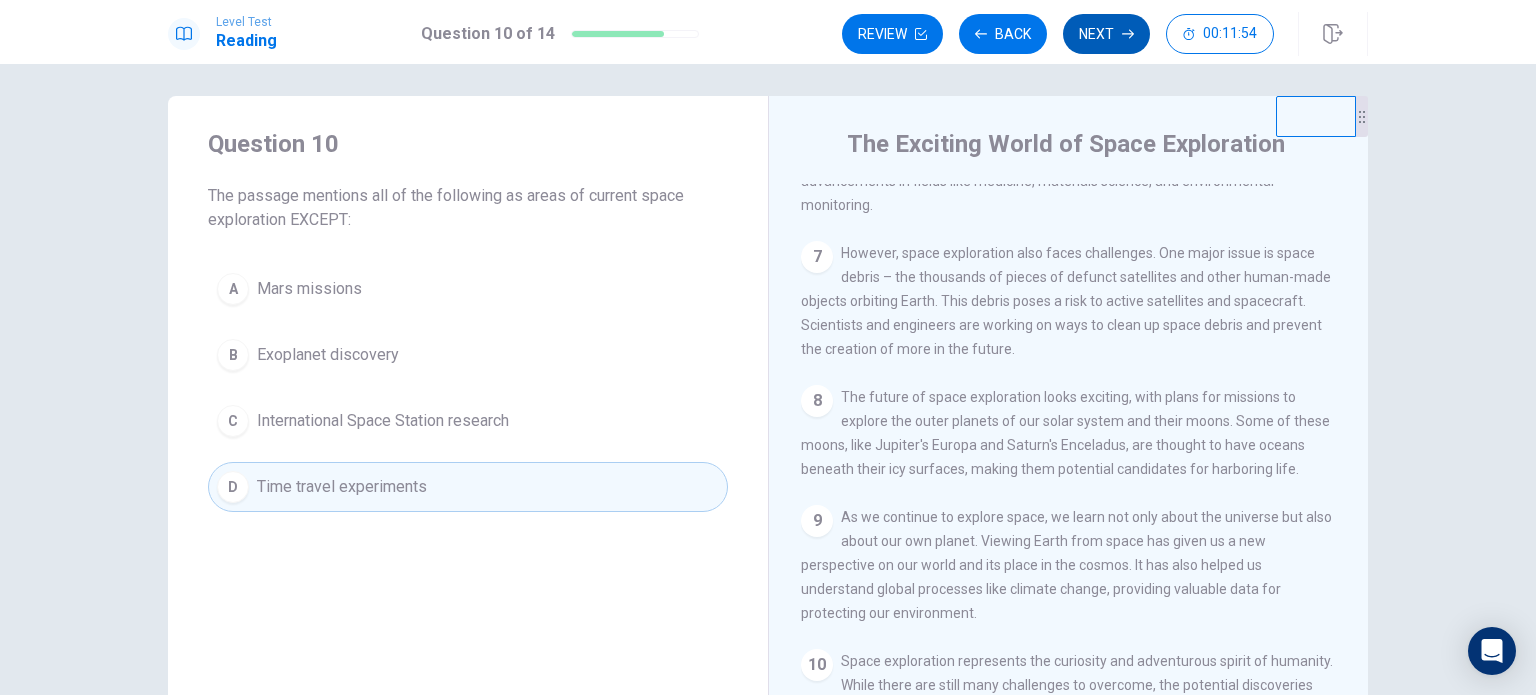 click on "Next" at bounding box center [1106, 34] 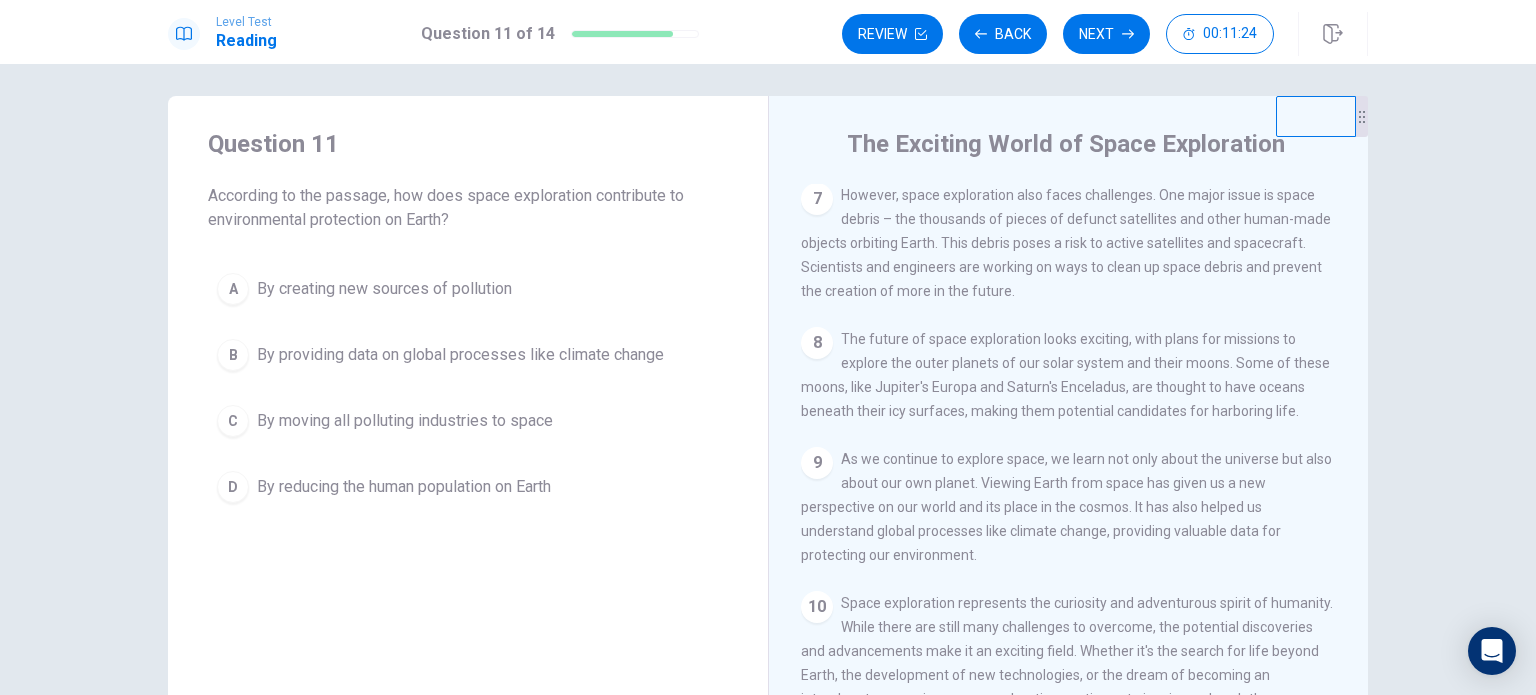 scroll, scrollTop: 979, scrollLeft: 0, axis: vertical 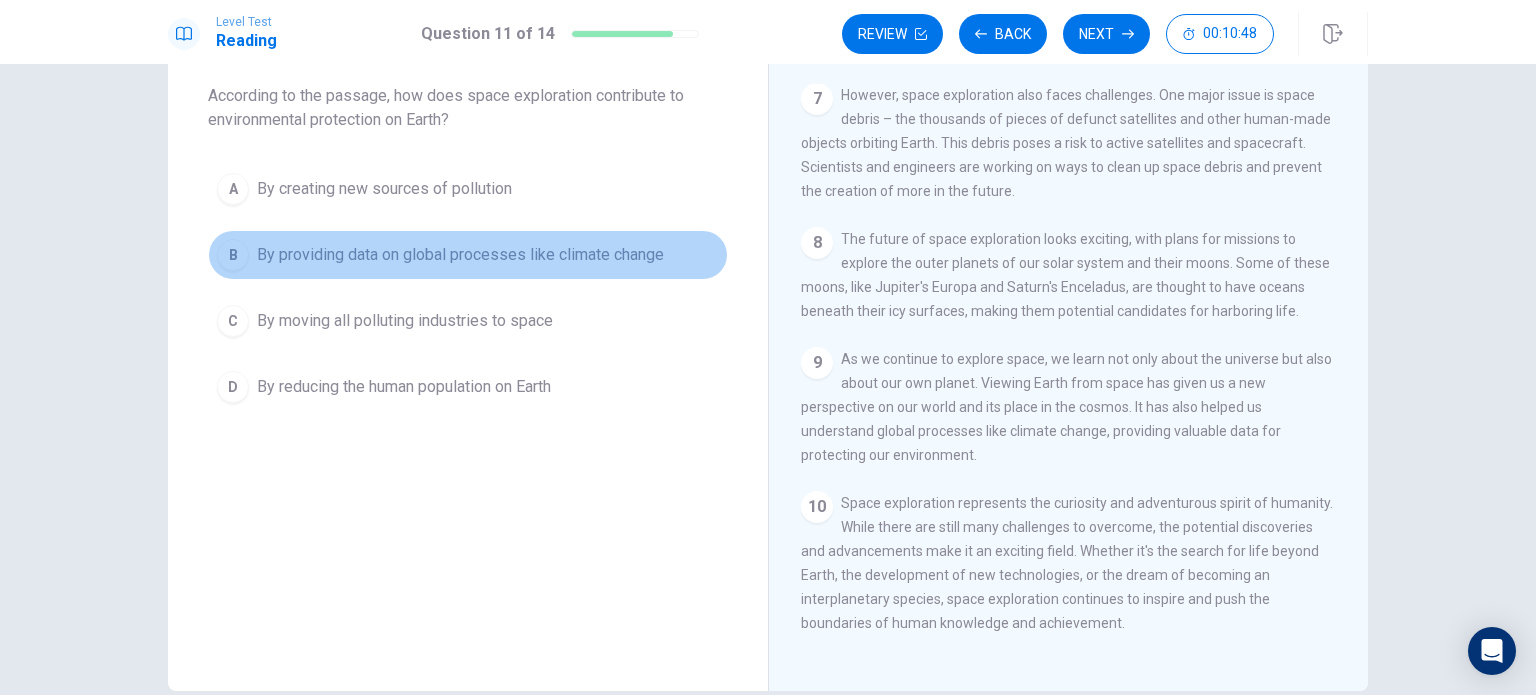 click on "By providing data on global processes like climate change" at bounding box center [460, 255] 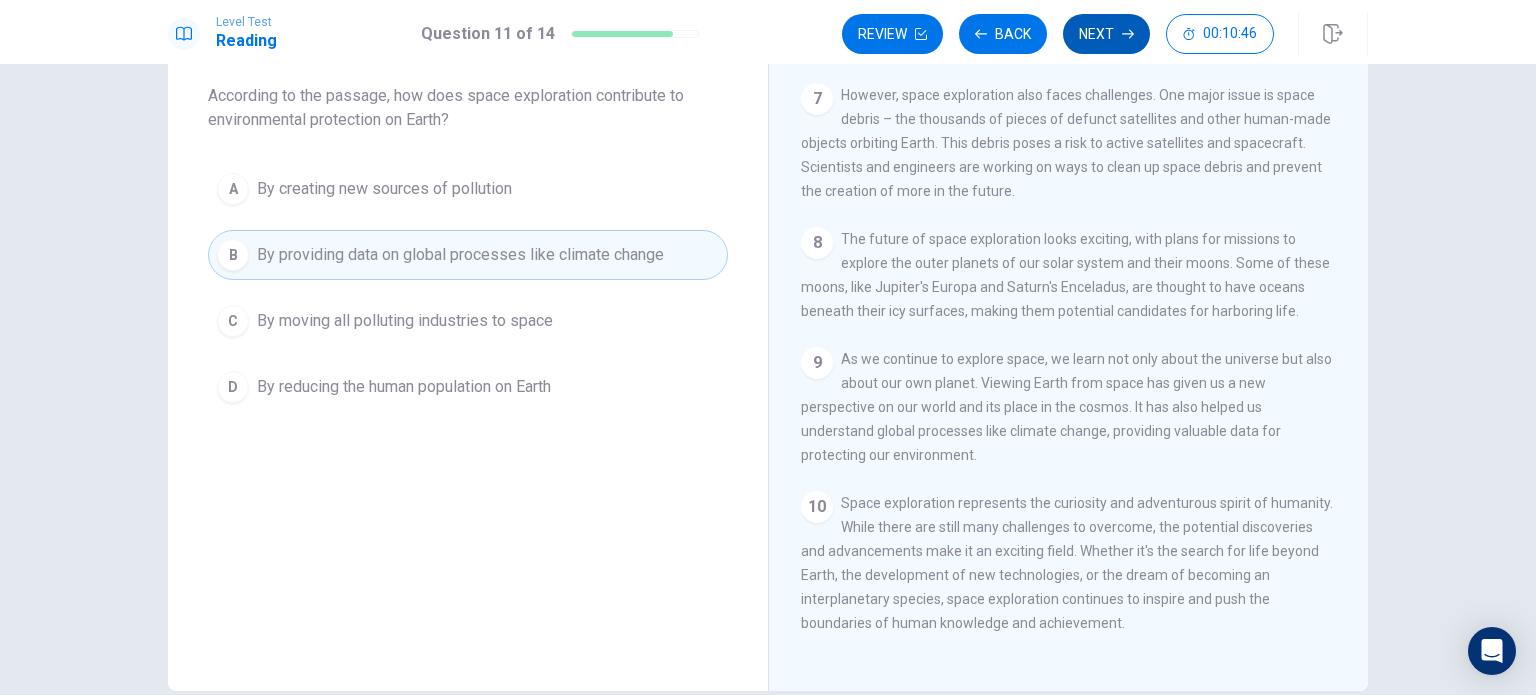 click 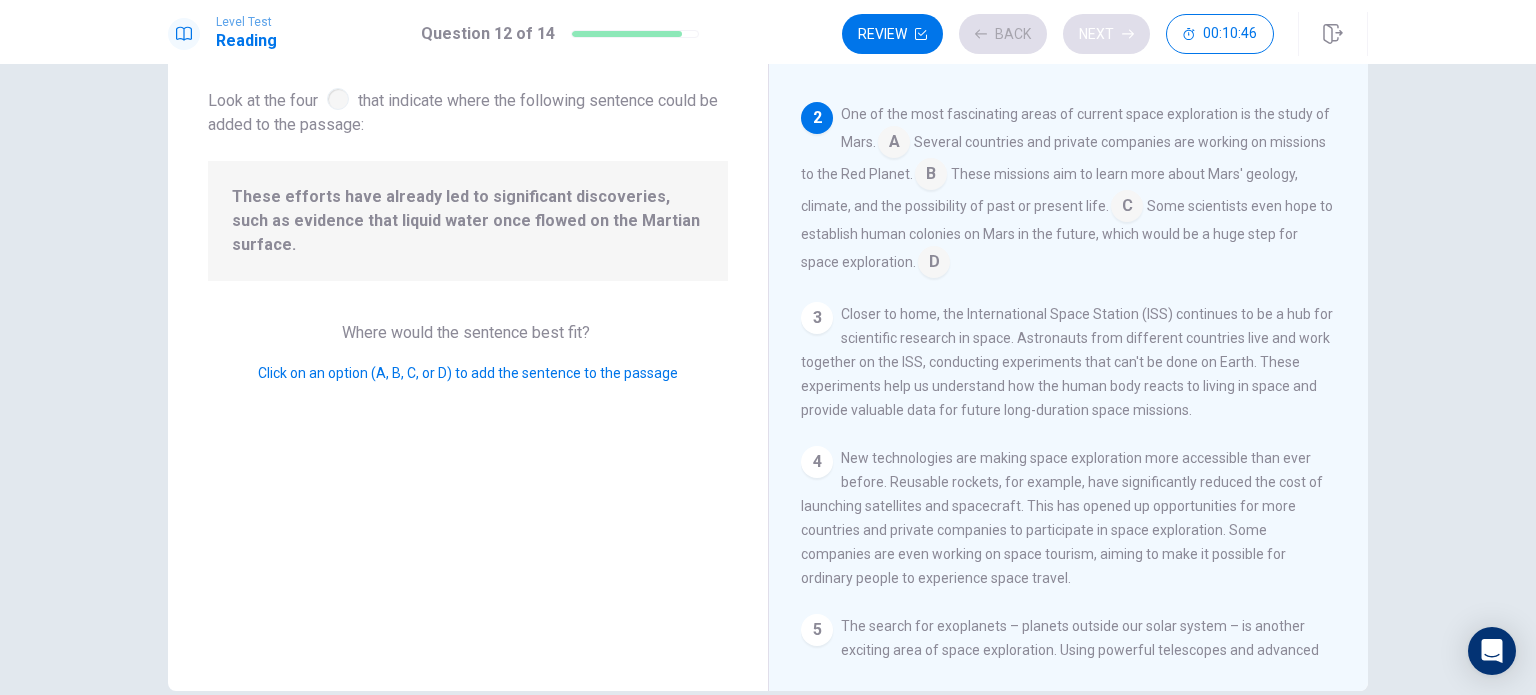 scroll, scrollTop: 148, scrollLeft: 0, axis: vertical 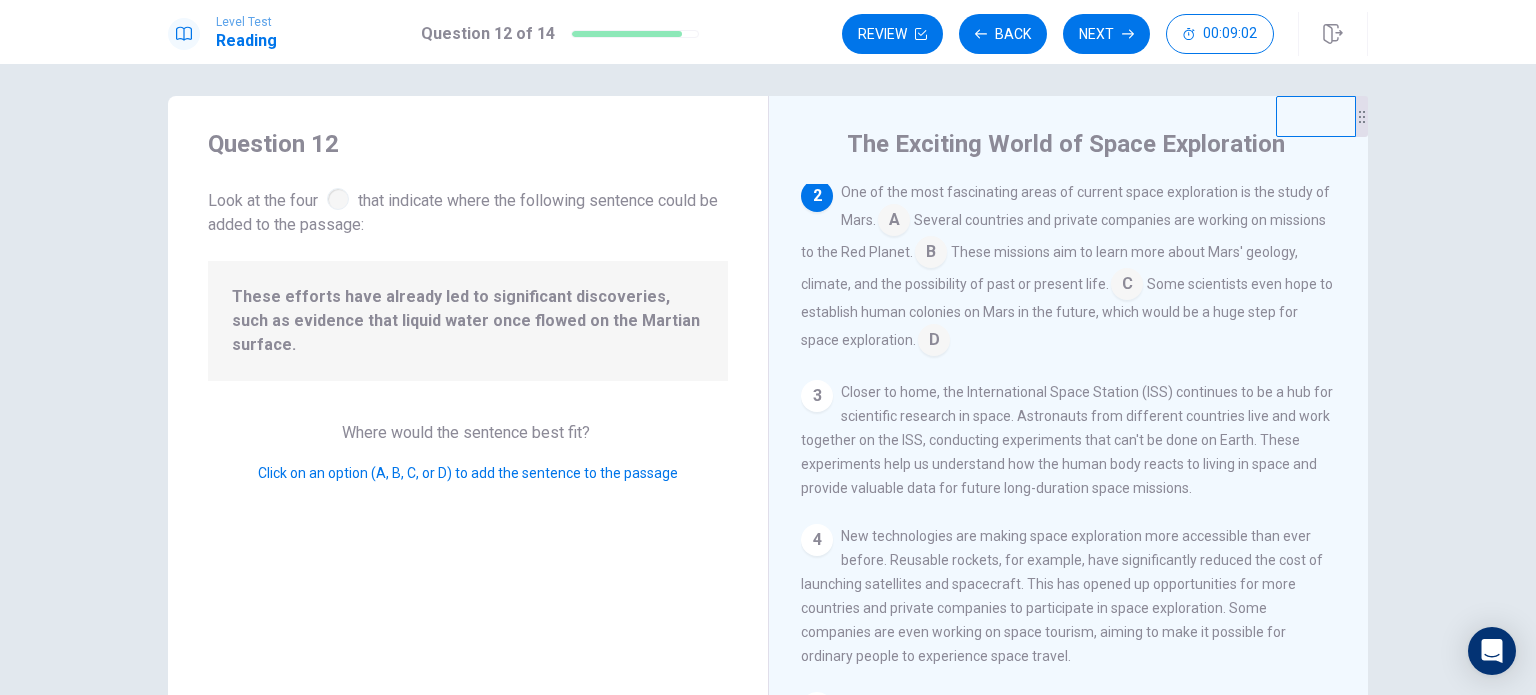 click at bounding box center (934, 342) 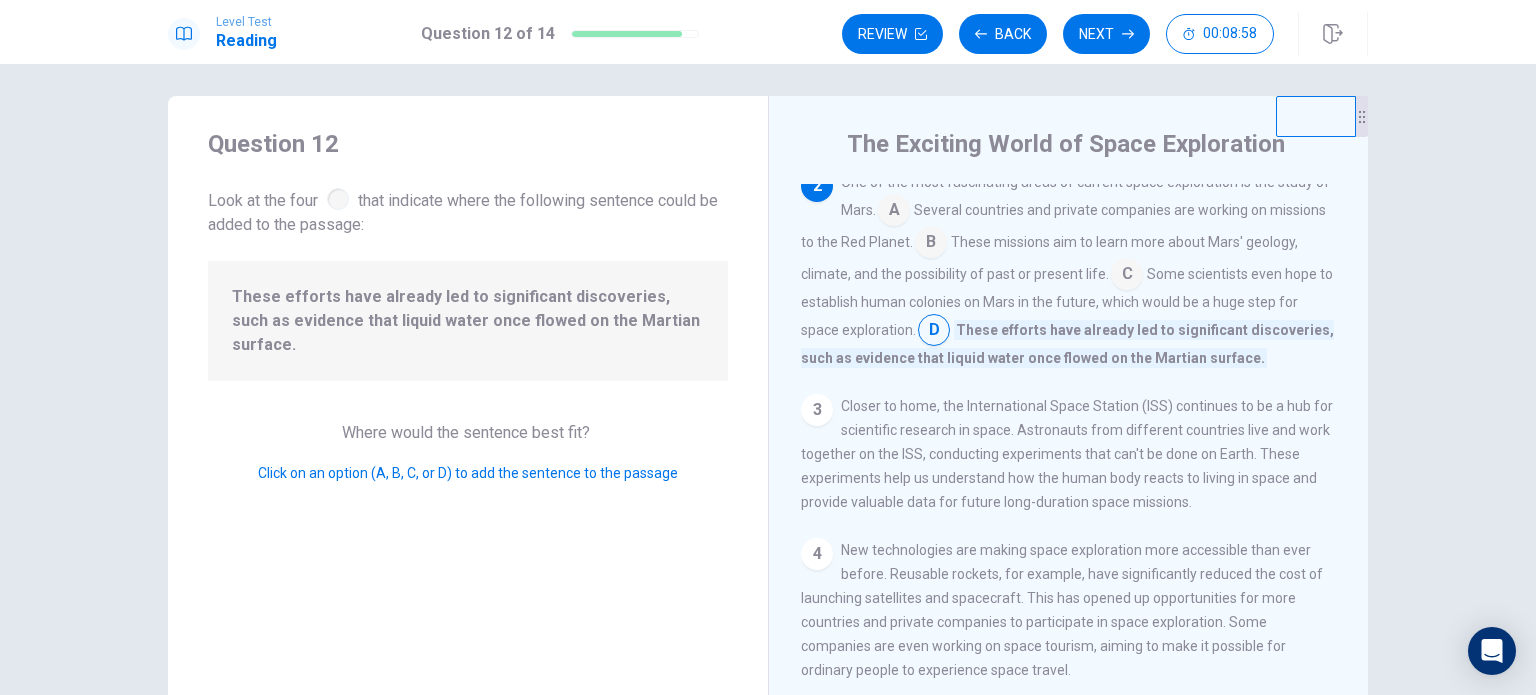 scroll, scrollTop: 148, scrollLeft: 0, axis: vertical 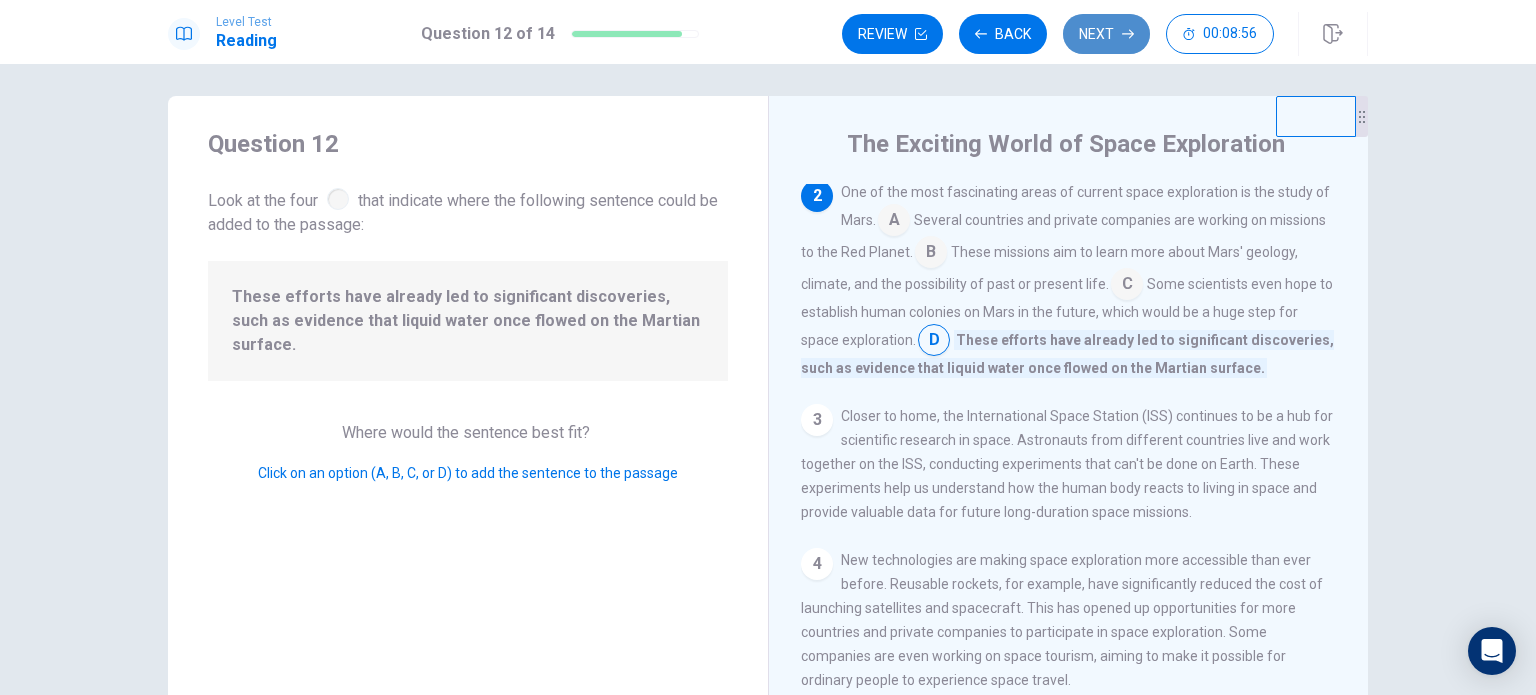 click on "Next" at bounding box center [1106, 34] 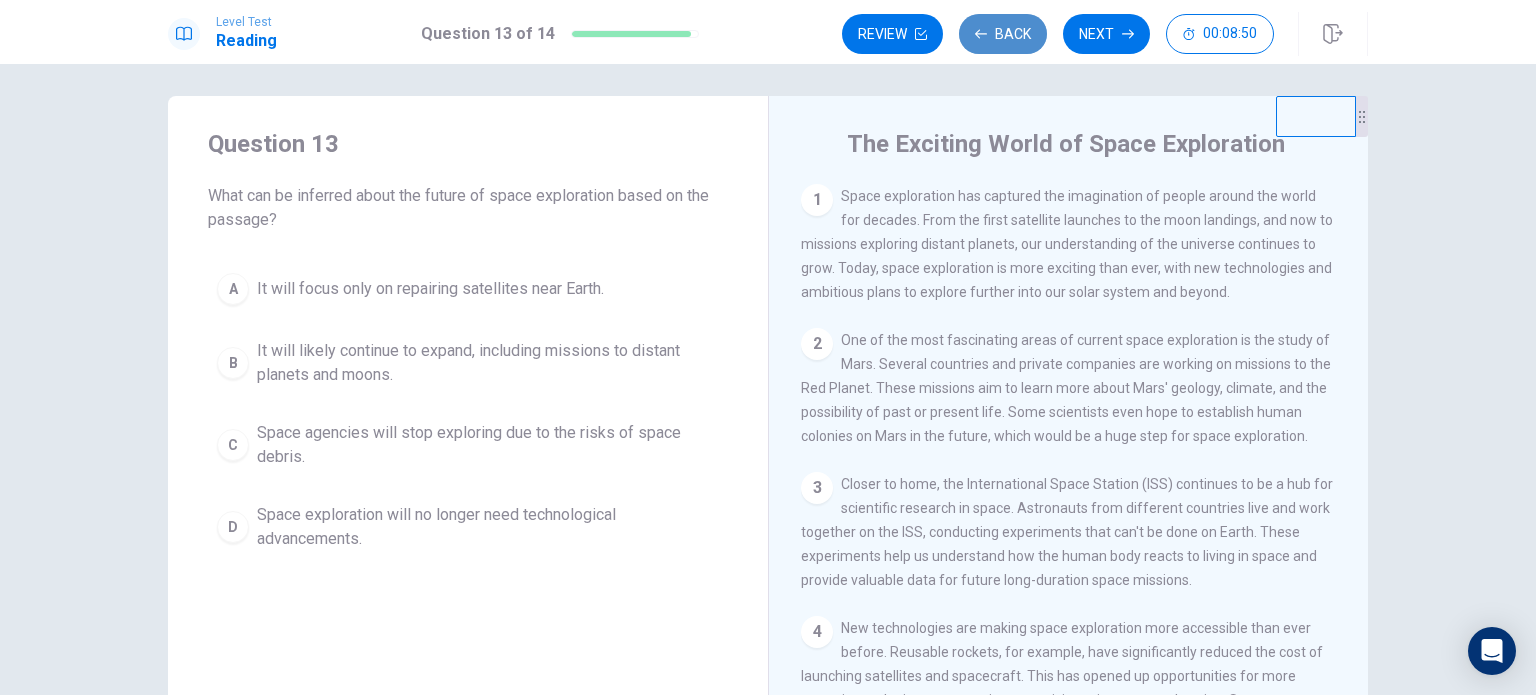 click on "Back" at bounding box center [1003, 34] 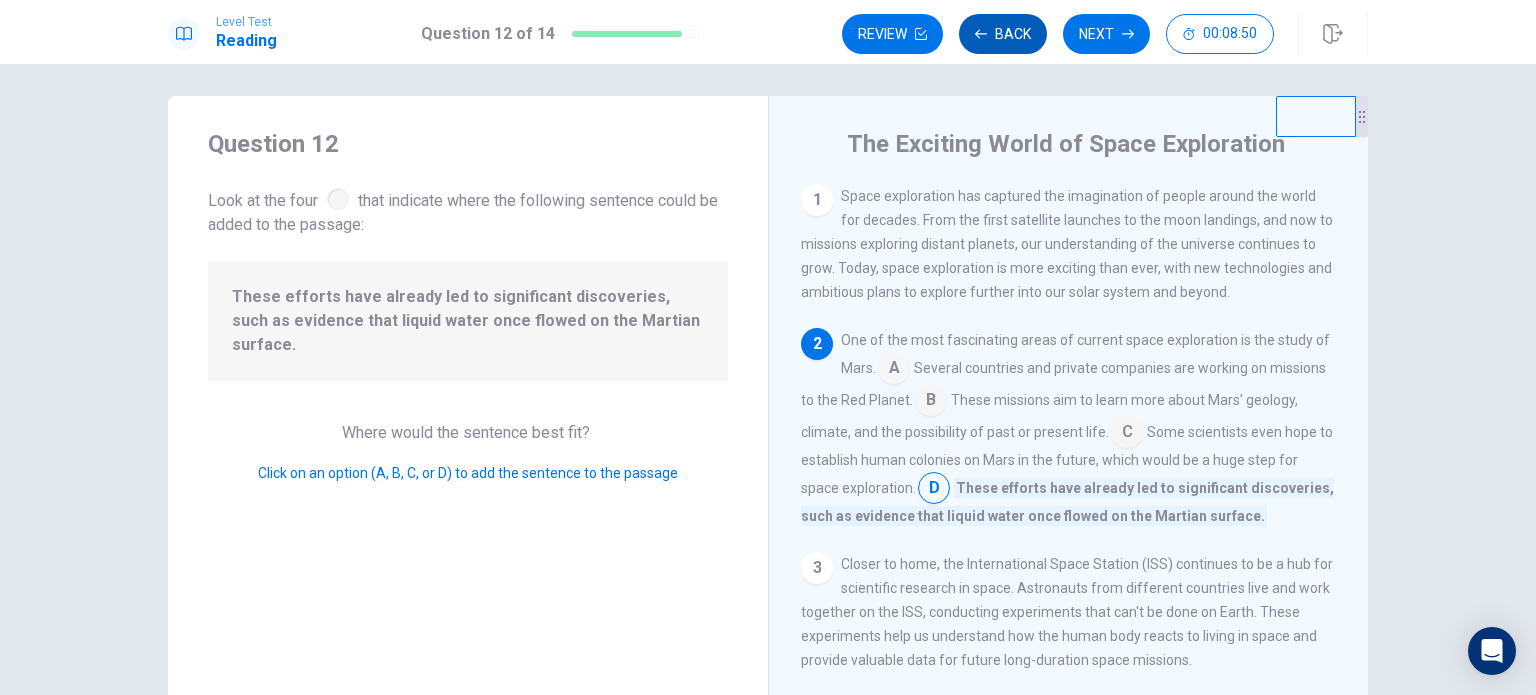 scroll, scrollTop: 148, scrollLeft: 0, axis: vertical 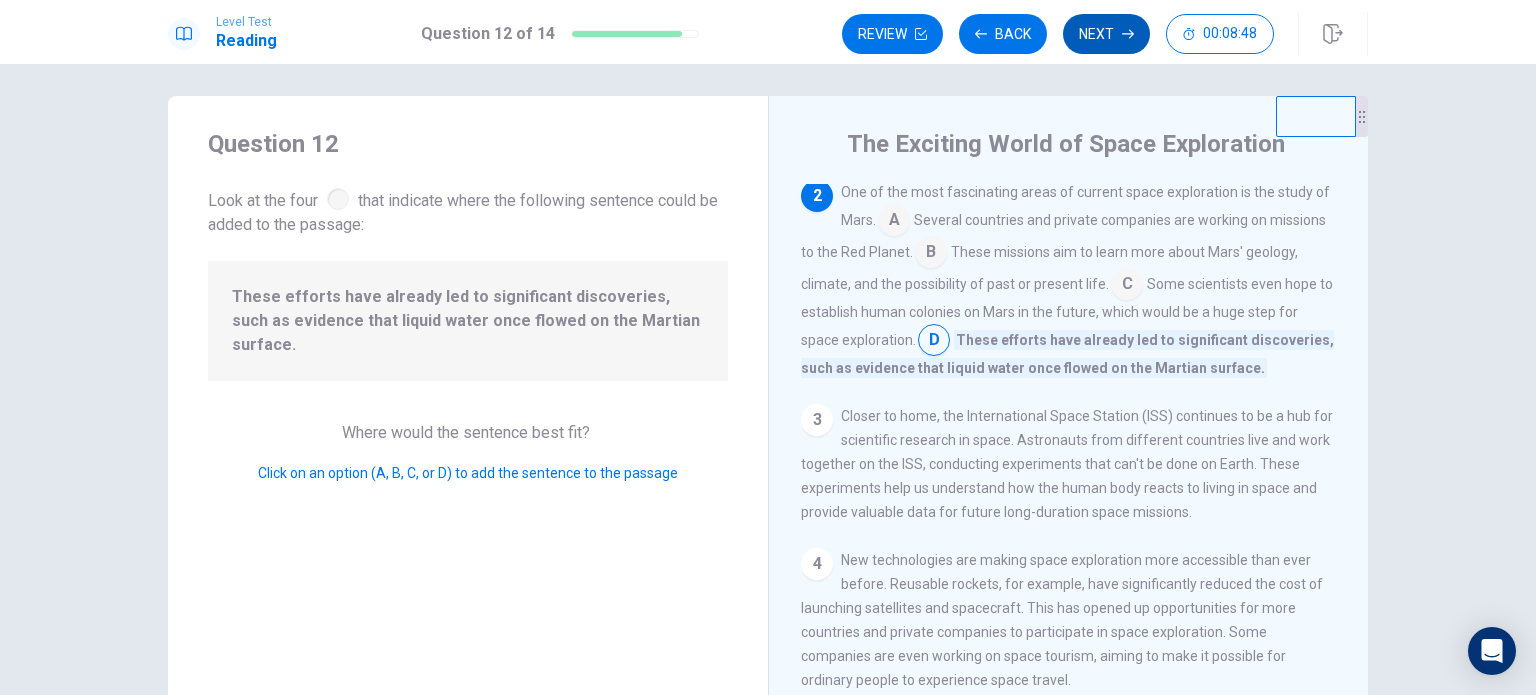 click 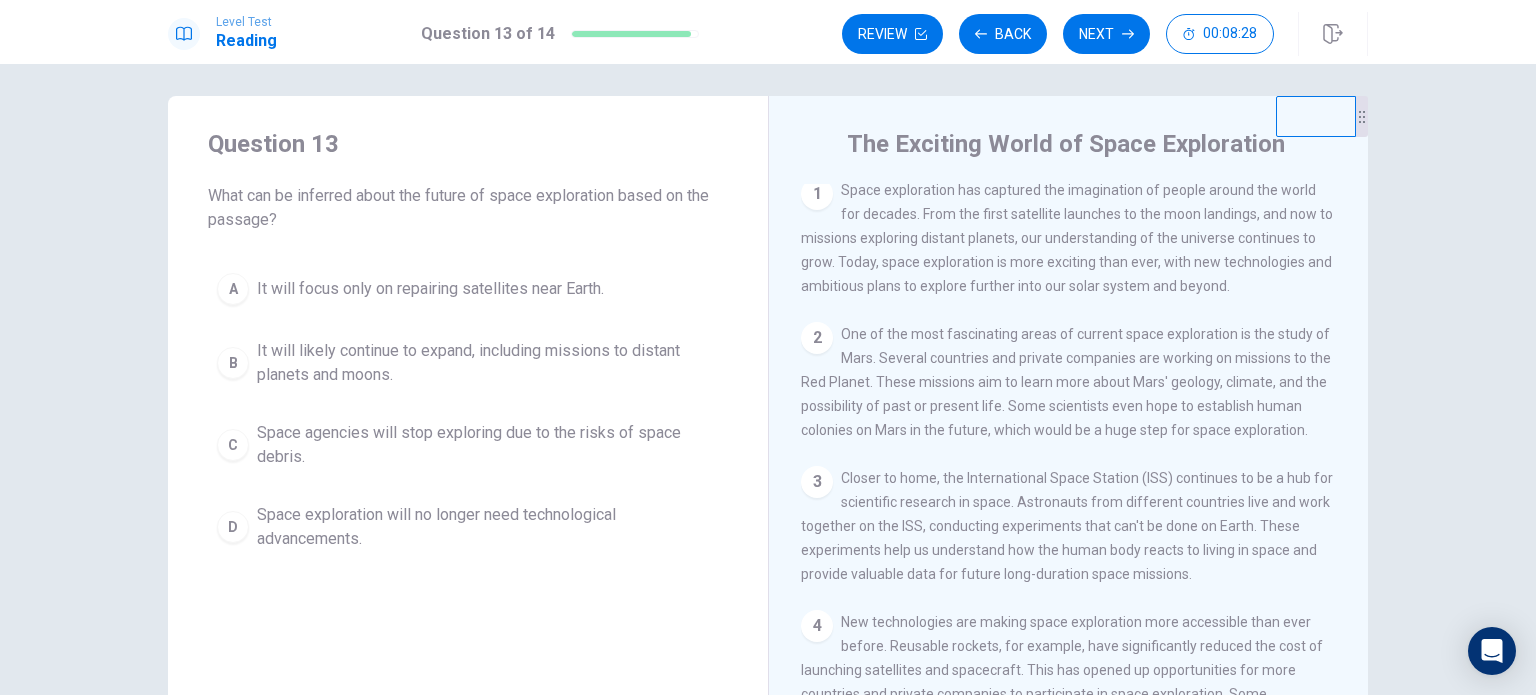 scroll, scrollTop: 0, scrollLeft: 0, axis: both 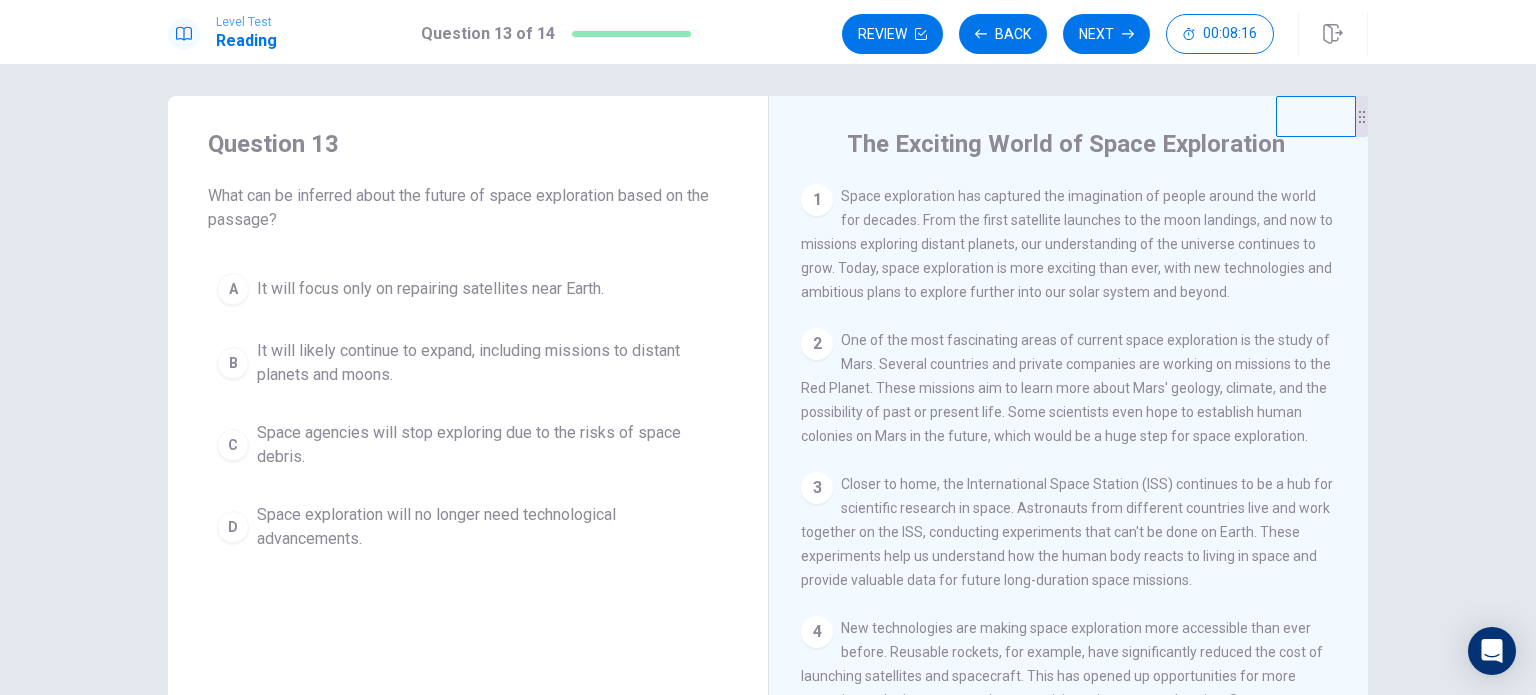 click on "It will likely continue to expand, including missions to distant planets and moons." at bounding box center (488, 363) 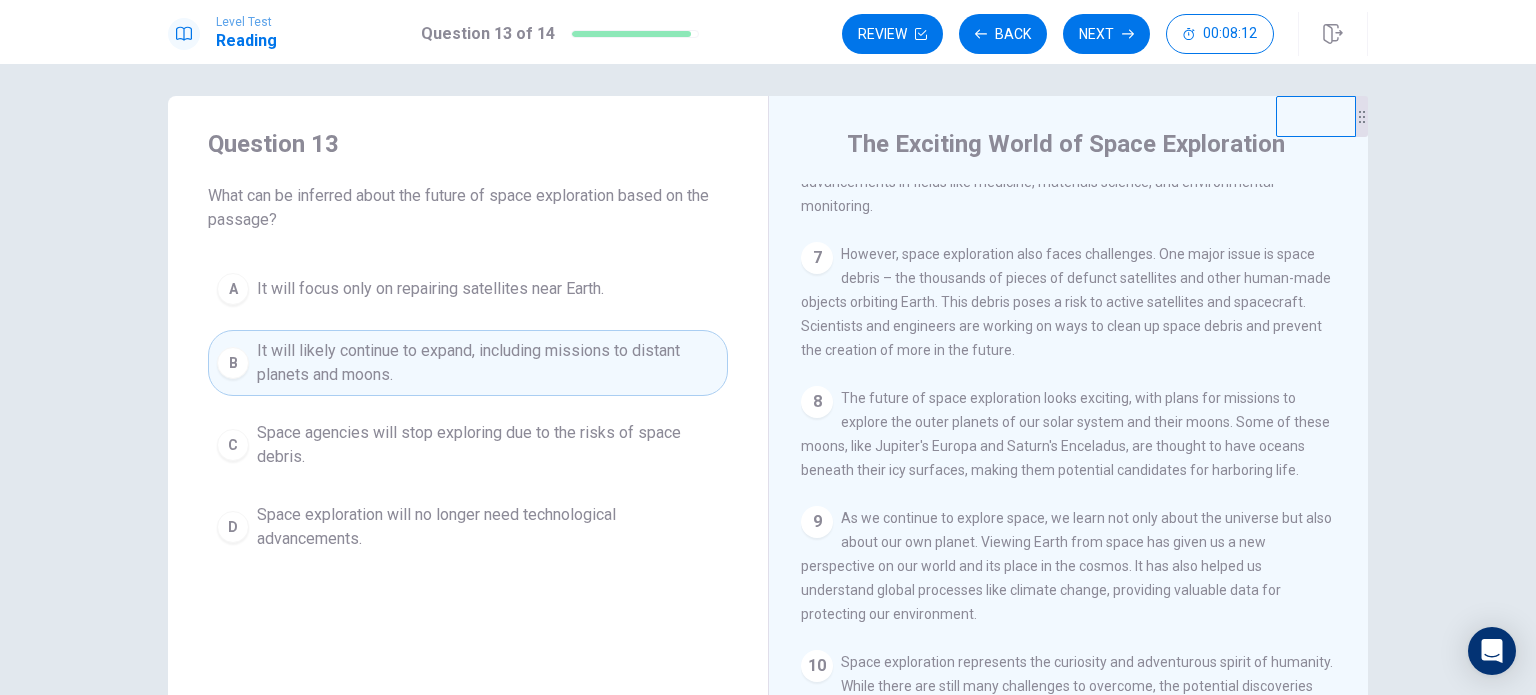 scroll, scrollTop: 979, scrollLeft: 0, axis: vertical 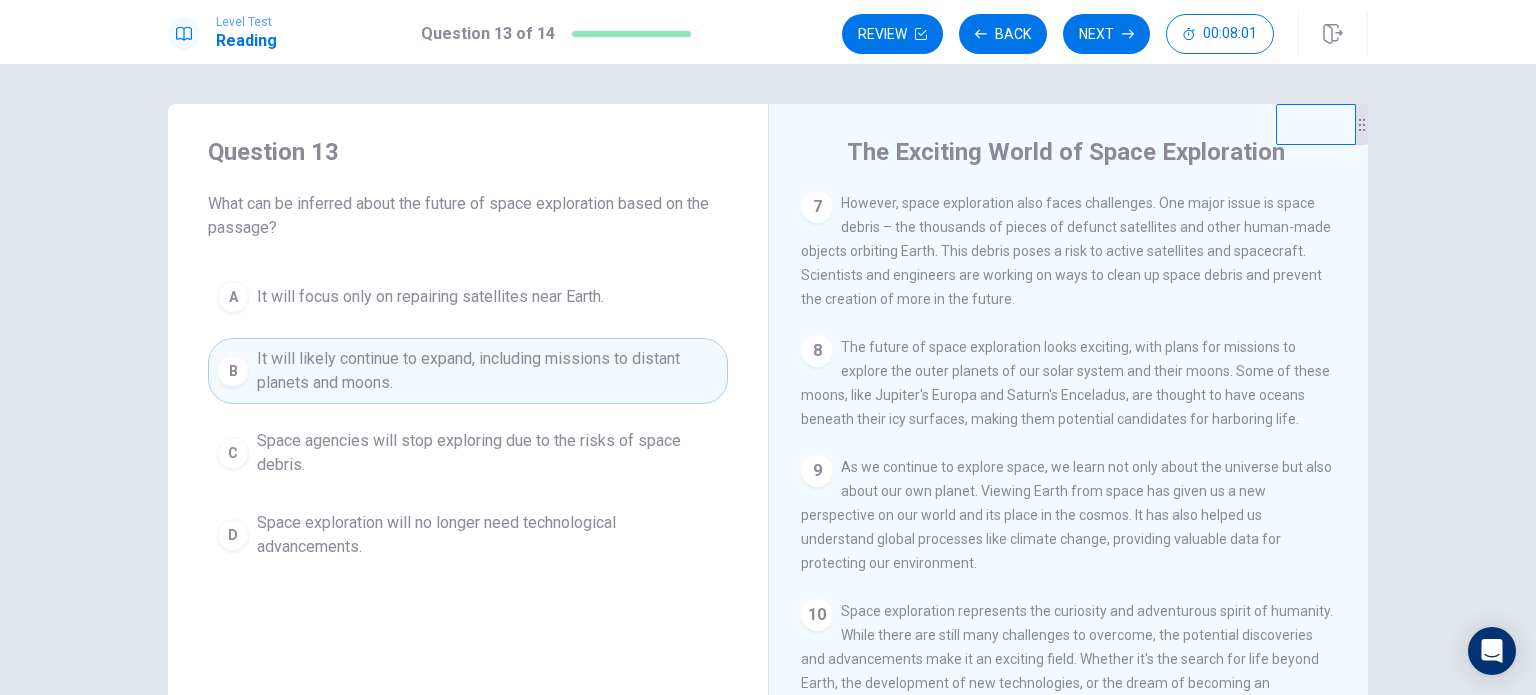 click on "Next" at bounding box center (1106, 34) 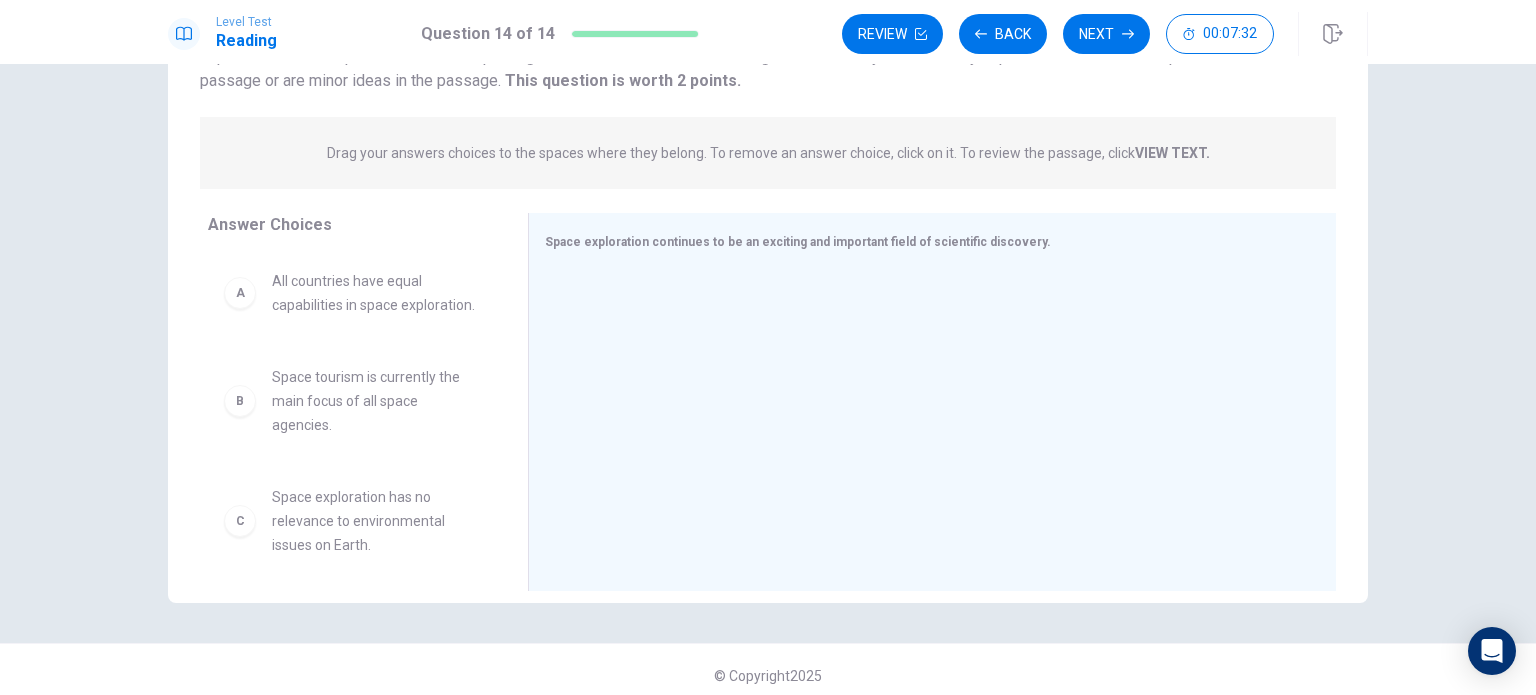 scroll, scrollTop: 200, scrollLeft: 0, axis: vertical 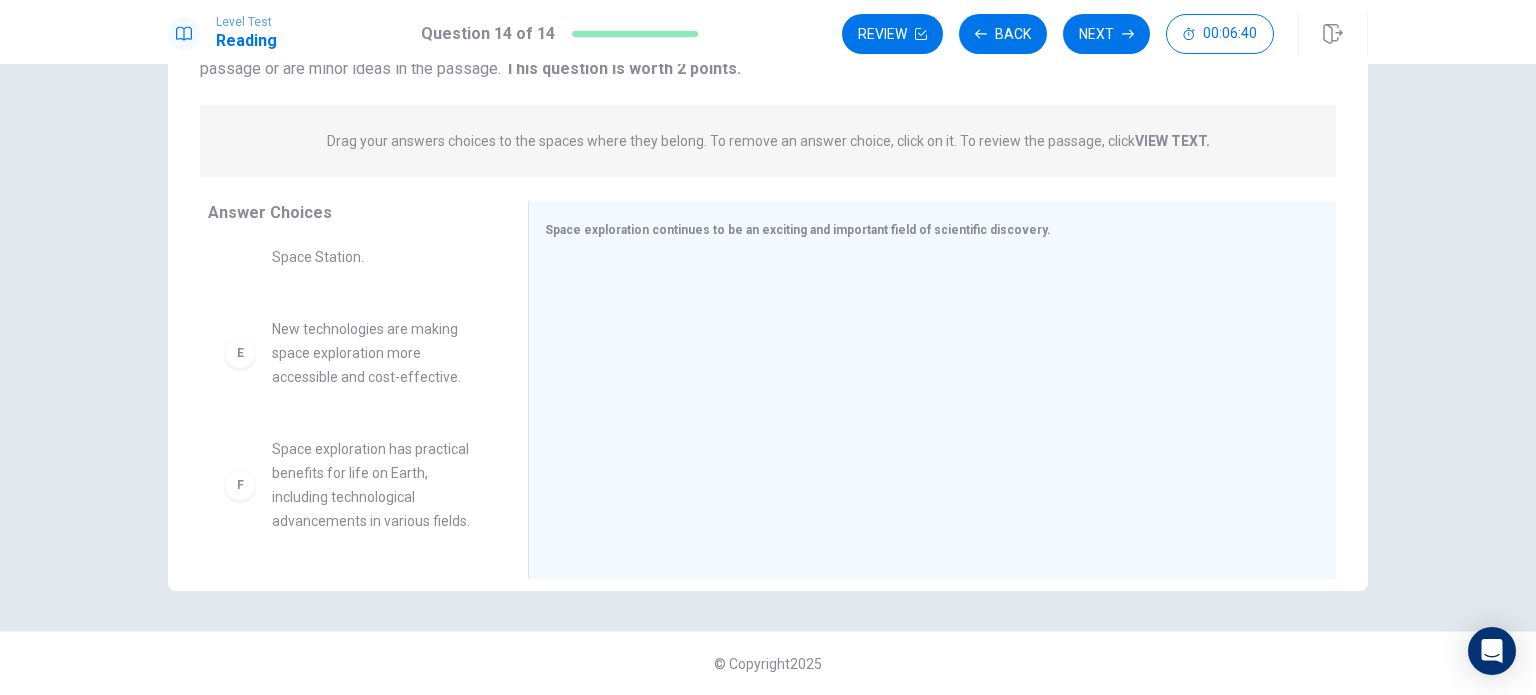 click on "Space exploration has practical benefits for life on Earth, including technological advancements in various fields." at bounding box center (376, 485) 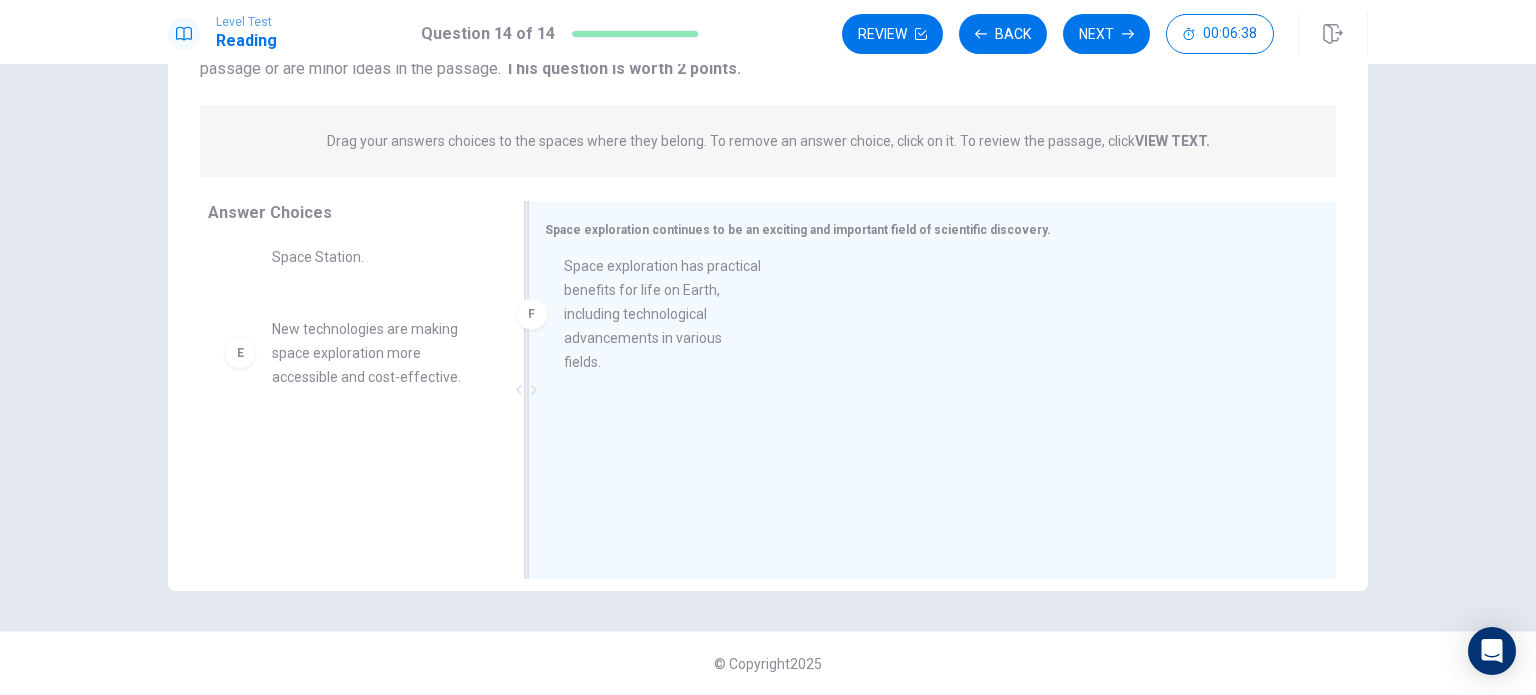 drag, startPoint x: 263, startPoint y: 498, endPoint x: 575, endPoint y: 307, distance: 365.82098 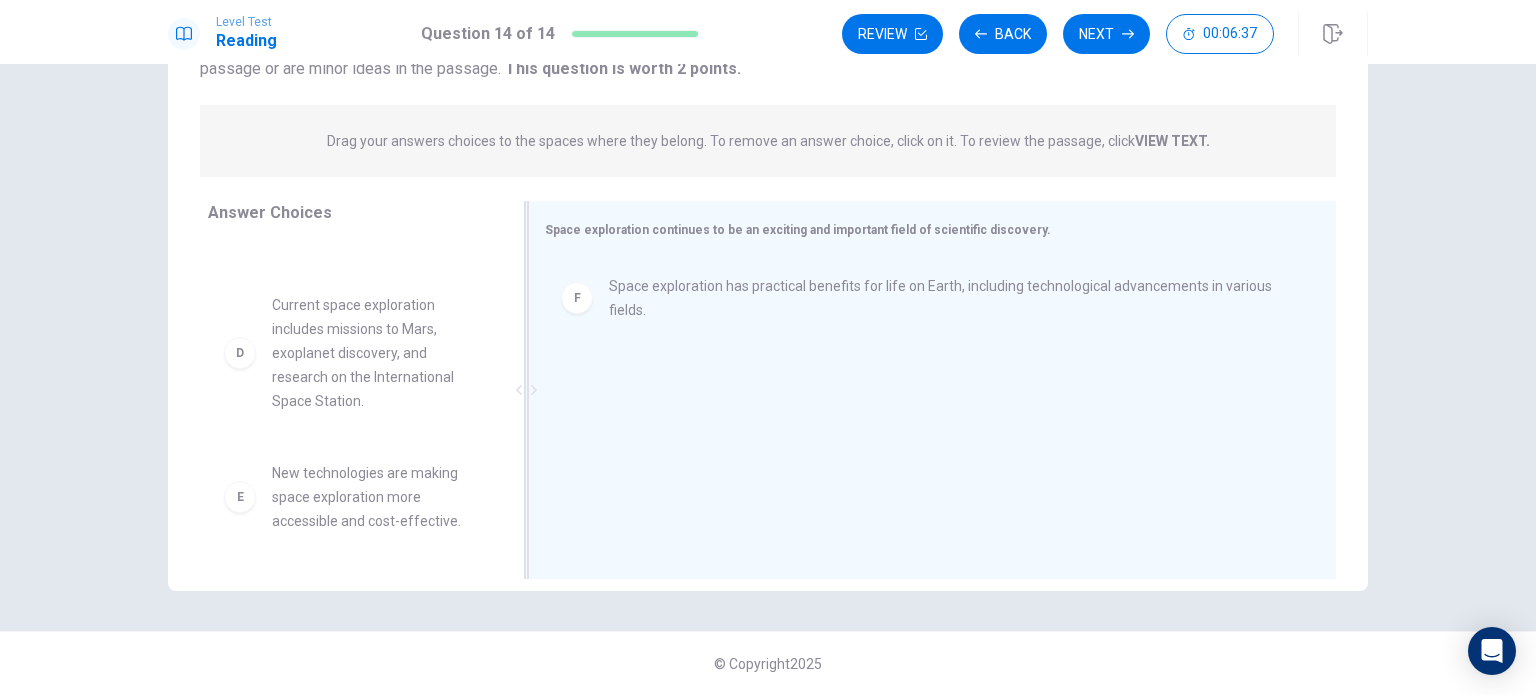 scroll, scrollTop: 324, scrollLeft: 0, axis: vertical 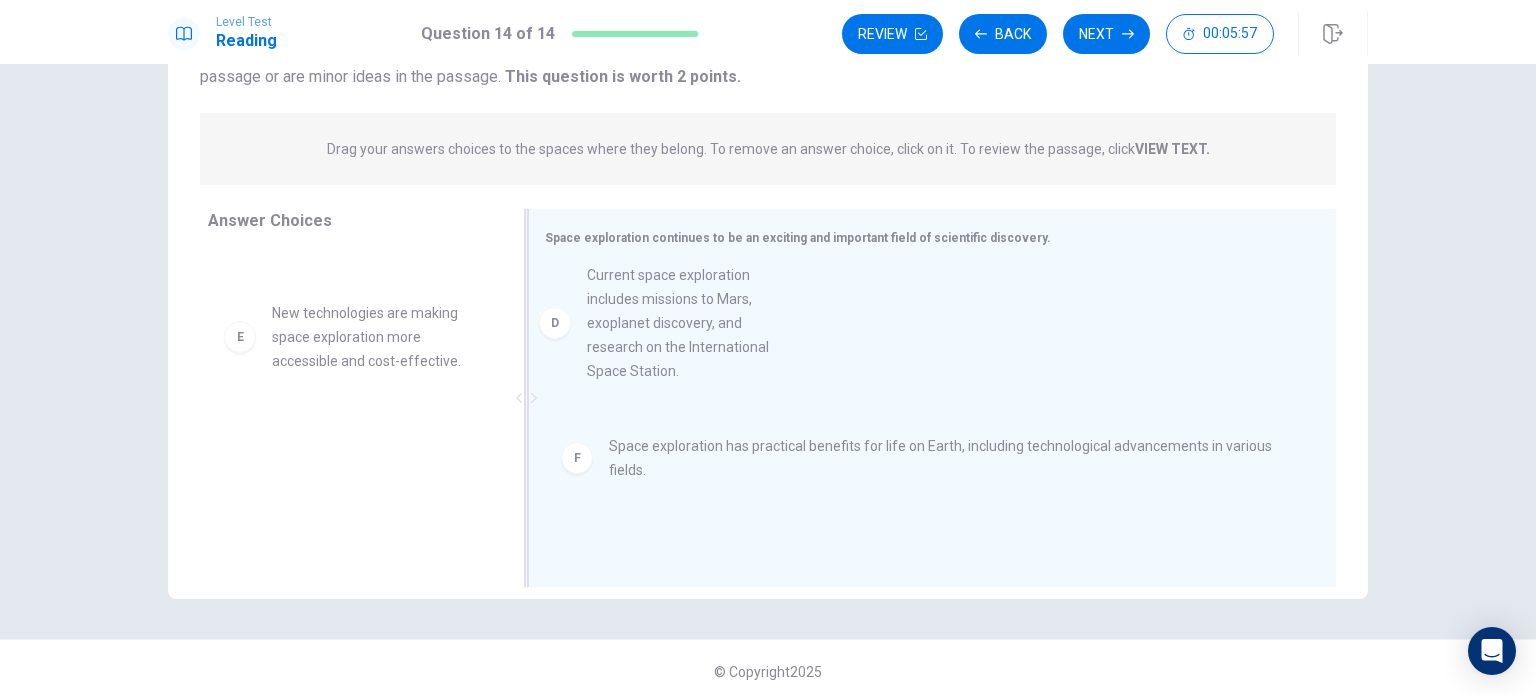 drag, startPoint x: 353, startPoint y: 351, endPoint x: 683, endPoint y: 291, distance: 335.4102 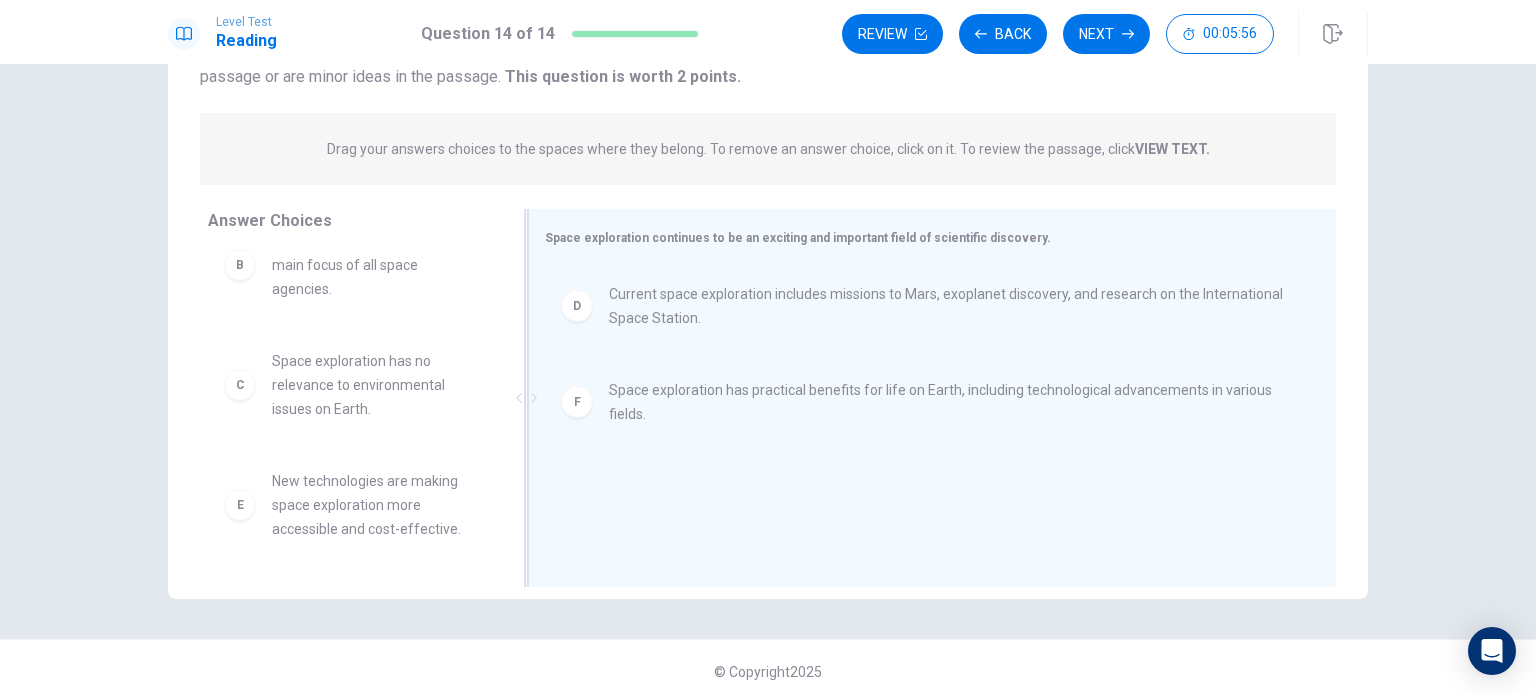 scroll, scrollTop: 156, scrollLeft: 0, axis: vertical 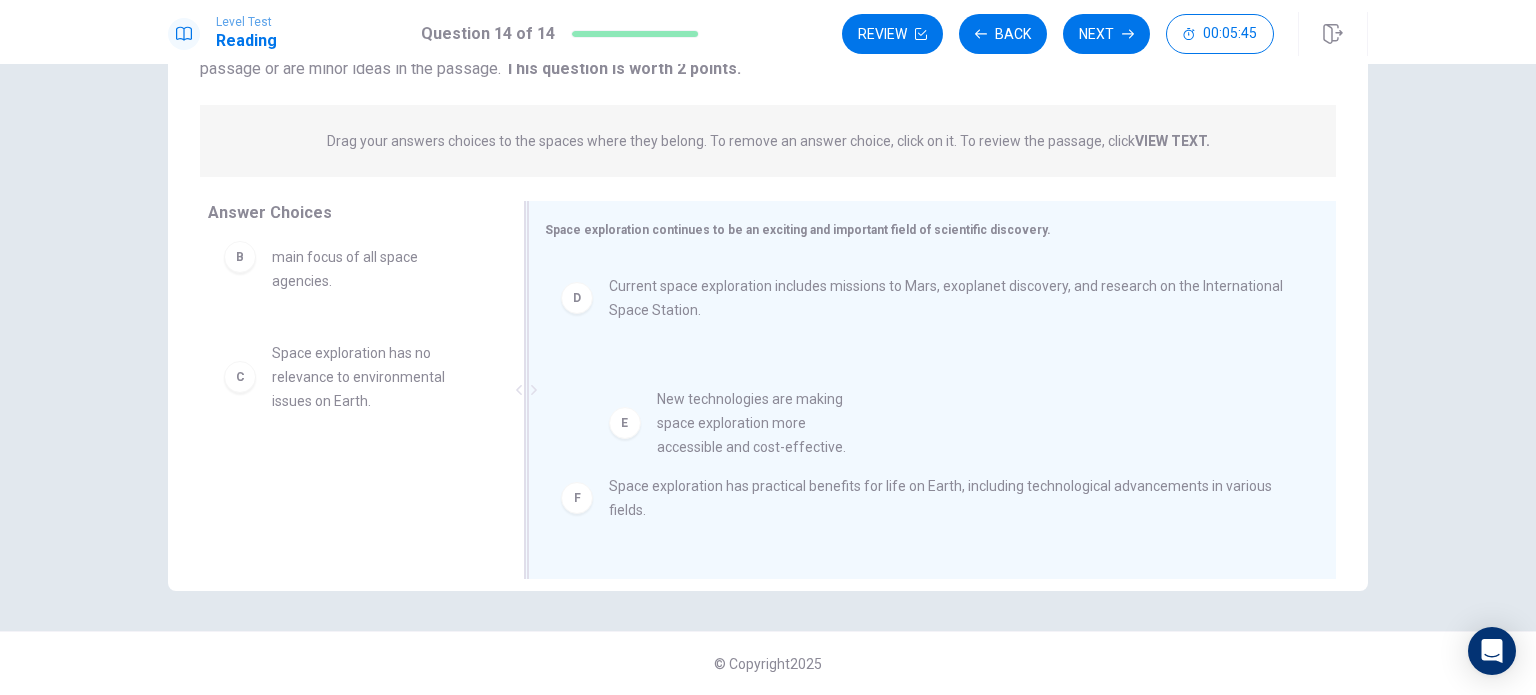 drag, startPoint x: 345, startPoint y: 501, endPoint x: 740, endPoint y: 424, distance: 402.4351 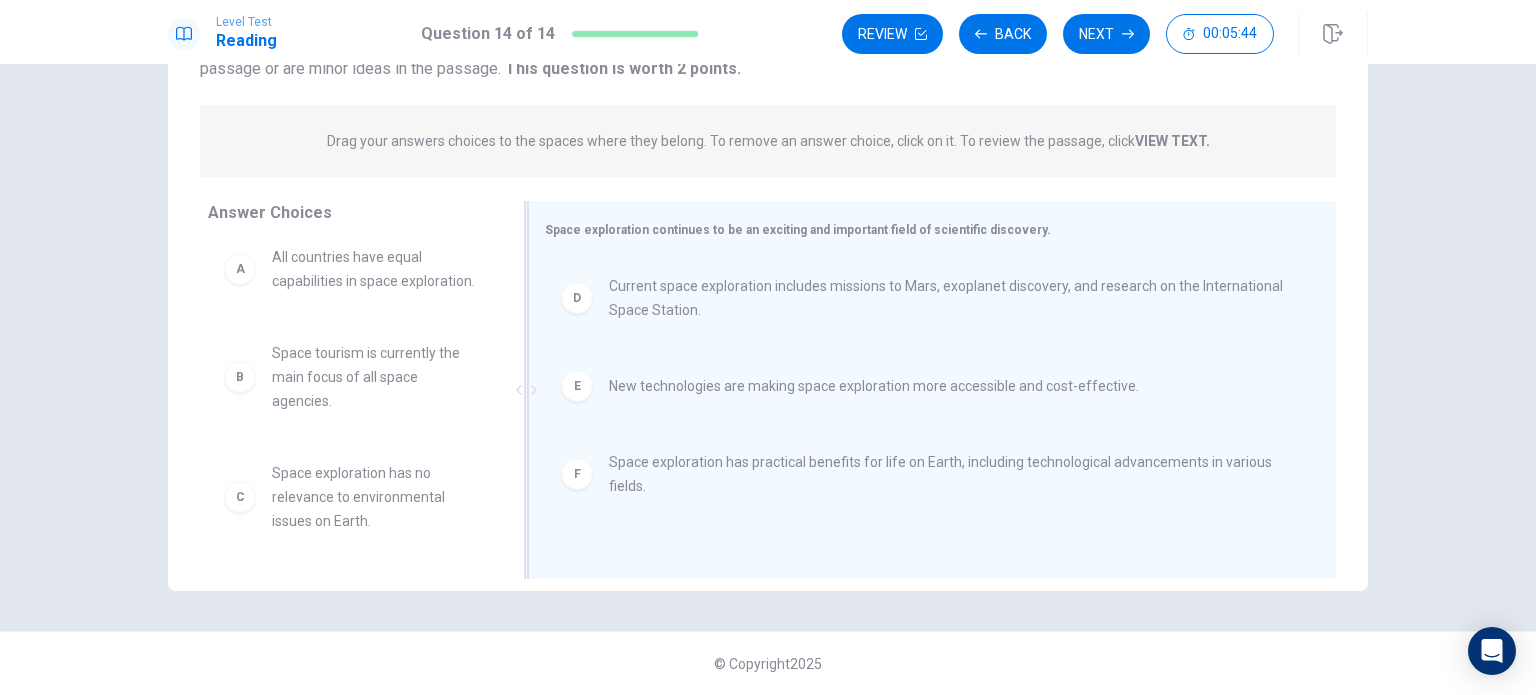 scroll, scrollTop: 36, scrollLeft: 0, axis: vertical 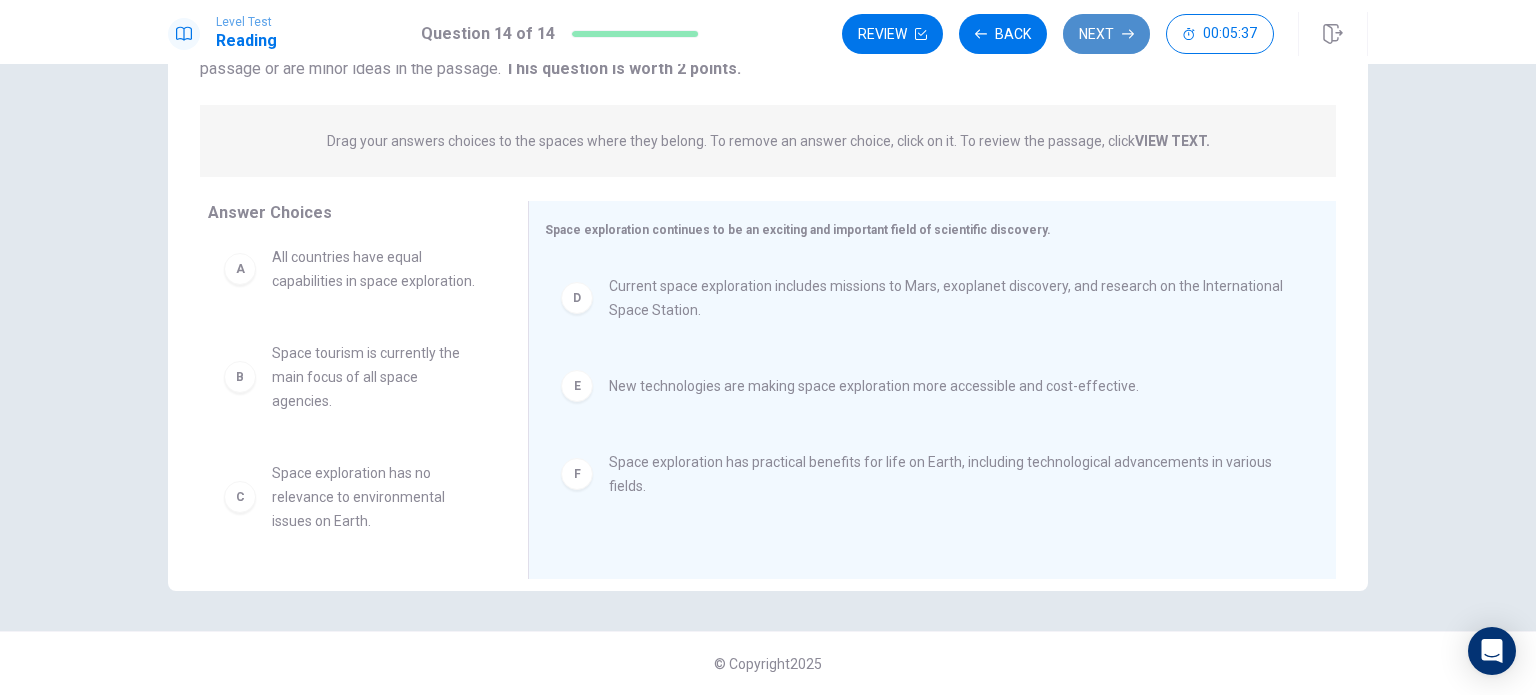 click on "Next" at bounding box center [1106, 34] 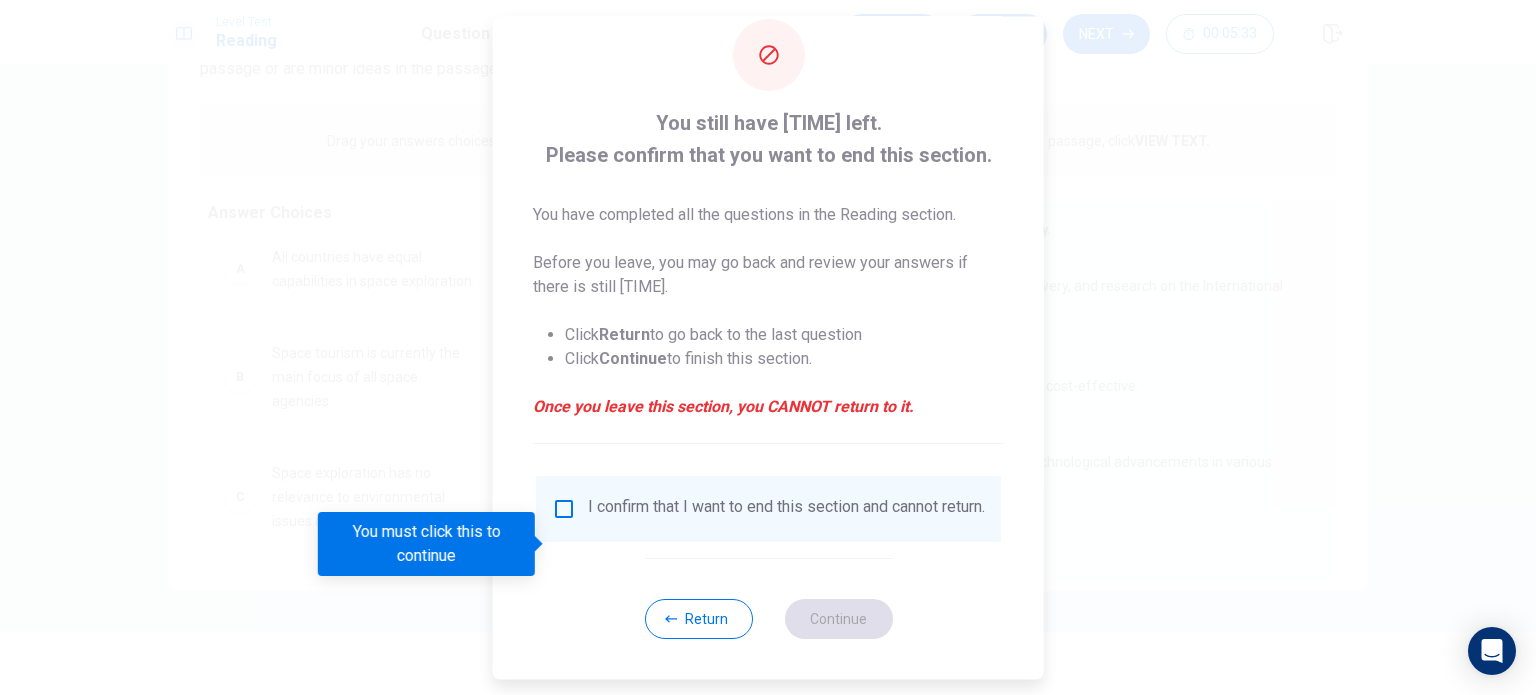 scroll, scrollTop: 50, scrollLeft: 0, axis: vertical 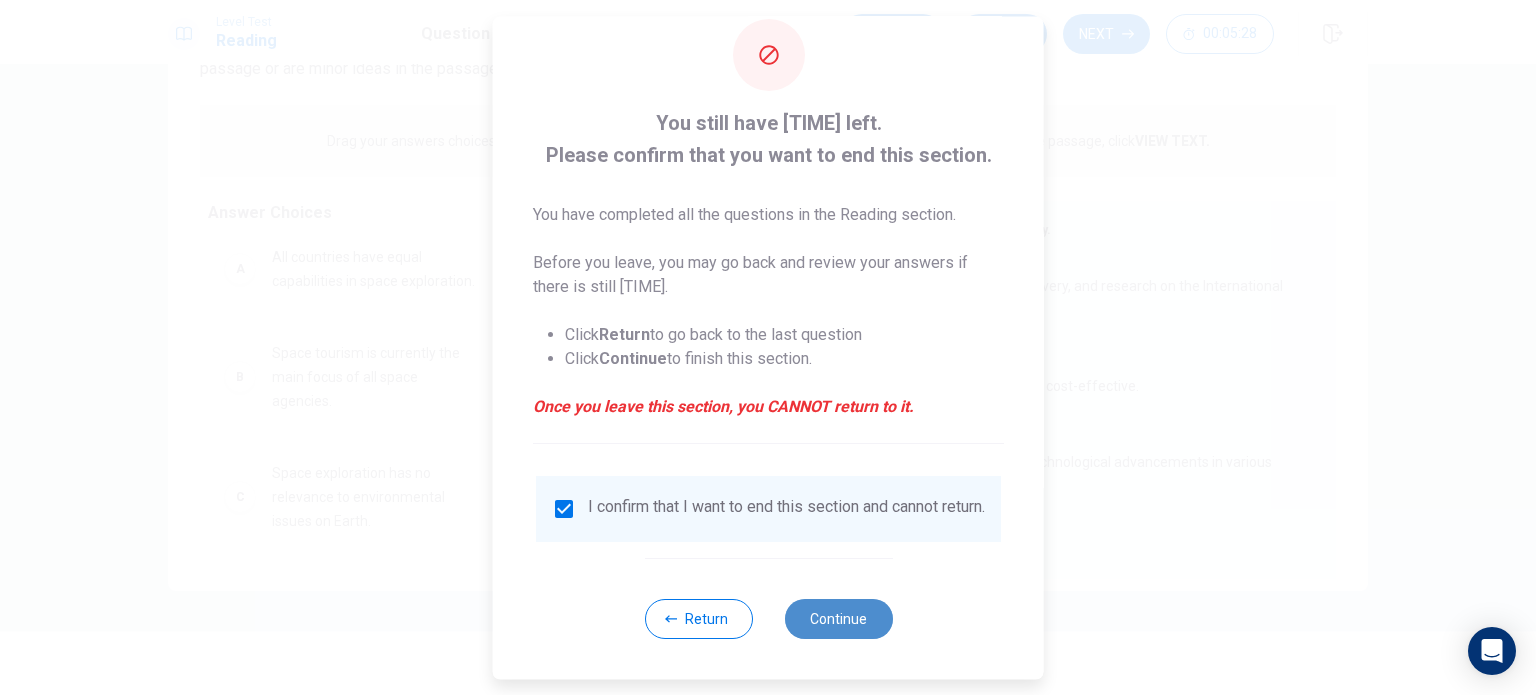 click on "Continue" at bounding box center [838, 619] 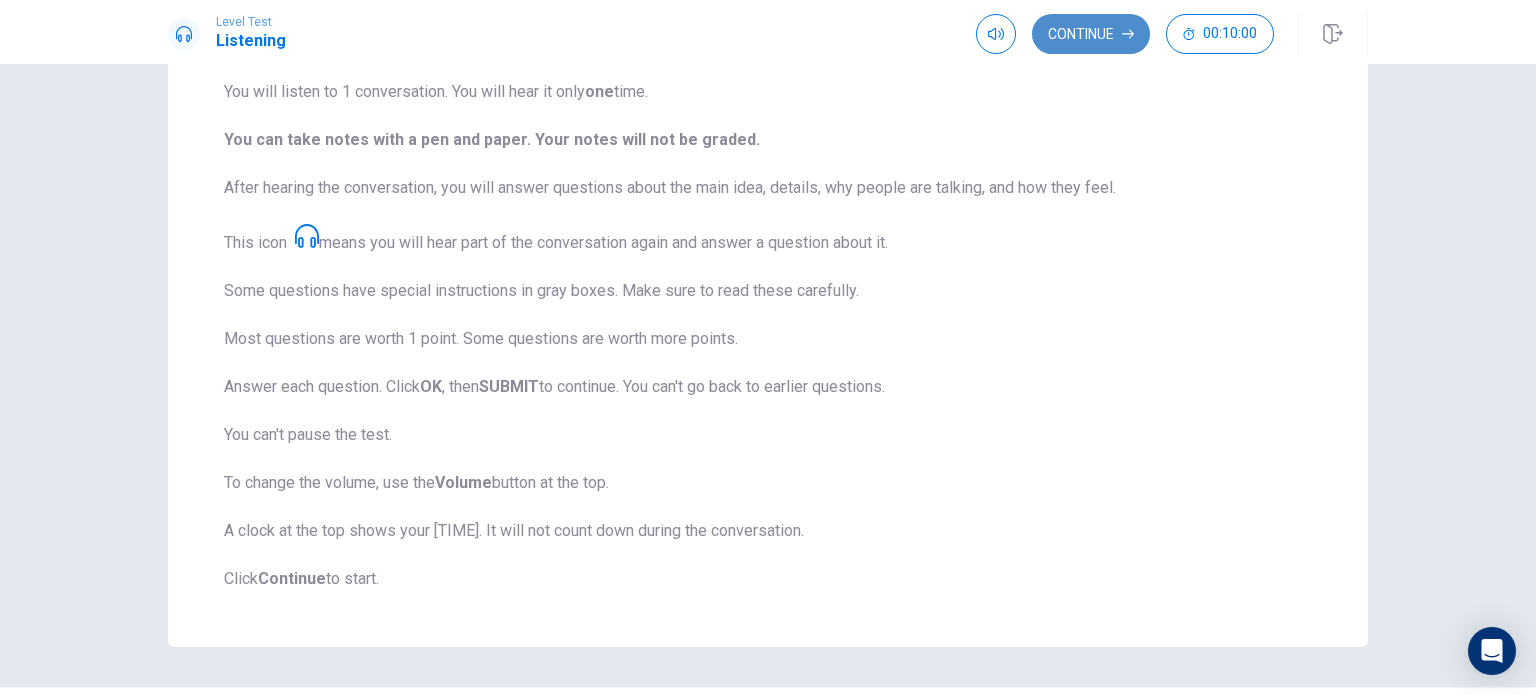 click on "Continue" at bounding box center (1091, 34) 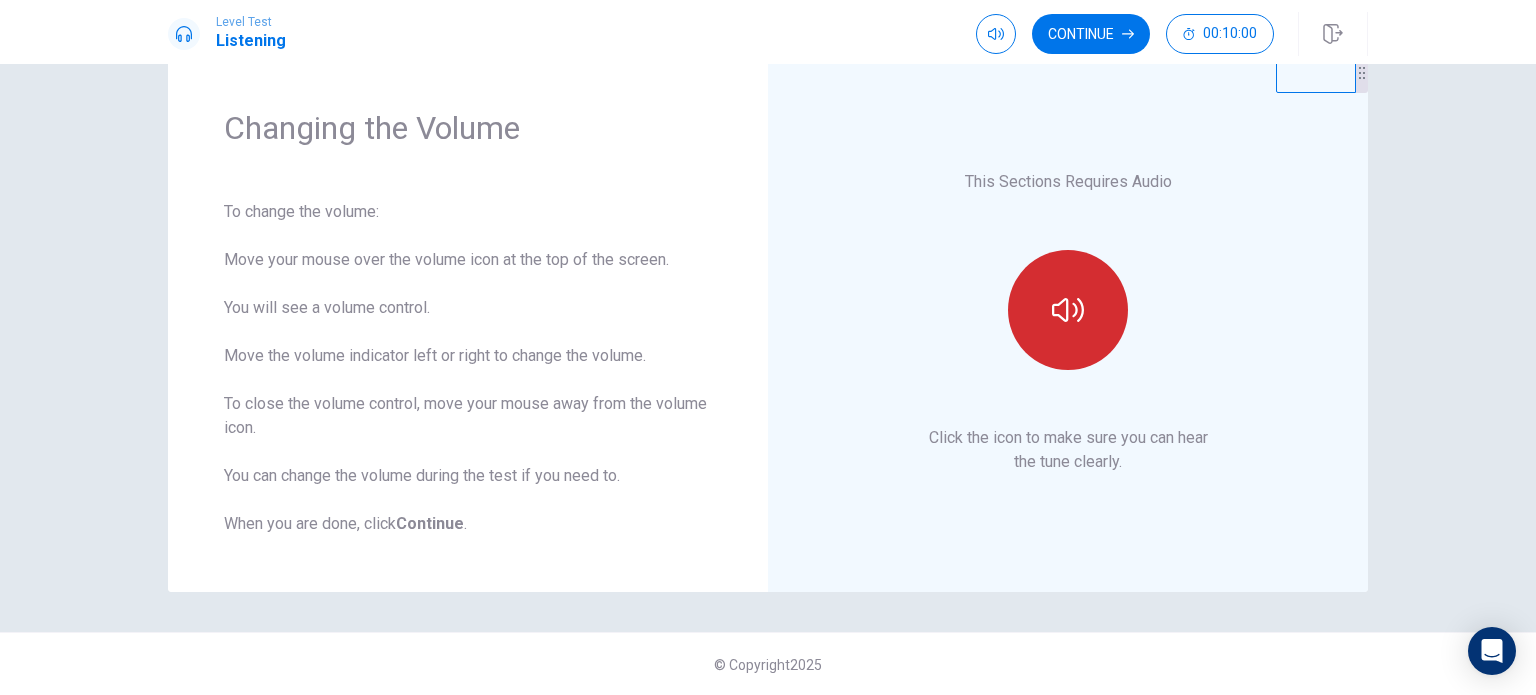 click 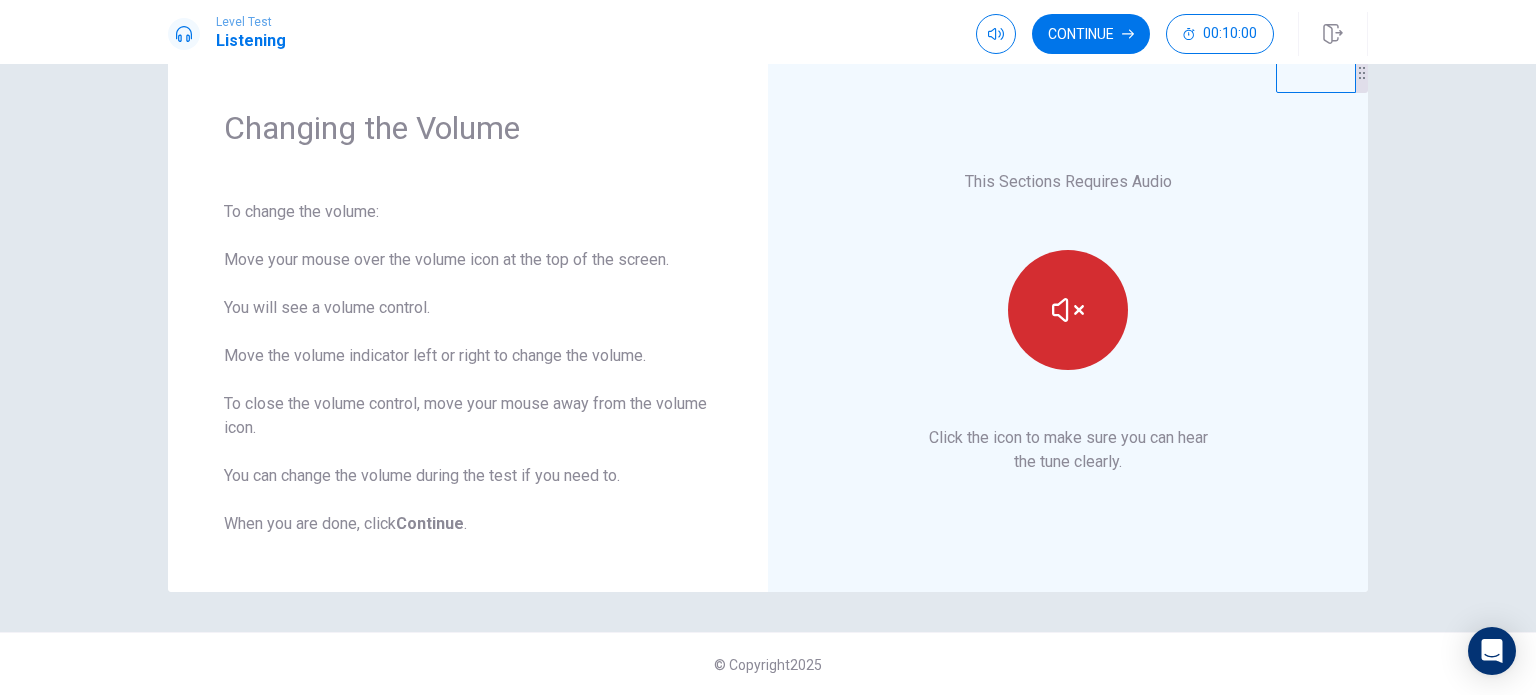 type 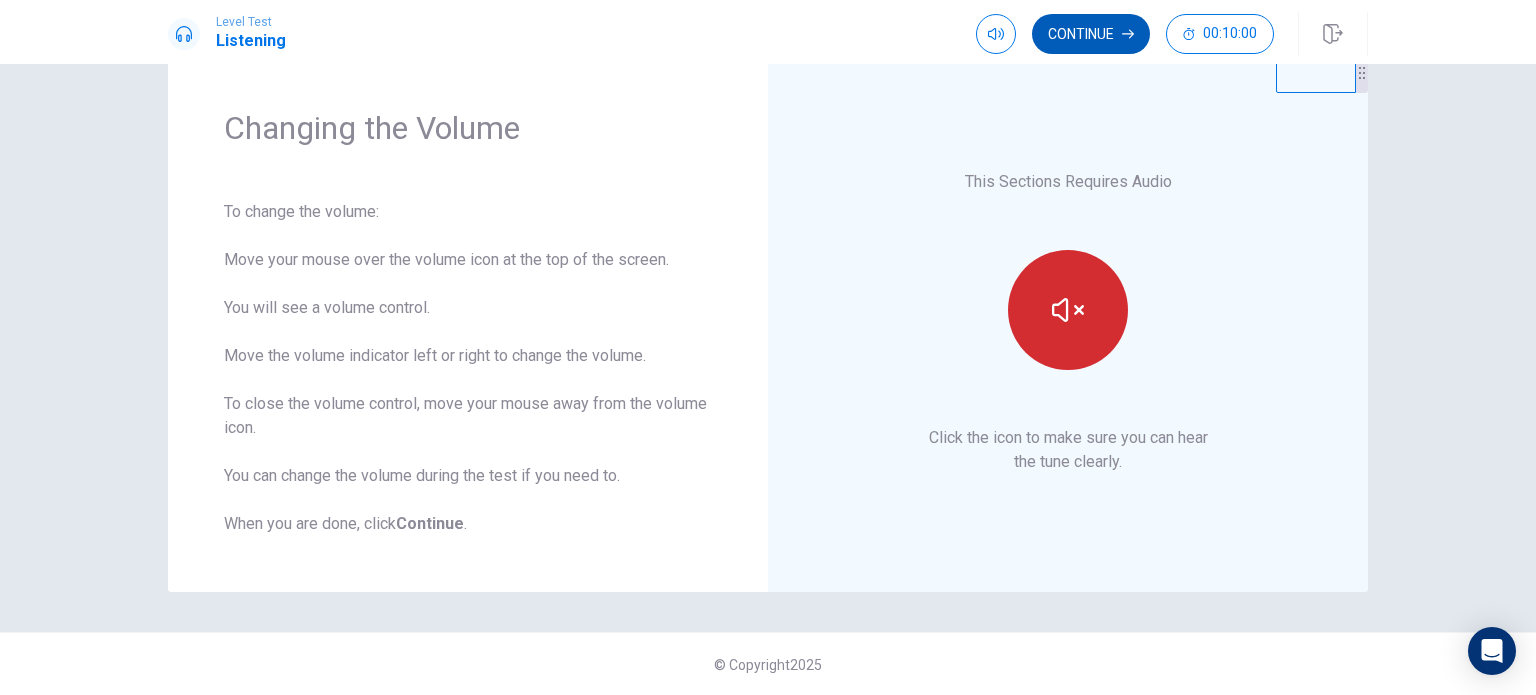 click on "Continue" at bounding box center (1091, 34) 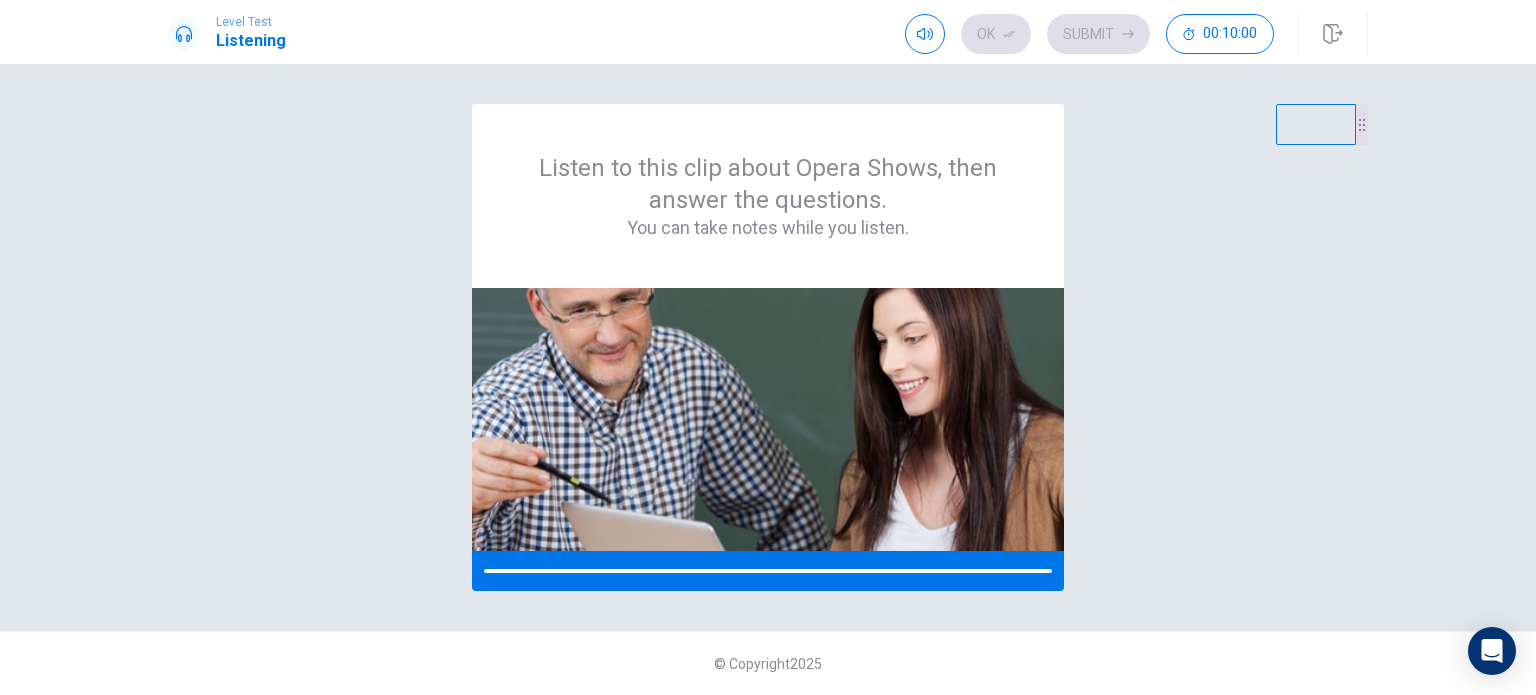 scroll, scrollTop: 0, scrollLeft: 0, axis: both 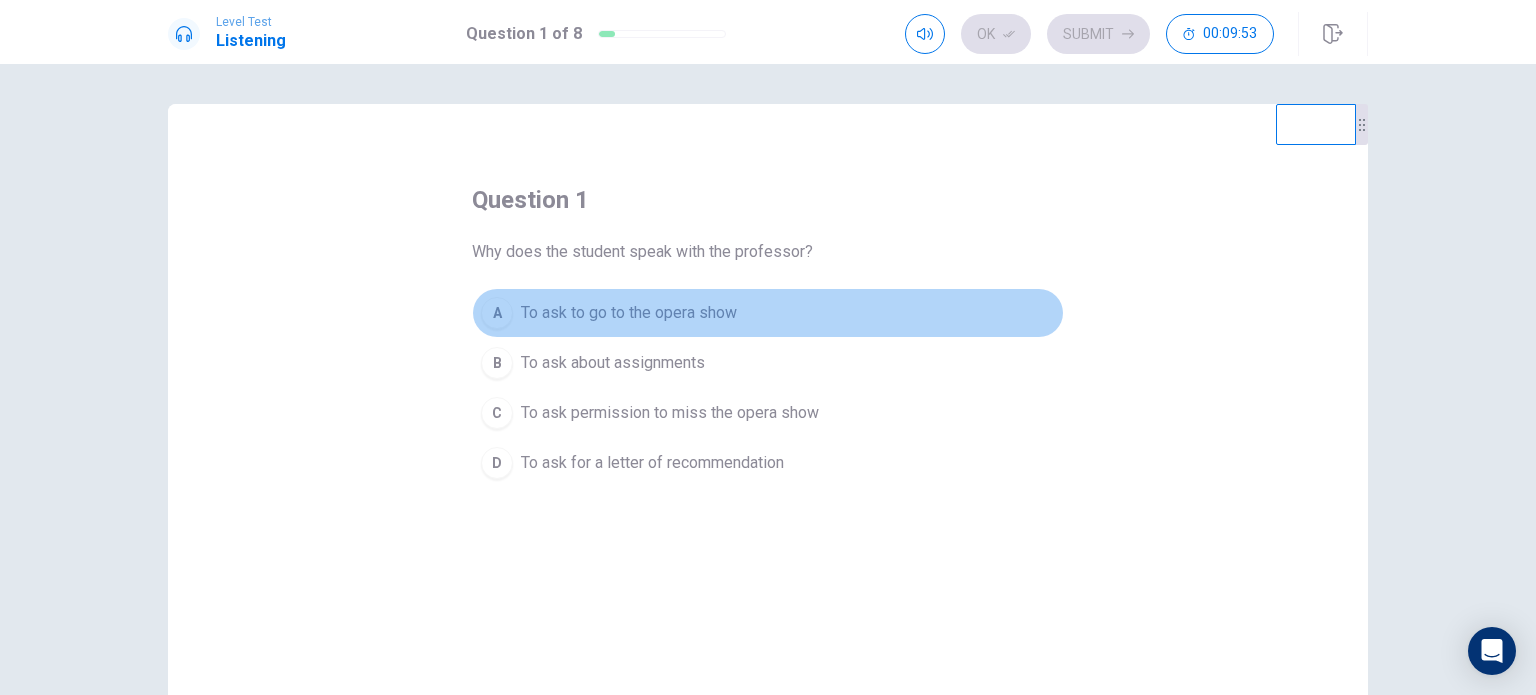 click on "To ask to go to the opera show" at bounding box center (629, 313) 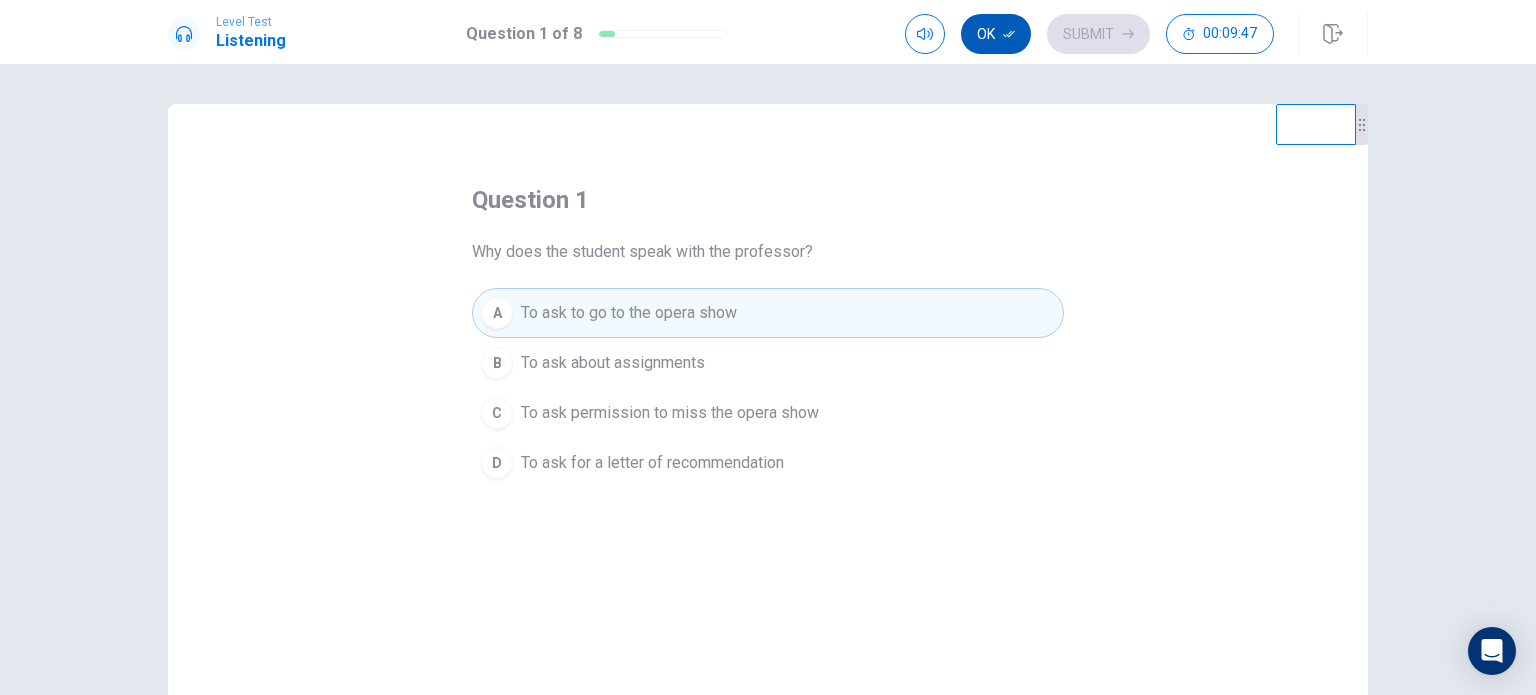 click on "Ok" at bounding box center (996, 34) 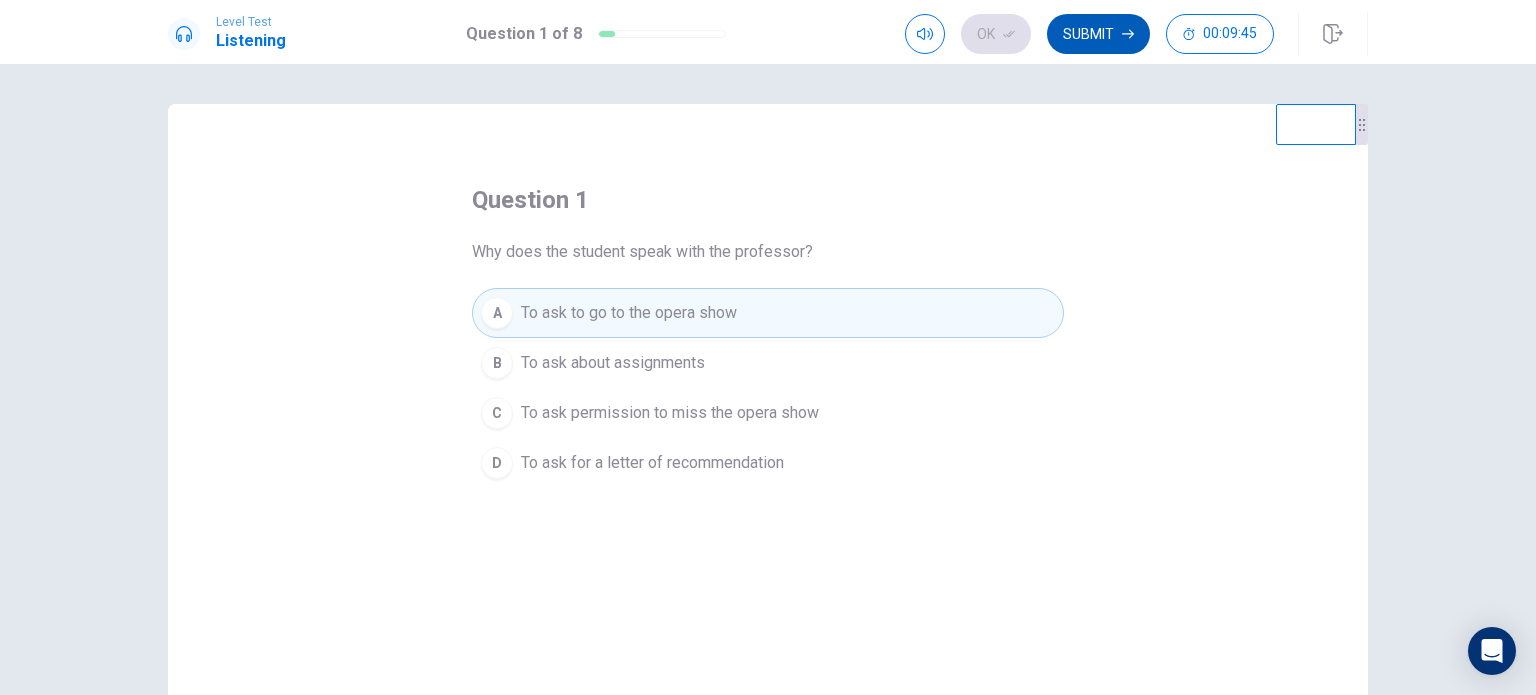 click on "Submit" at bounding box center (1098, 34) 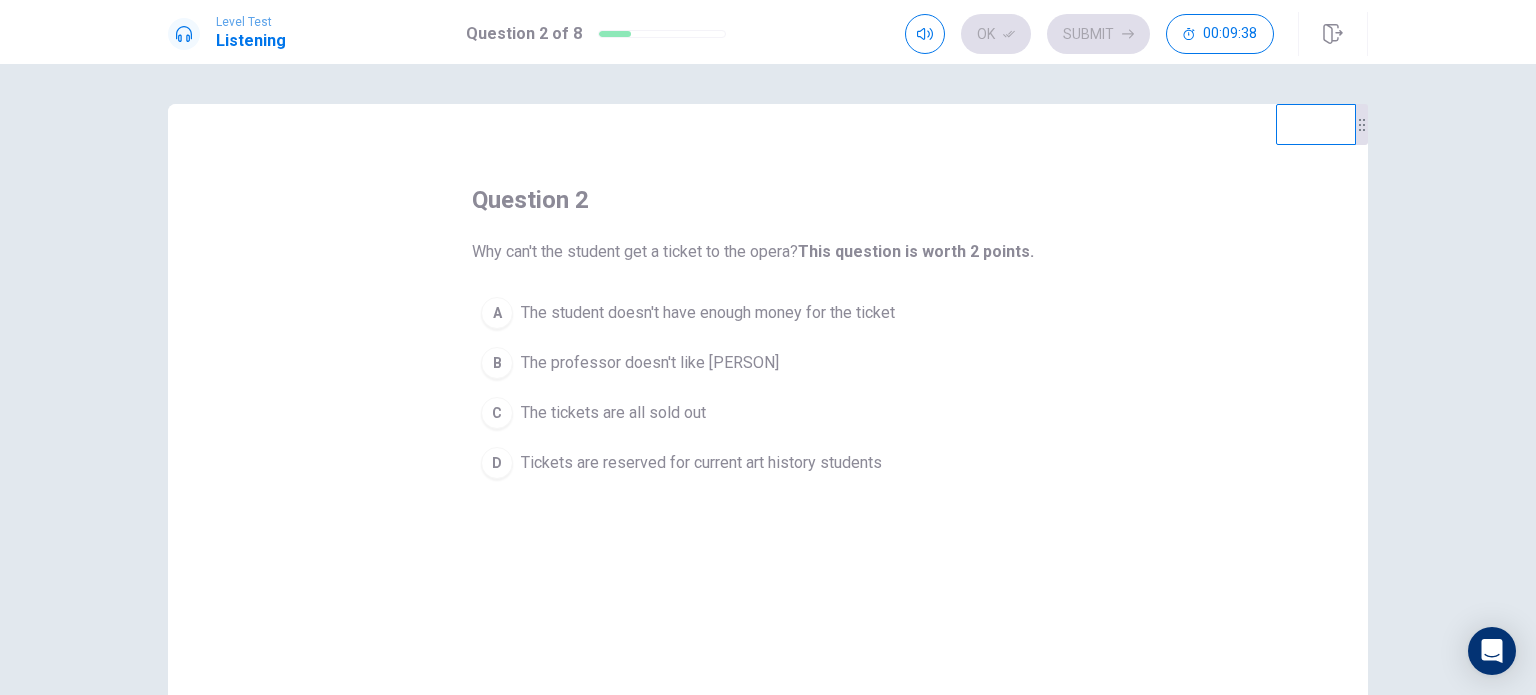 click on "Tickets are reserved for current art history students" at bounding box center [701, 463] 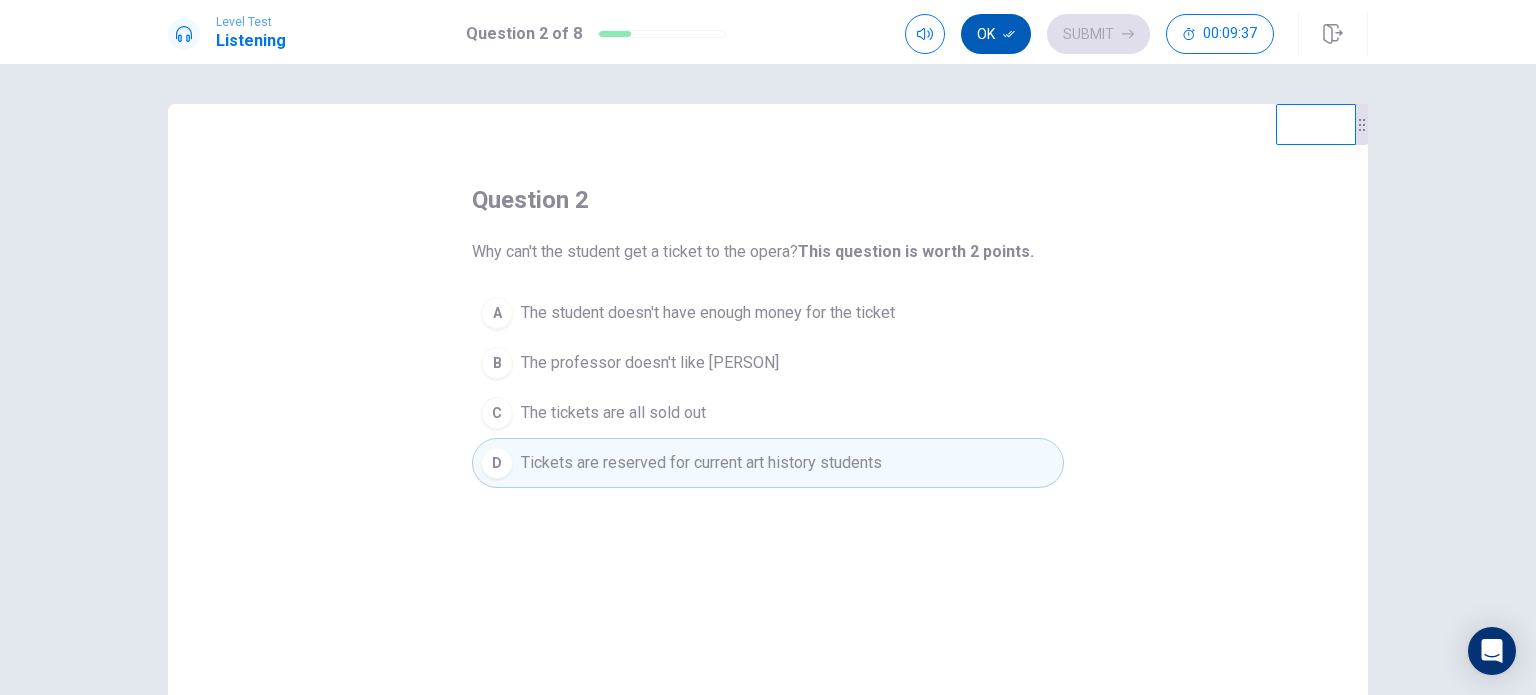 click 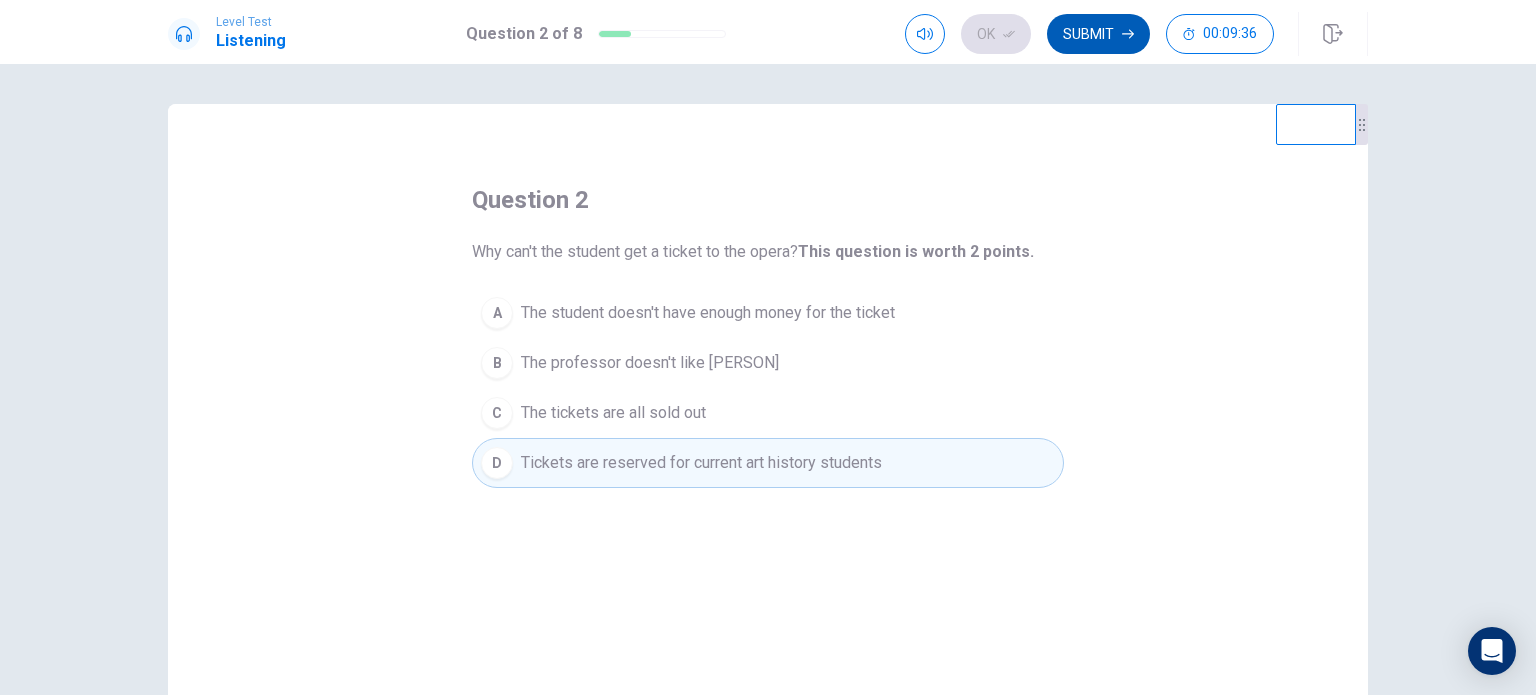 click on "Submit" at bounding box center [1098, 34] 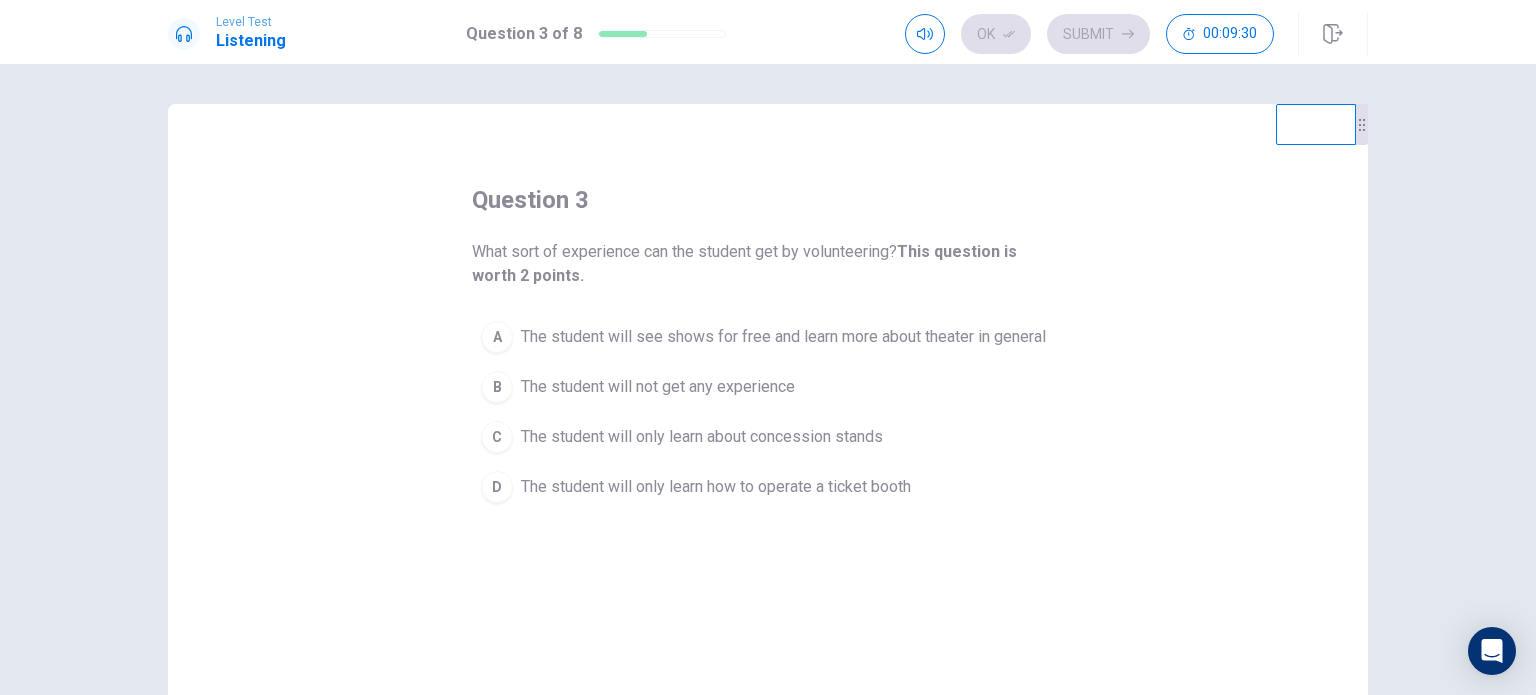 click on "The student will see shows for free and learn more about theater in general" at bounding box center [783, 337] 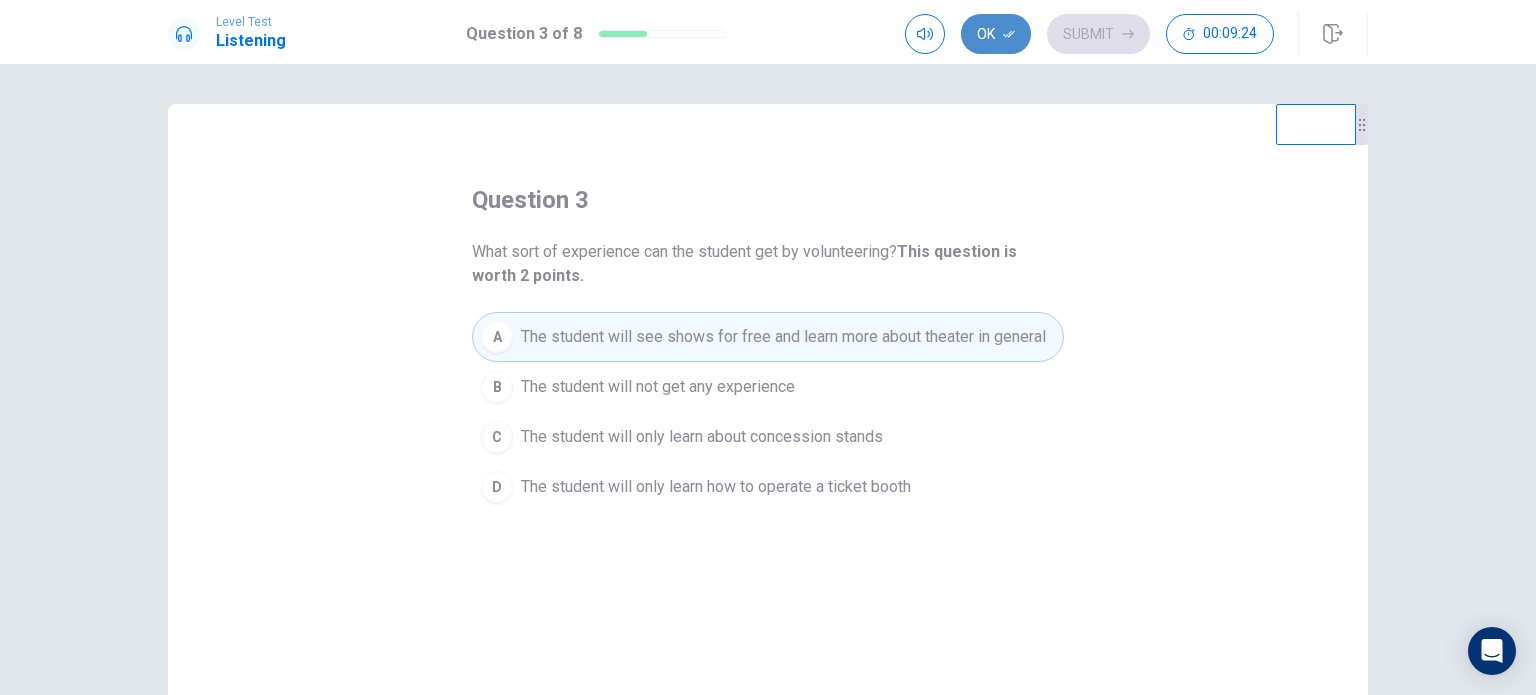 click on "Ok" at bounding box center (996, 34) 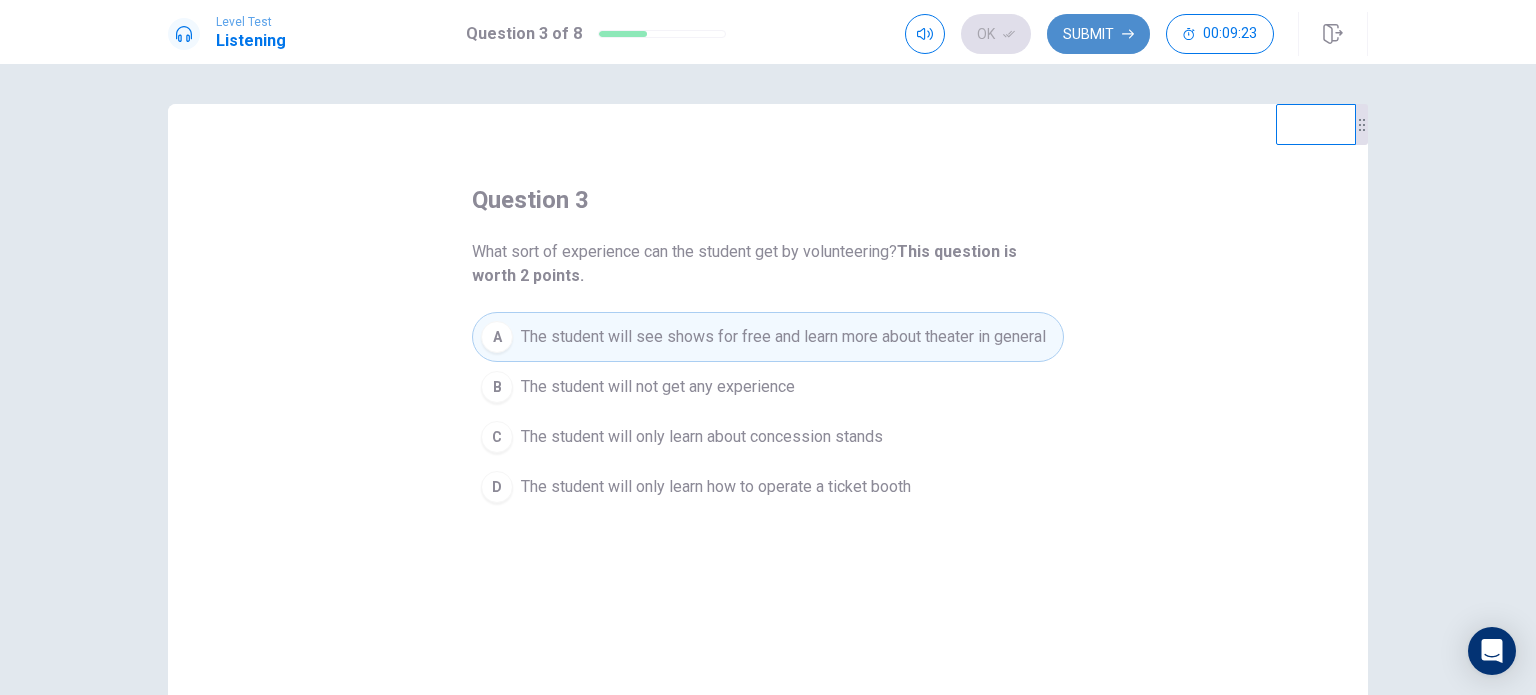 click on "Submit" at bounding box center [1098, 34] 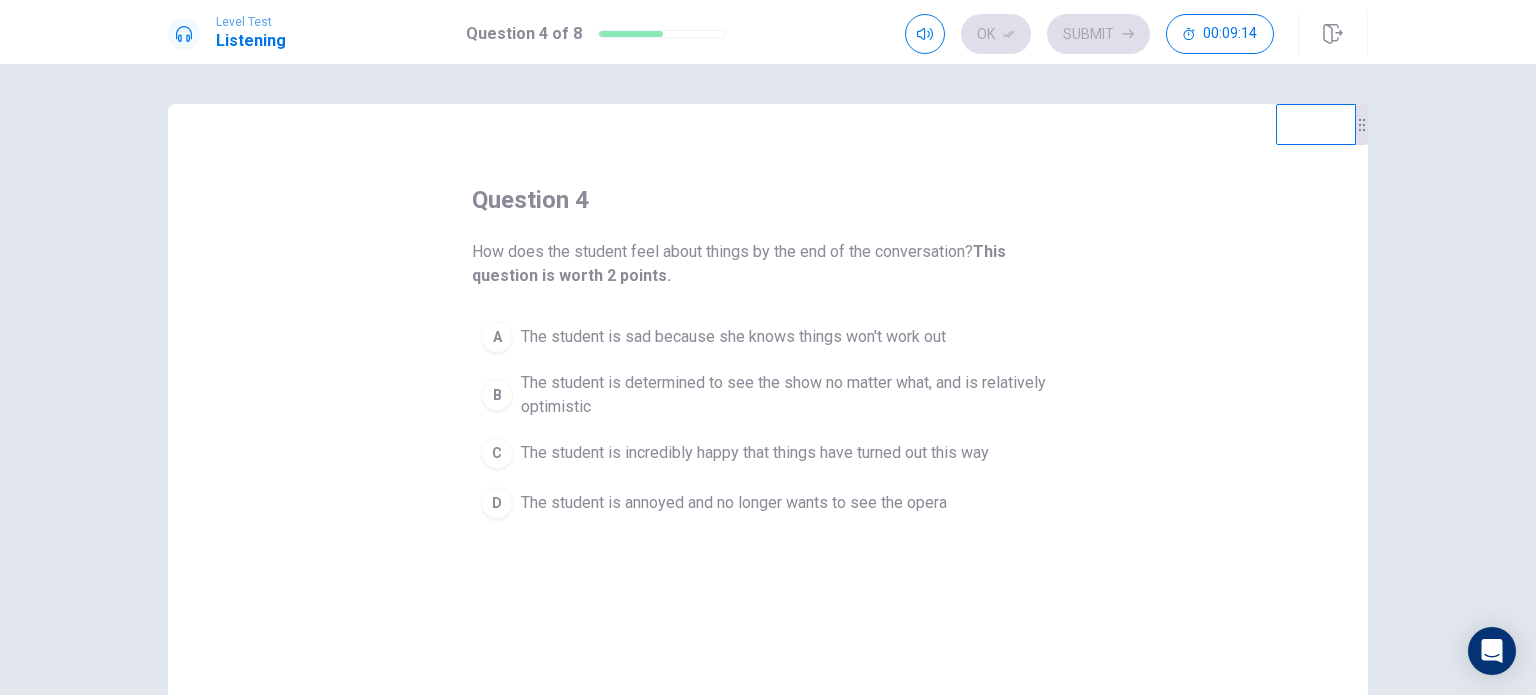 click on "The student is determined to see the show no matter what, and is relatively optimistic" at bounding box center [788, 395] 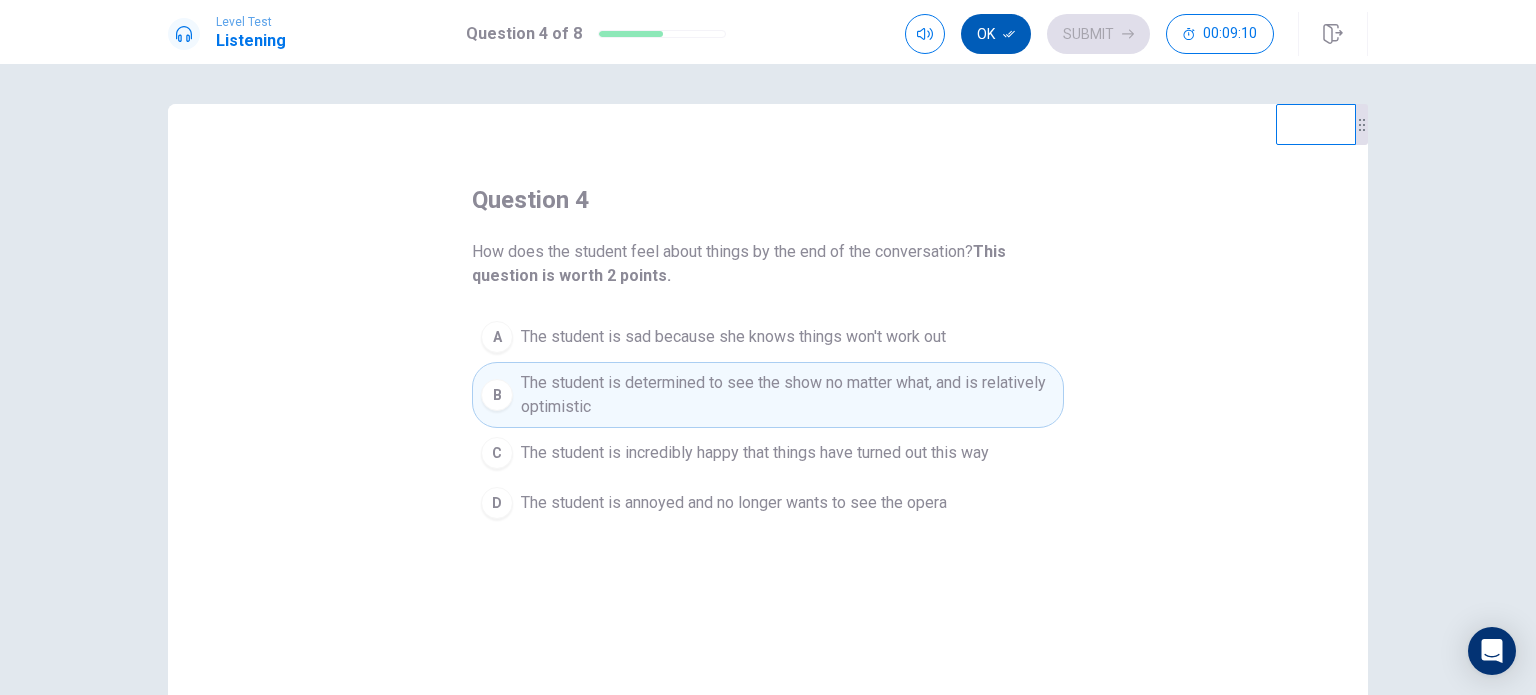 click on "Ok" at bounding box center [996, 34] 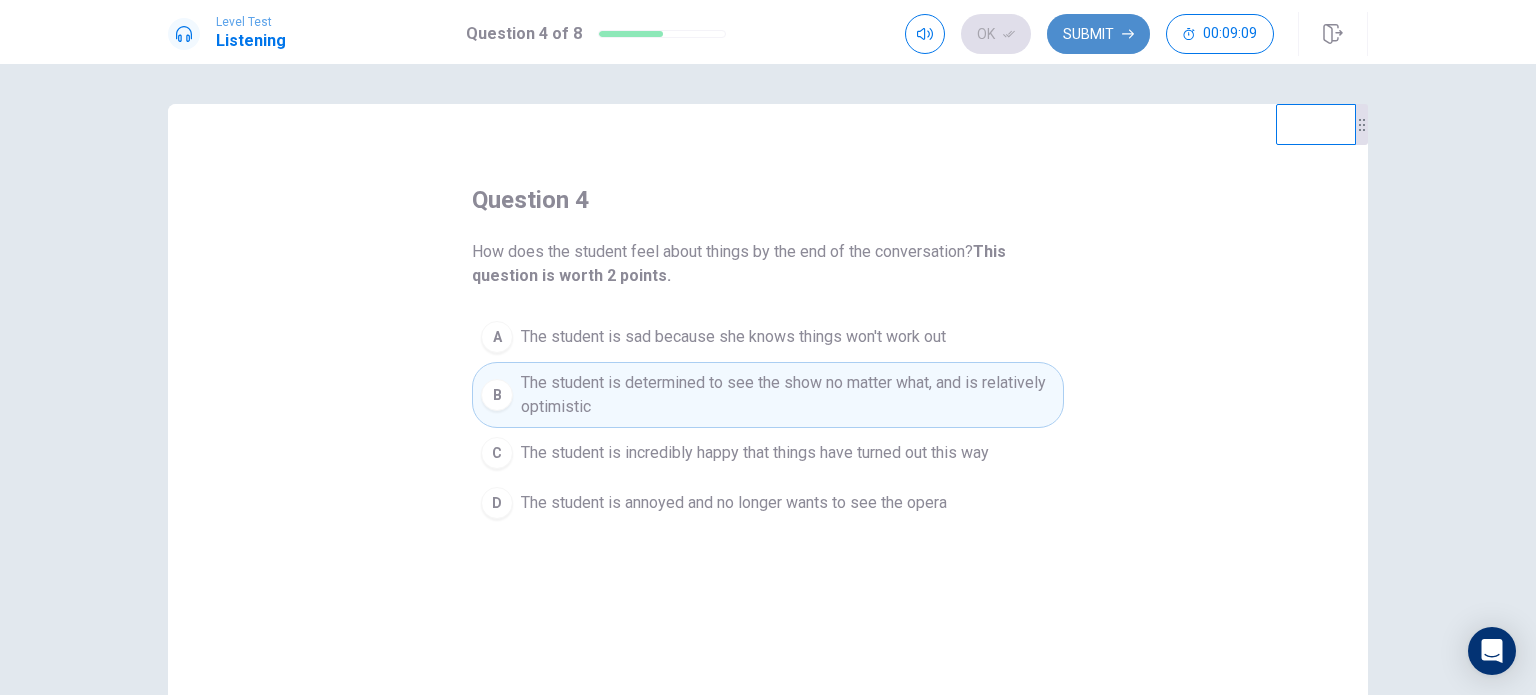 click on "Submit" at bounding box center [1098, 34] 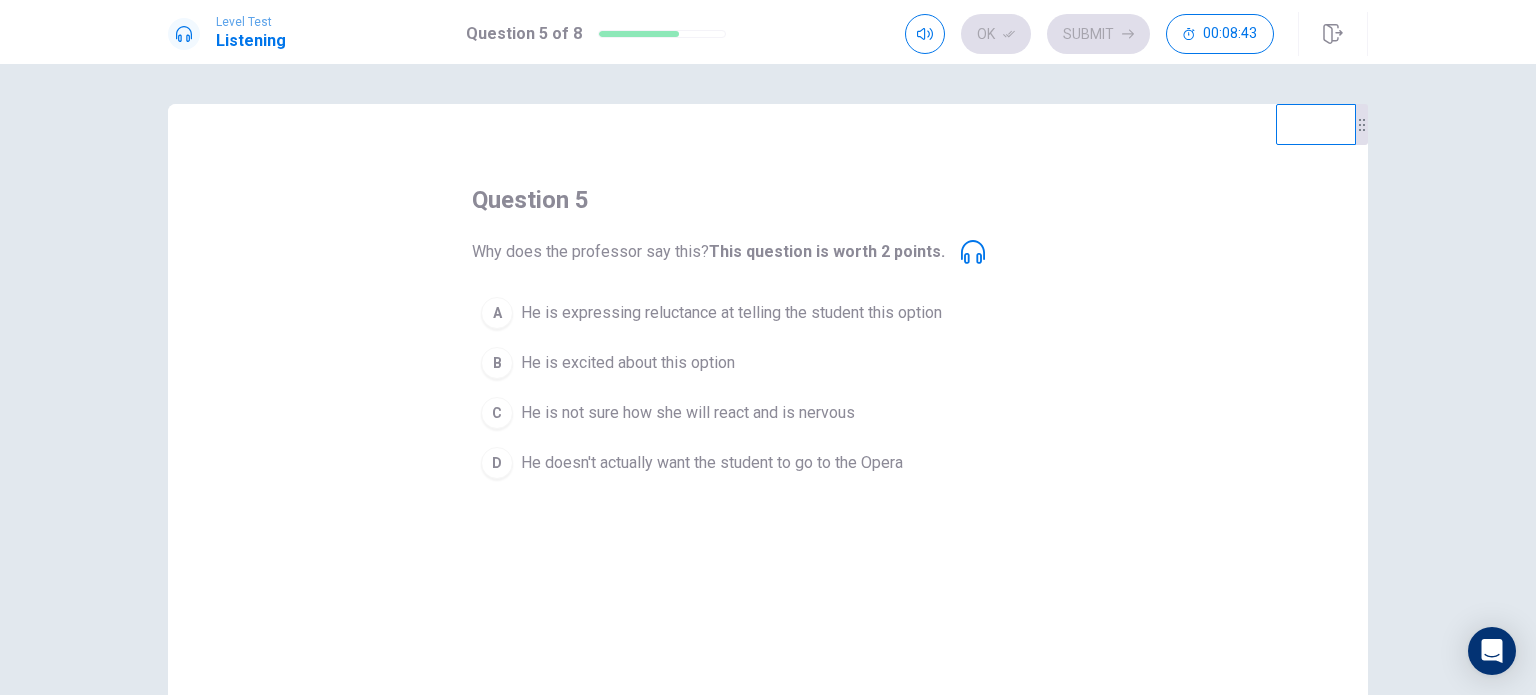 click on "He is excited about this option" at bounding box center (628, 363) 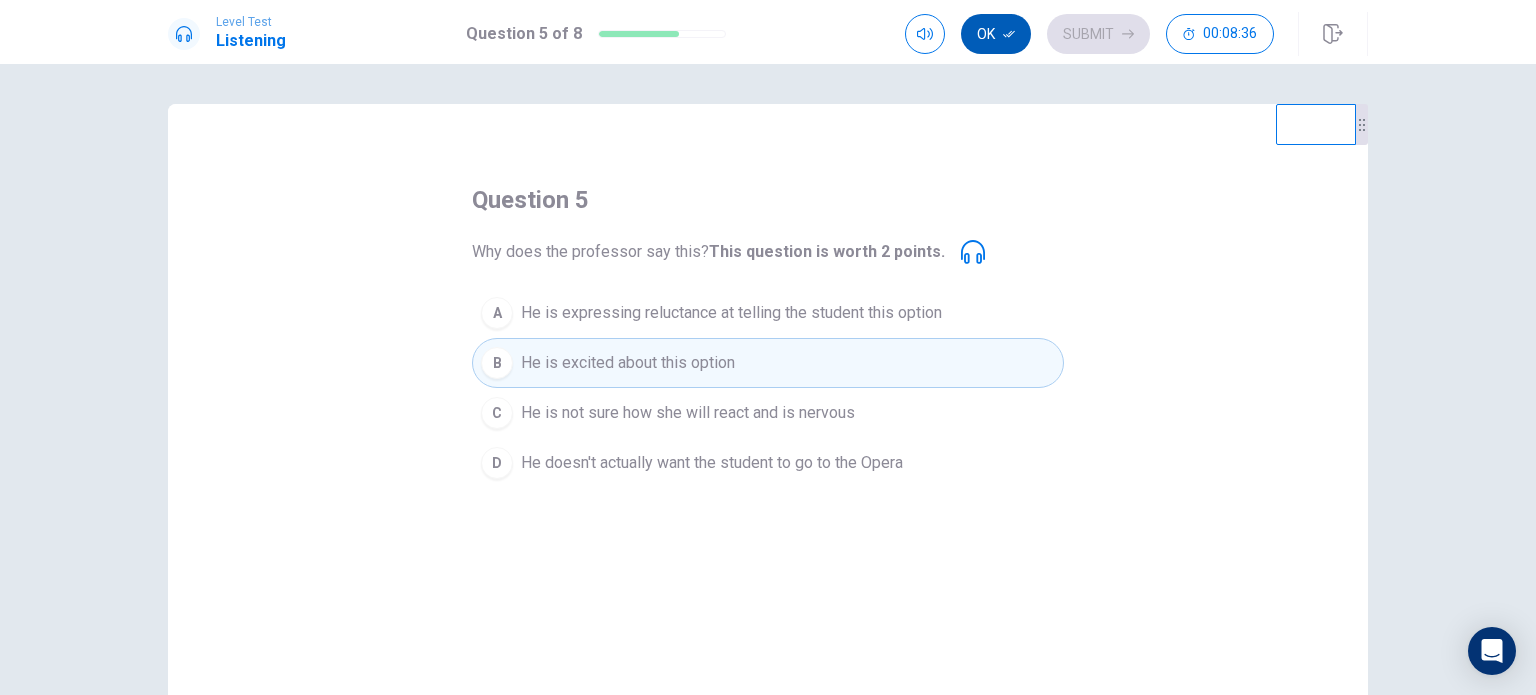 click on "Ok" at bounding box center [996, 34] 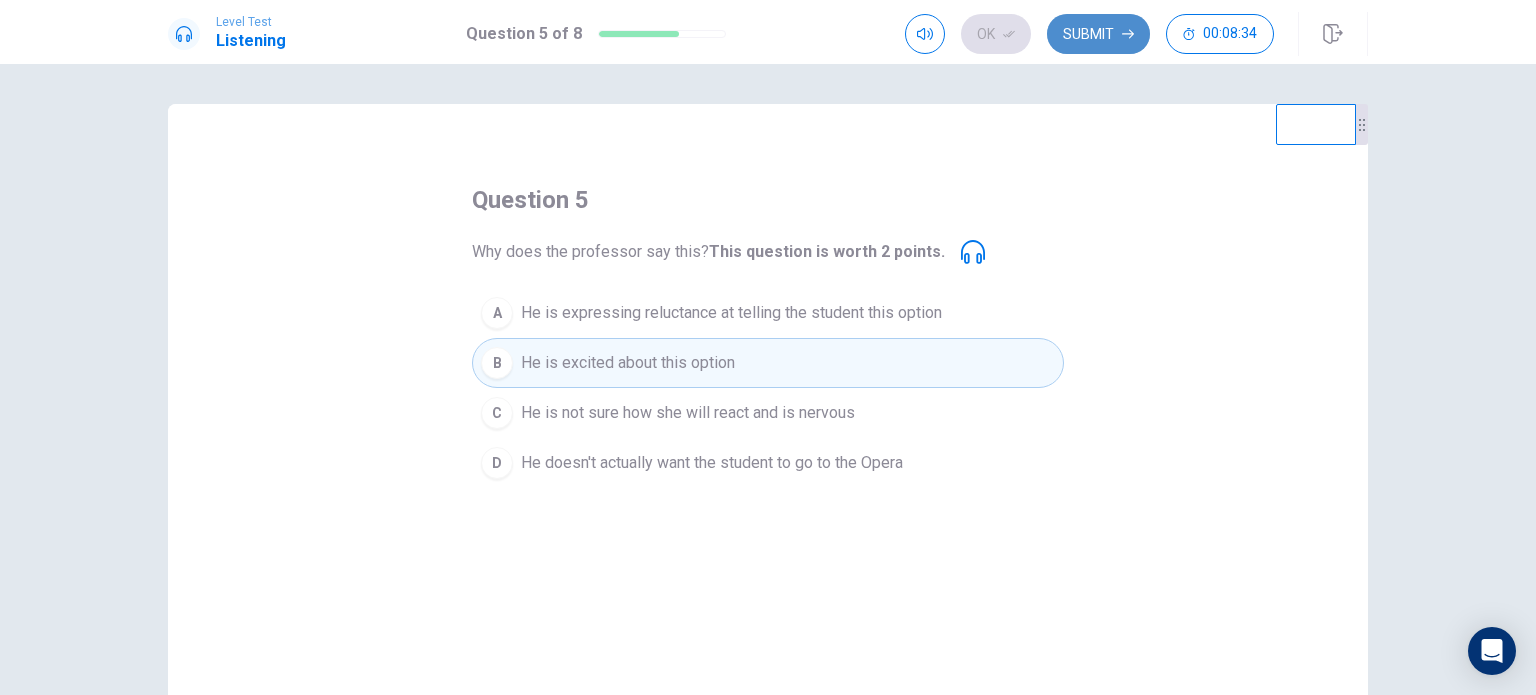 click on "Submit" at bounding box center [1098, 34] 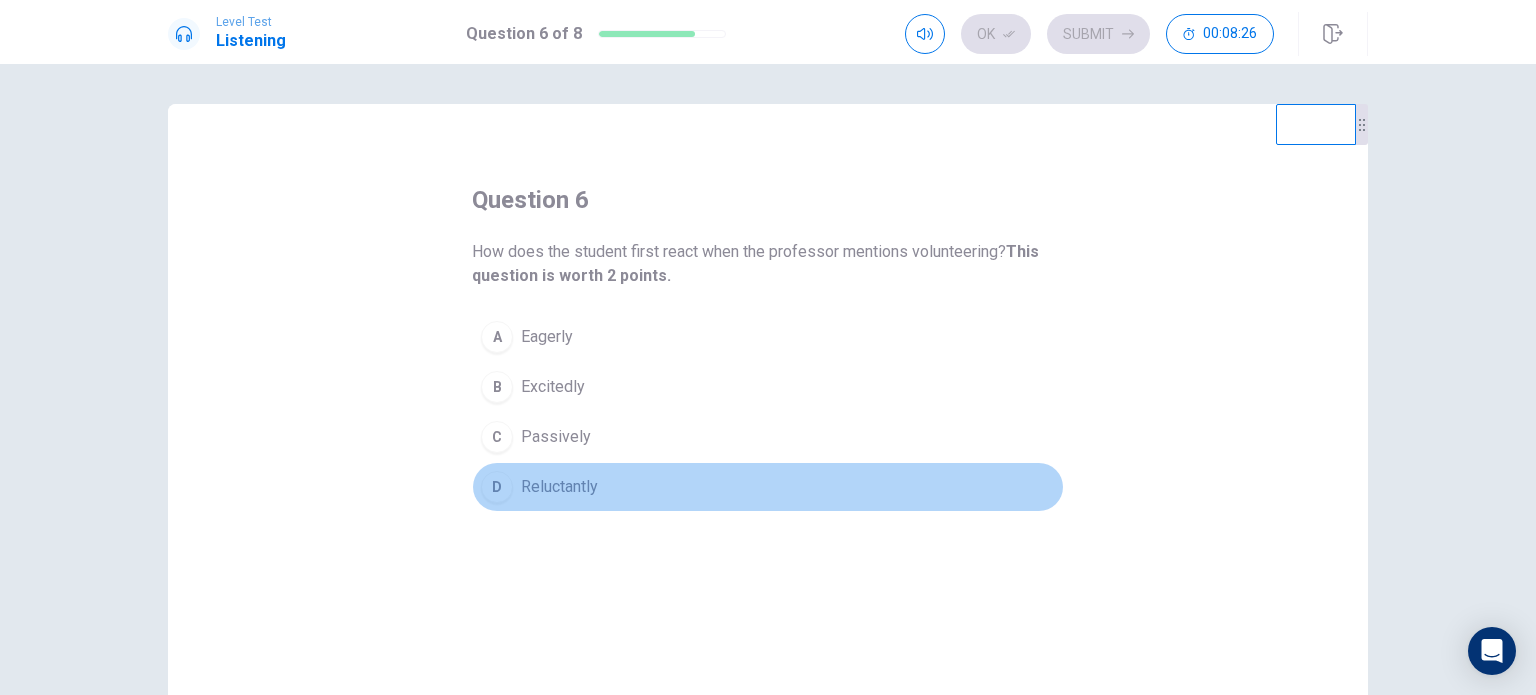 click on "Reluctantly" at bounding box center [559, 487] 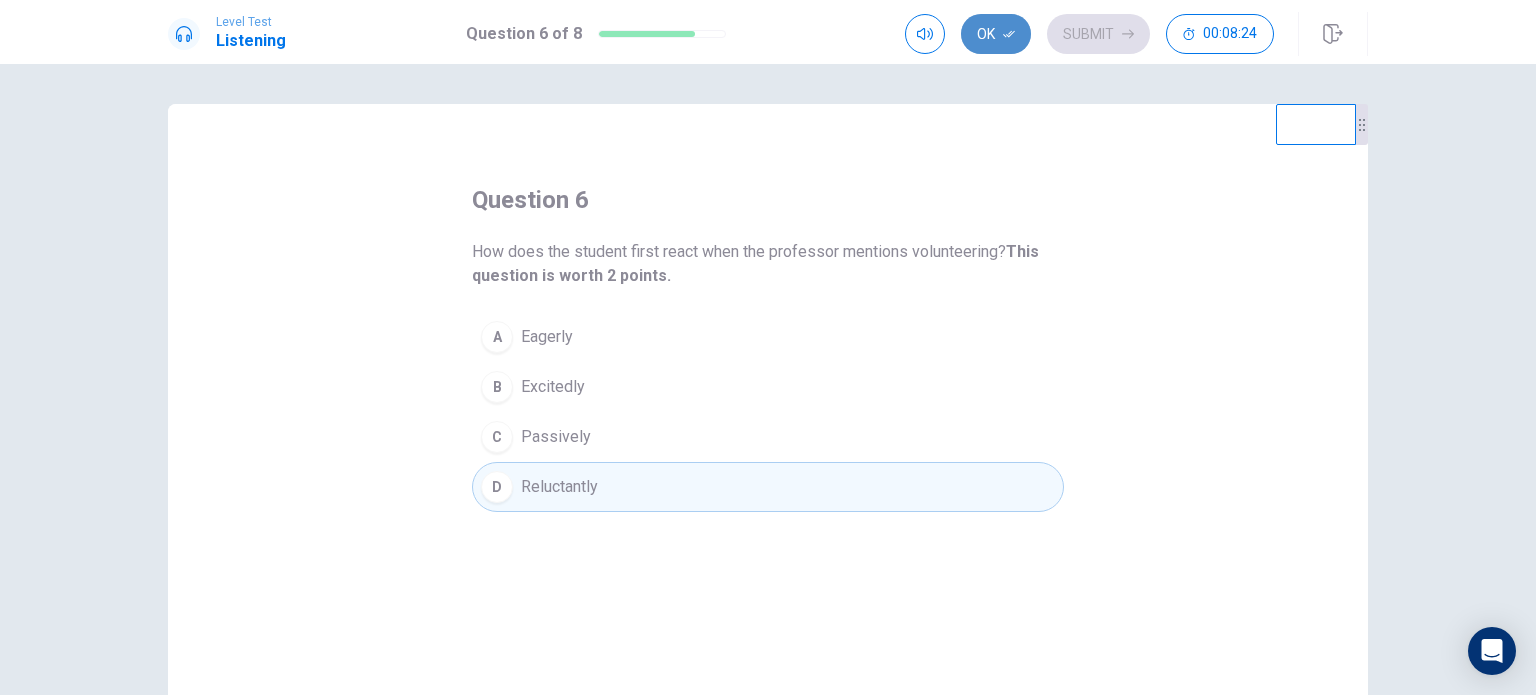 click on "Ok" at bounding box center (996, 34) 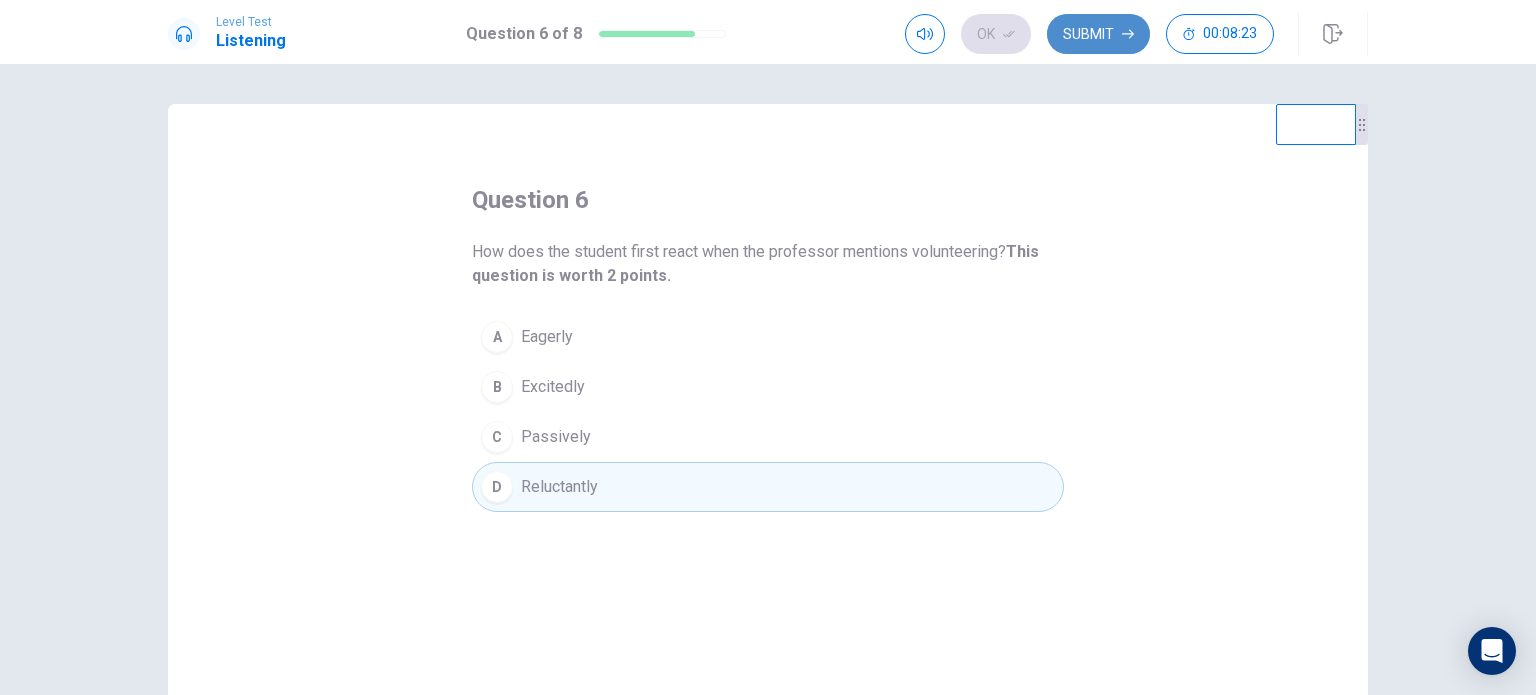 click on "Submit" at bounding box center [1098, 34] 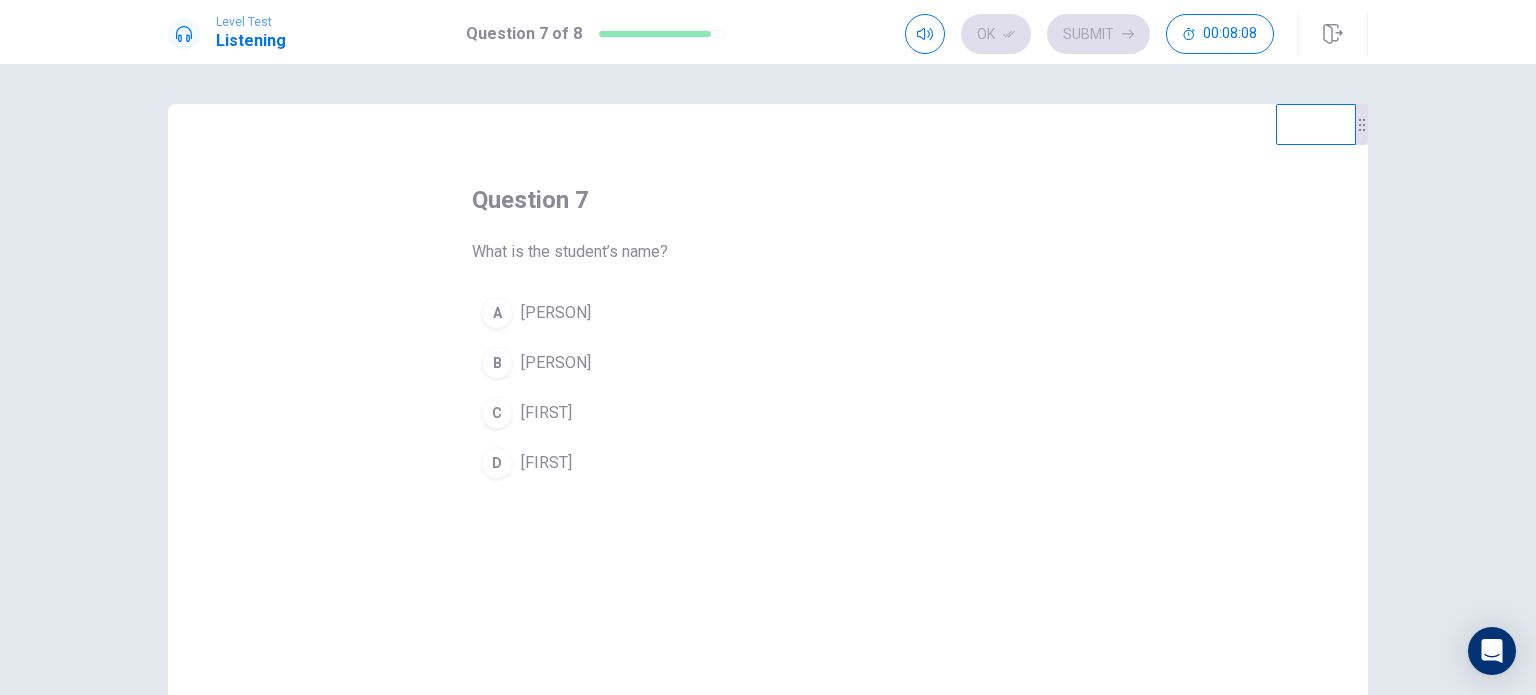 click on "[FIRST]" at bounding box center (546, 463) 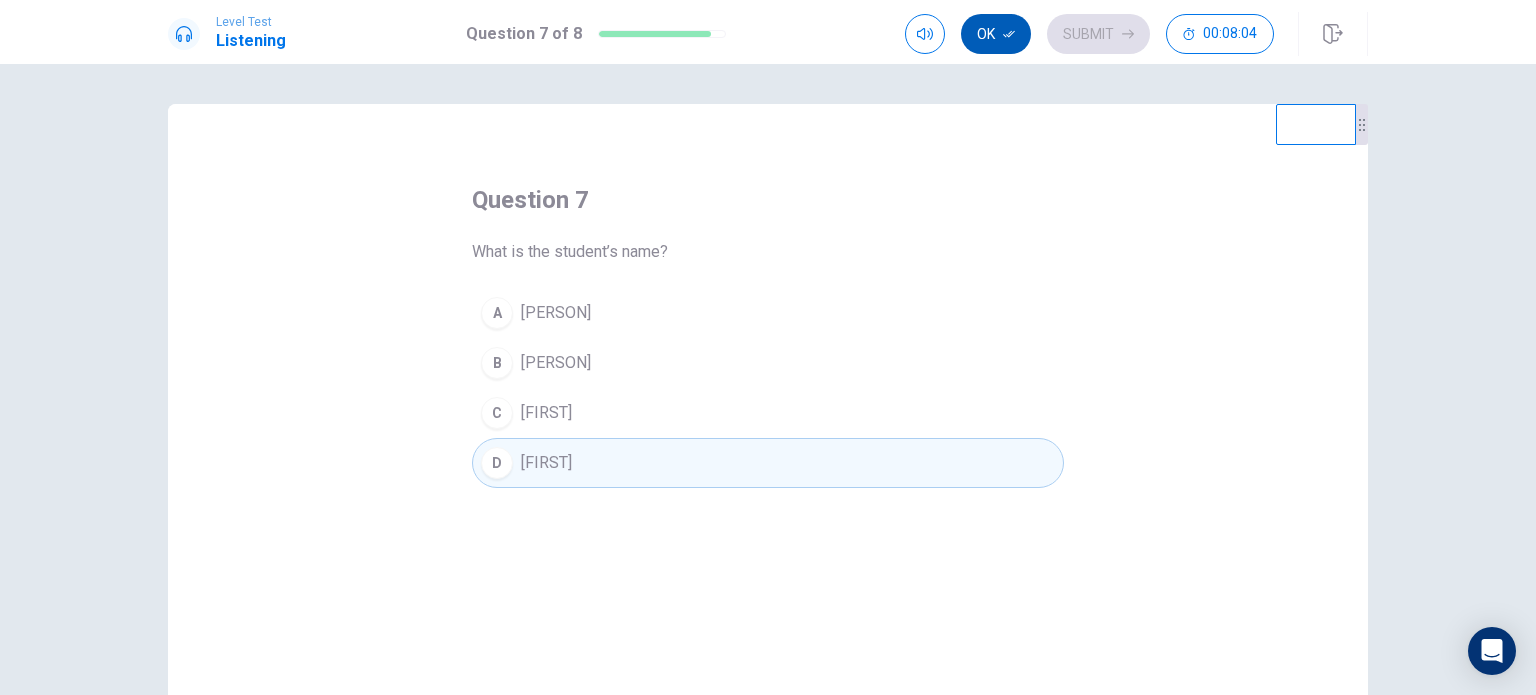 click on "Ok" at bounding box center [996, 34] 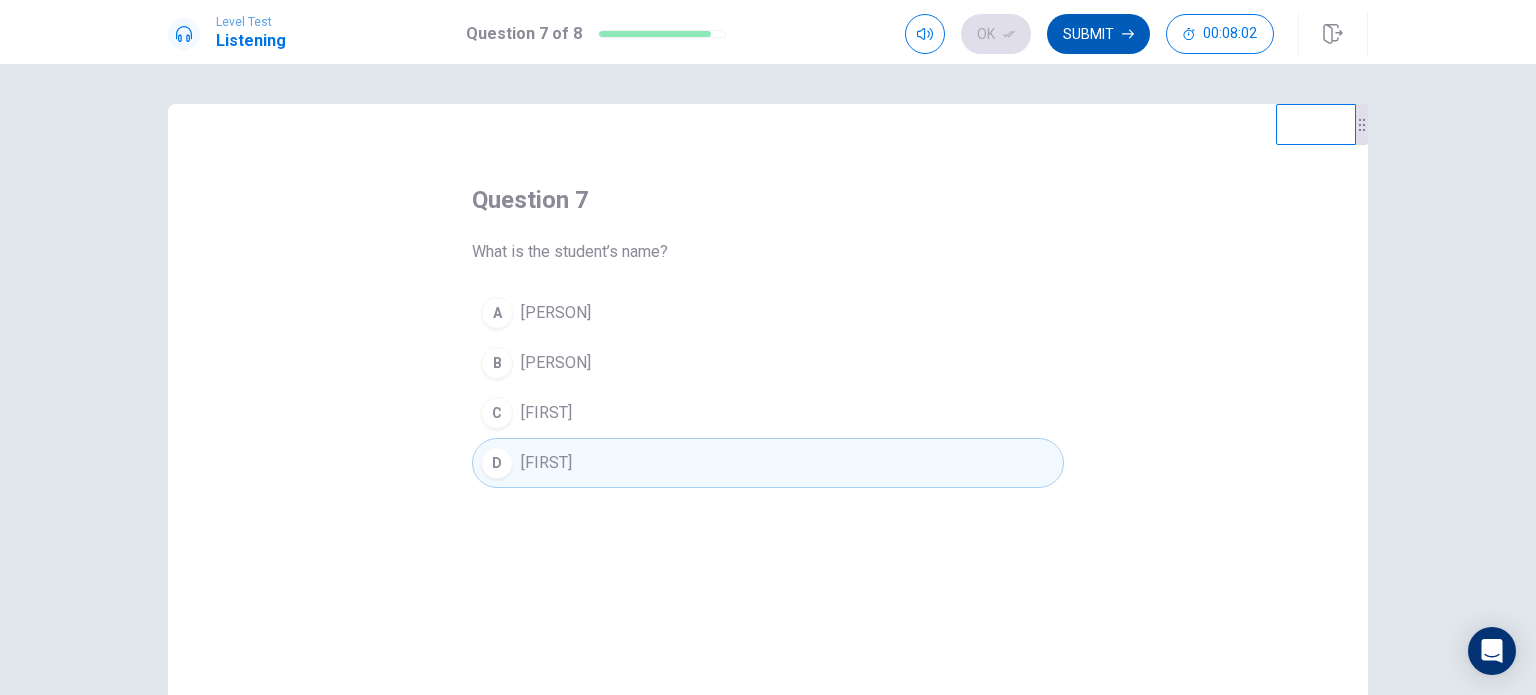 click on "Submit" at bounding box center (1098, 34) 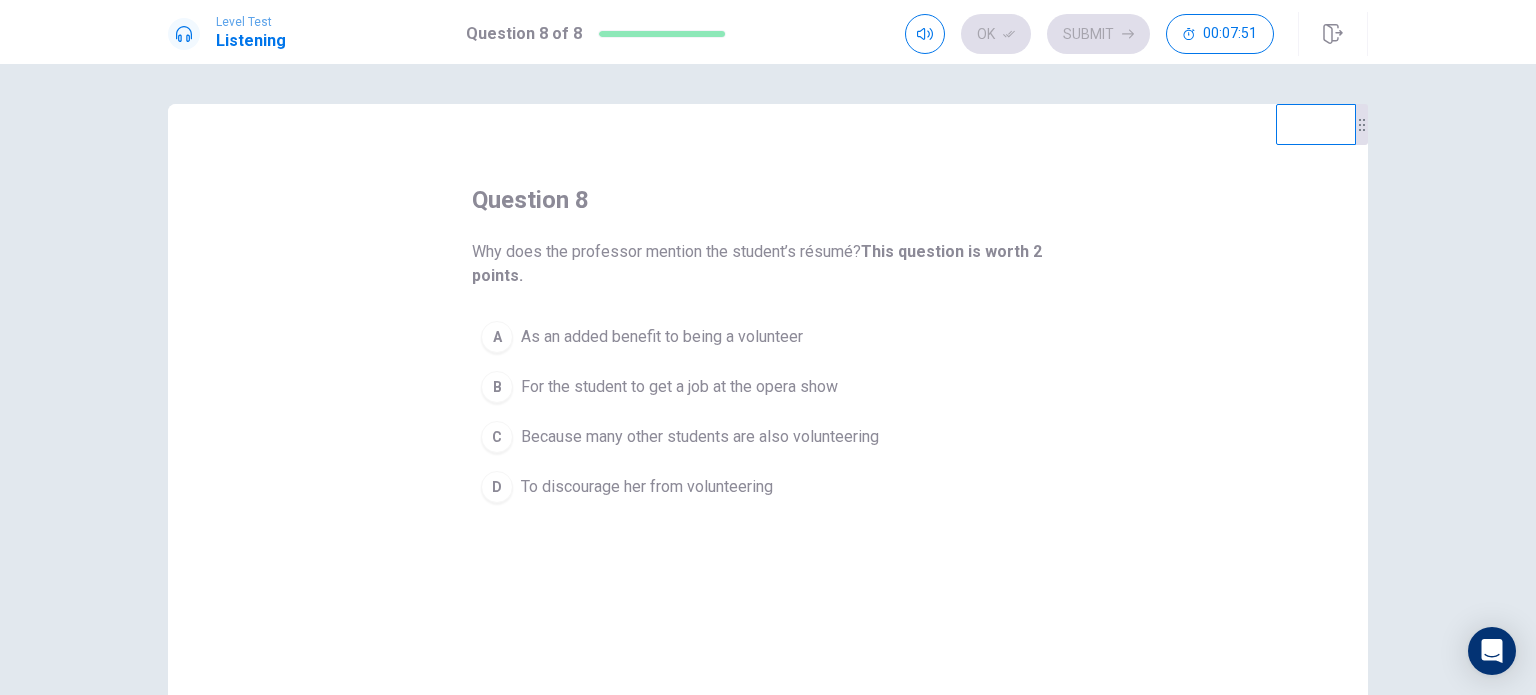 click on "As an added benefit to being a volunteer" at bounding box center (662, 337) 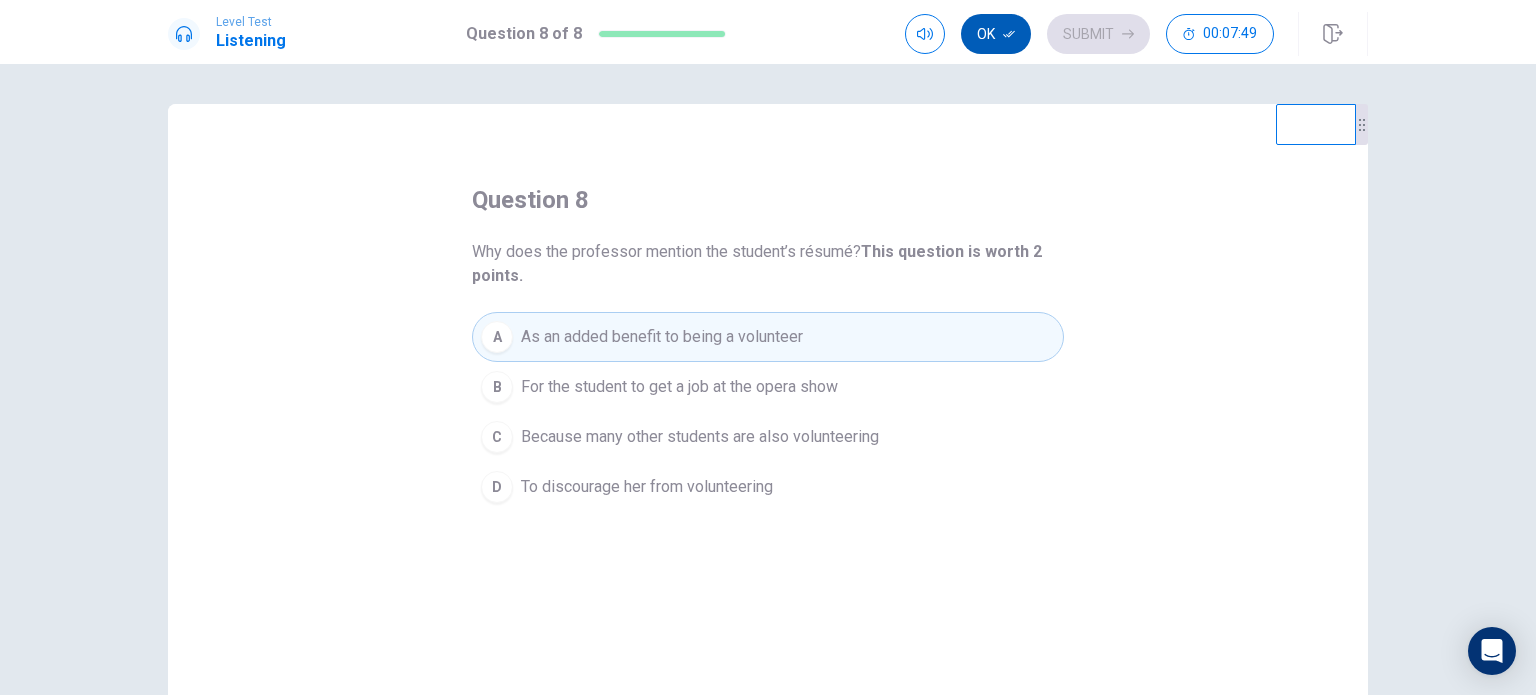 click on "Ok" at bounding box center (996, 34) 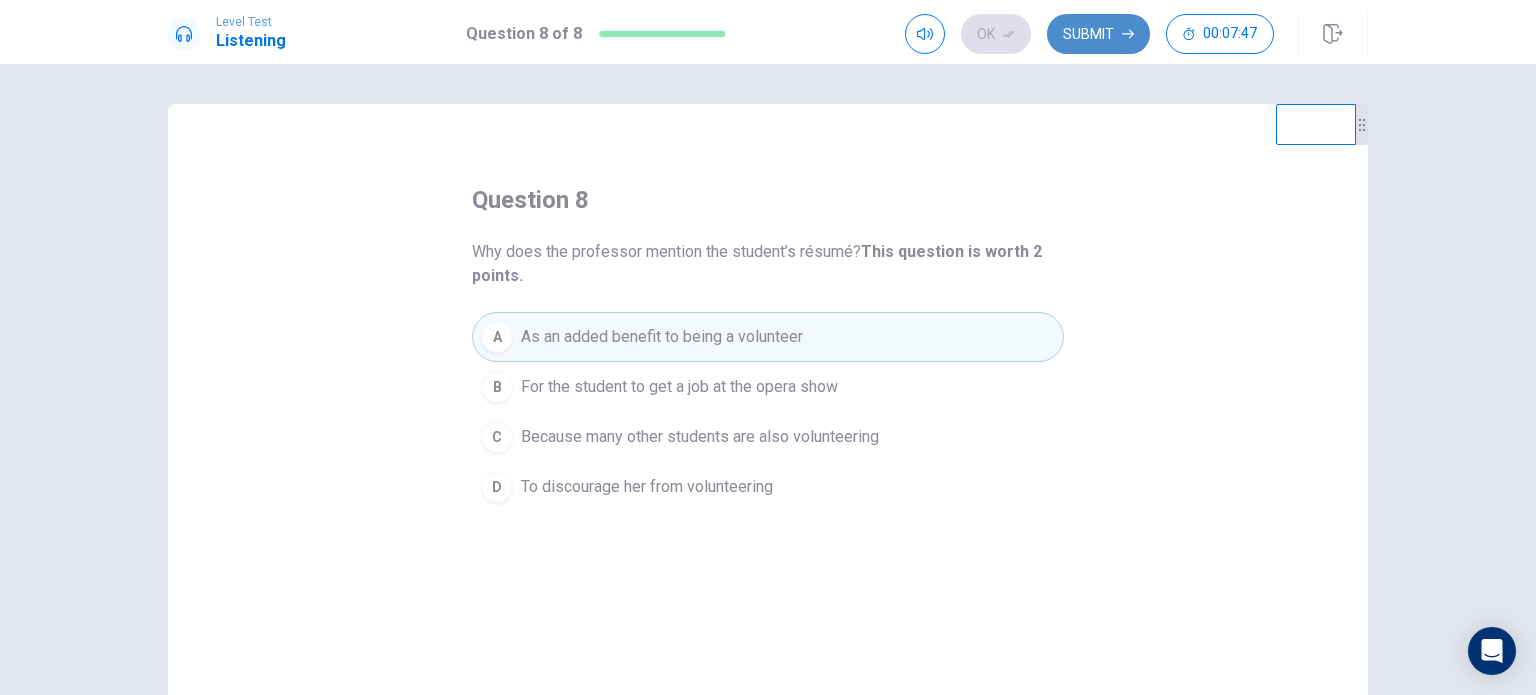 click on "Submit" at bounding box center (1098, 34) 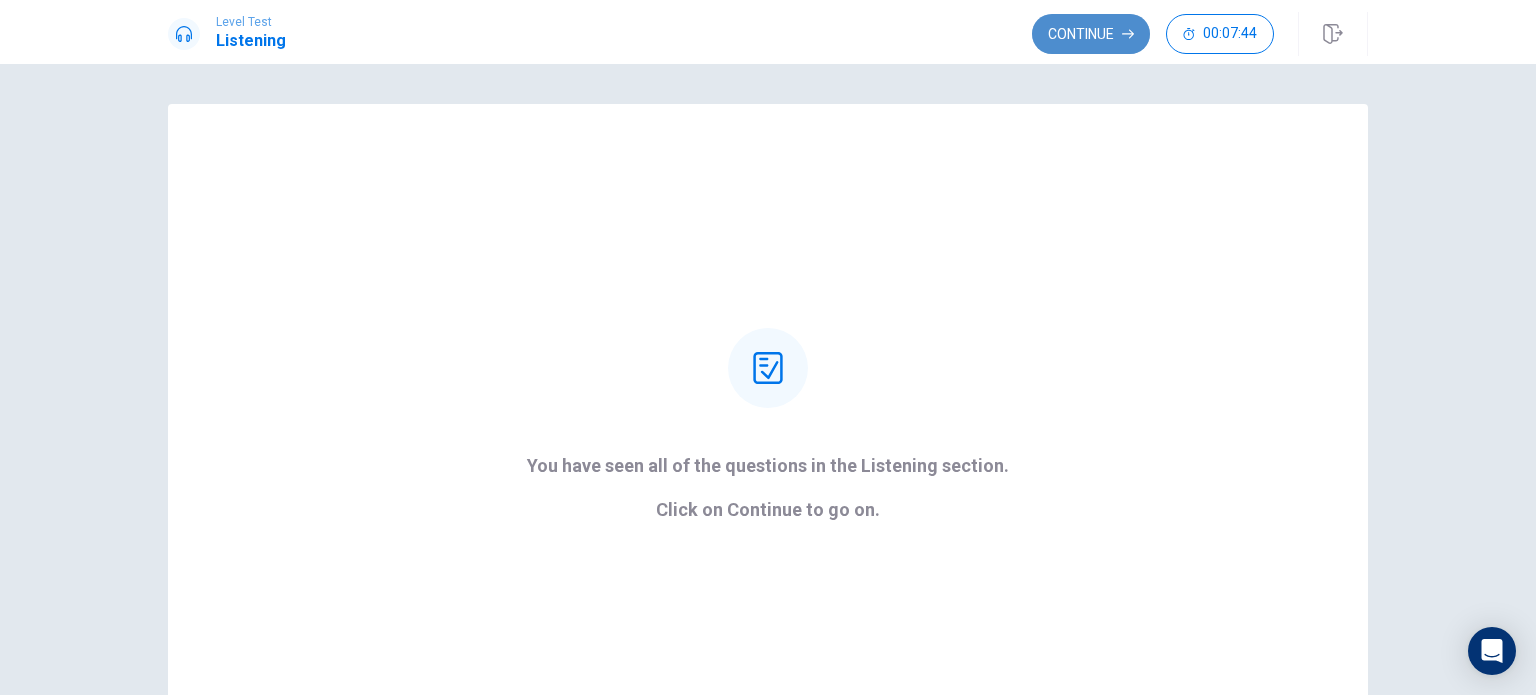 click on "Continue" at bounding box center [1091, 34] 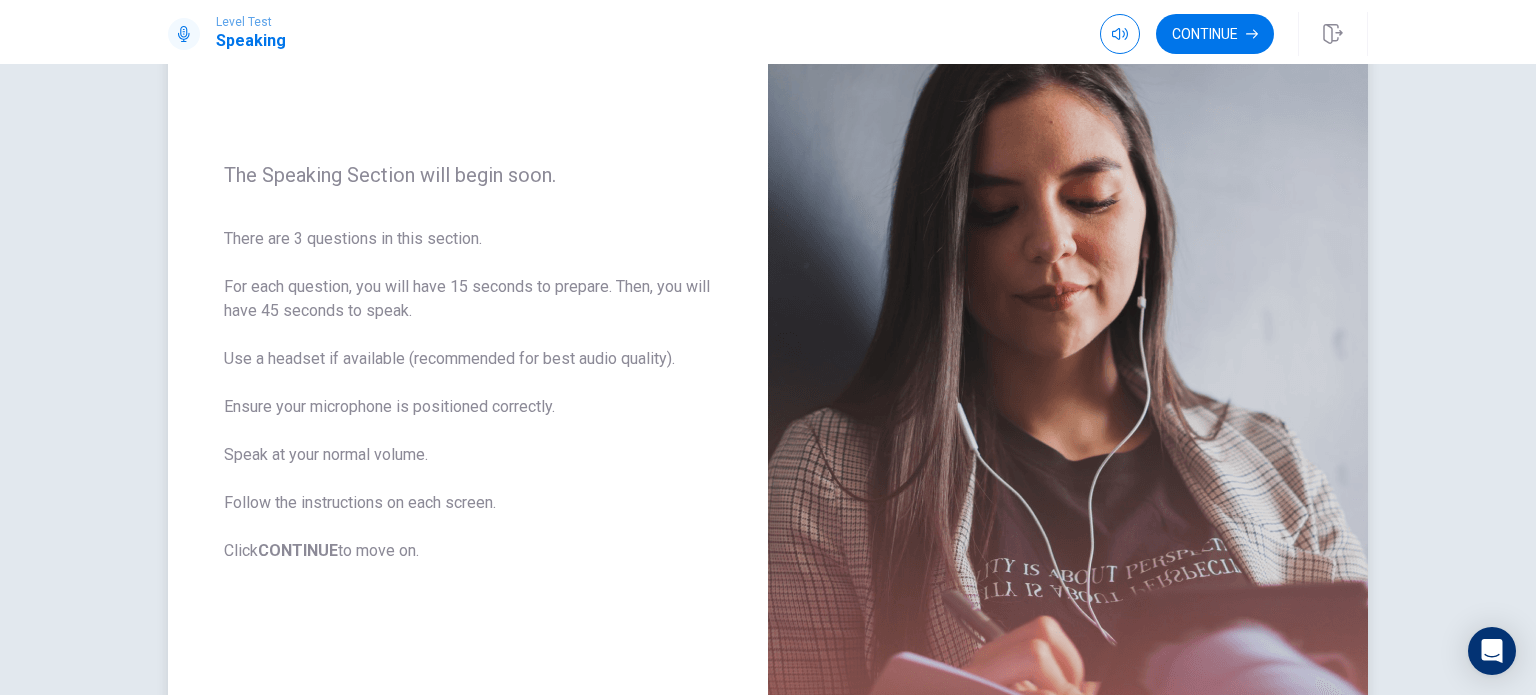 scroll, scrollTop: 200, scrollLeft: 0, axis: vertical 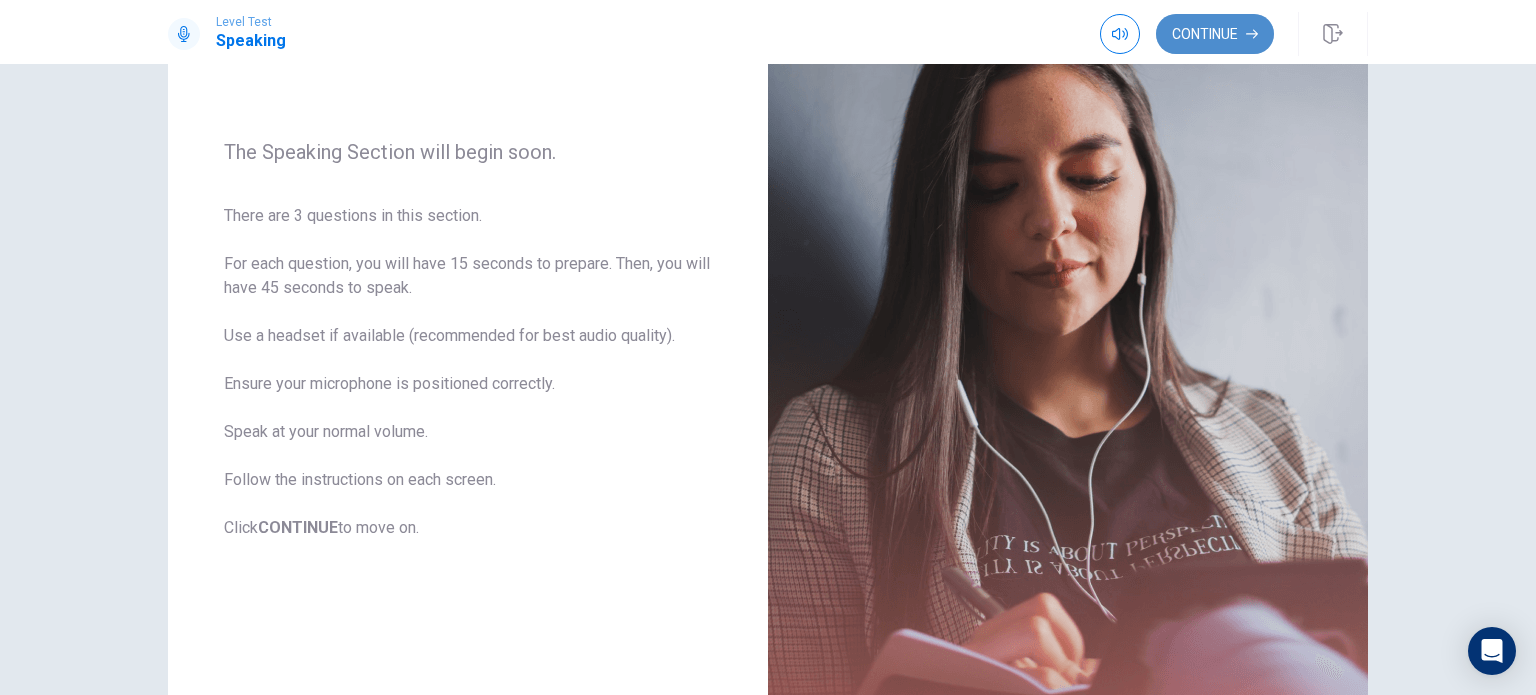 click on "Continue" at bounding box center (1215, 34) 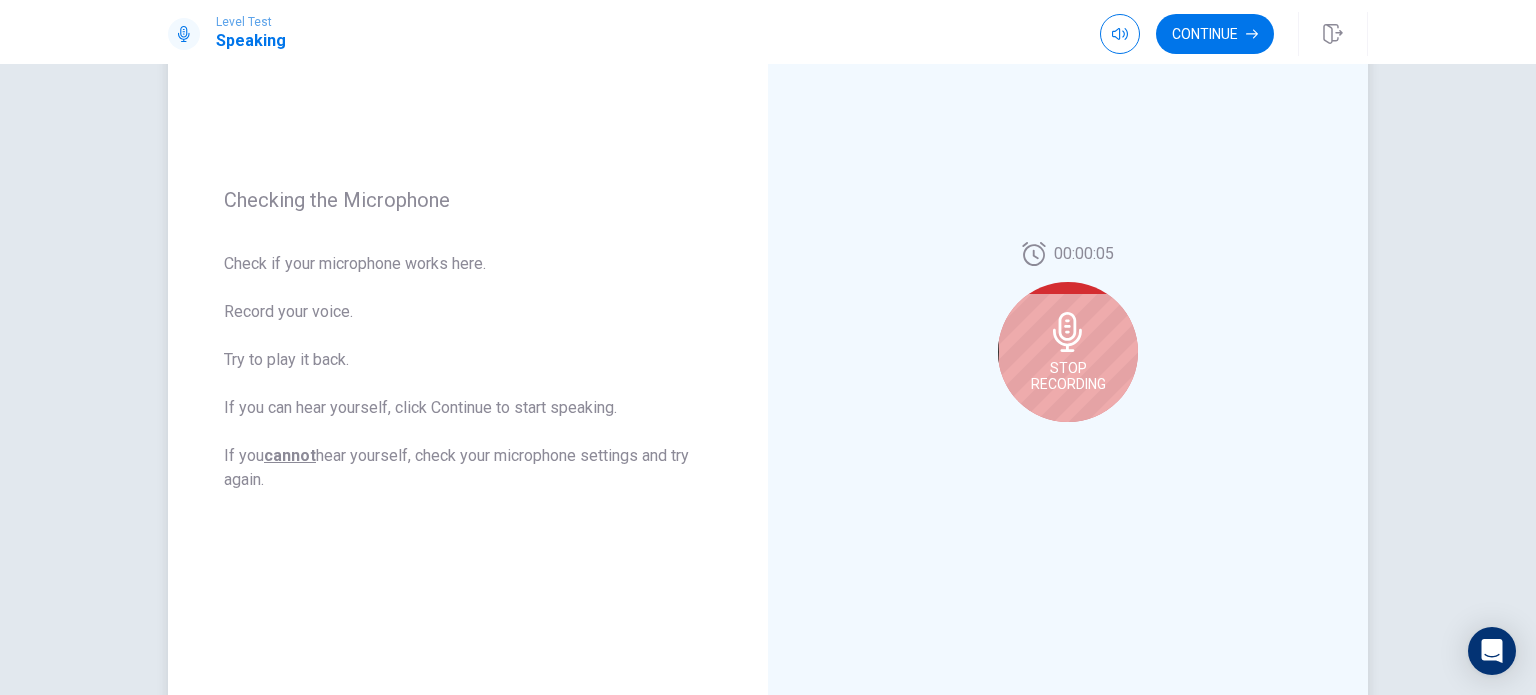click 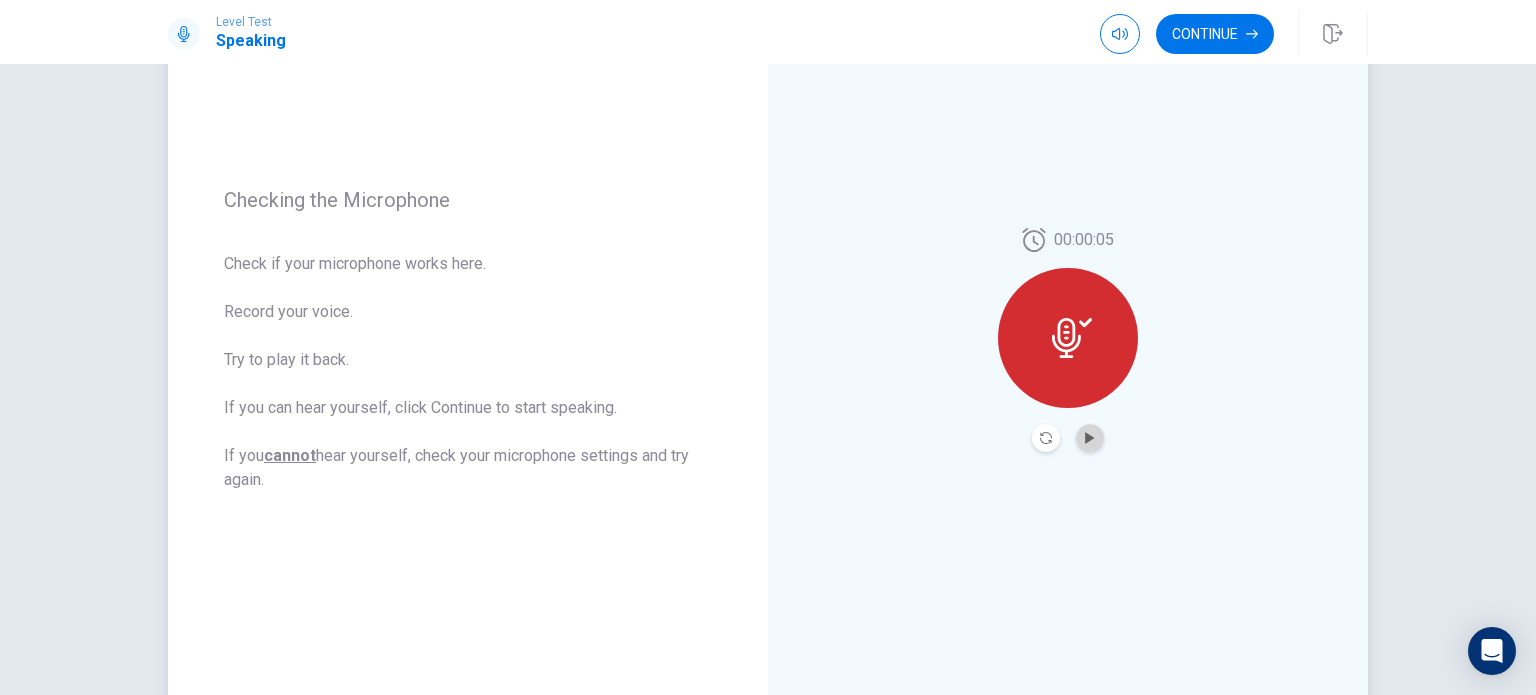 click at bounding box center (1090, 438) 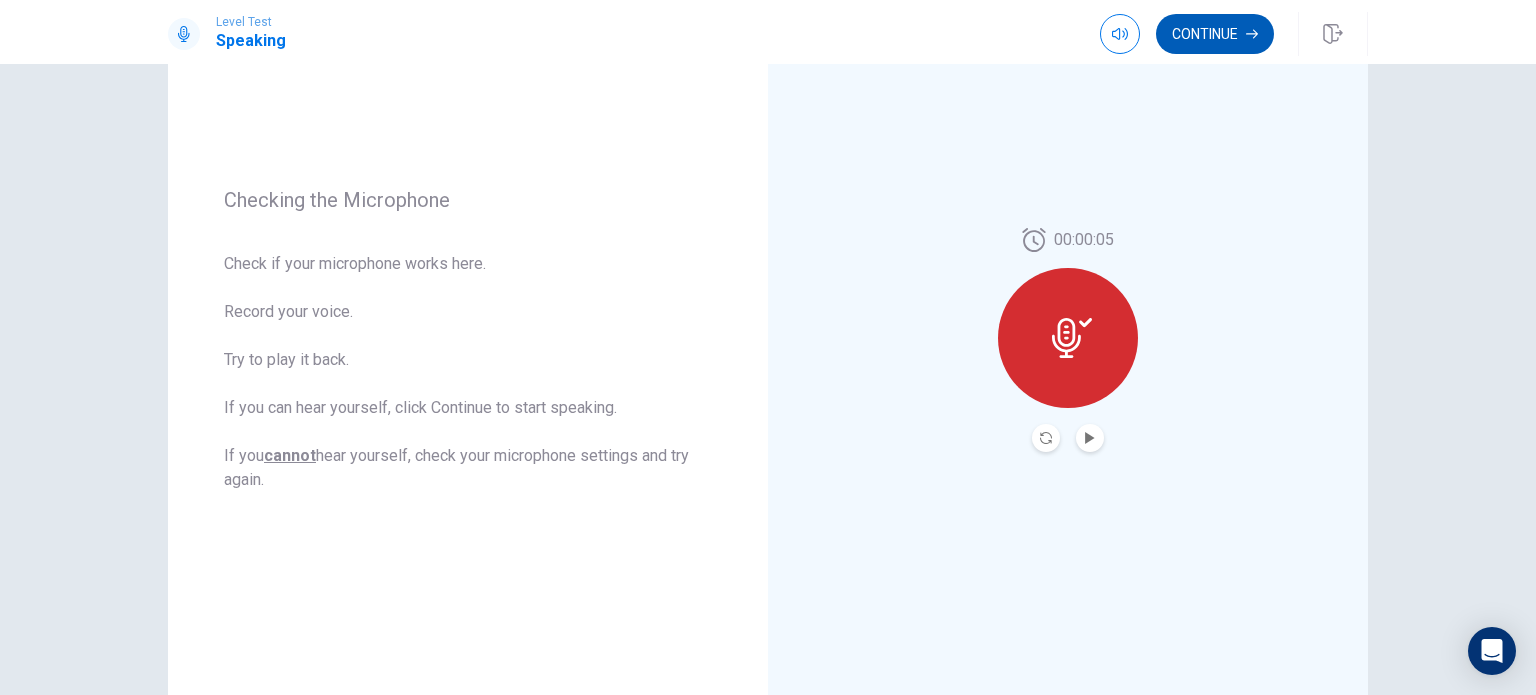 click on "Continue" at bounding box center (1215, 34) 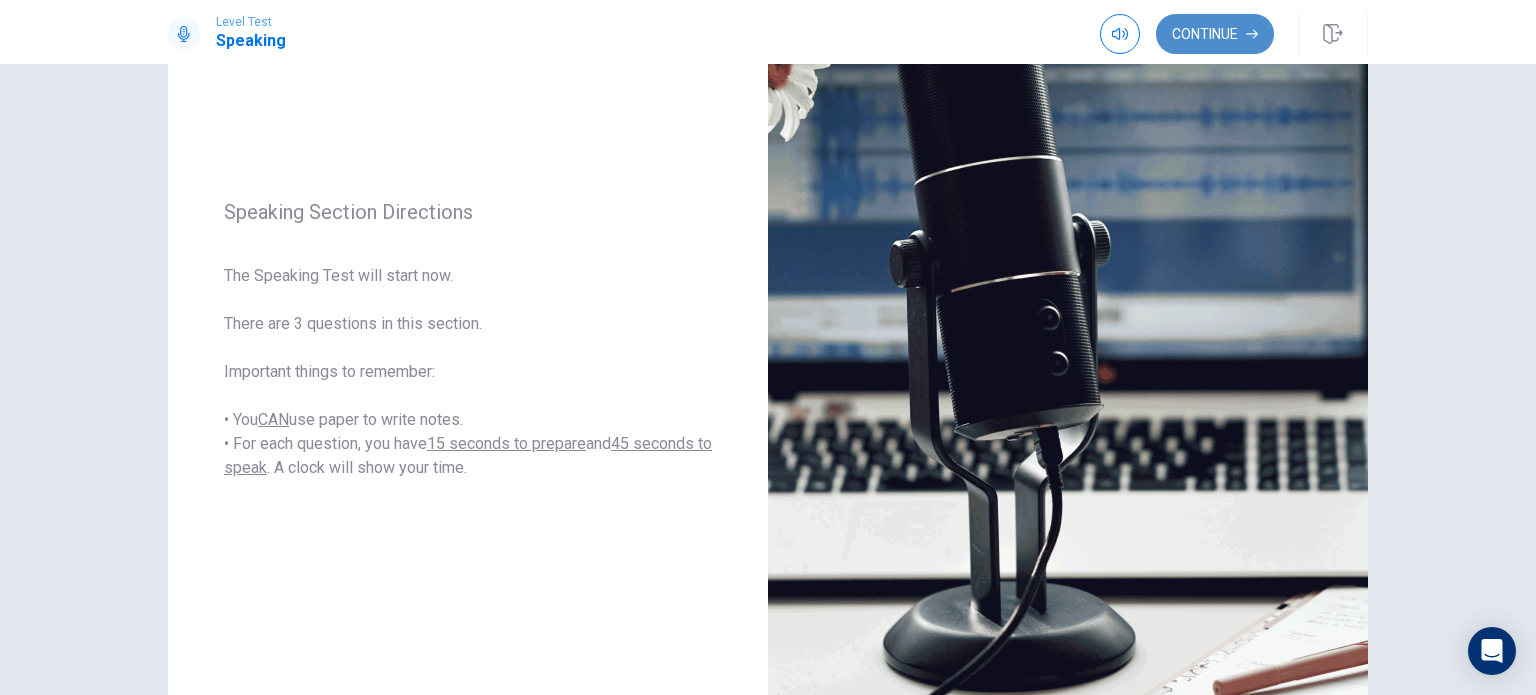 click on "Continue" at bounding box center [1215, 34] 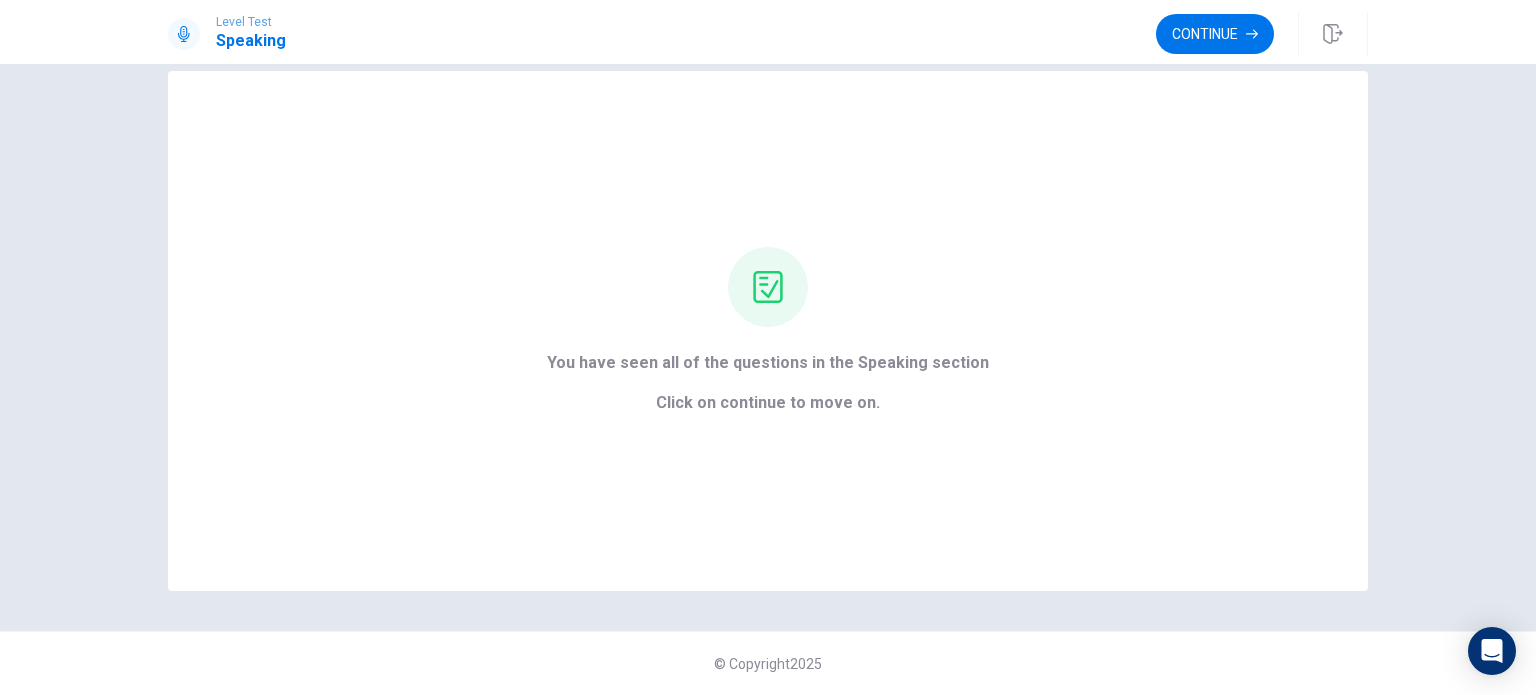 scroll, scrollTop: 32, scrollLeft: 0, axis: vertical 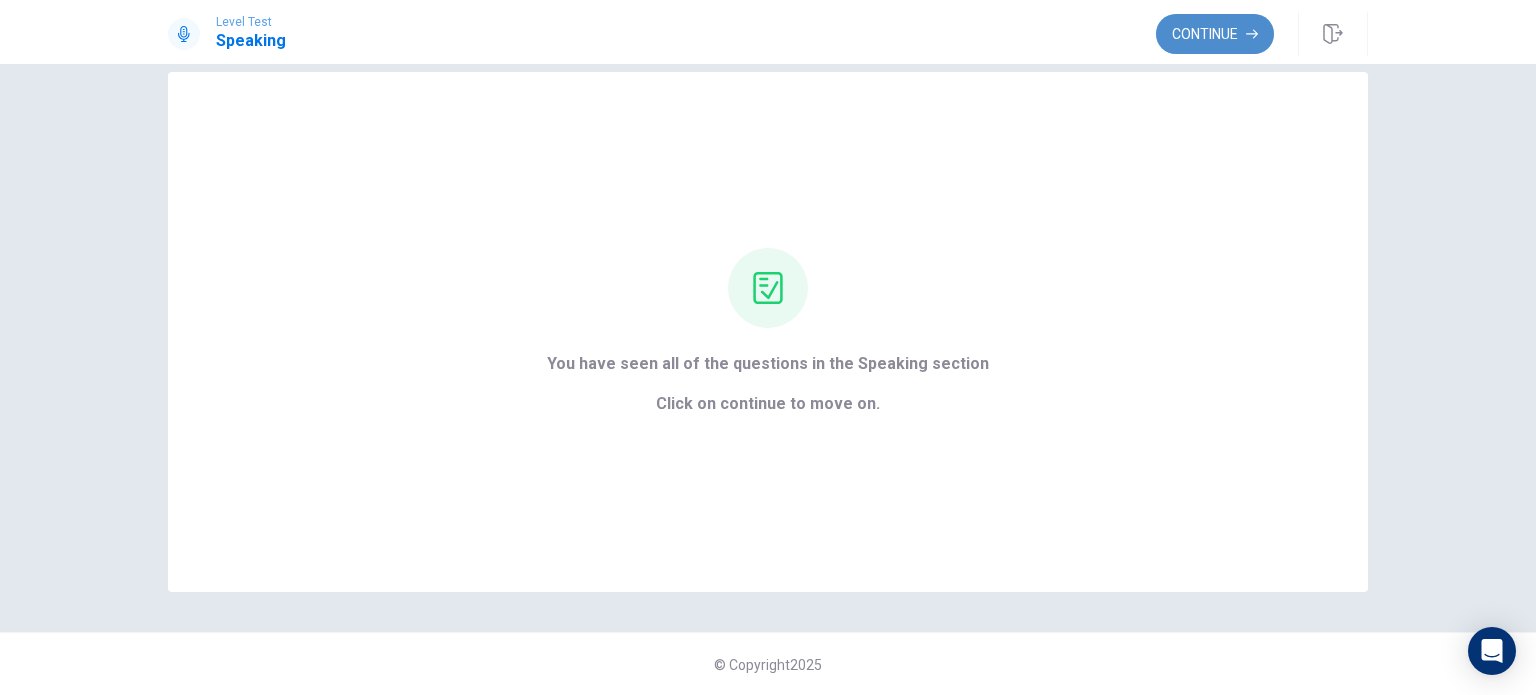 click on "Continue" at bounding box center (1215, 34) 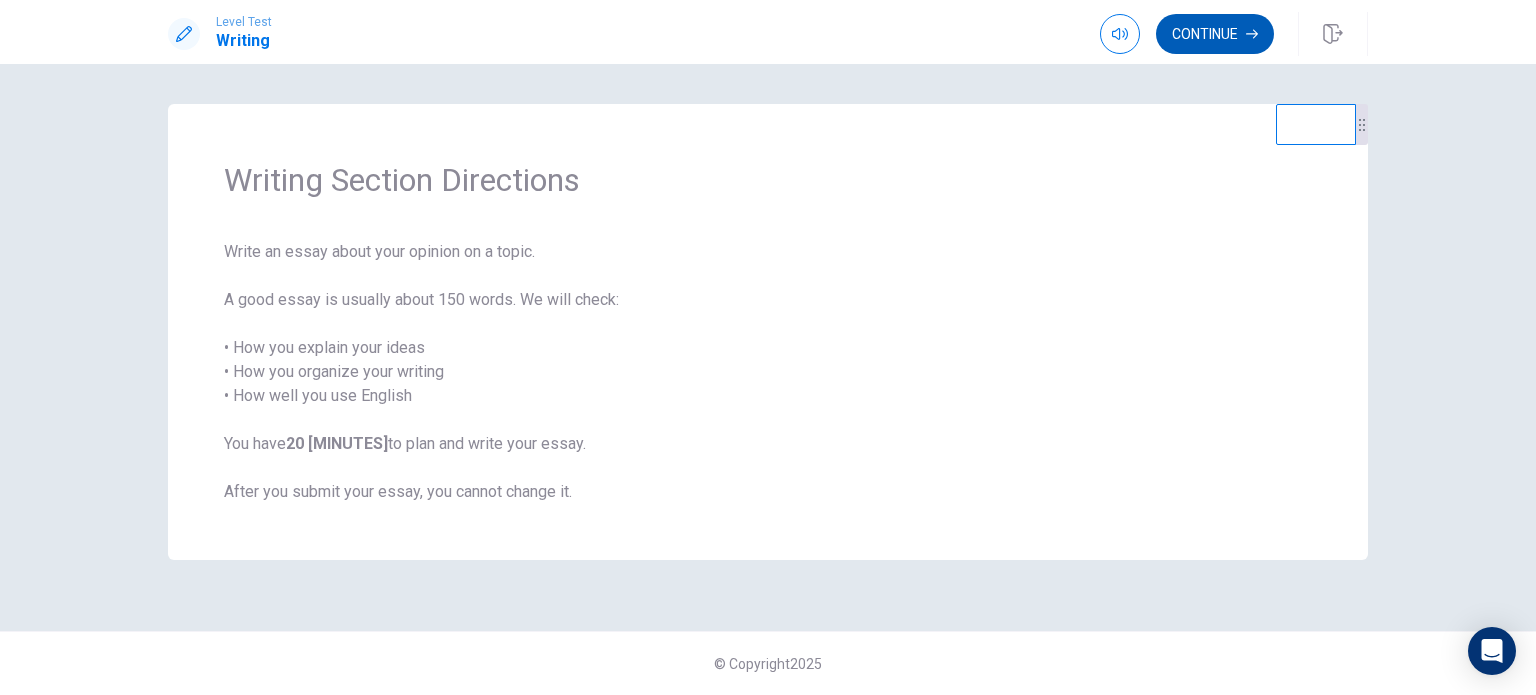 click on "Continue" at bounding box center [1215, 34] 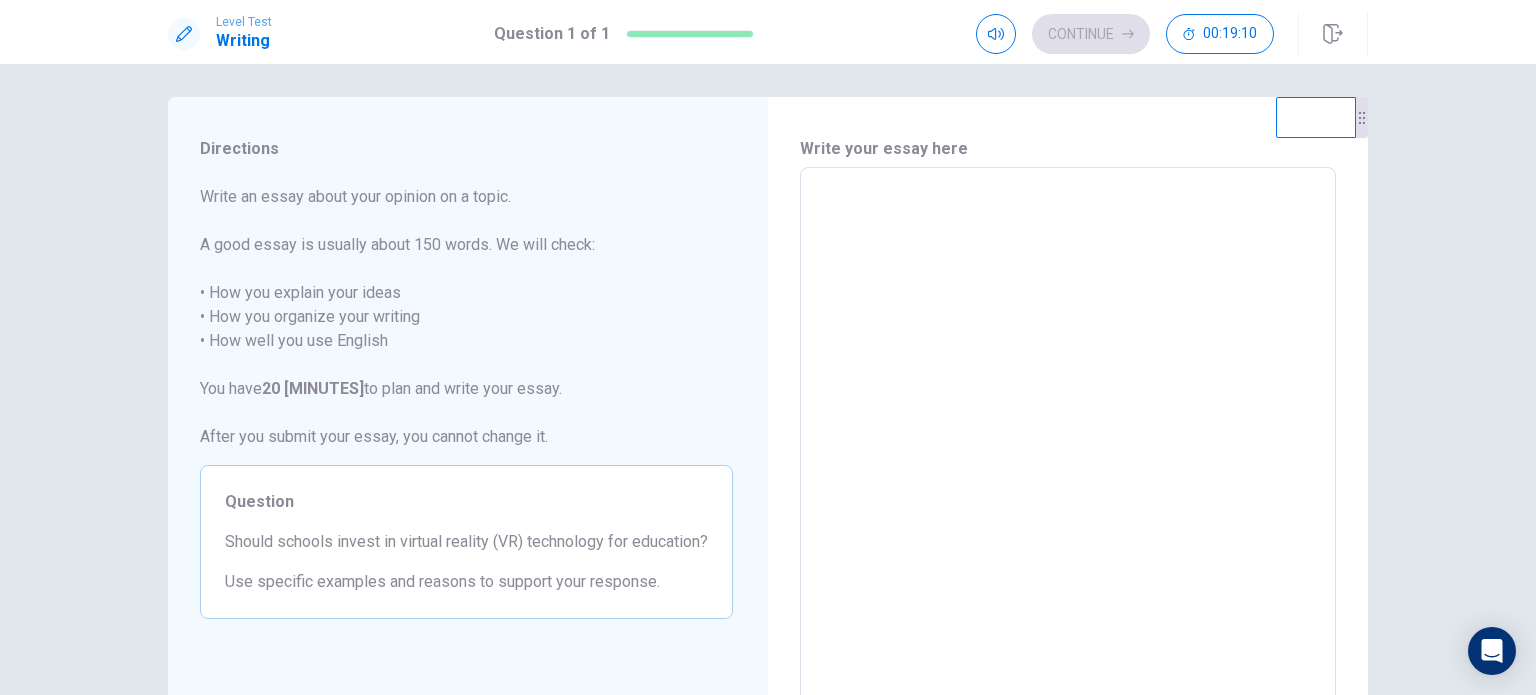 scroll, scrollTop: 0, scrollLeft: 0, axis: both 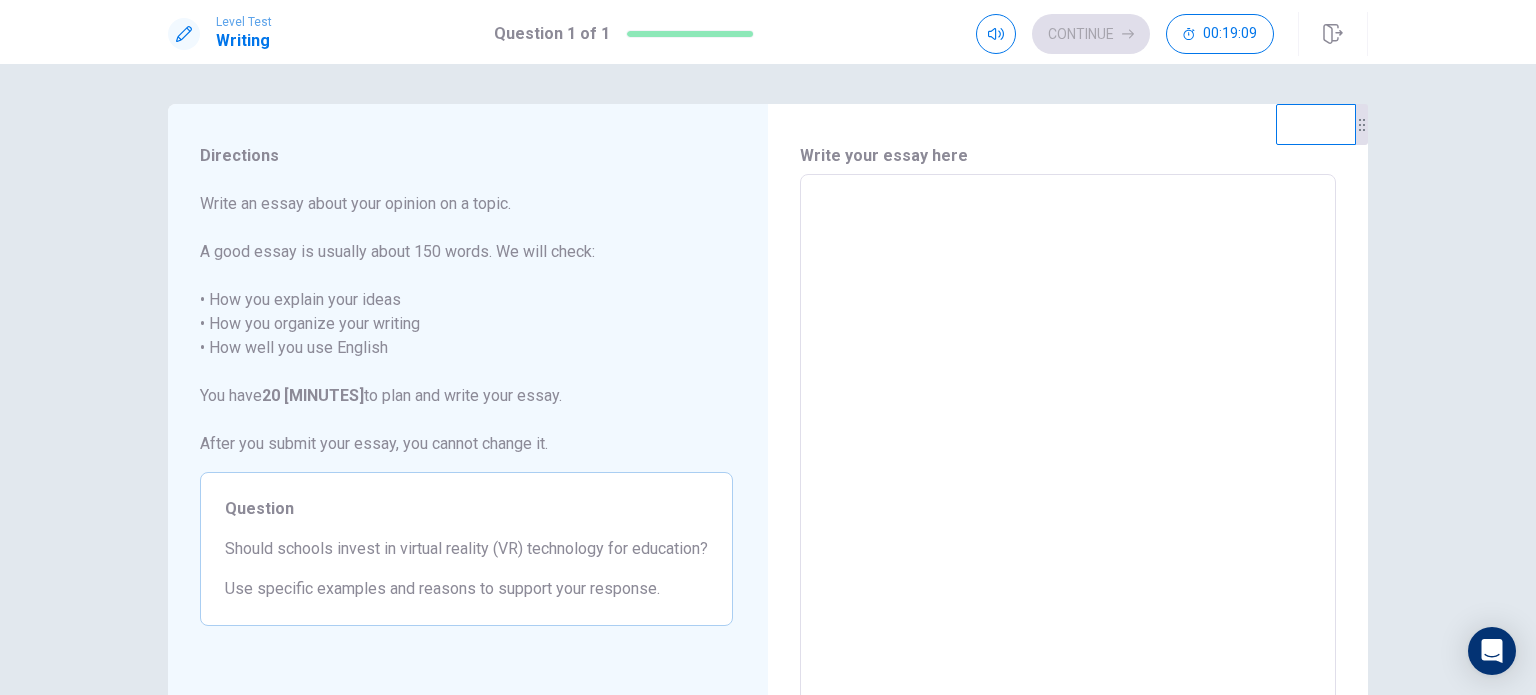 click at bounding box center [1068, 451] 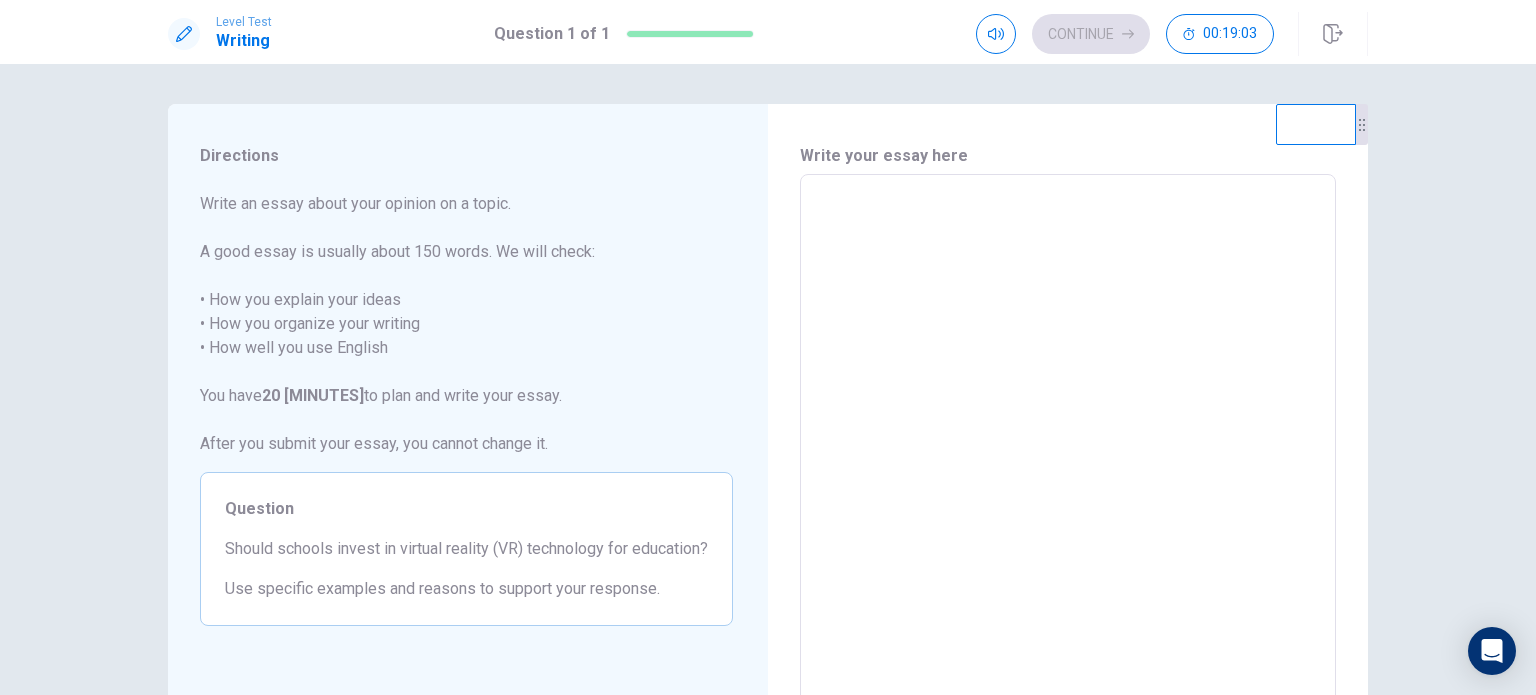 type on "*" 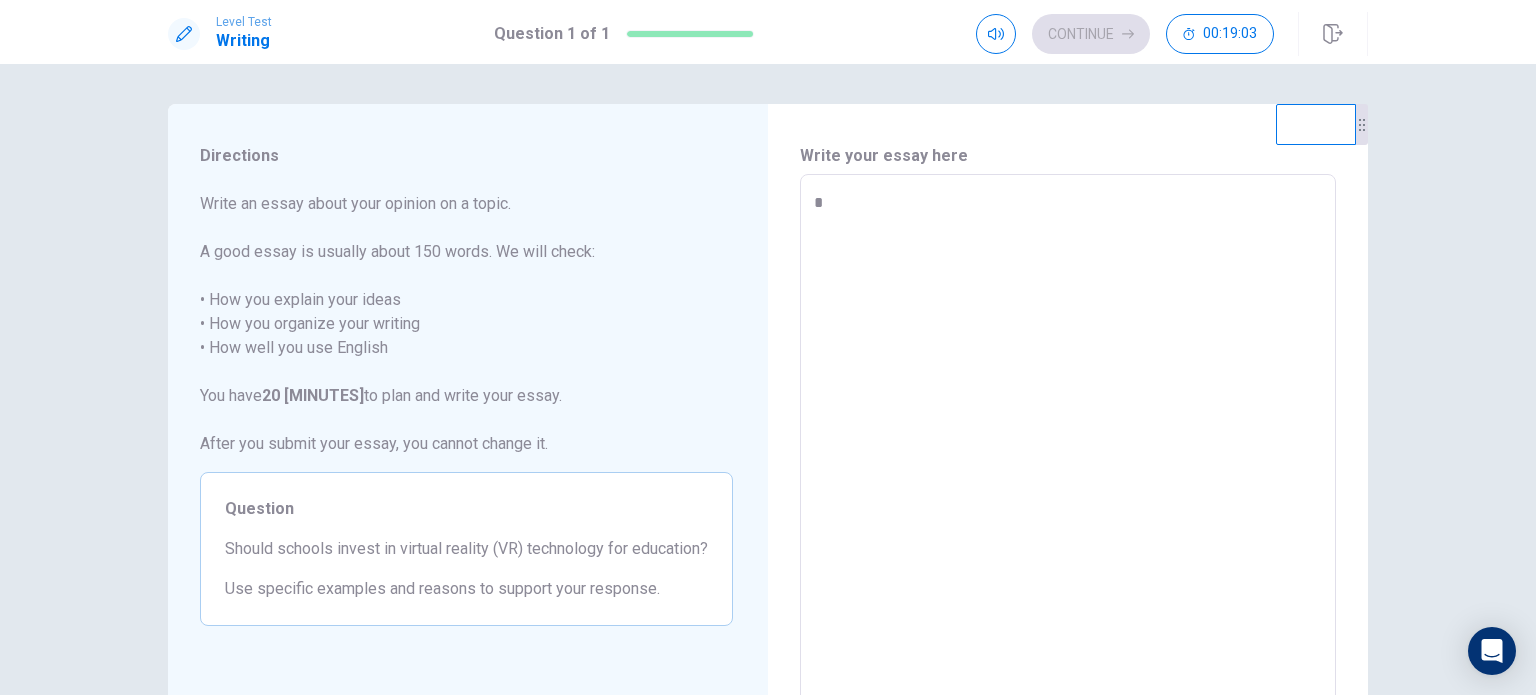 type on "*" 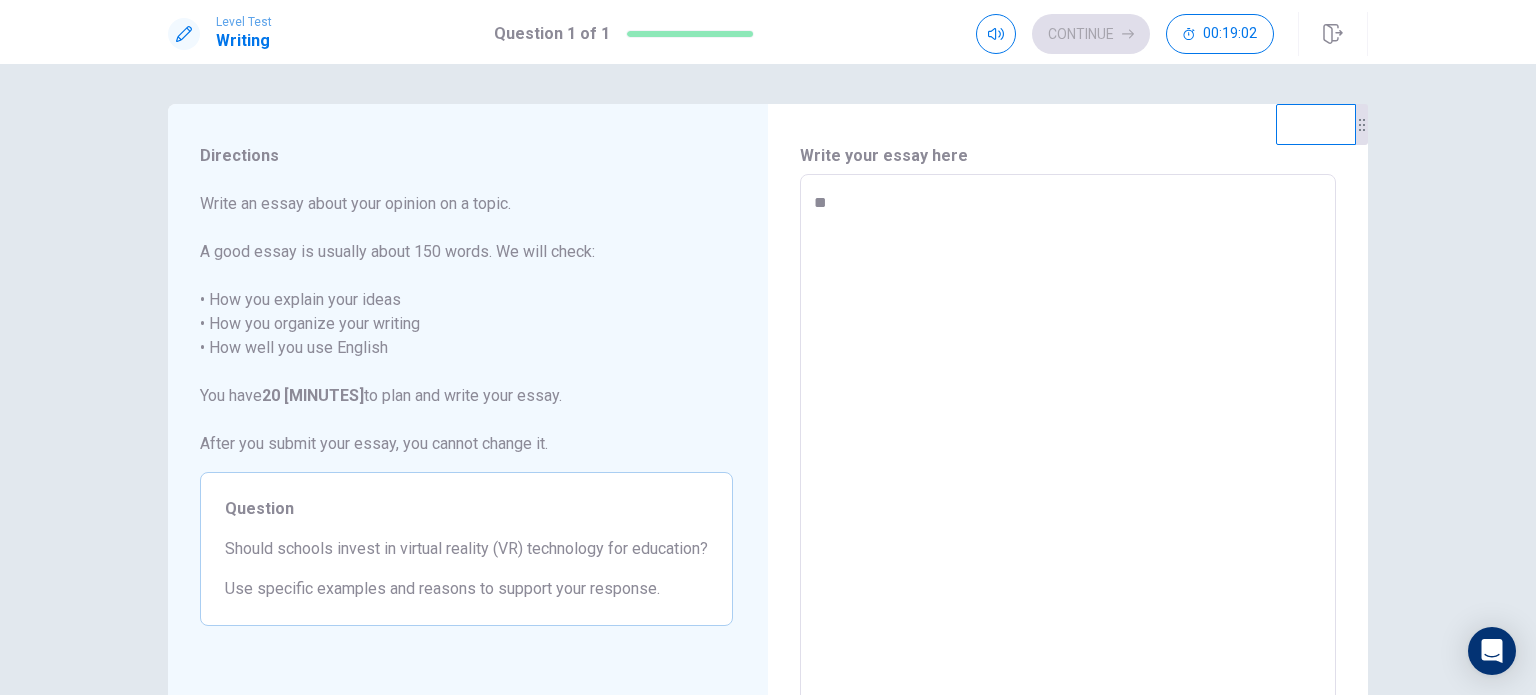 type on "*" 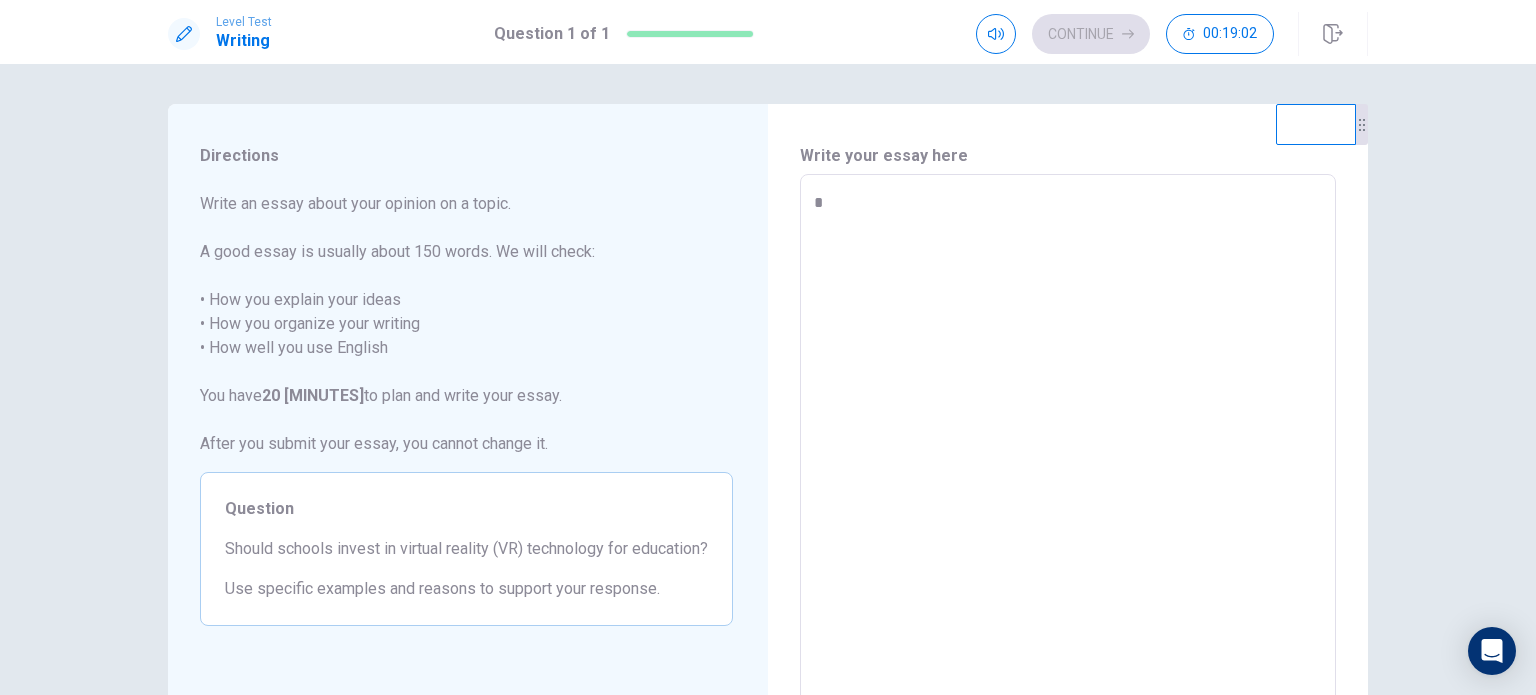 type on "*" 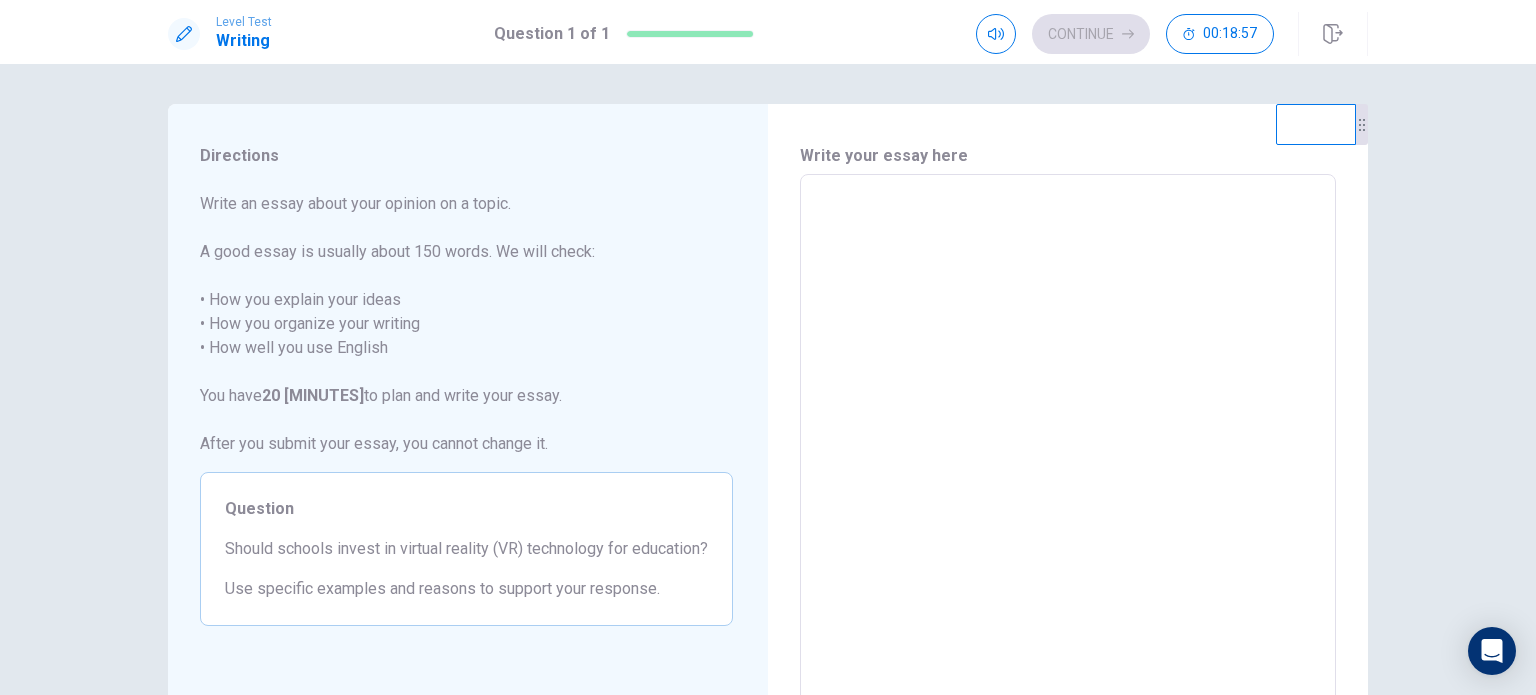 type on "*" 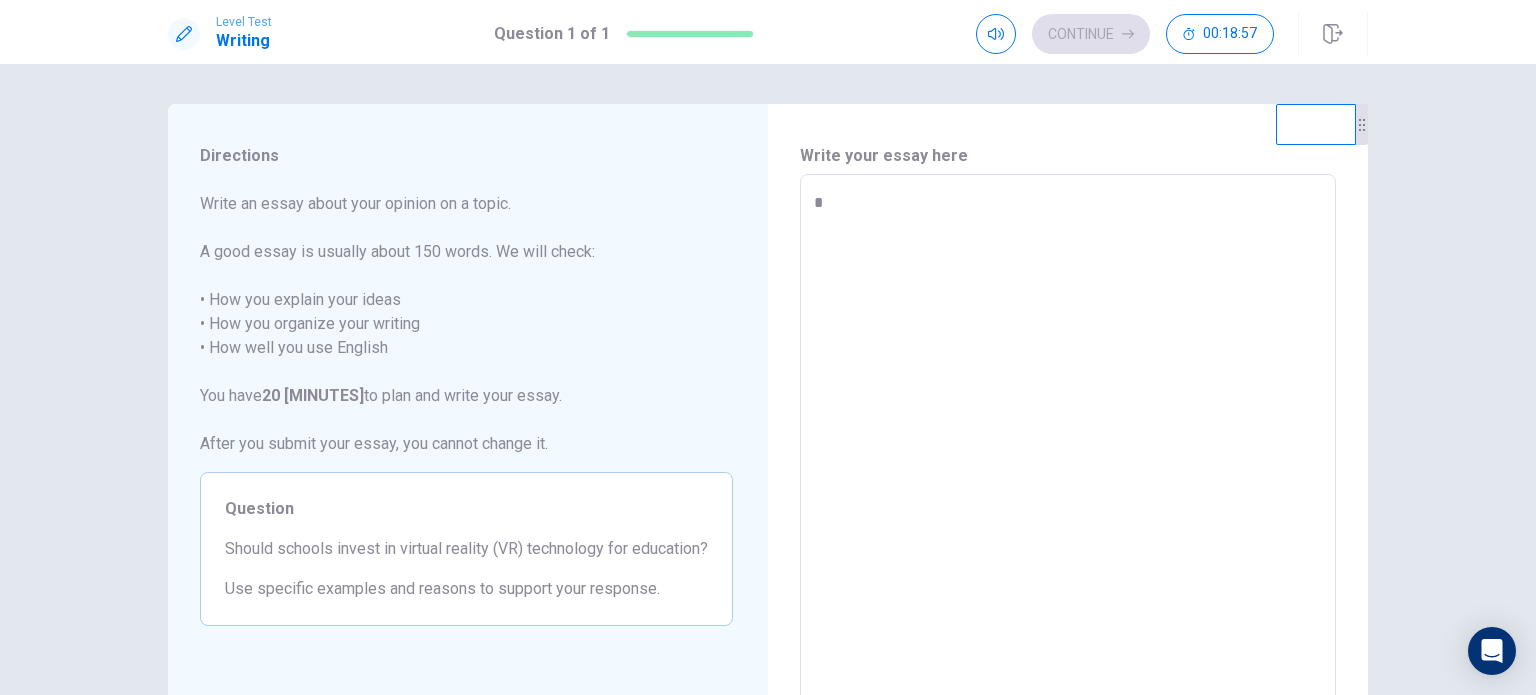 type on "*" 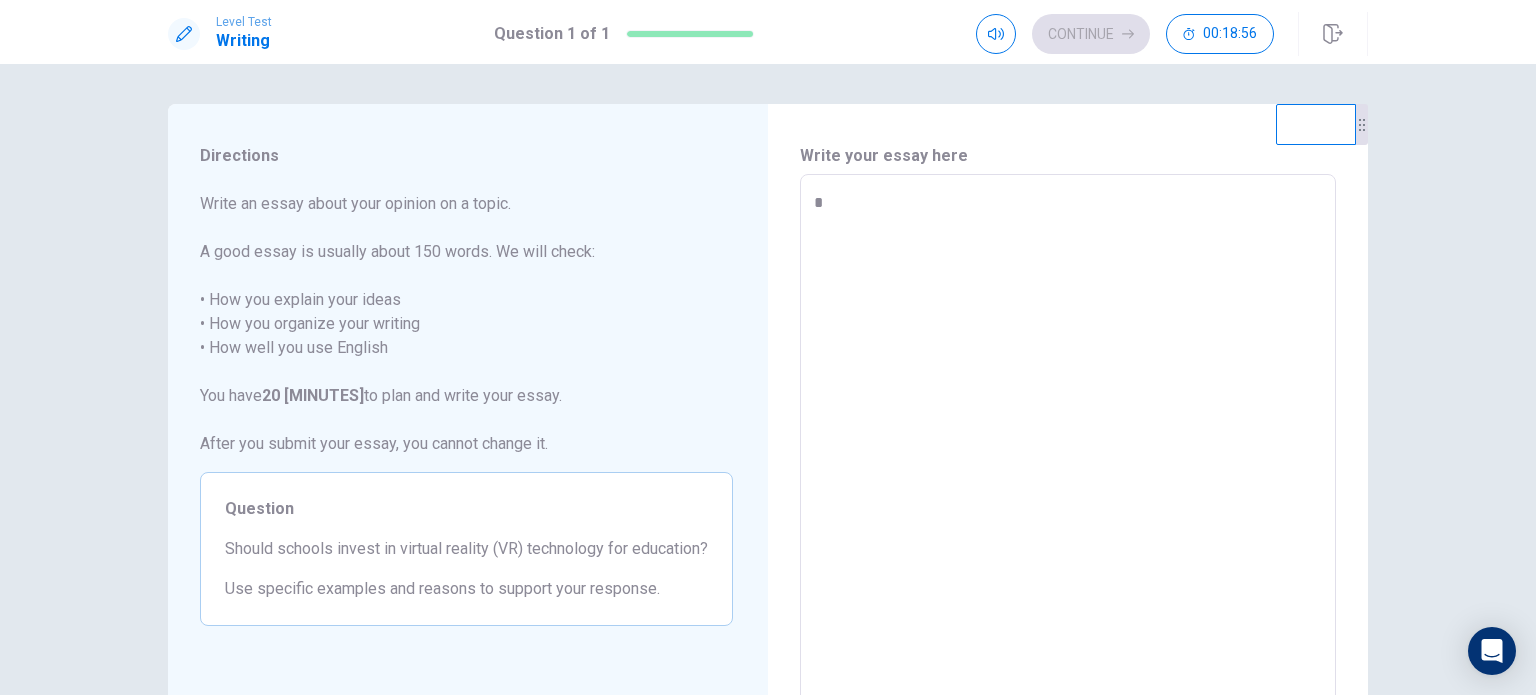 type on "**" 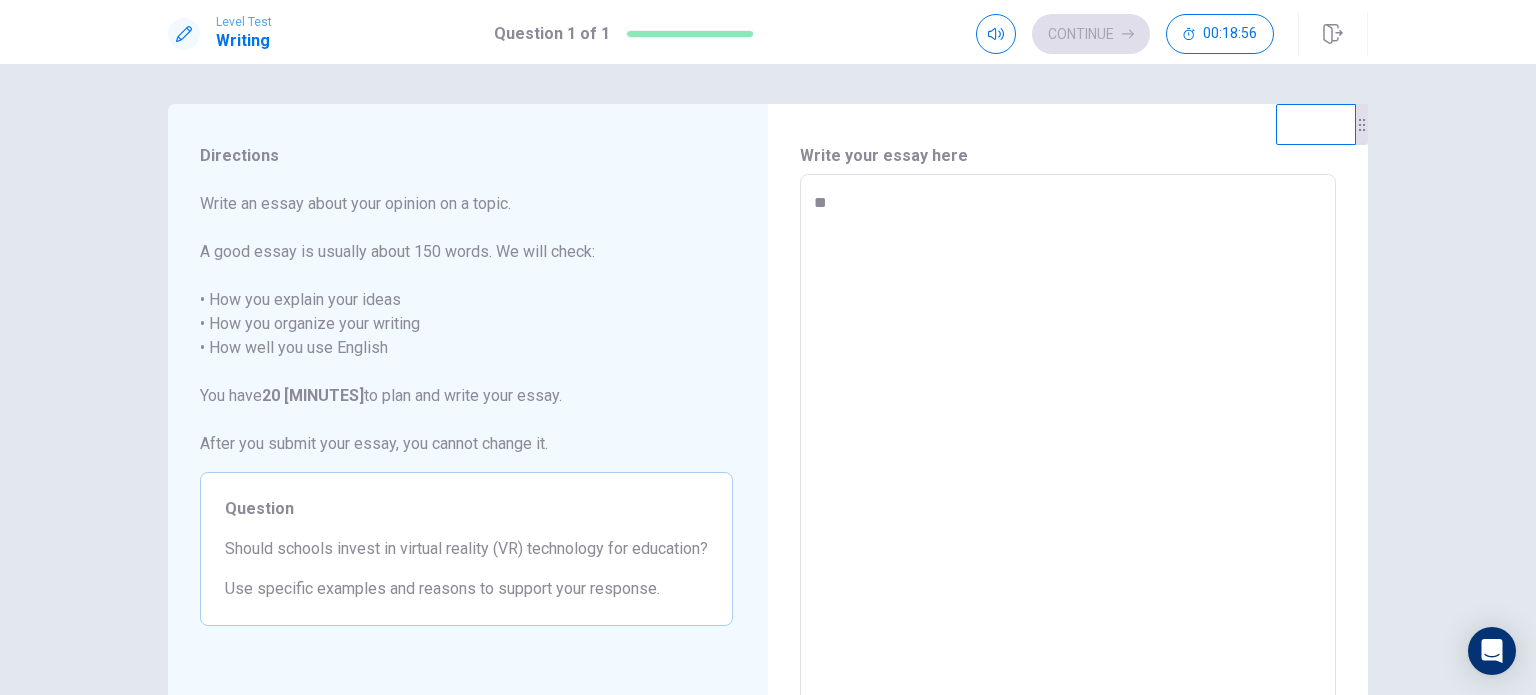 type on "*" 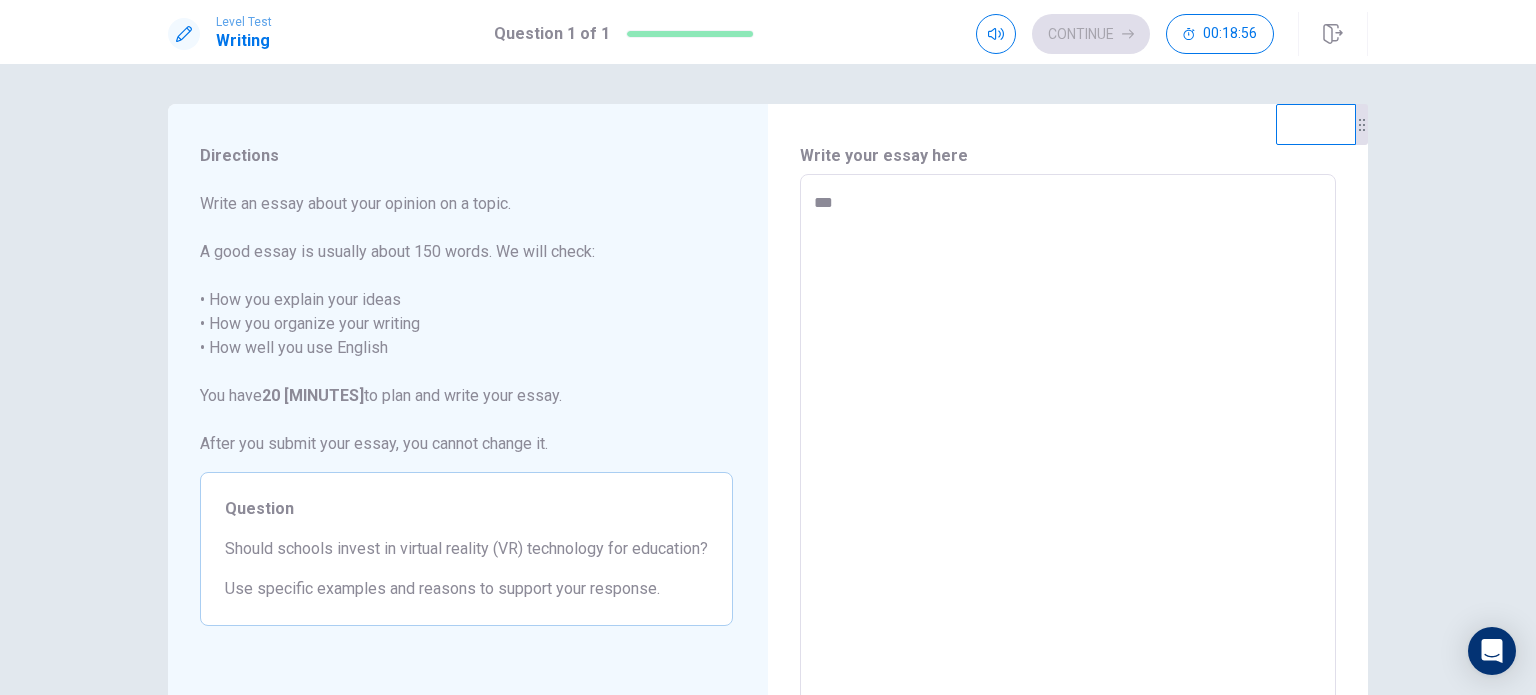 type on "*" 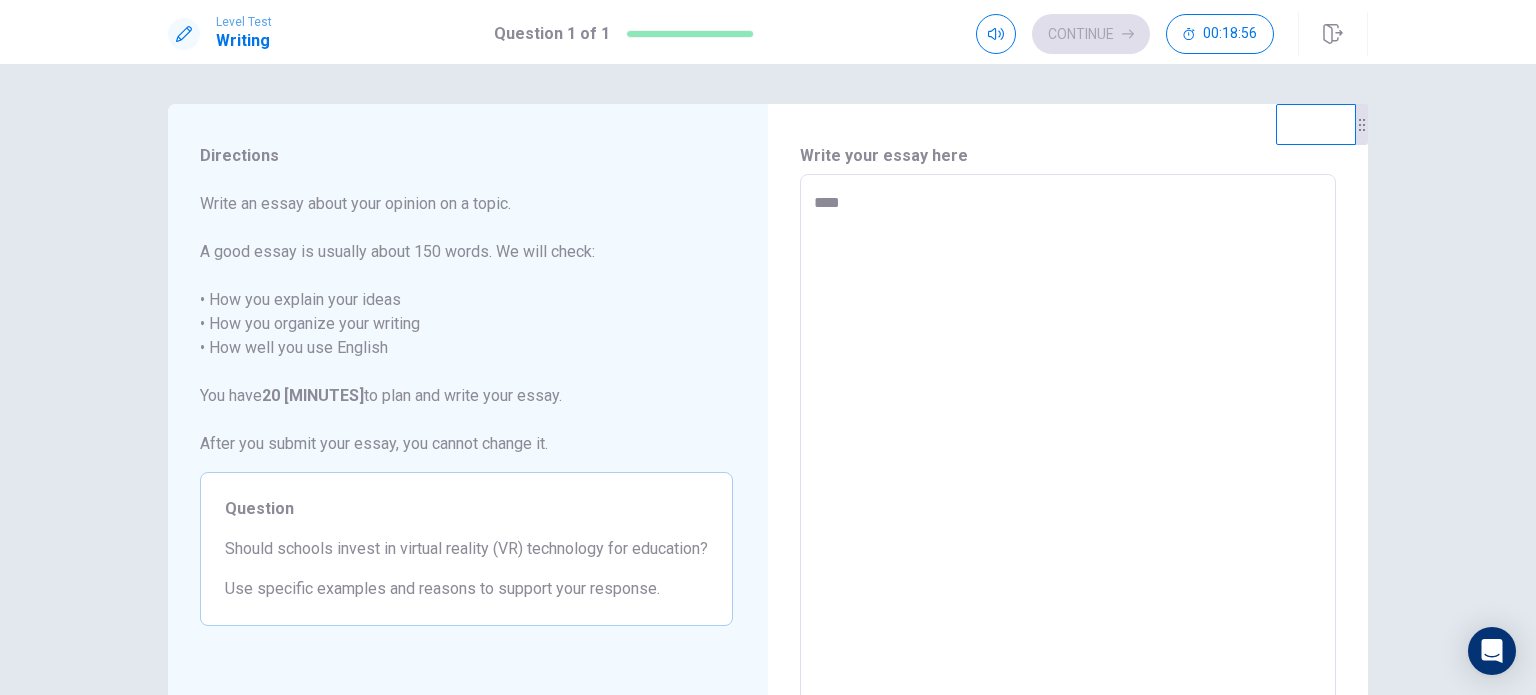 type on "*" 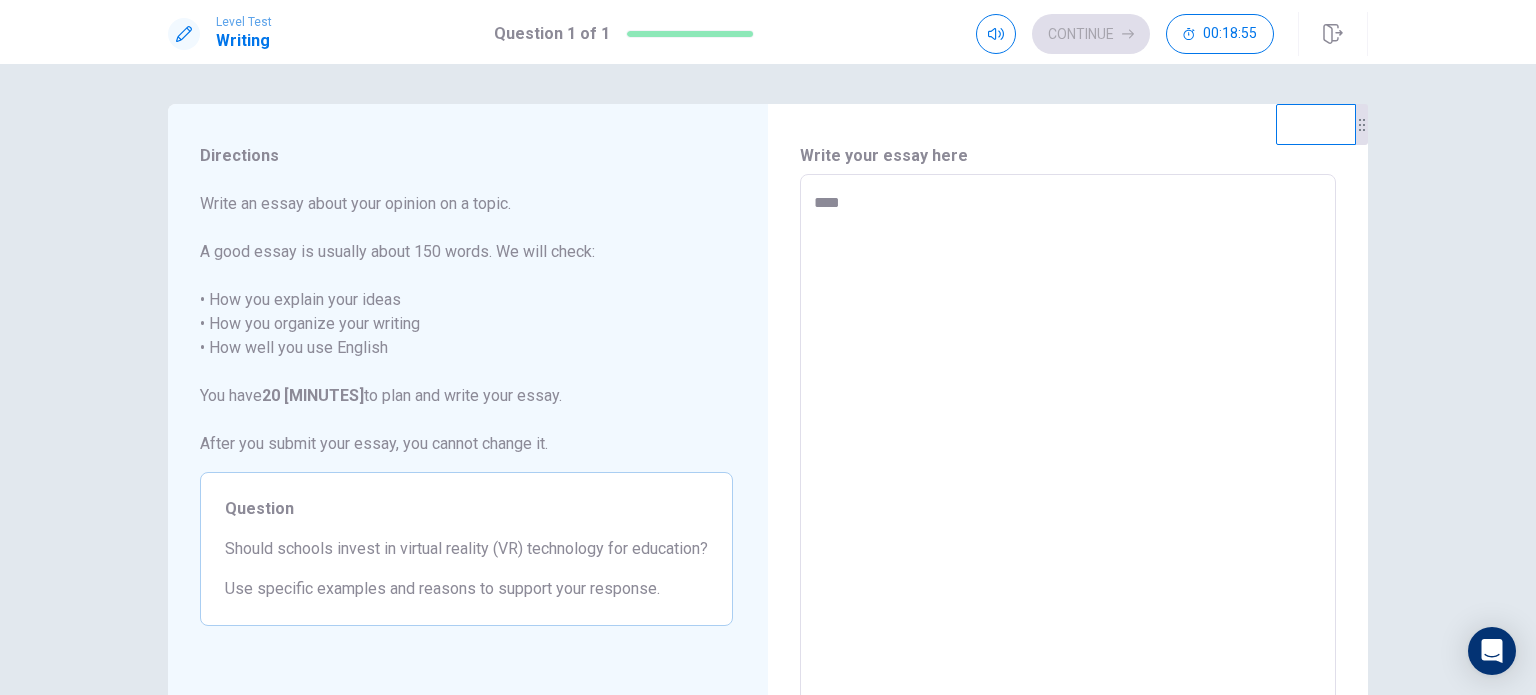 type on "*****" 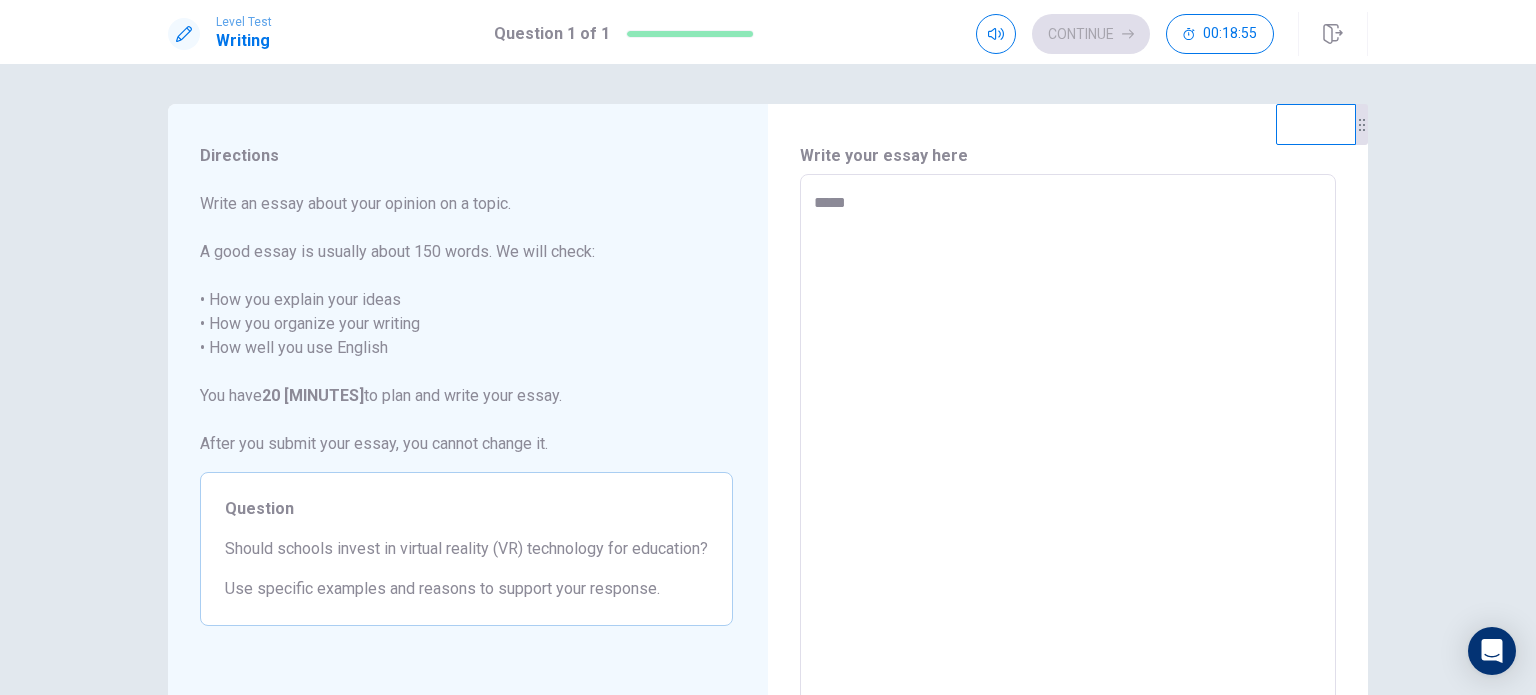 type on "*" 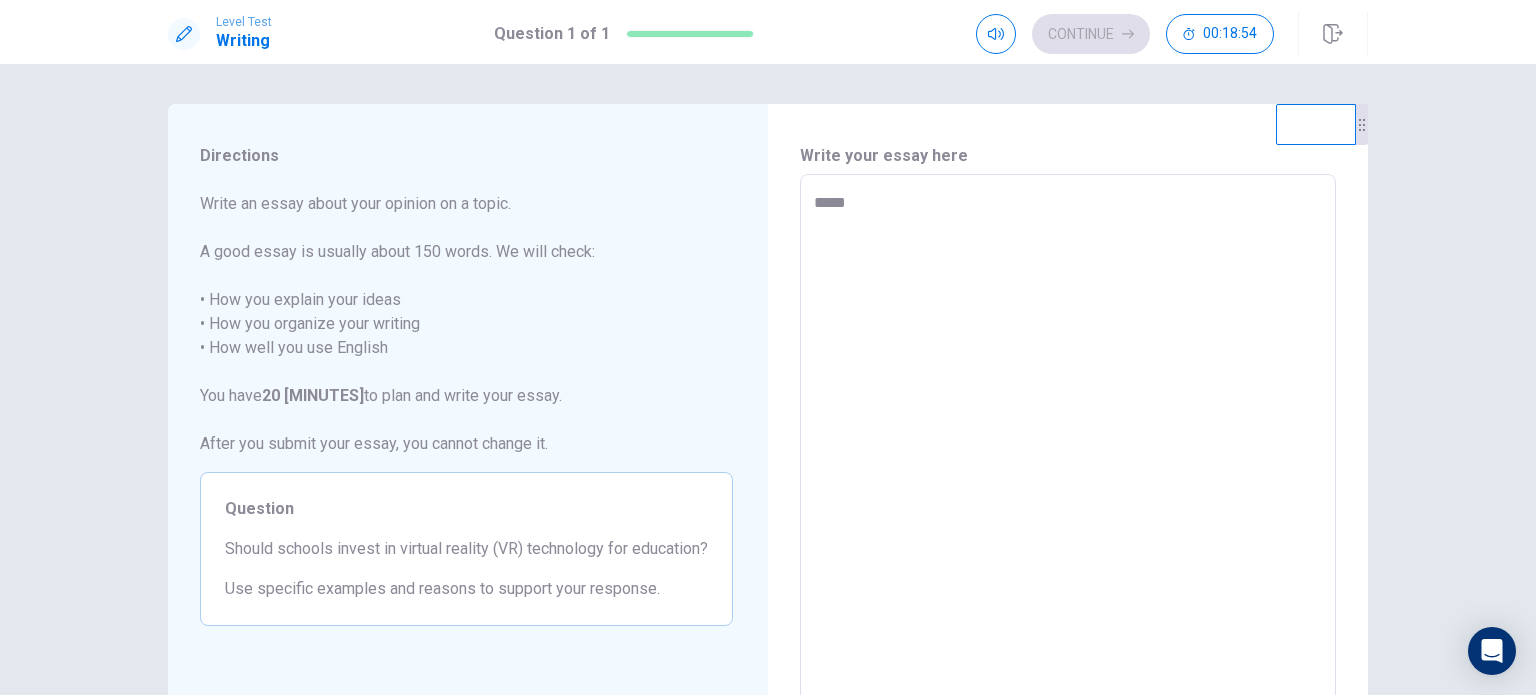type on "******" 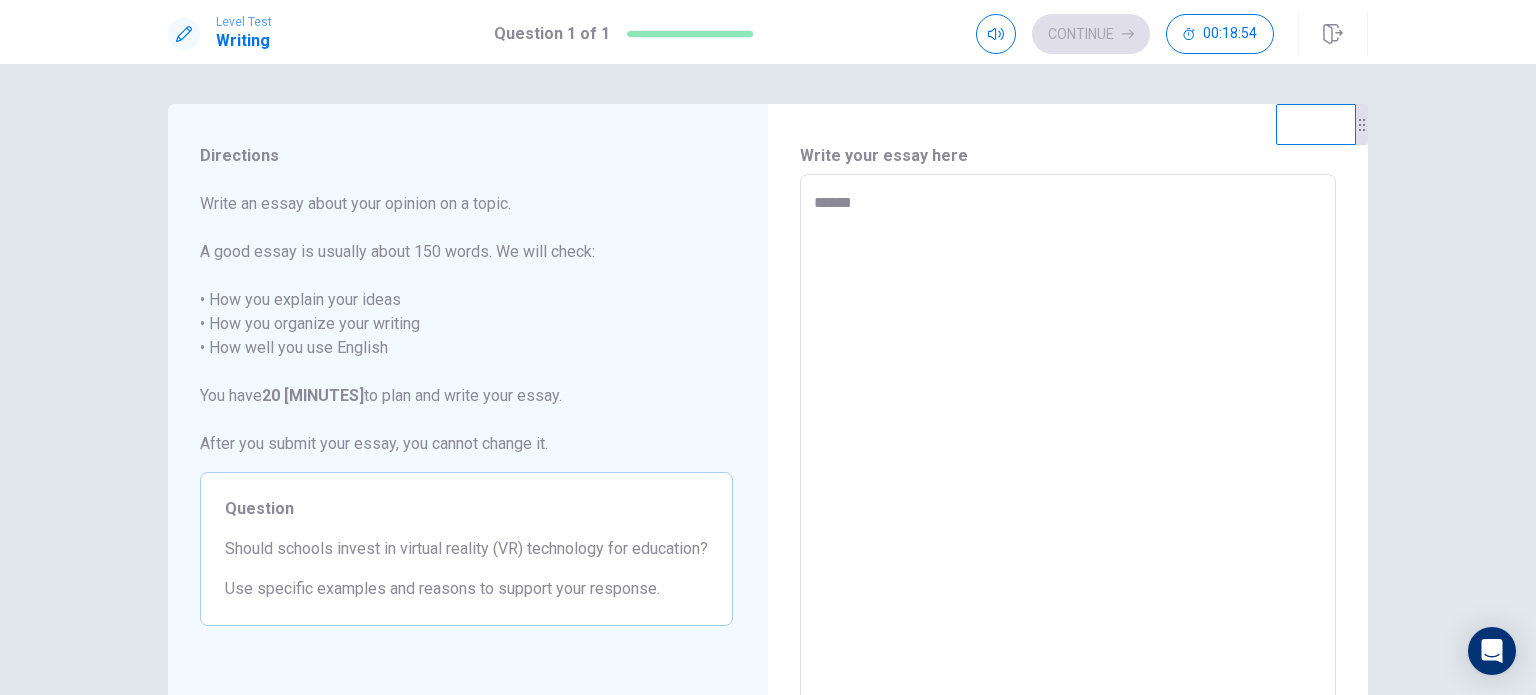 type on "*" 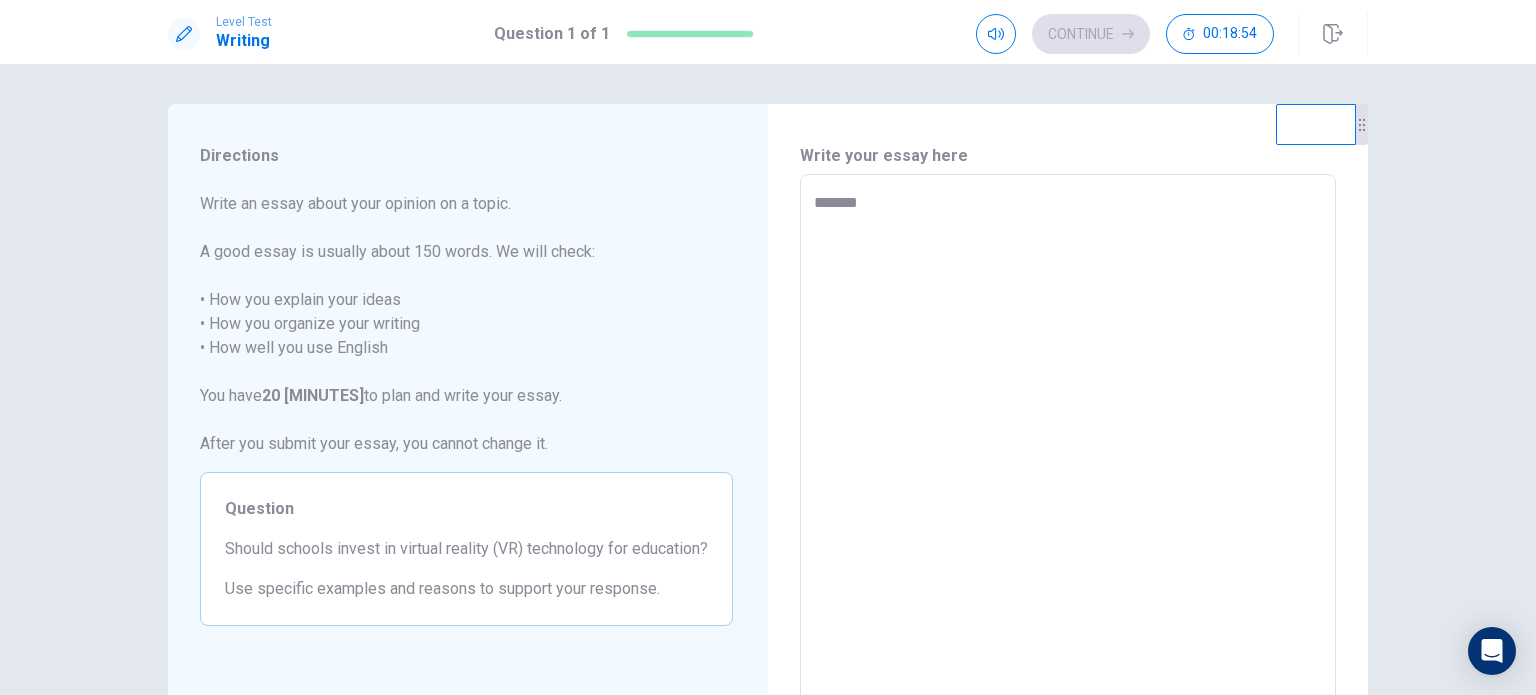 type on "*" 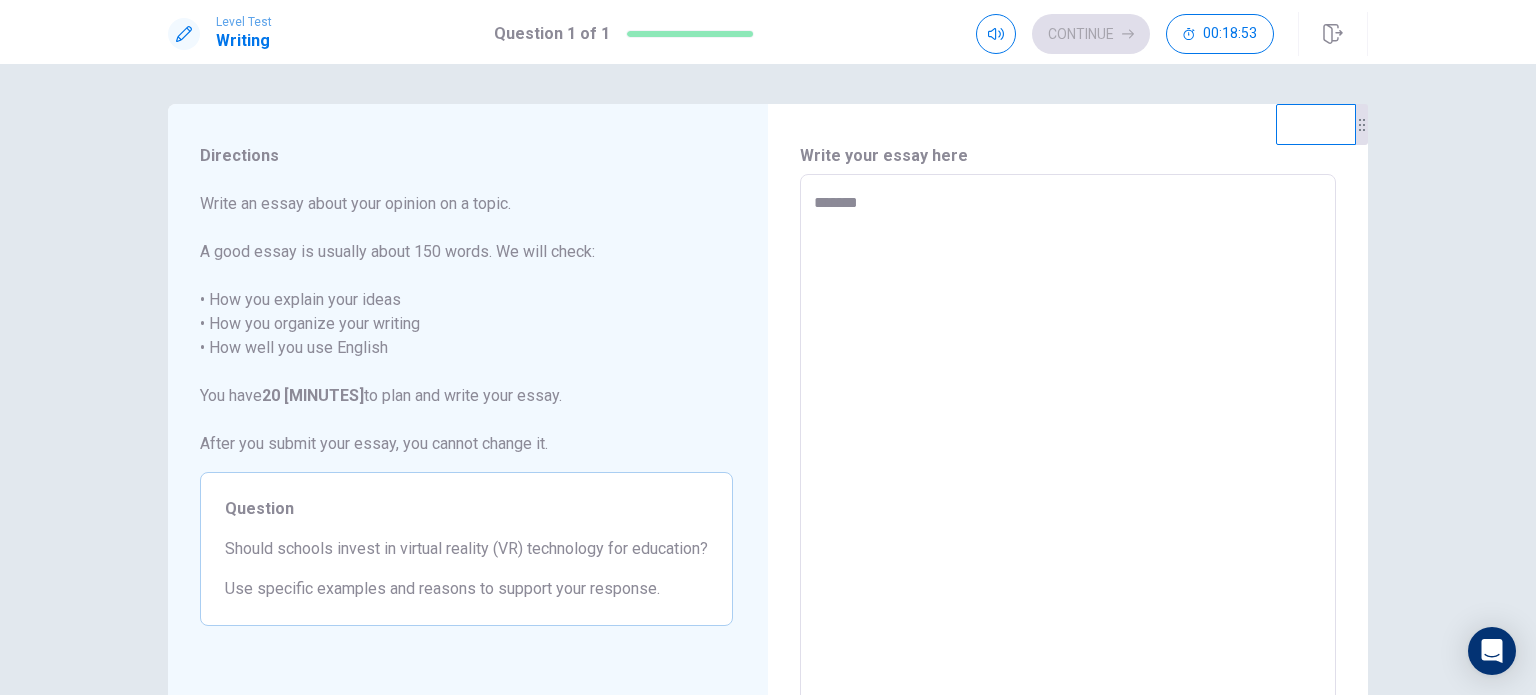 type on "******" 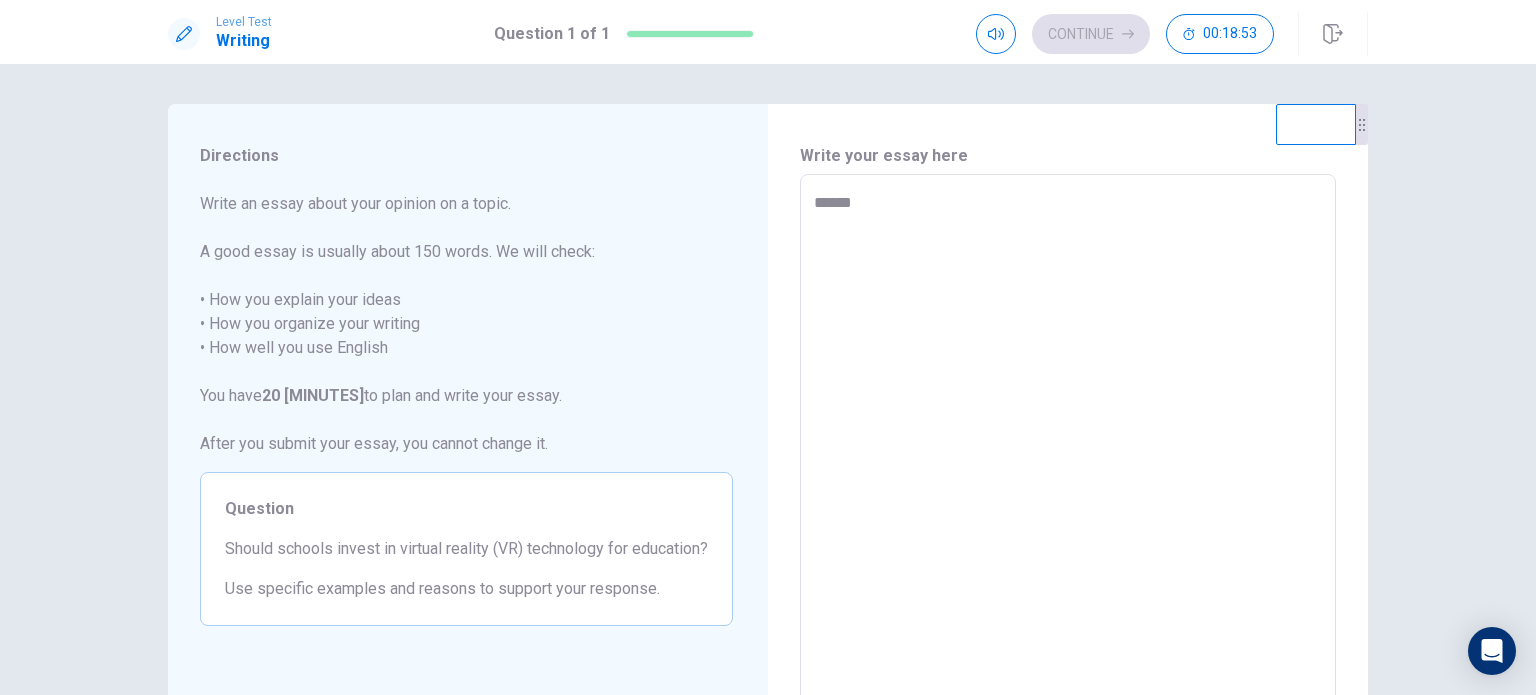 type on "*" 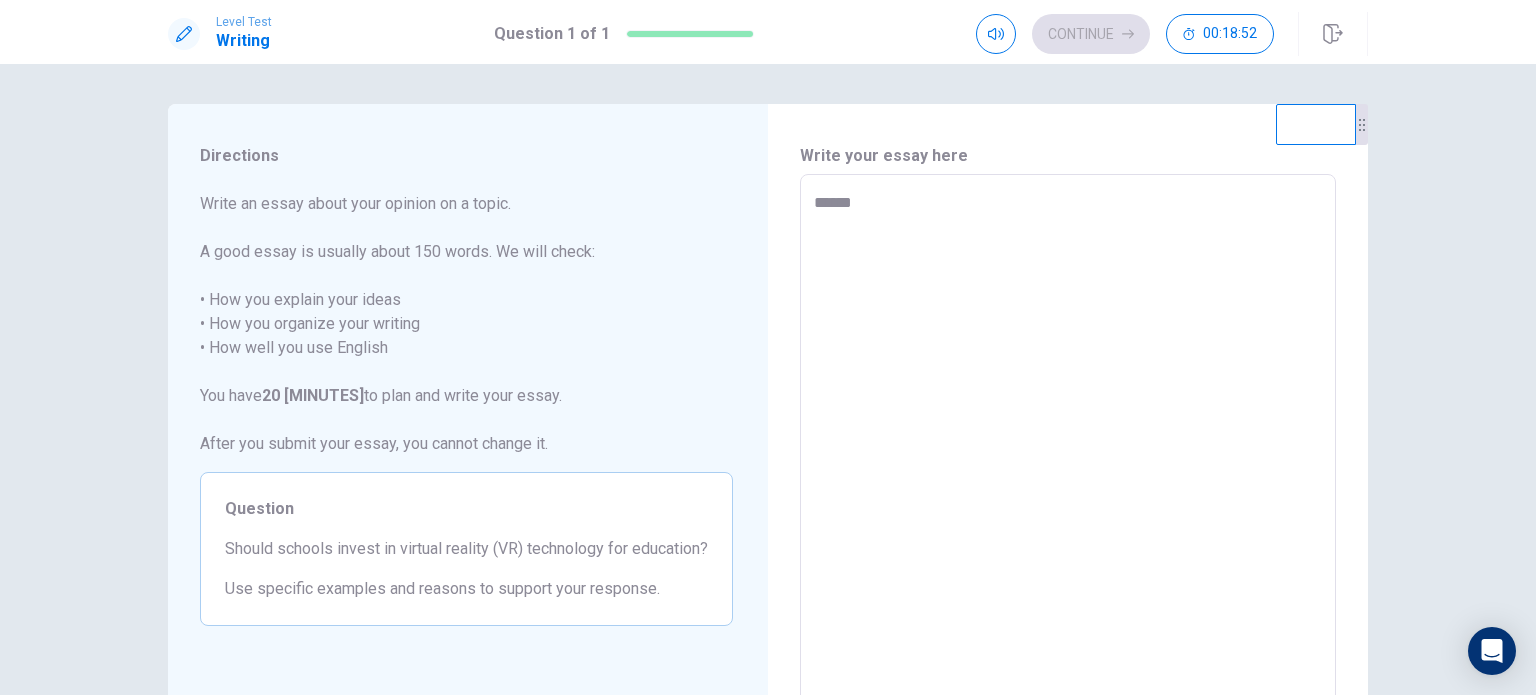 type on "*****" 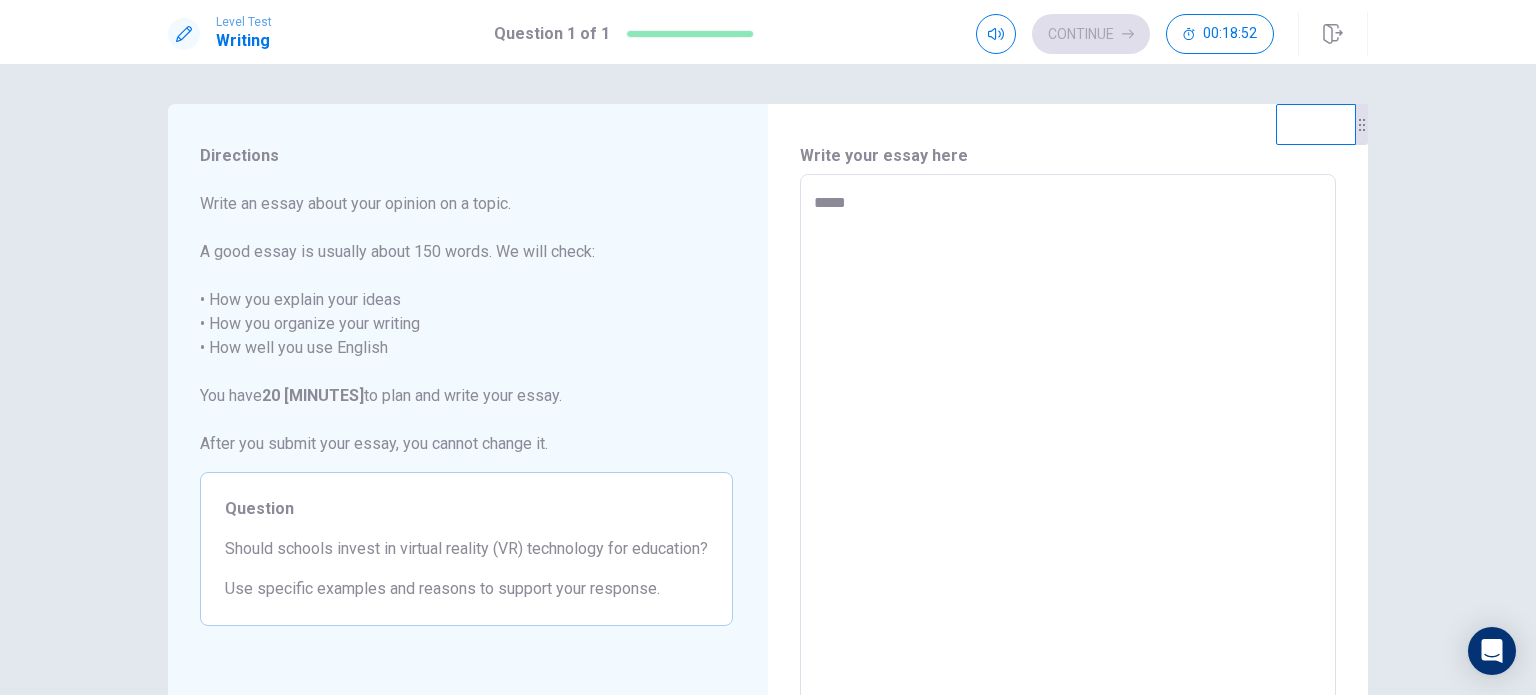 type on "*" 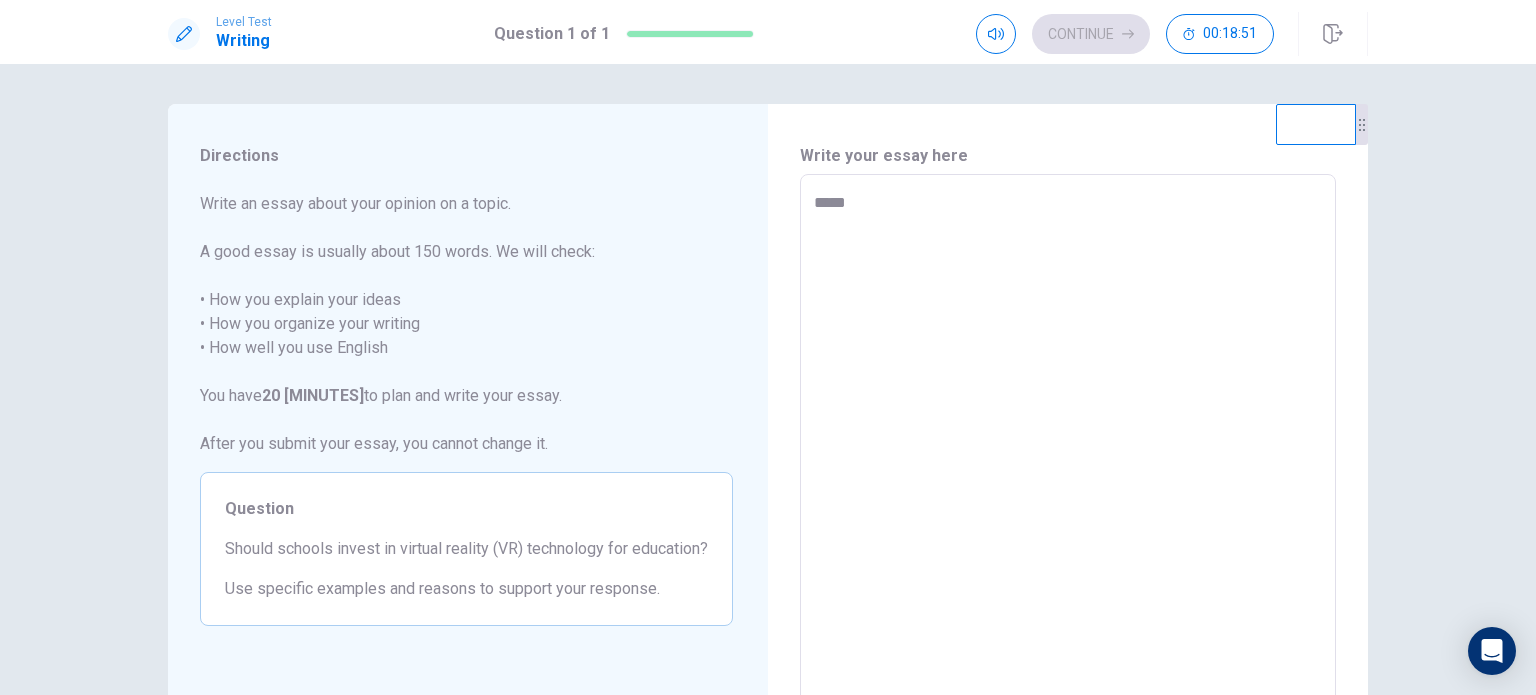 type on "******" 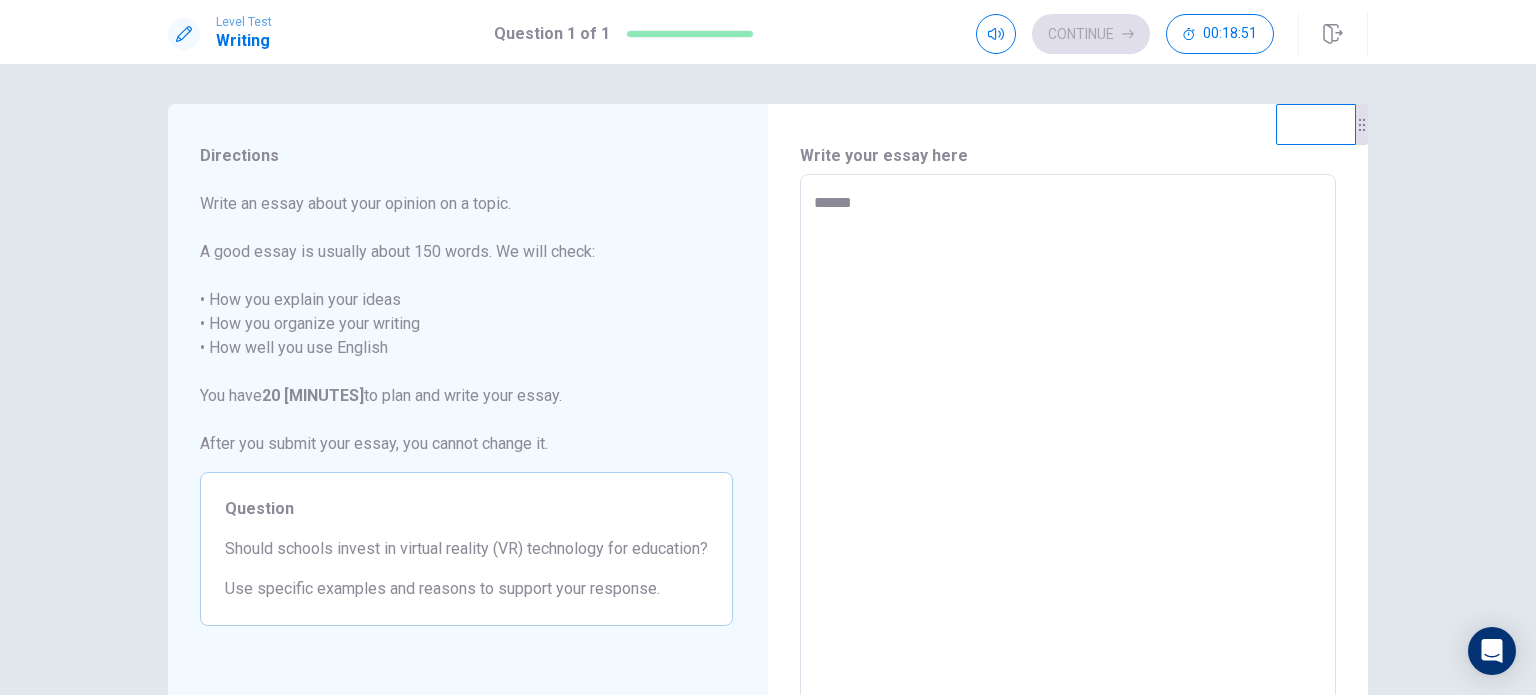type on "*" 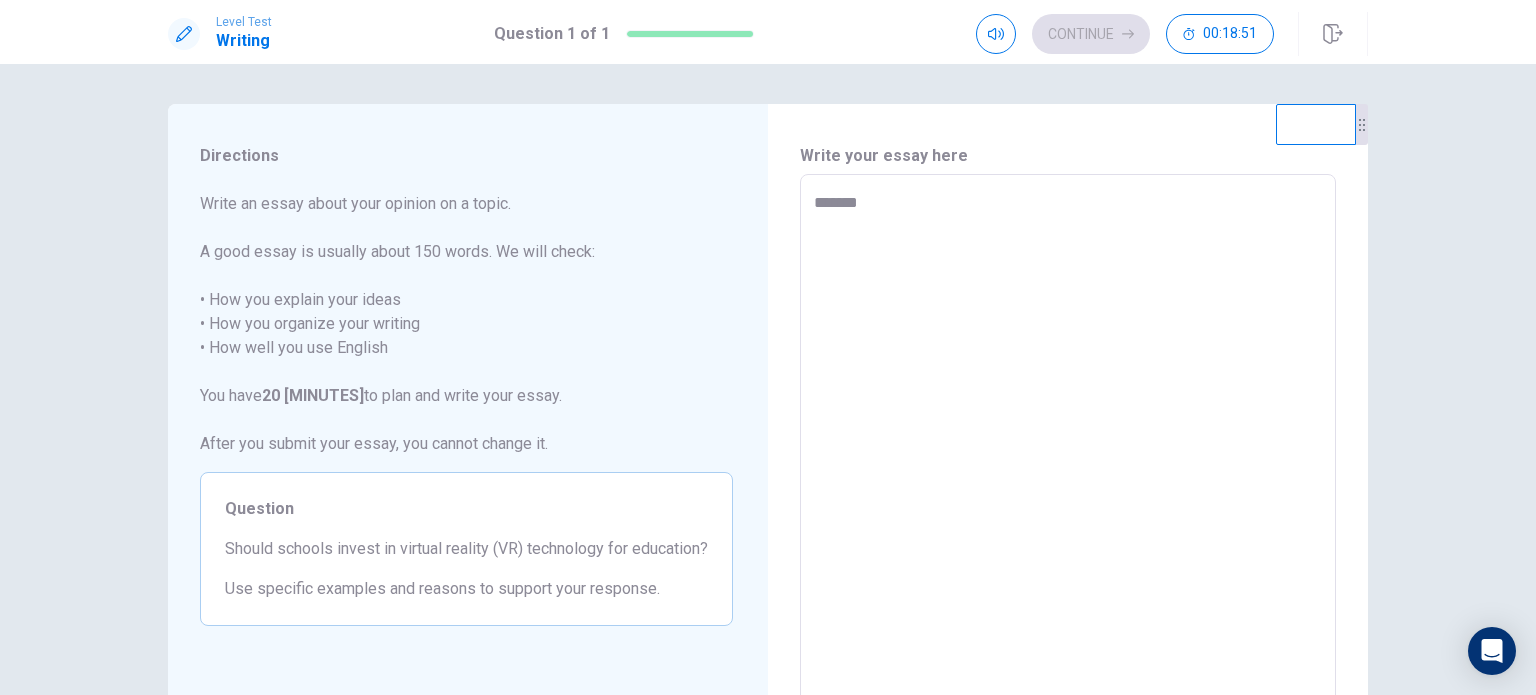 type on "*" 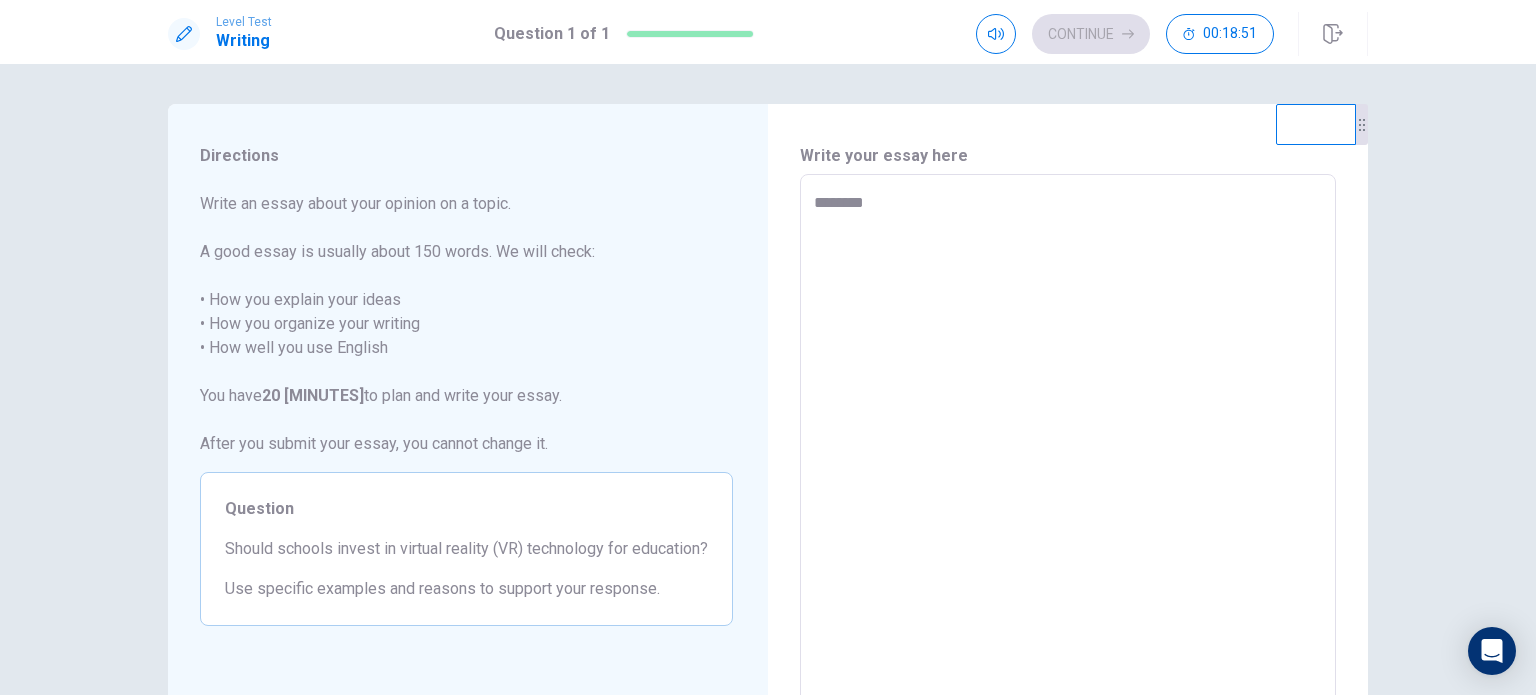 type on "*" 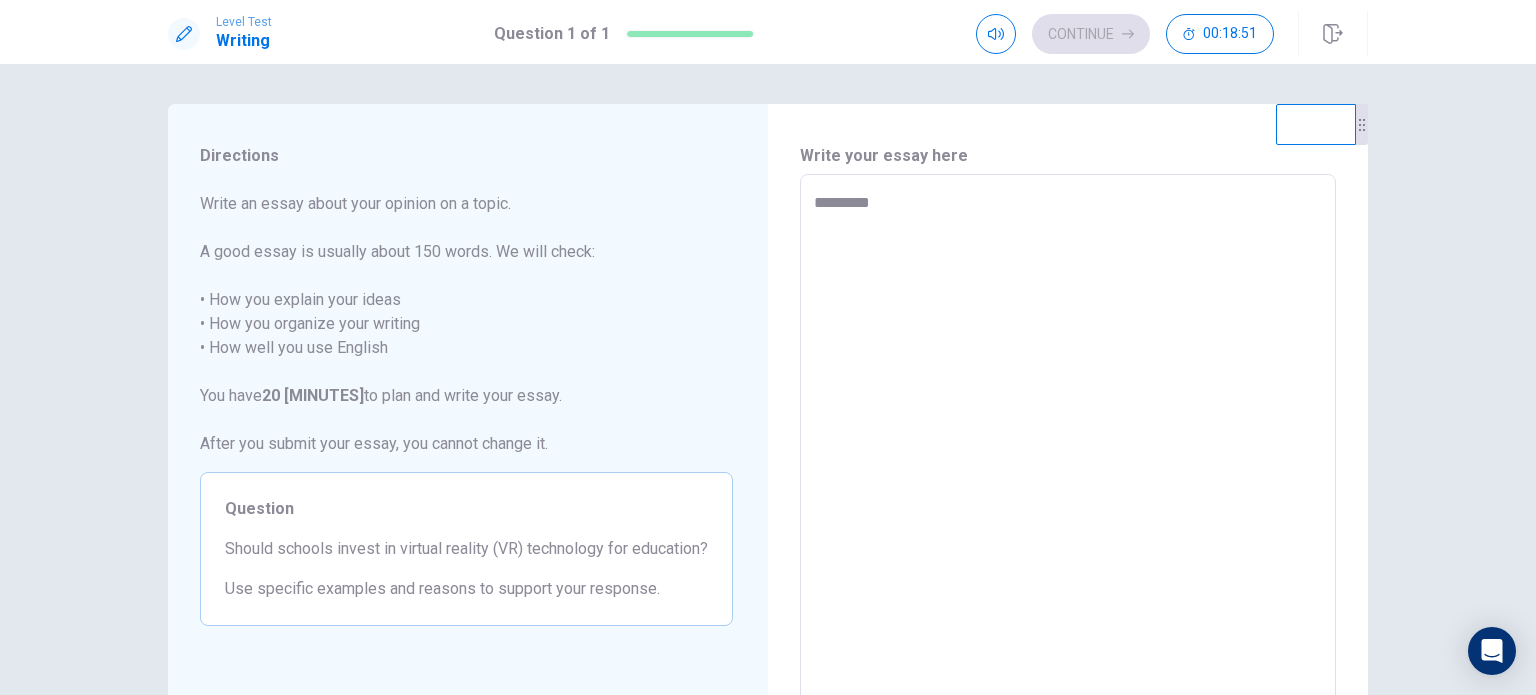 type on "*" 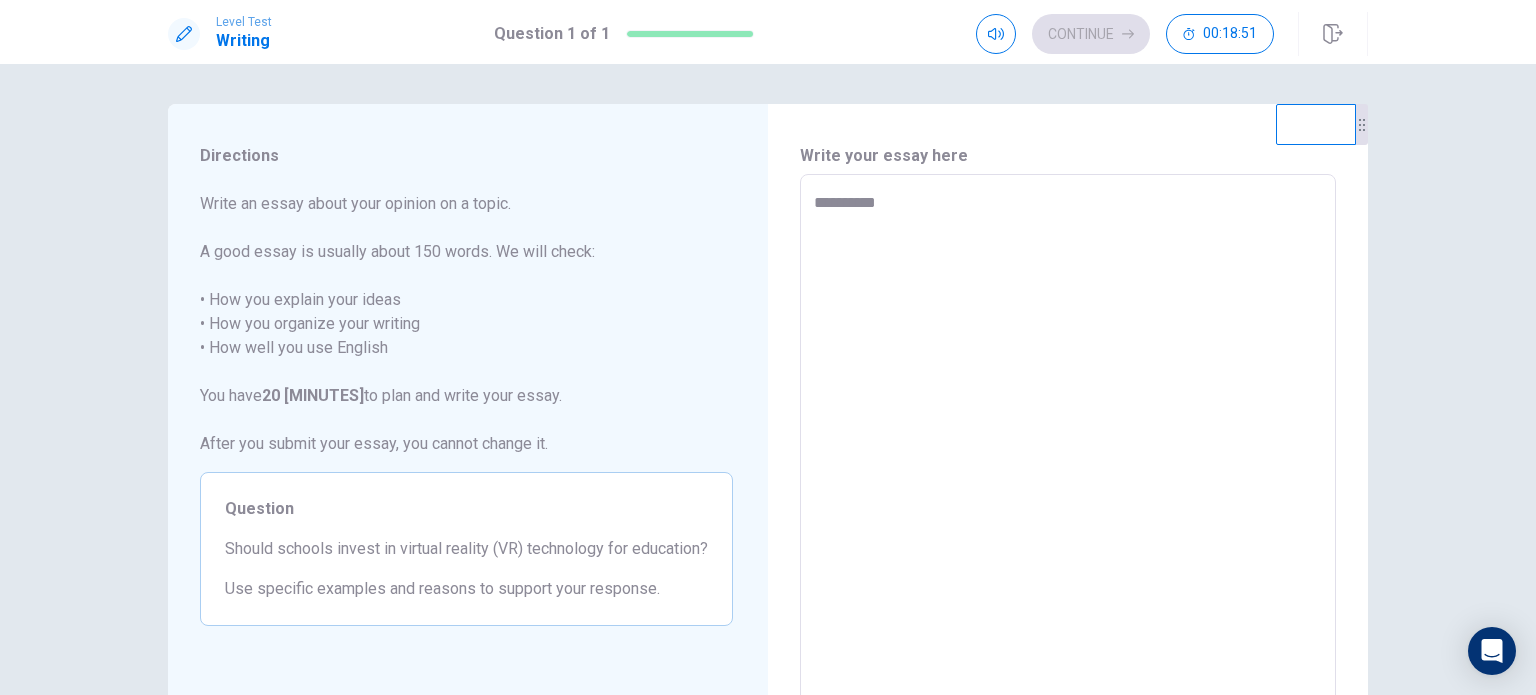 type on "*" 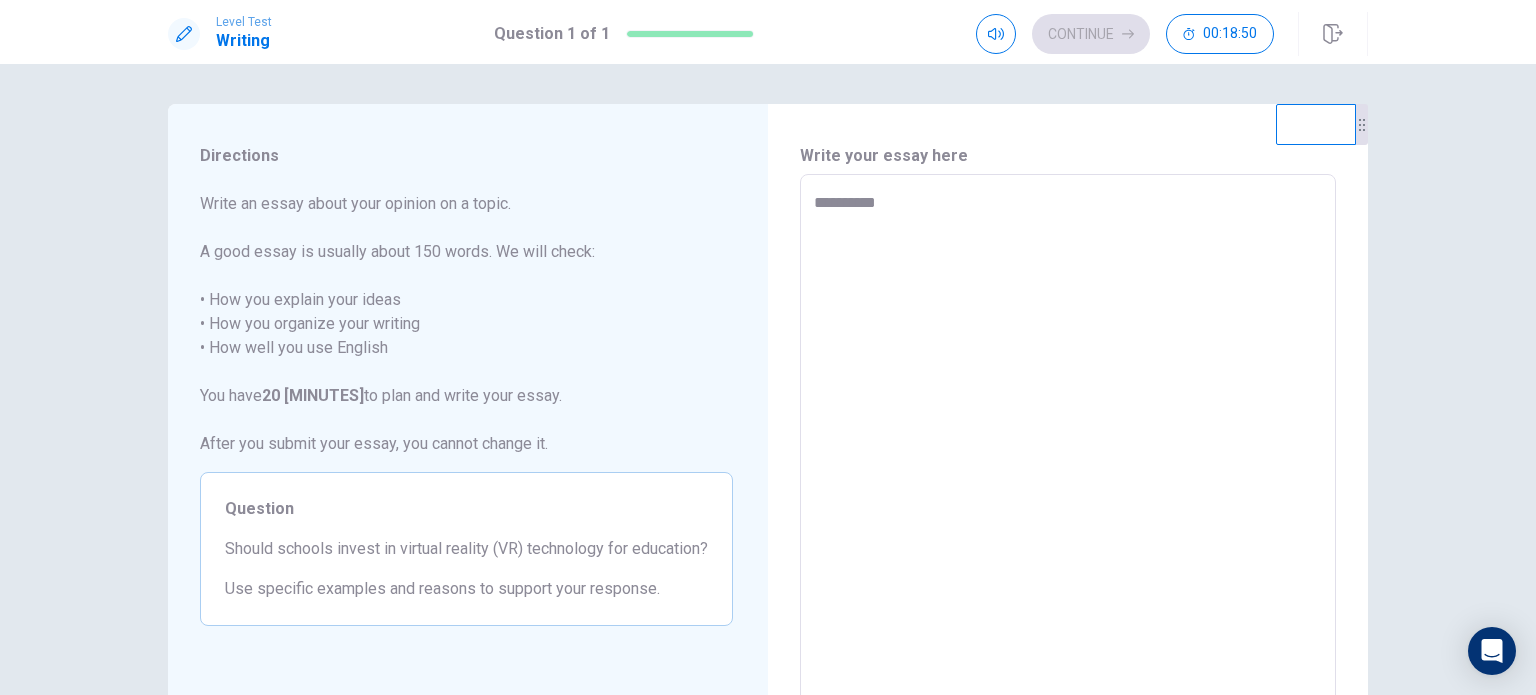 type on "**********" 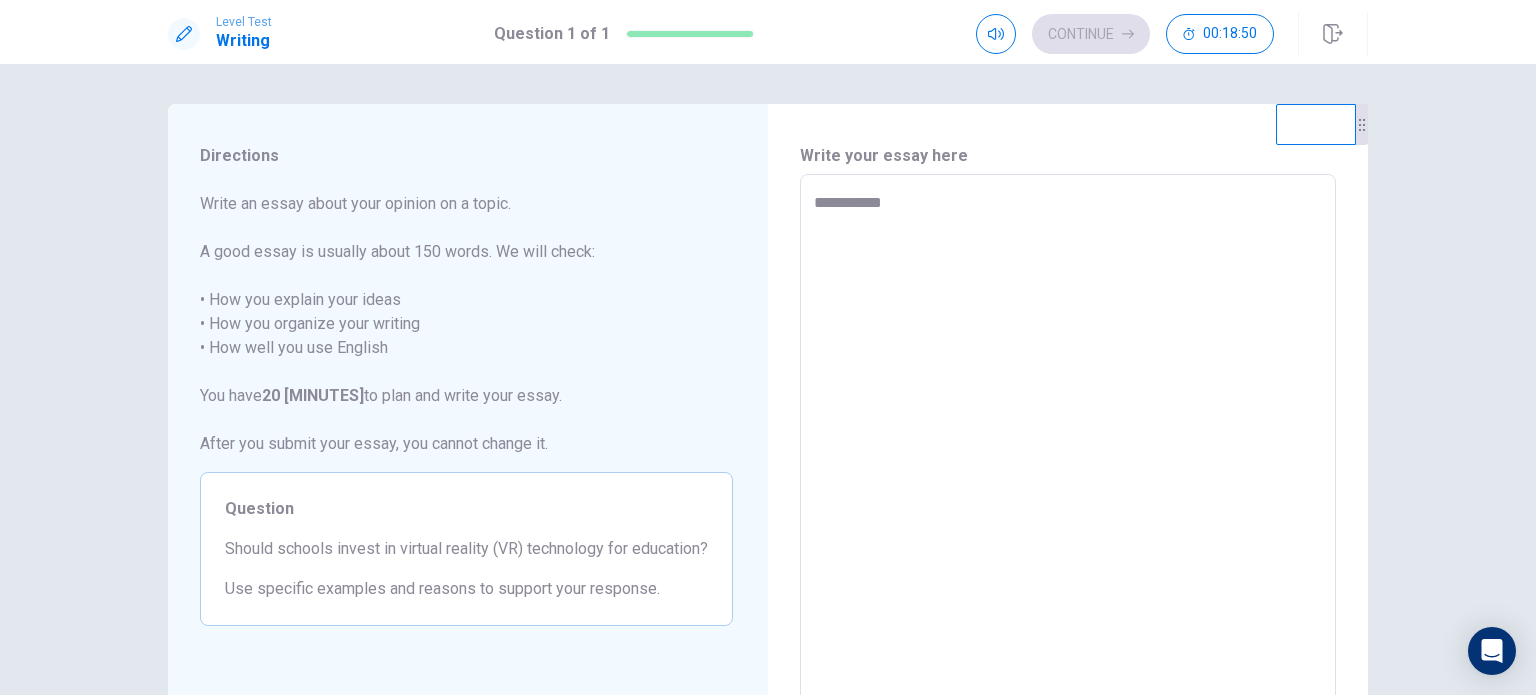 type on "*" 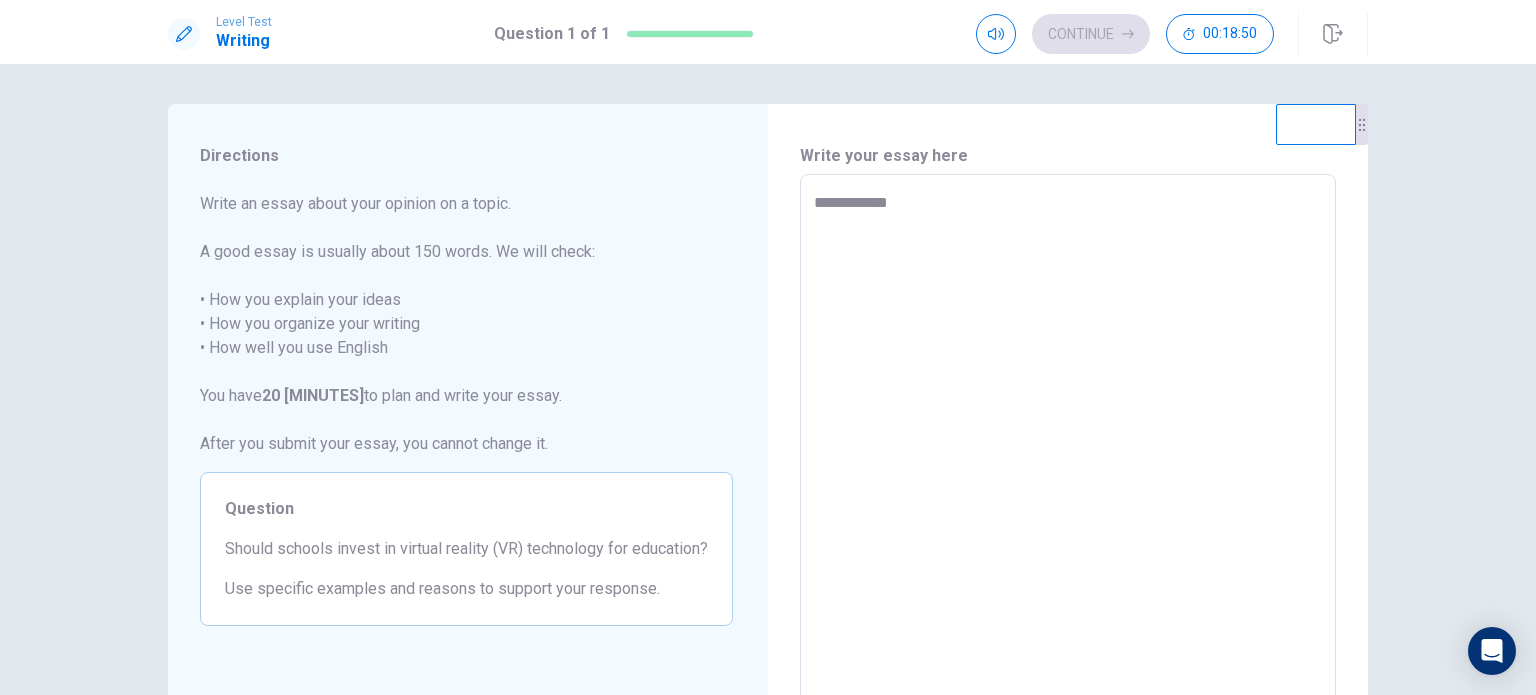 type on "*" 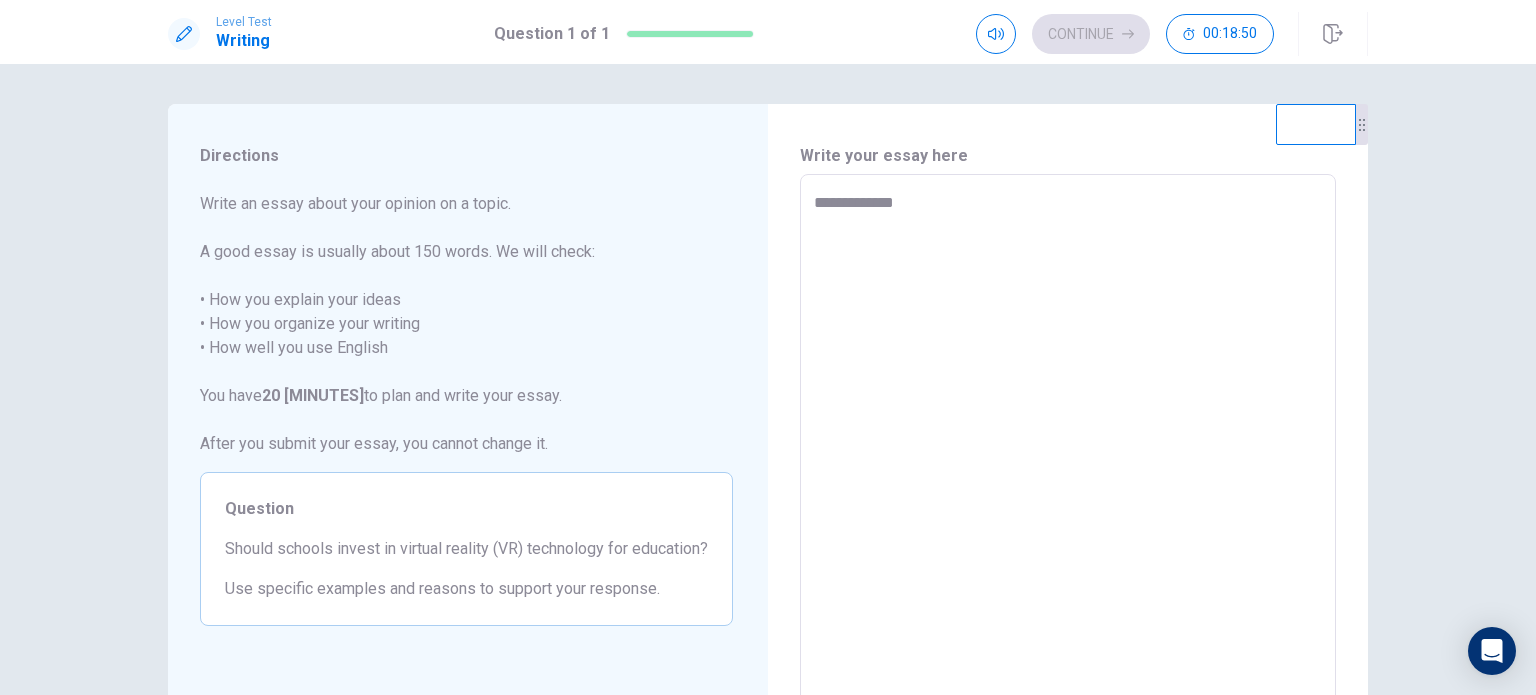 type on "*" 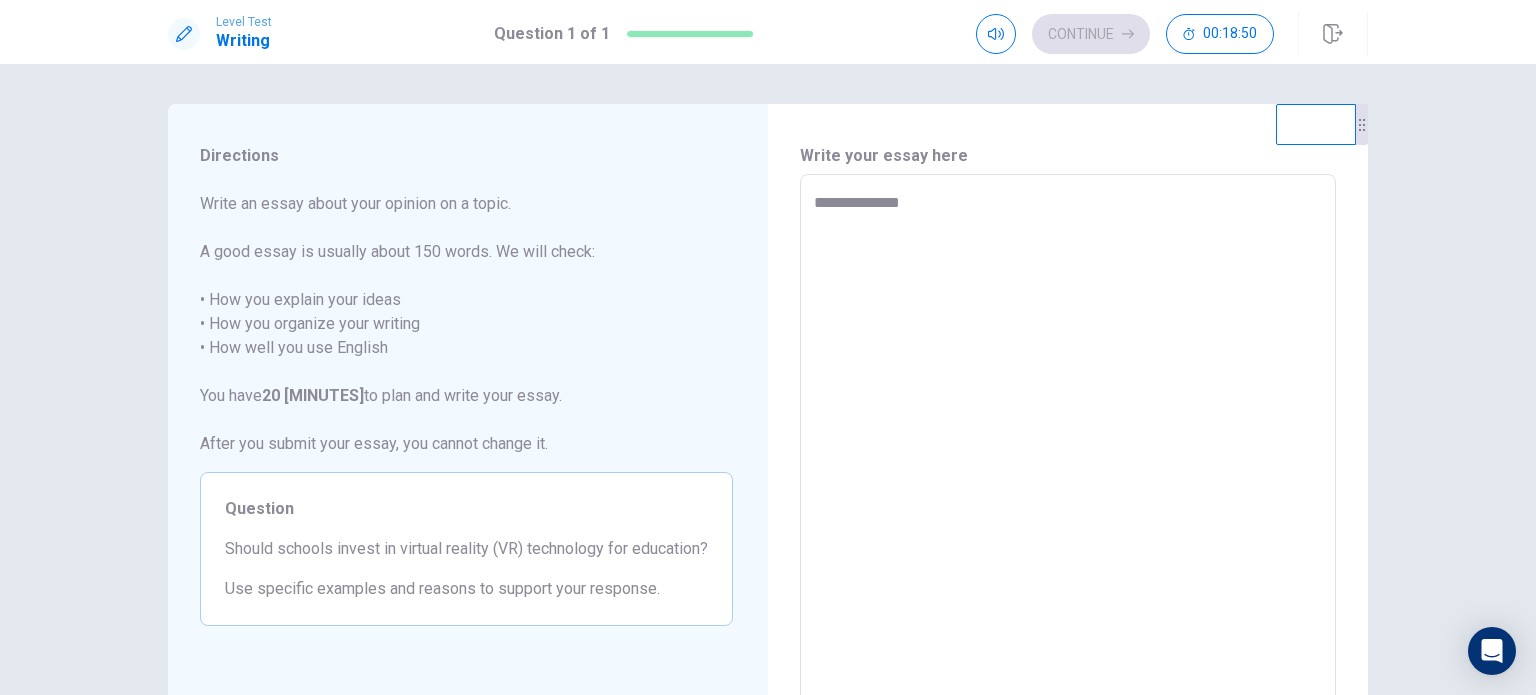 type on "*" 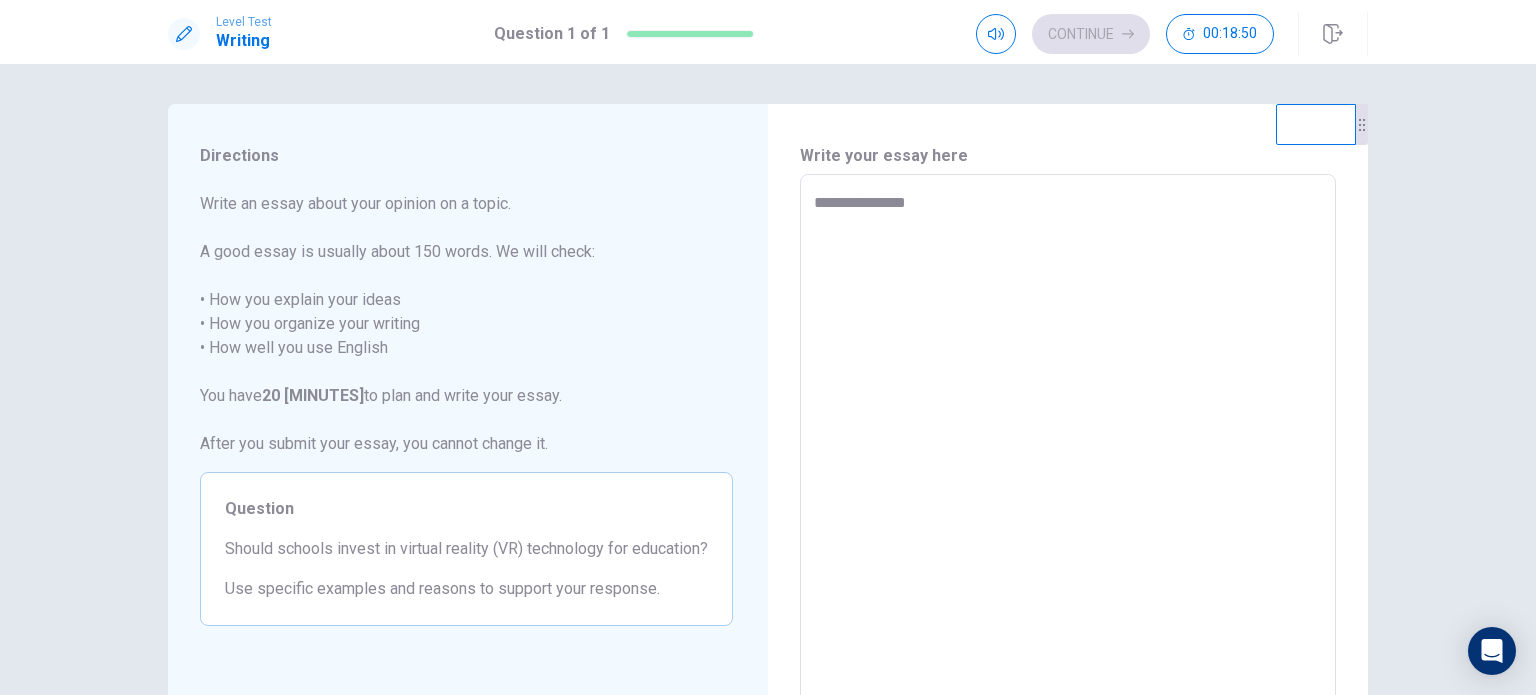 type on "*" 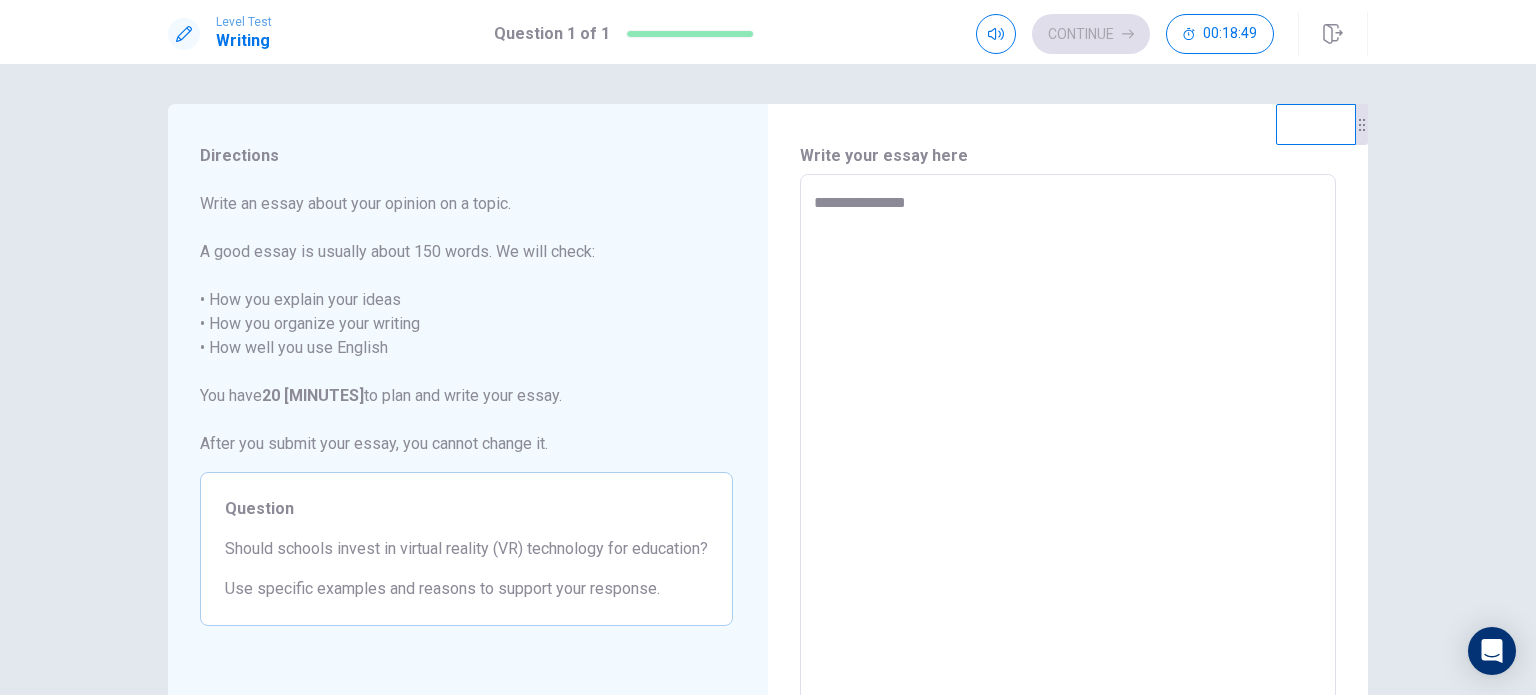 type on "**********" 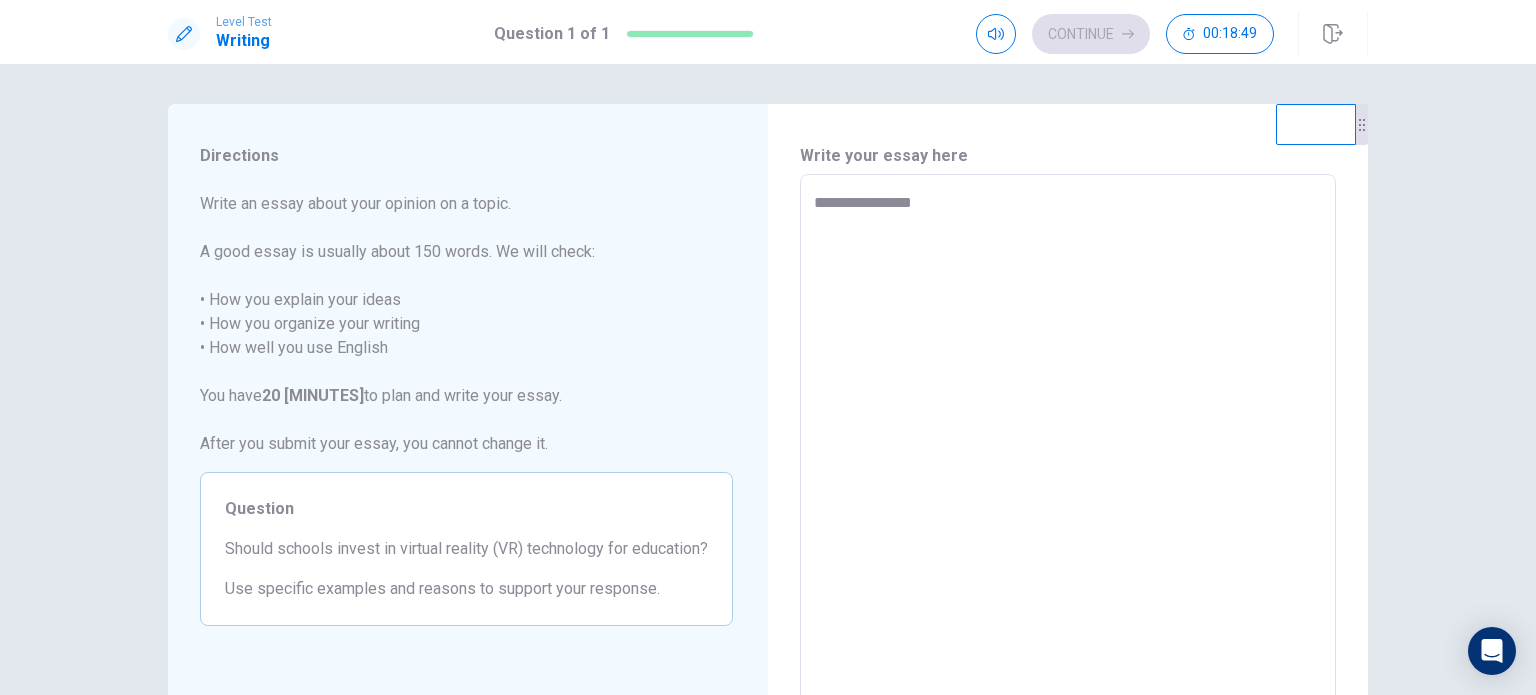 type on "*" 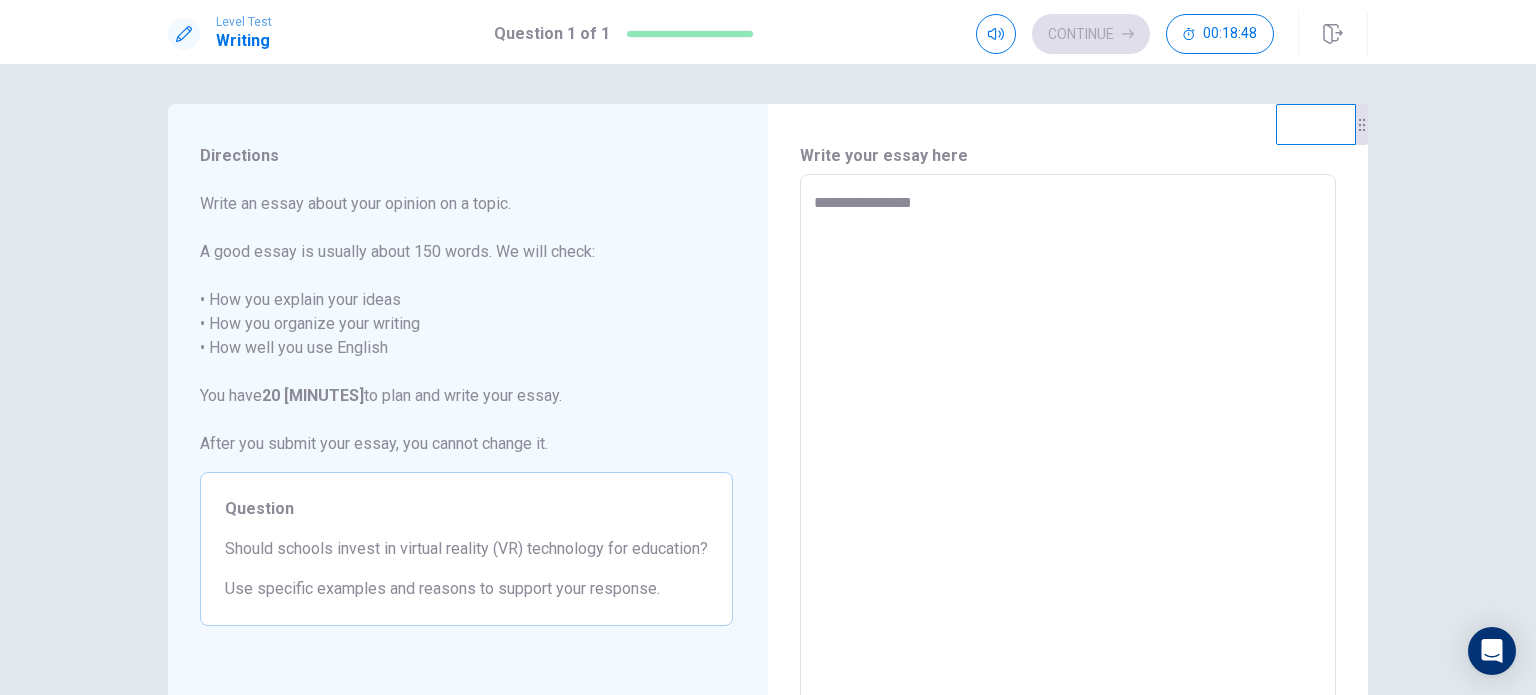 type on "**********" 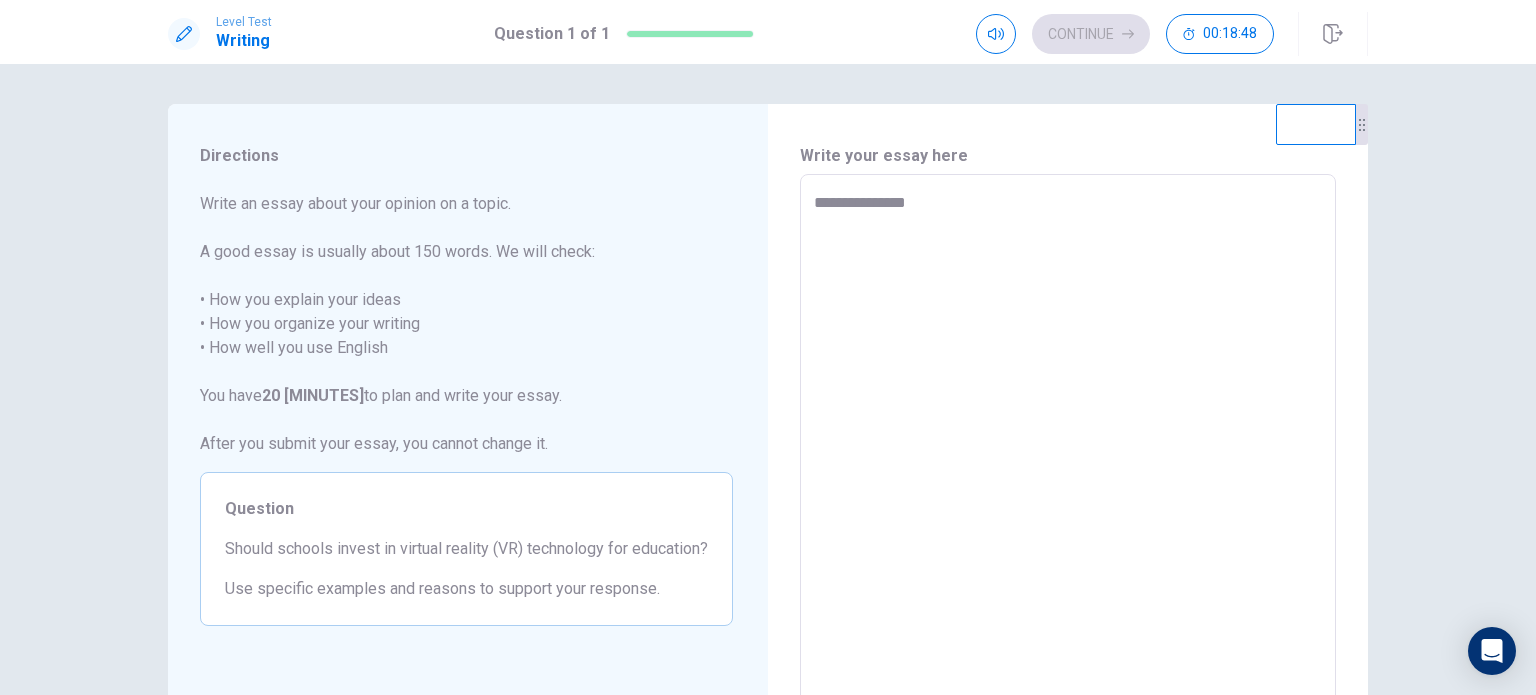 type on "*" 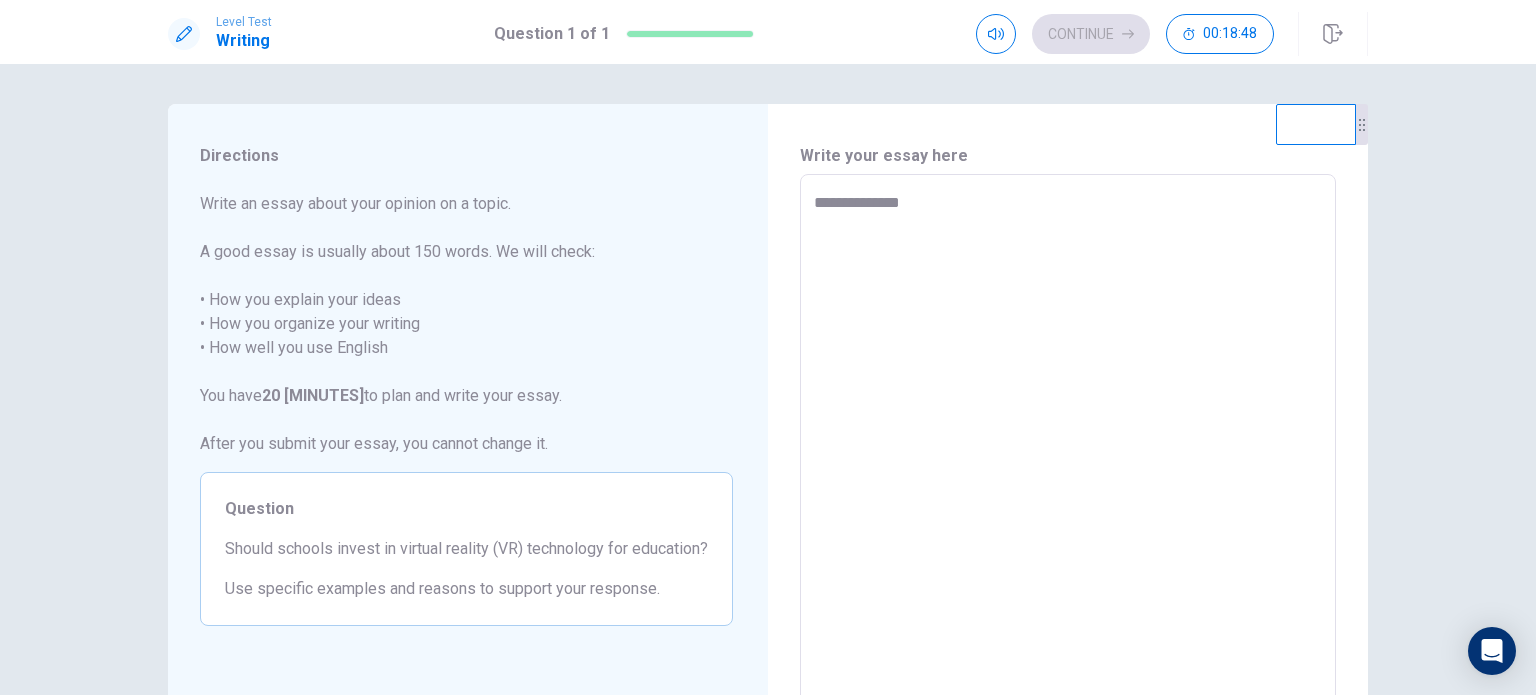 type on "*" 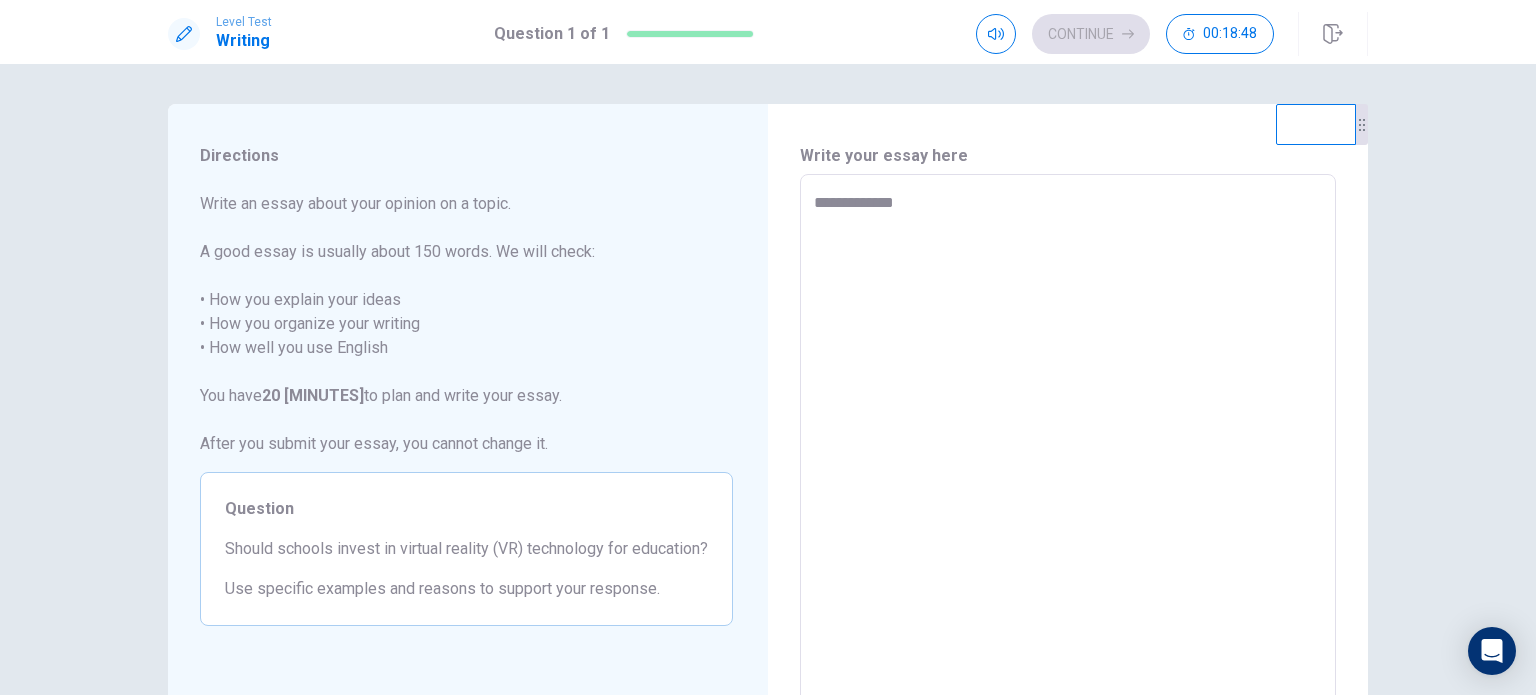 type on "*" 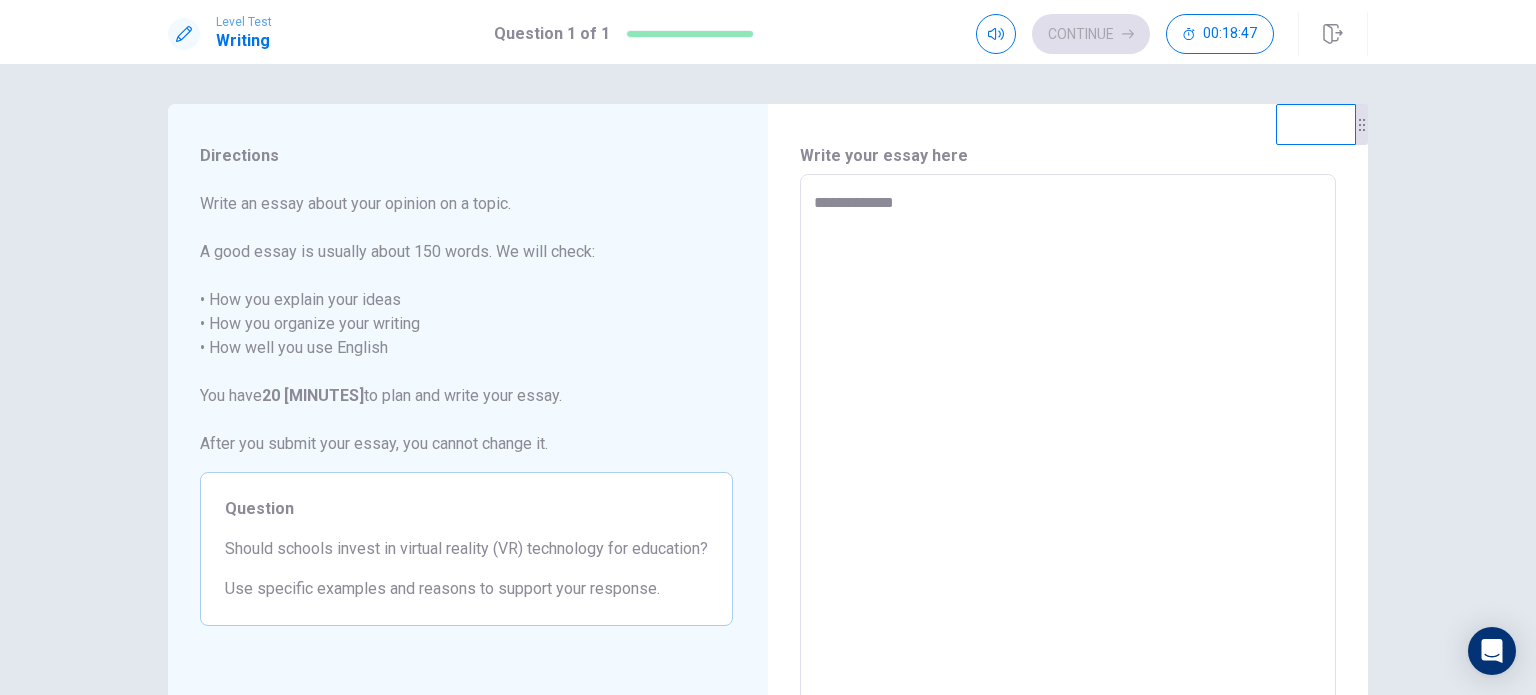type on "**********" 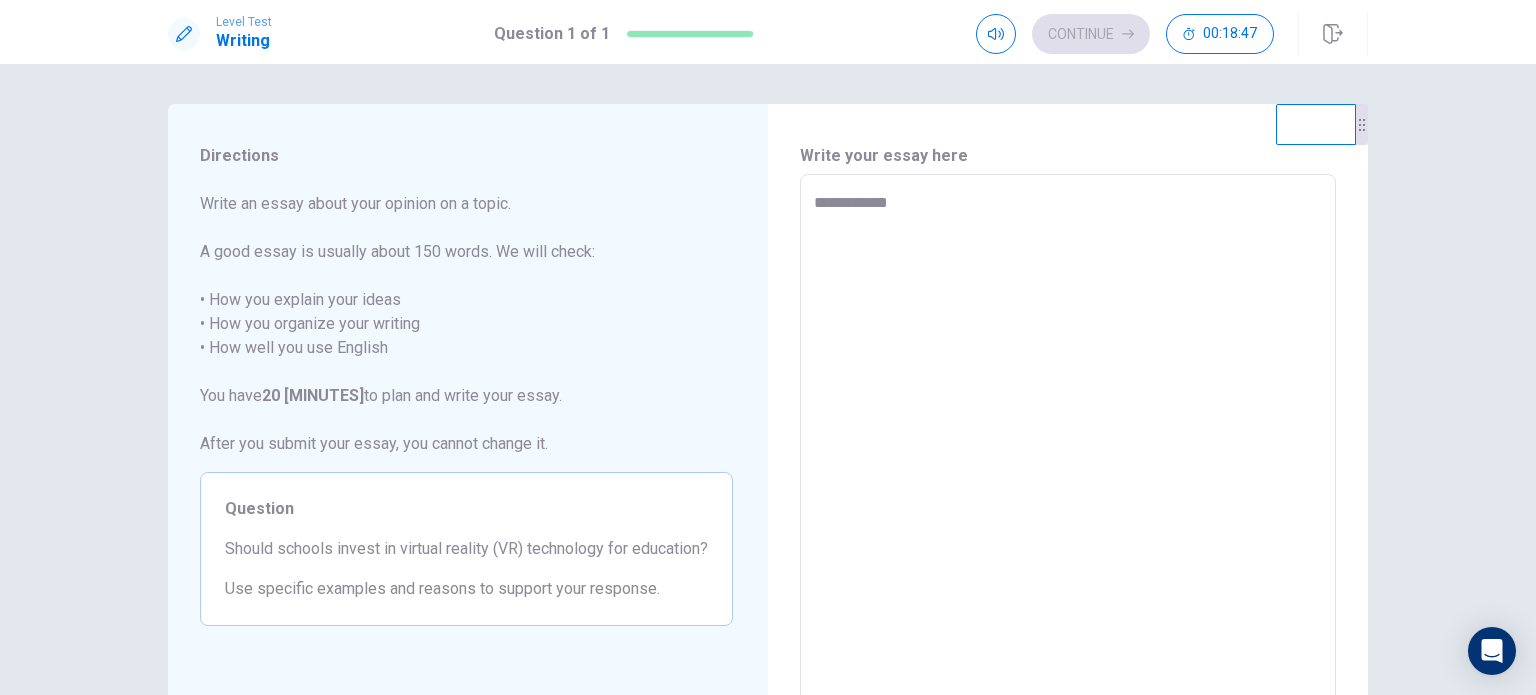 type on "*" 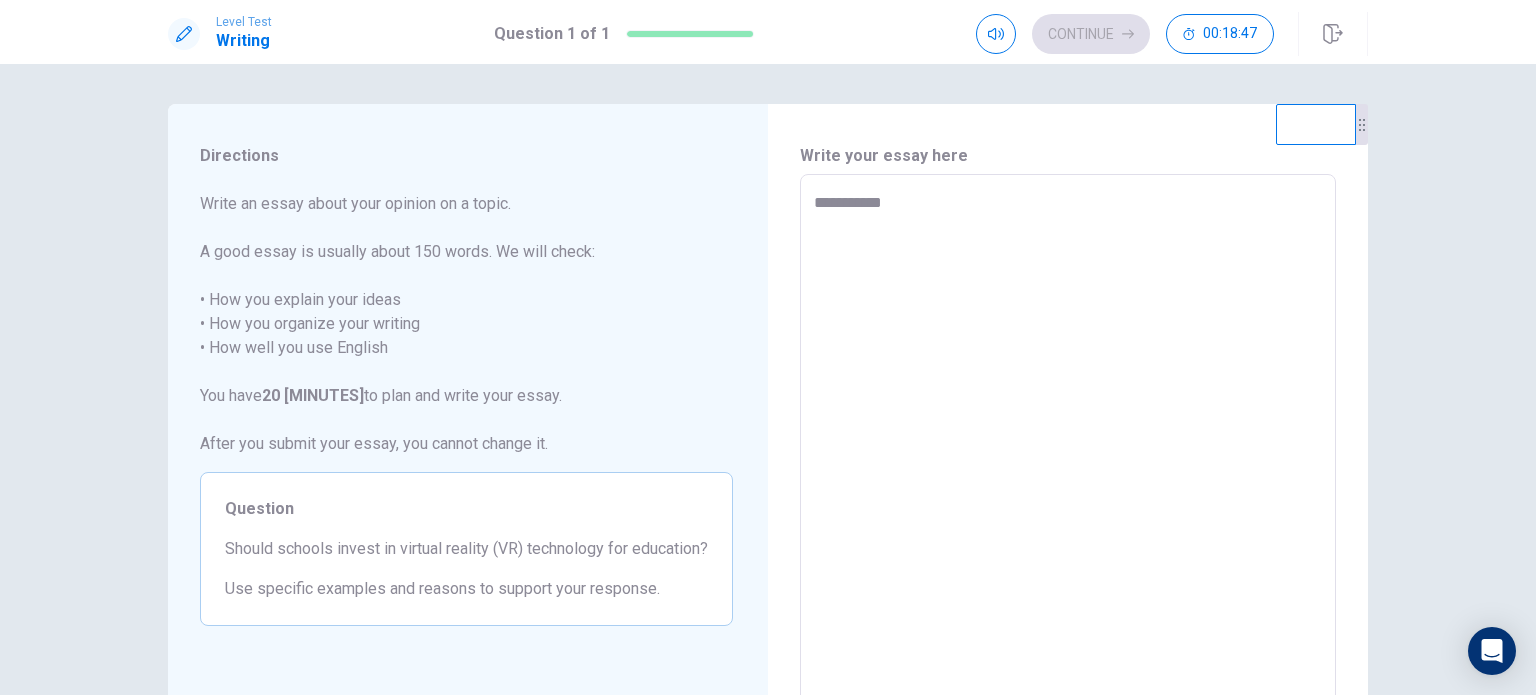 type on "*" 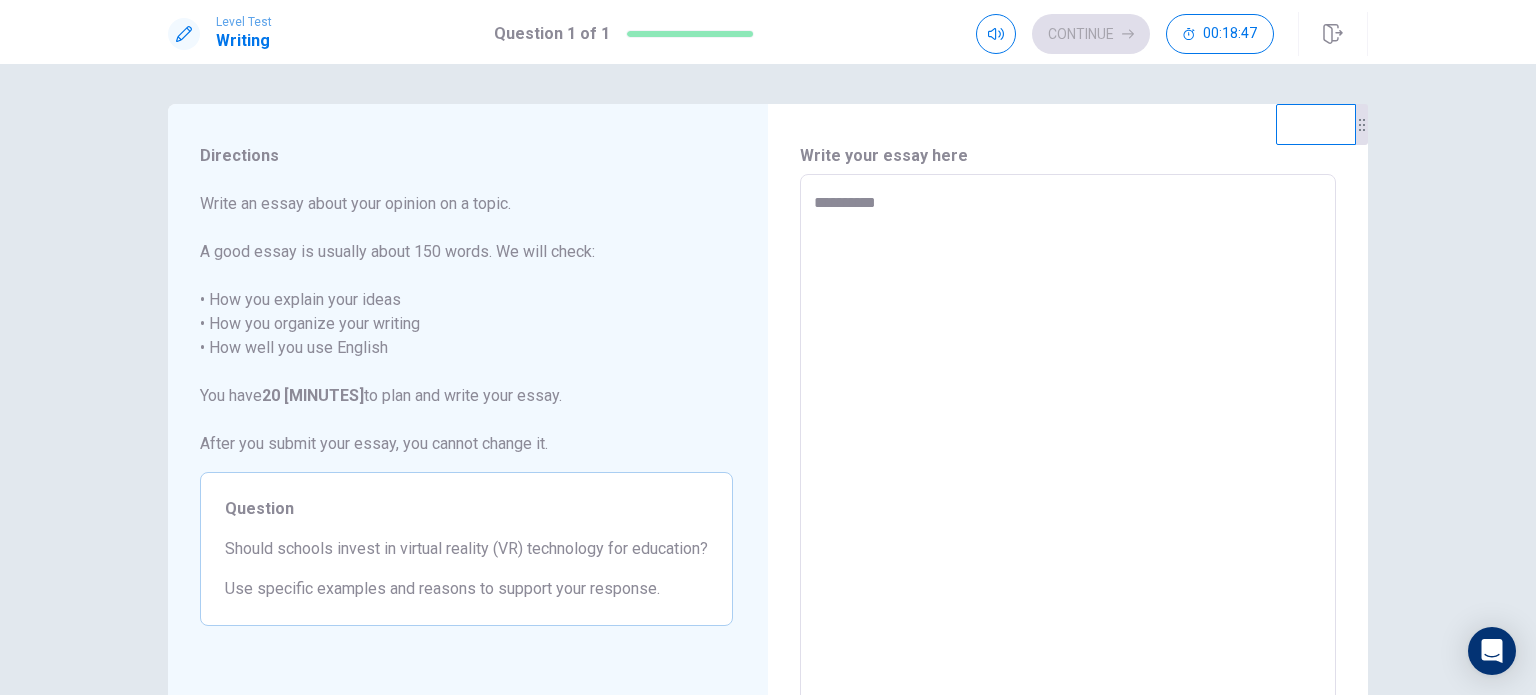 type on "*" 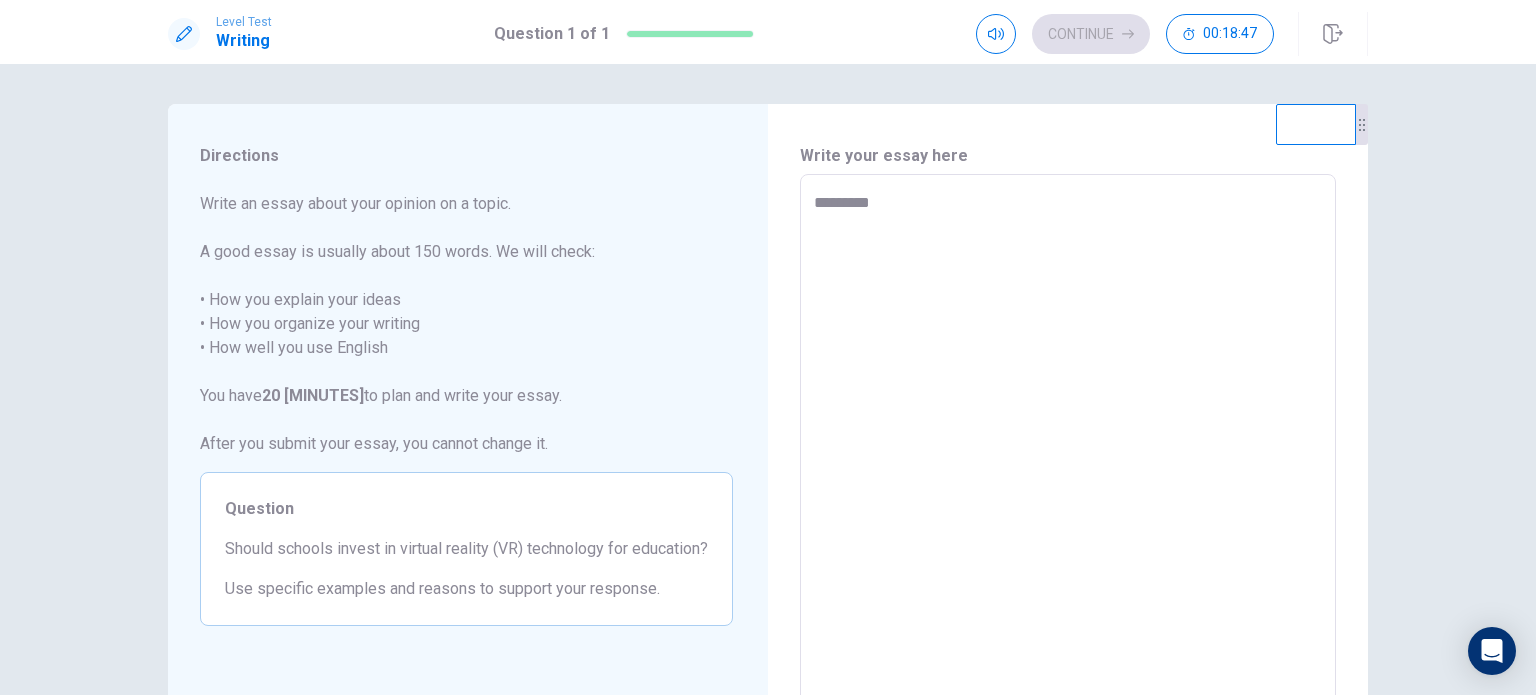 type on "*******" 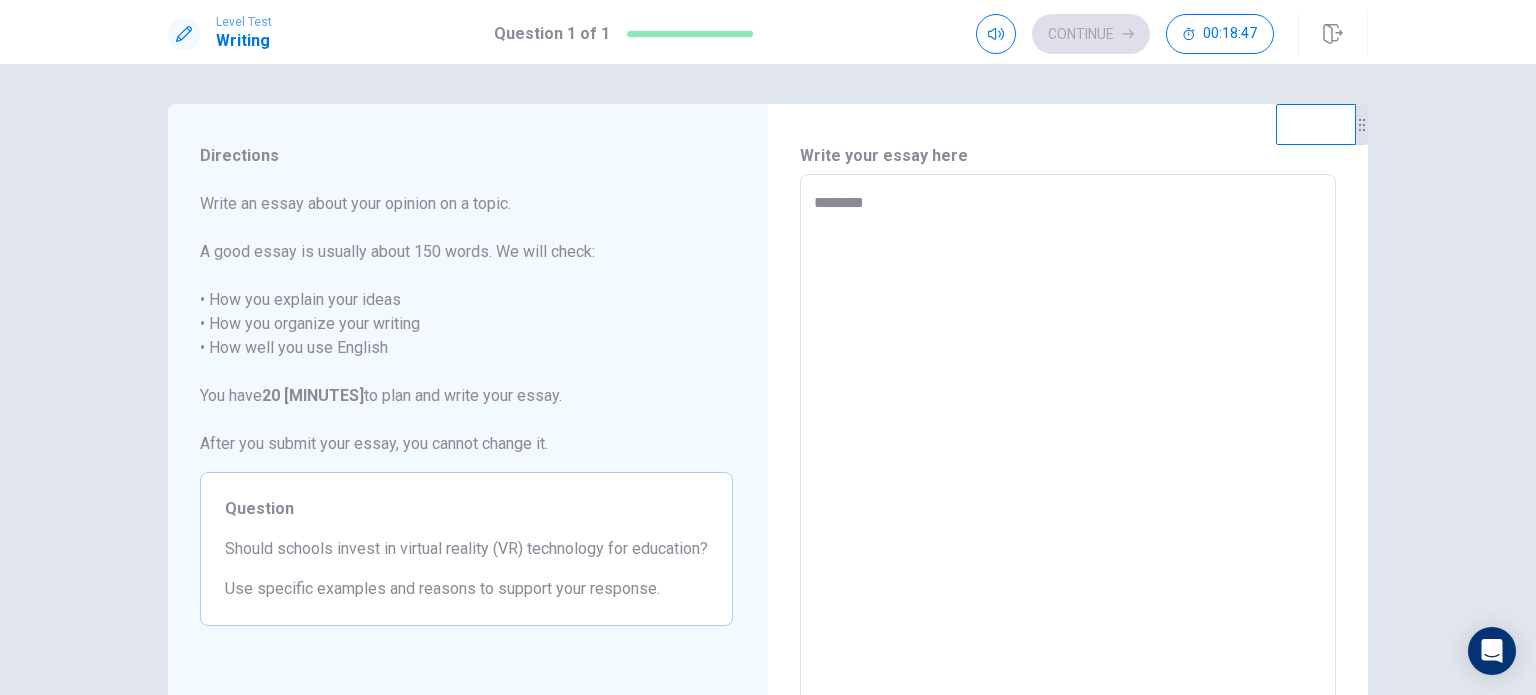 type on "*******" 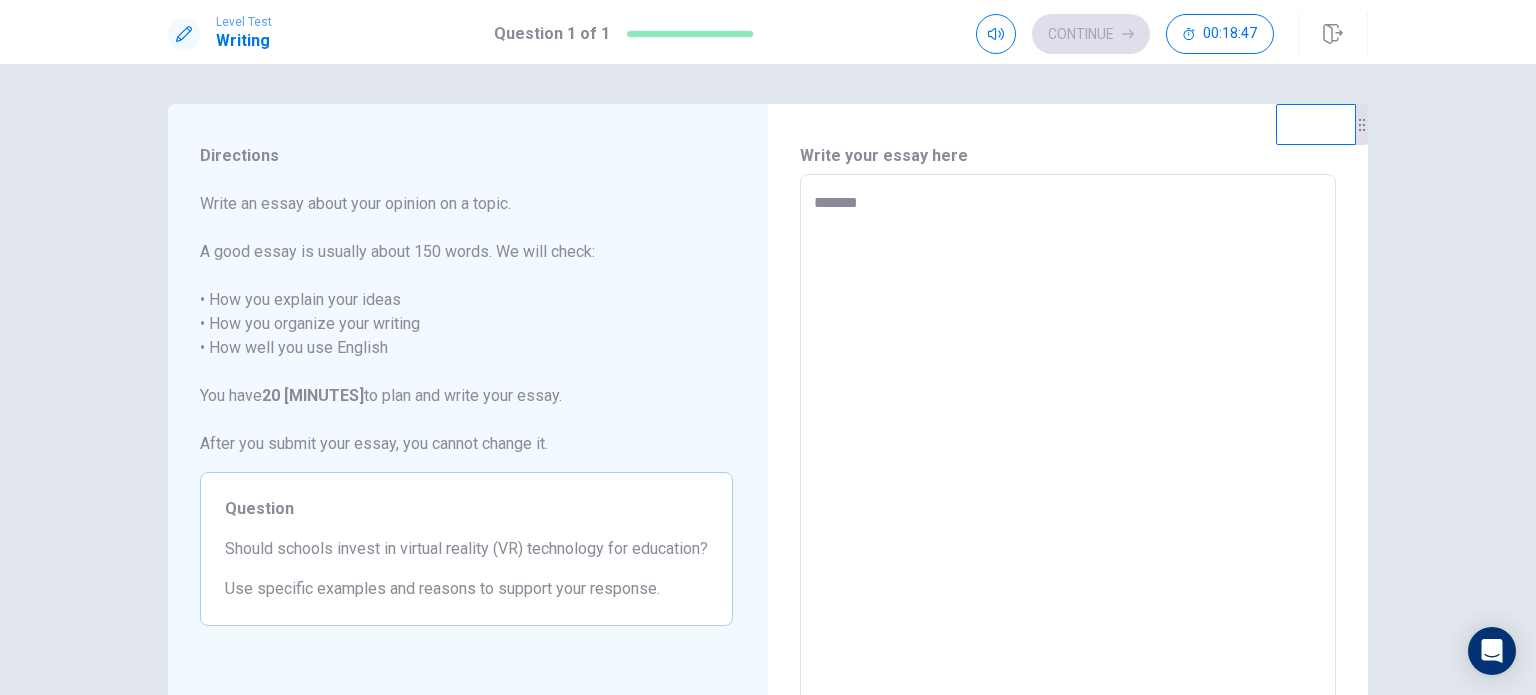 type on "*" 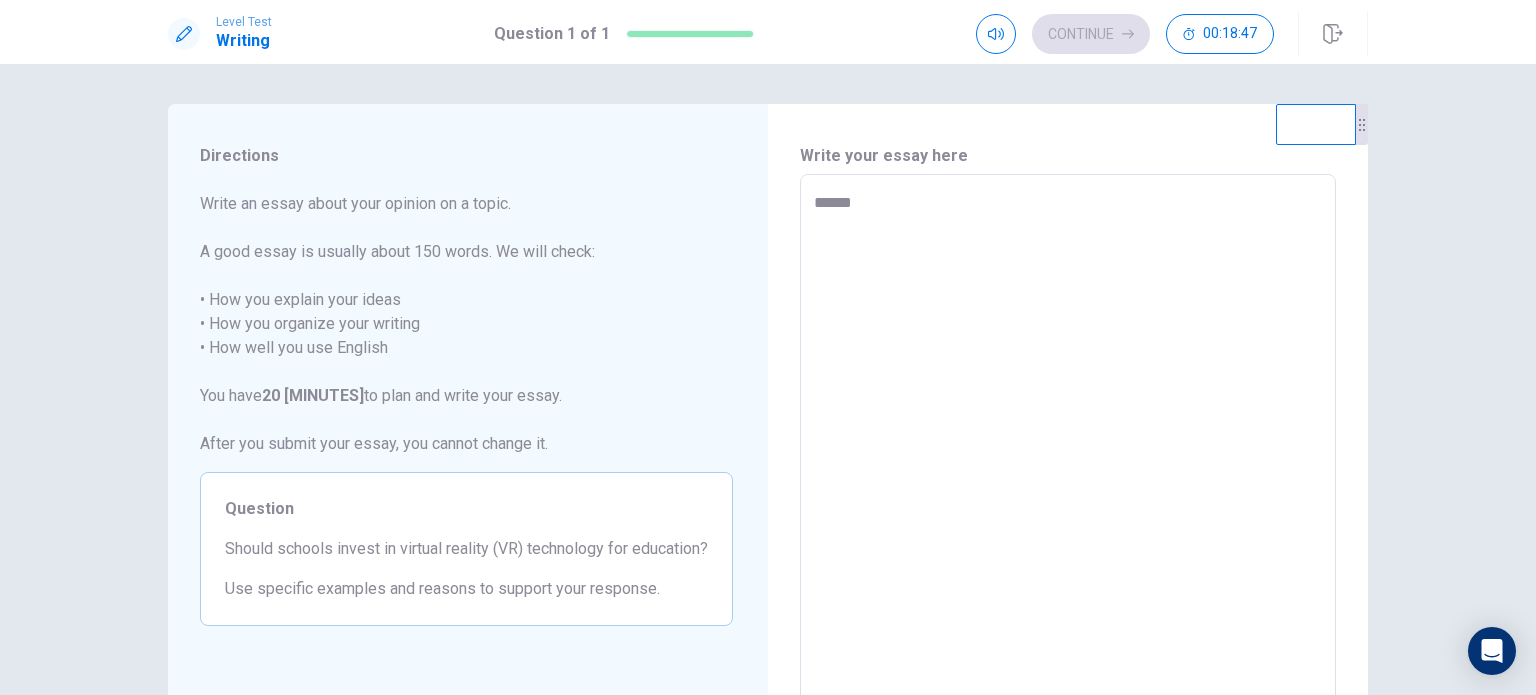 type on "*" 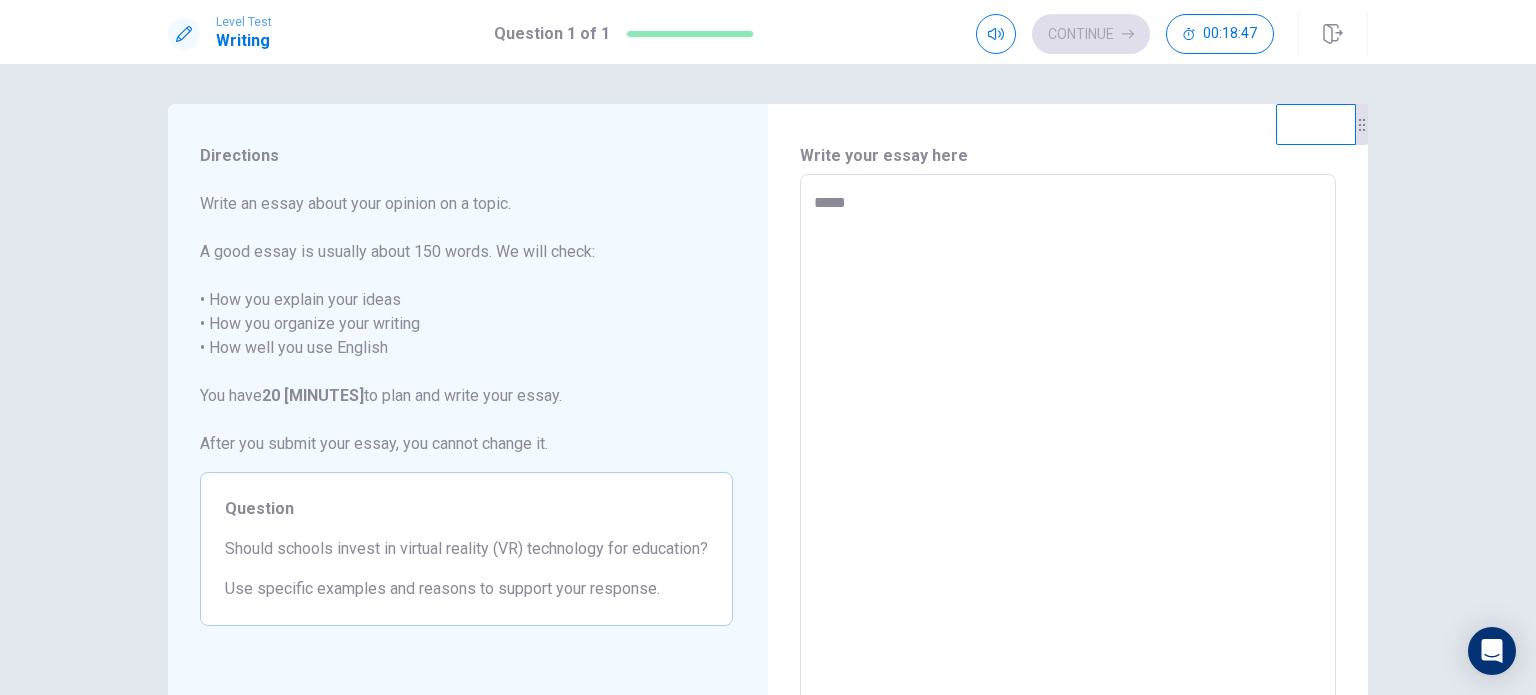 type on "*" 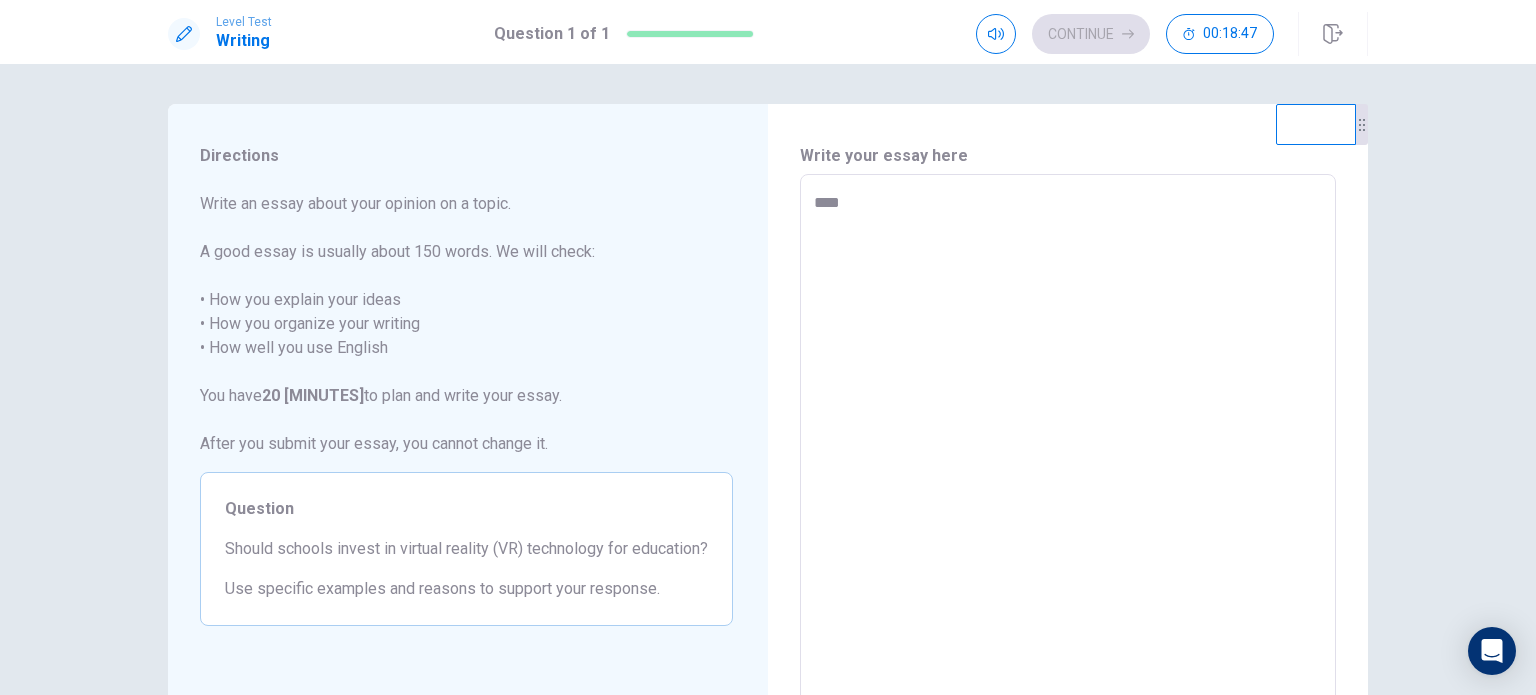 type on "*" 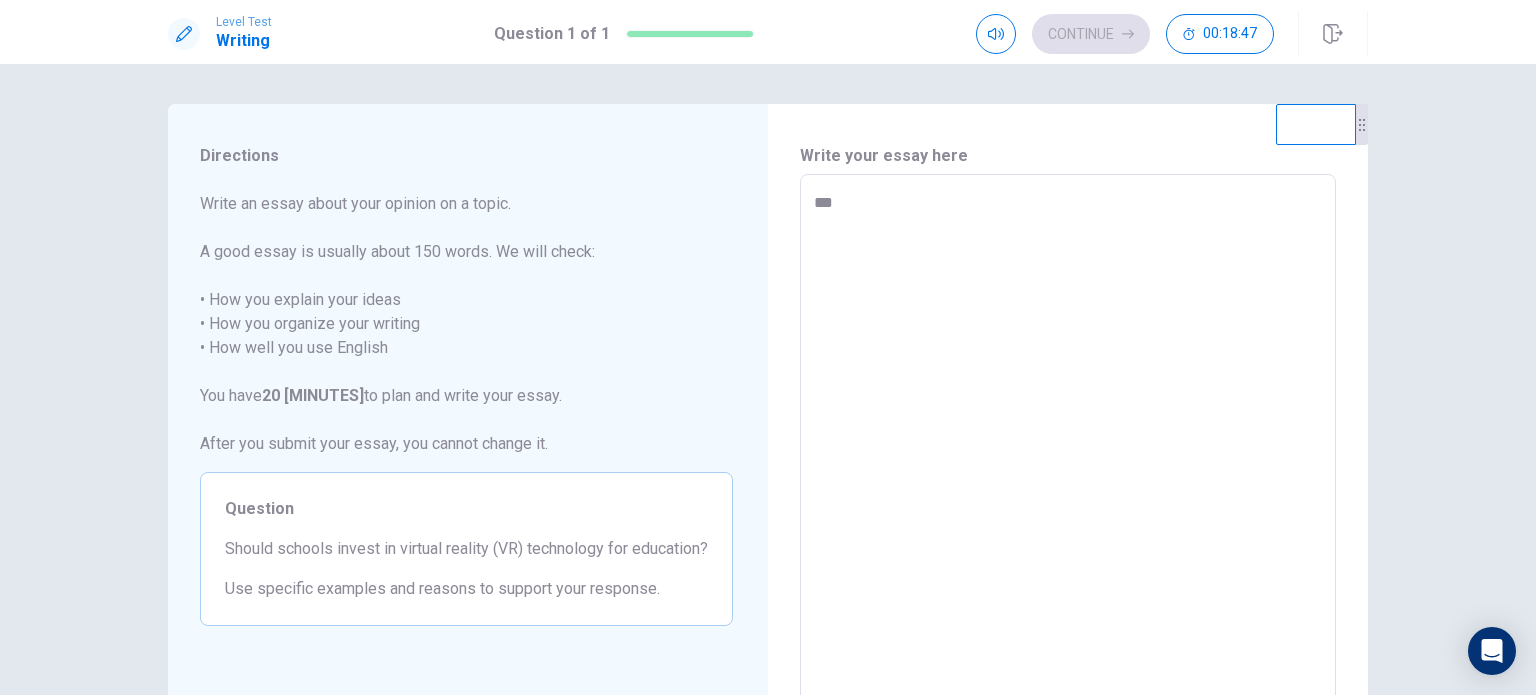 type on "*" 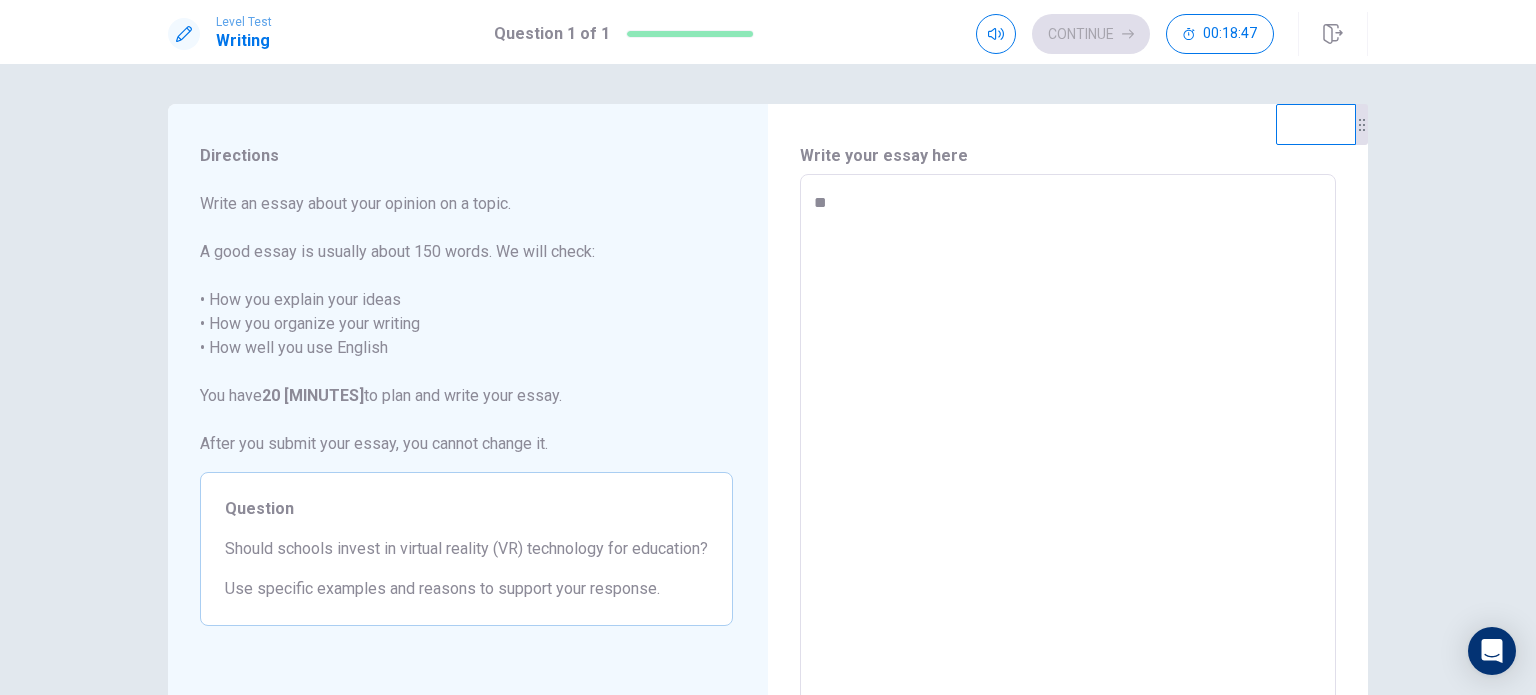 type on "*" 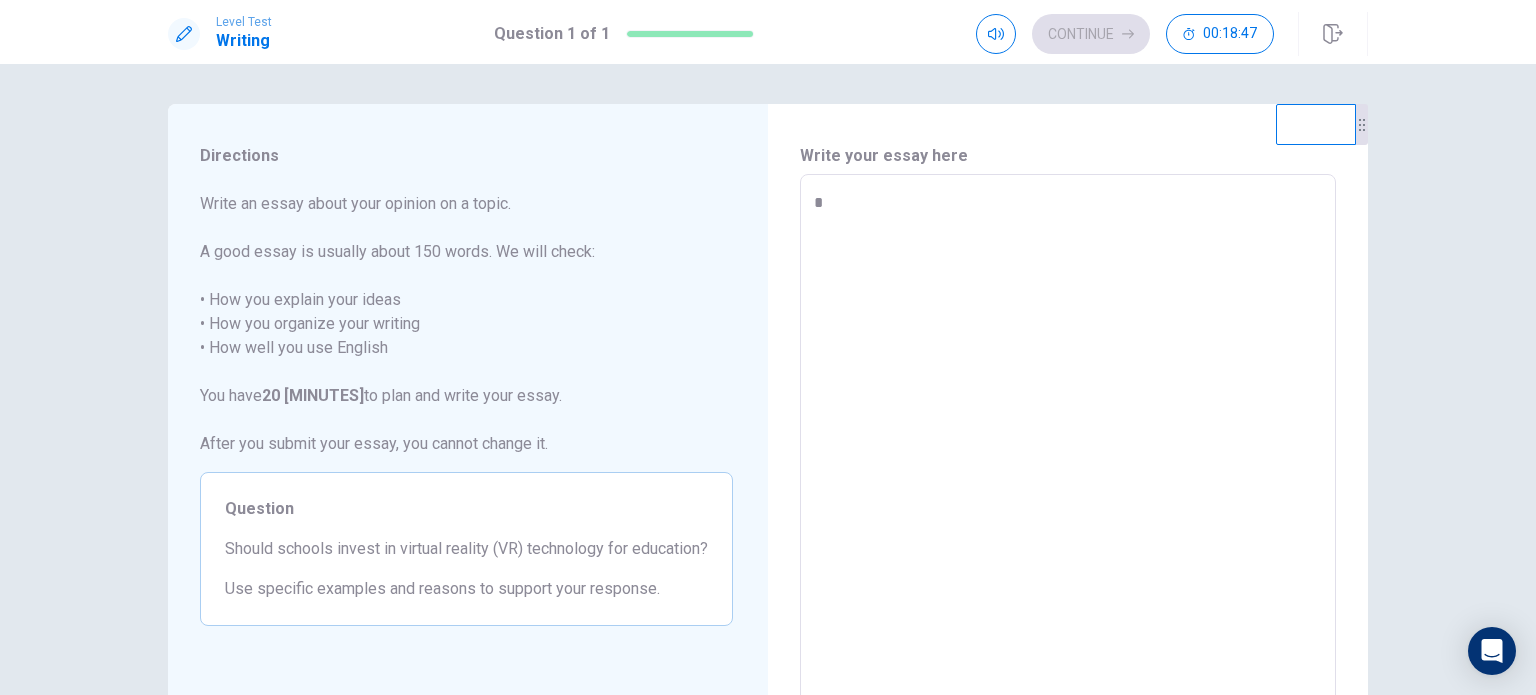 type on "*" 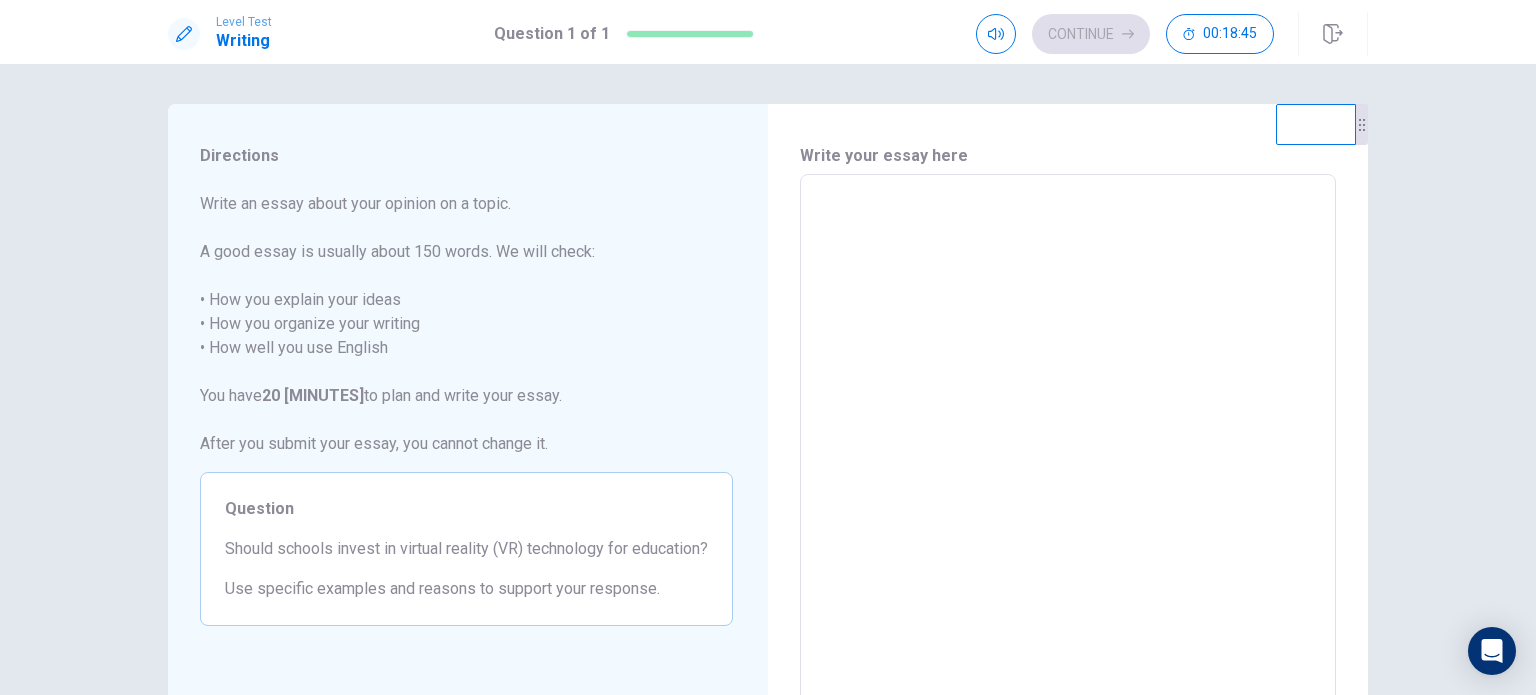 type on "*" 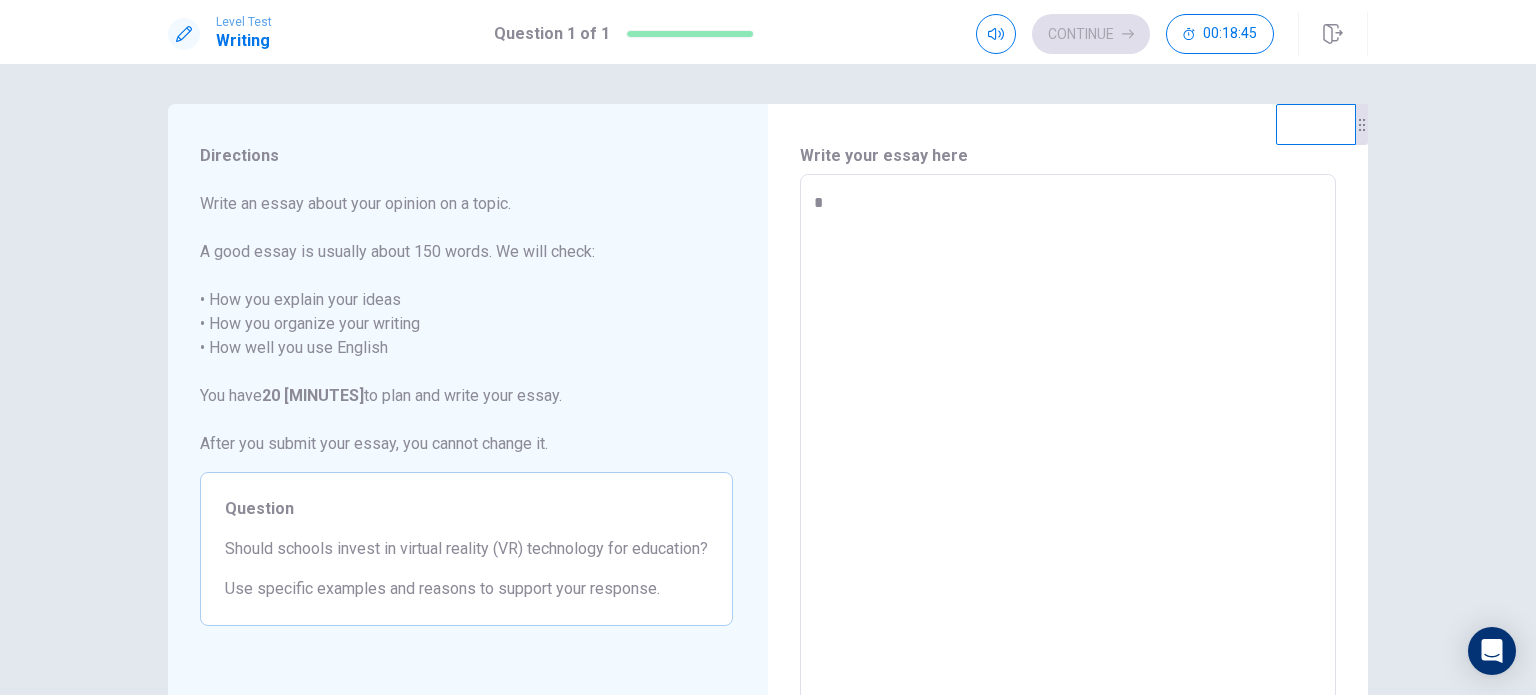 type on "*" 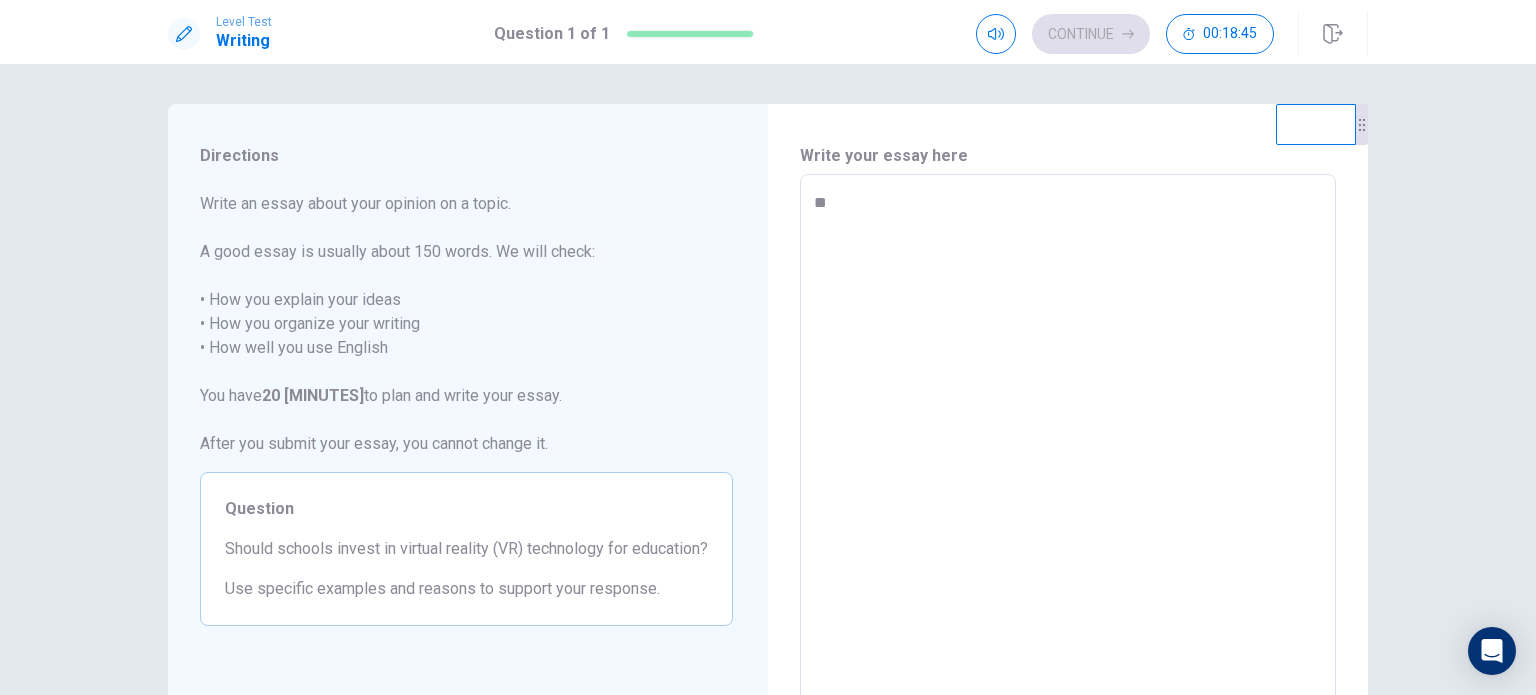 type on "*" 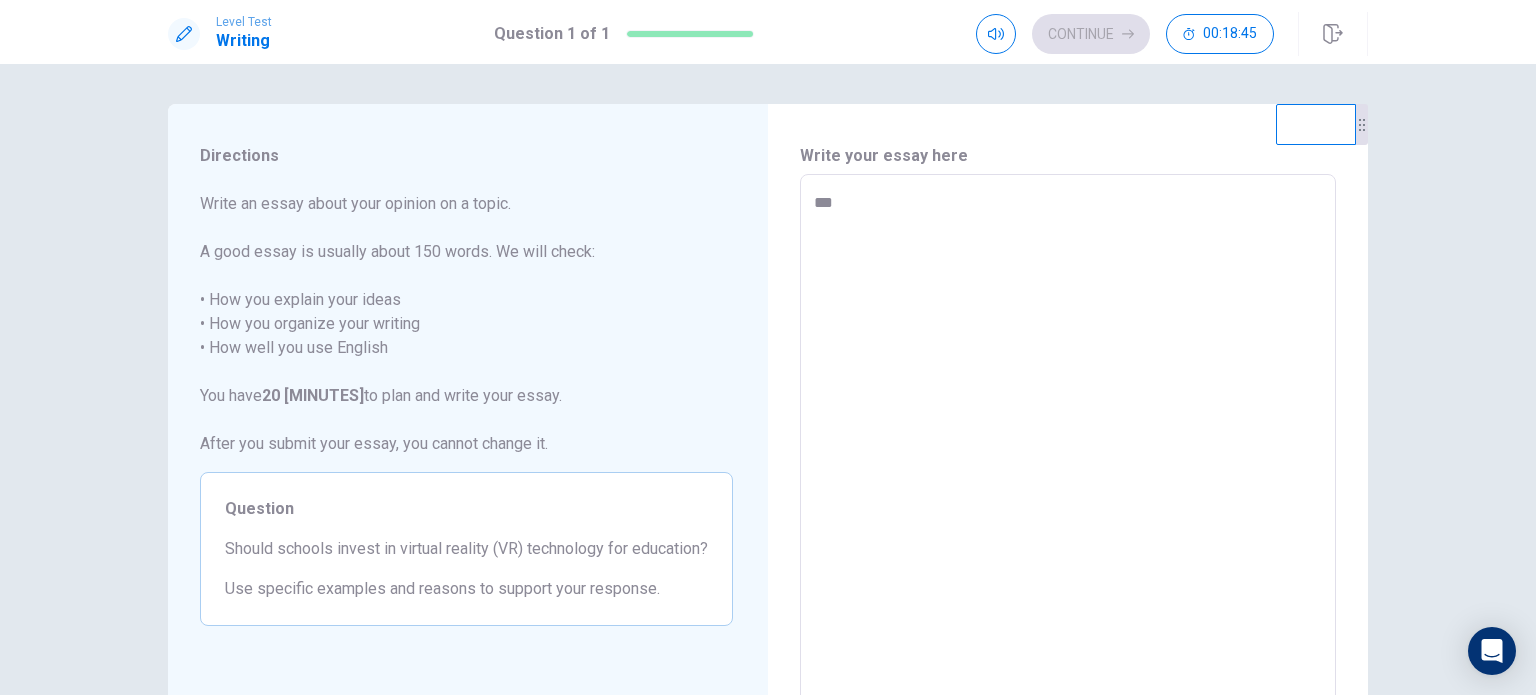 type on "*" 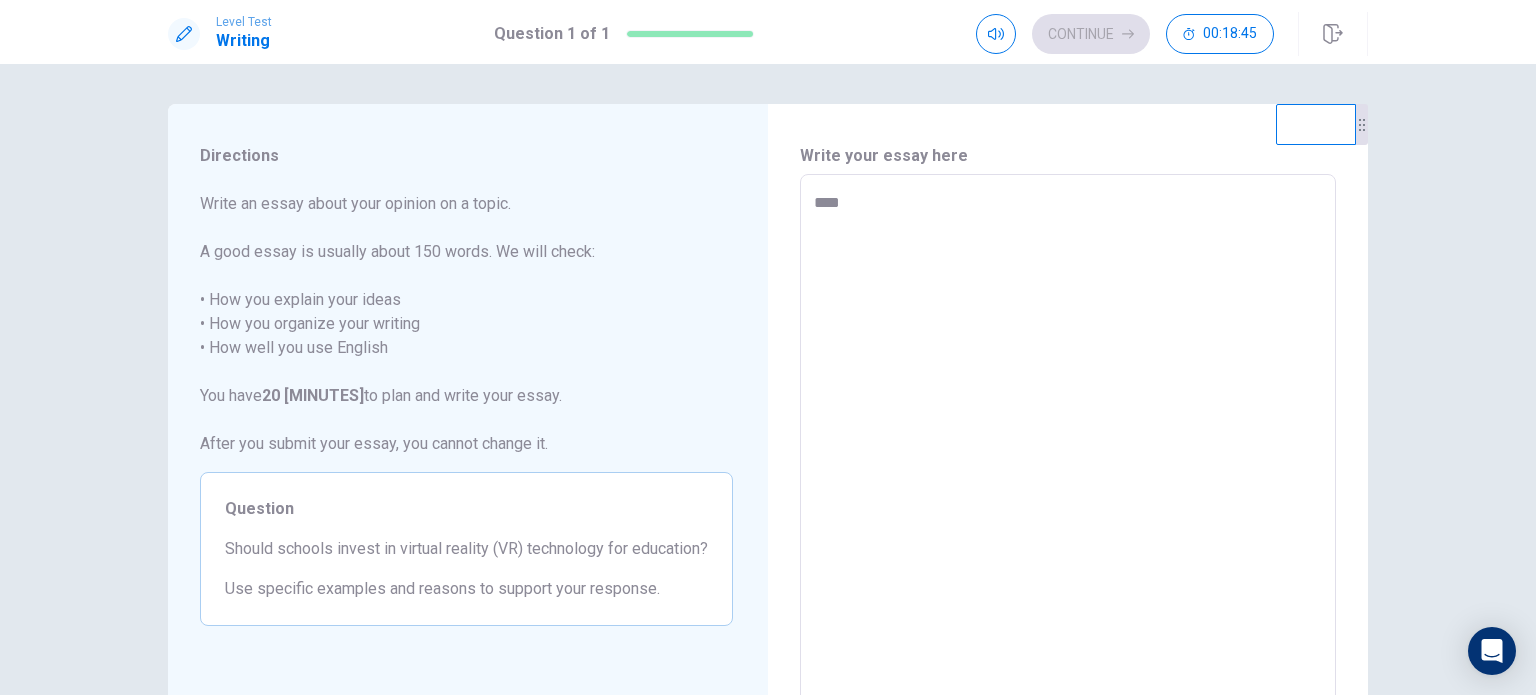 type on "*" 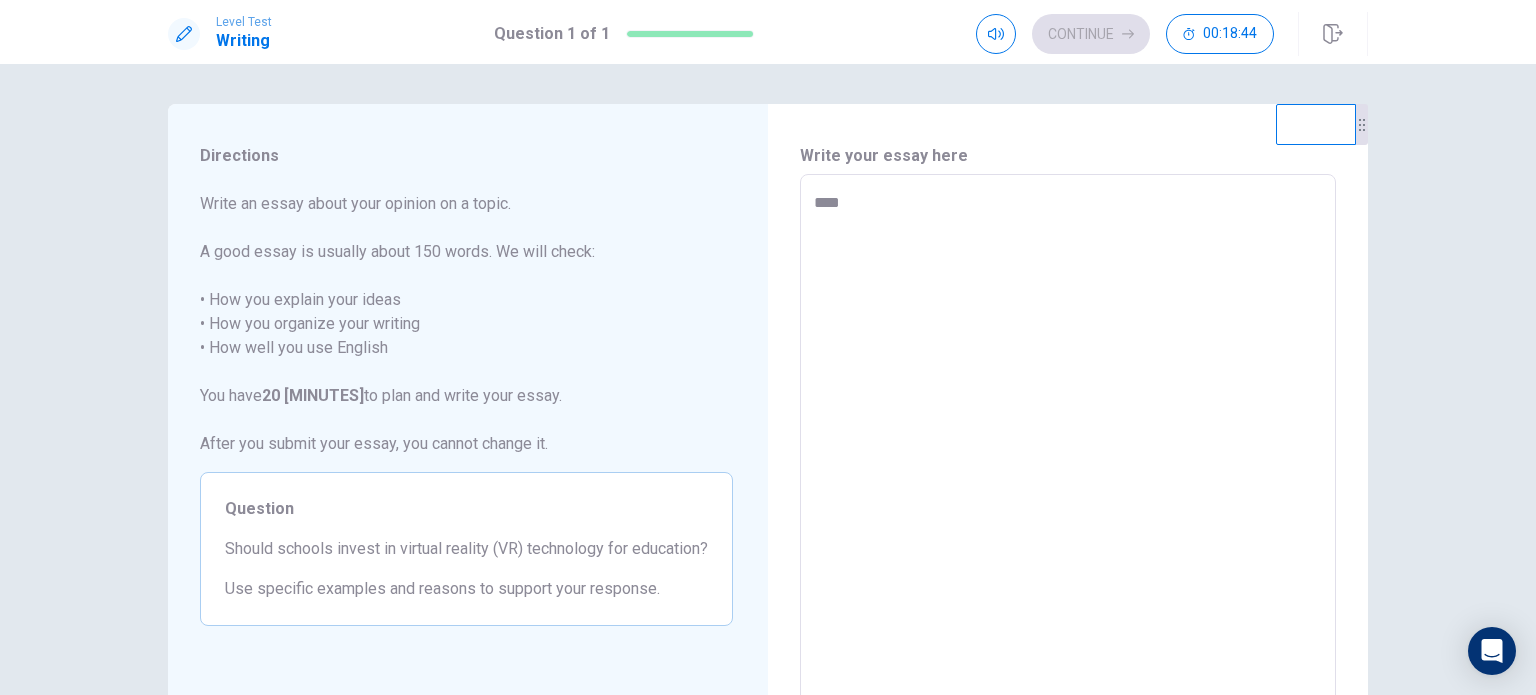 type on "*****" 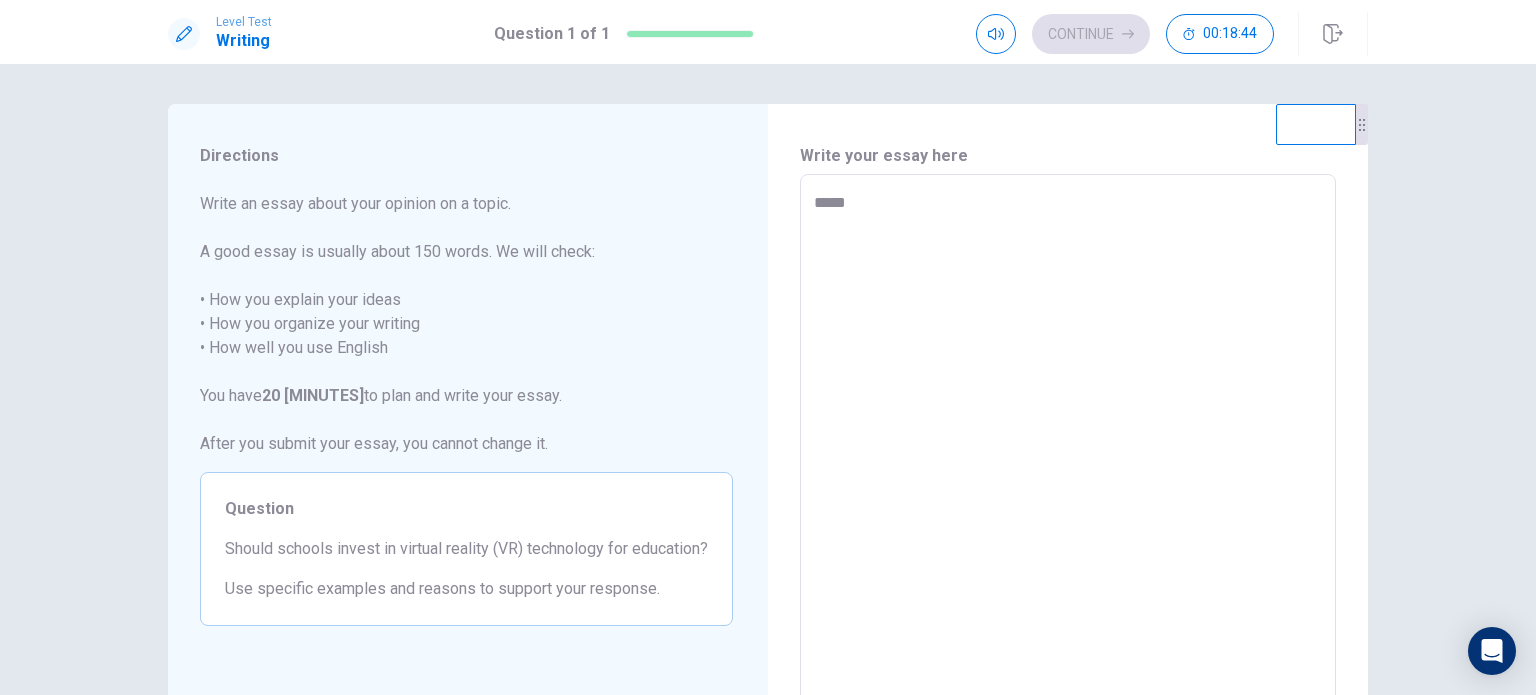 type on "*" 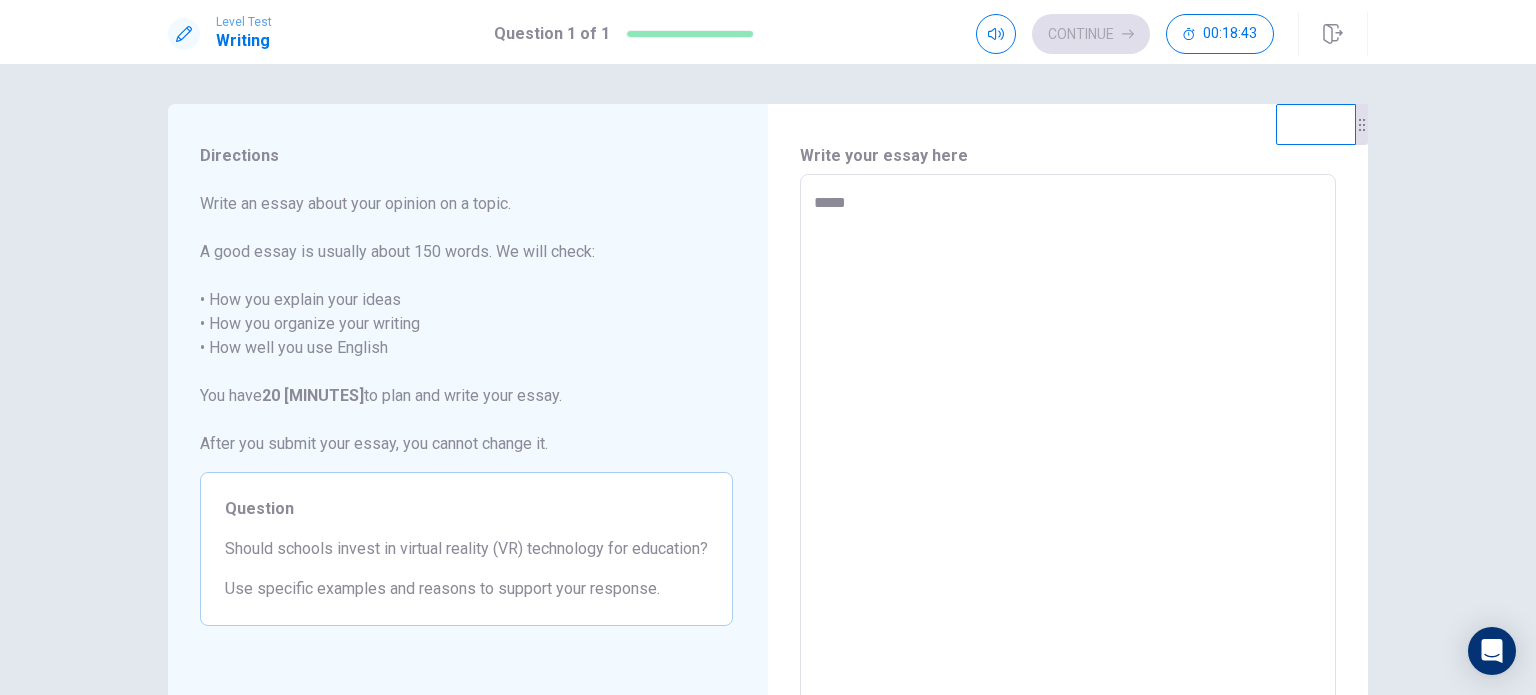 type on "****" 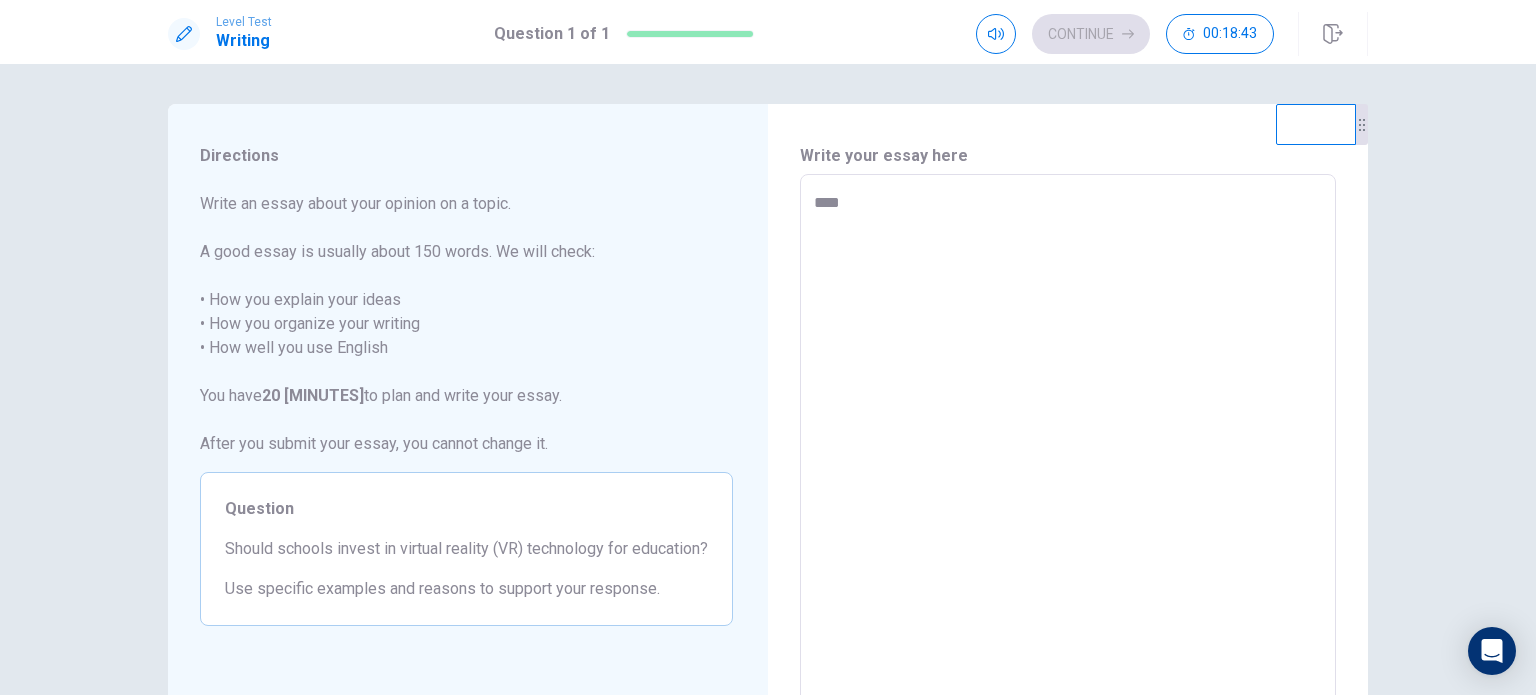 type on "*" 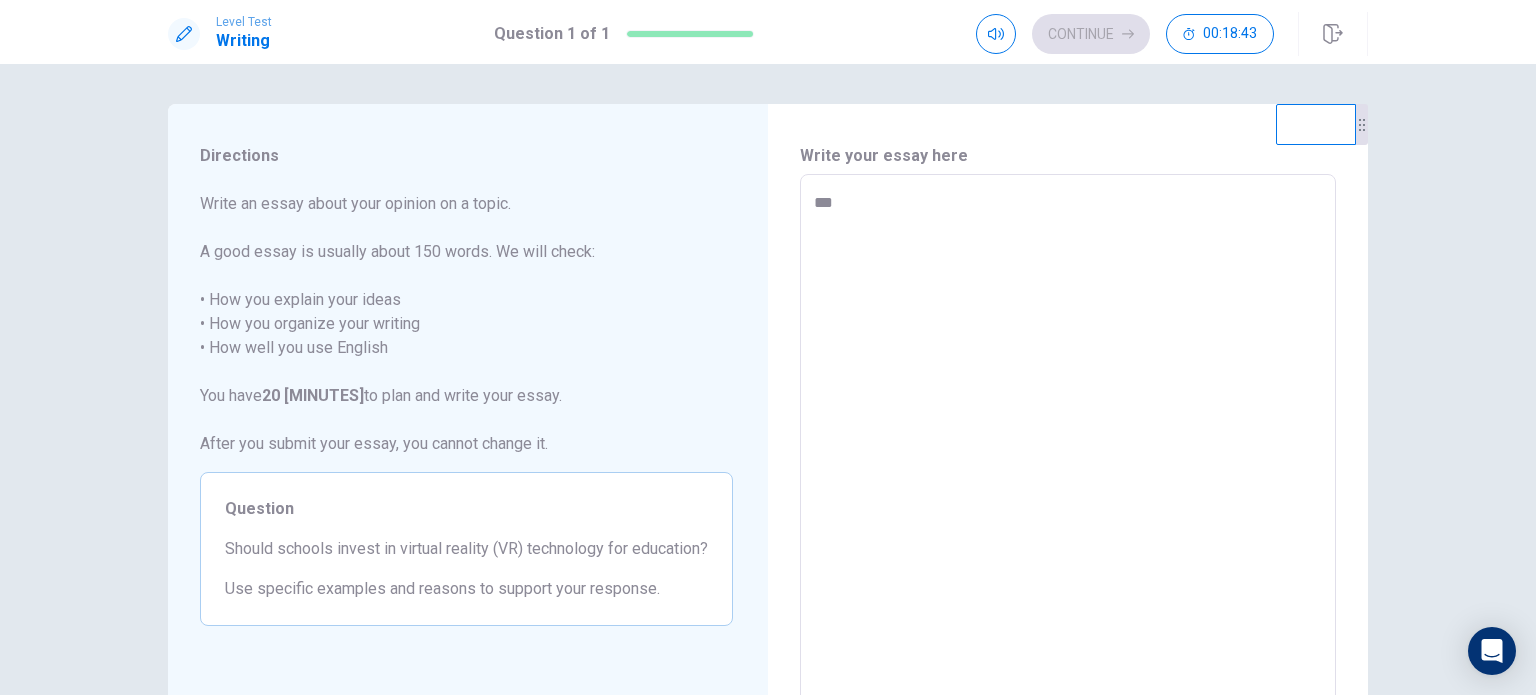 type on "*" 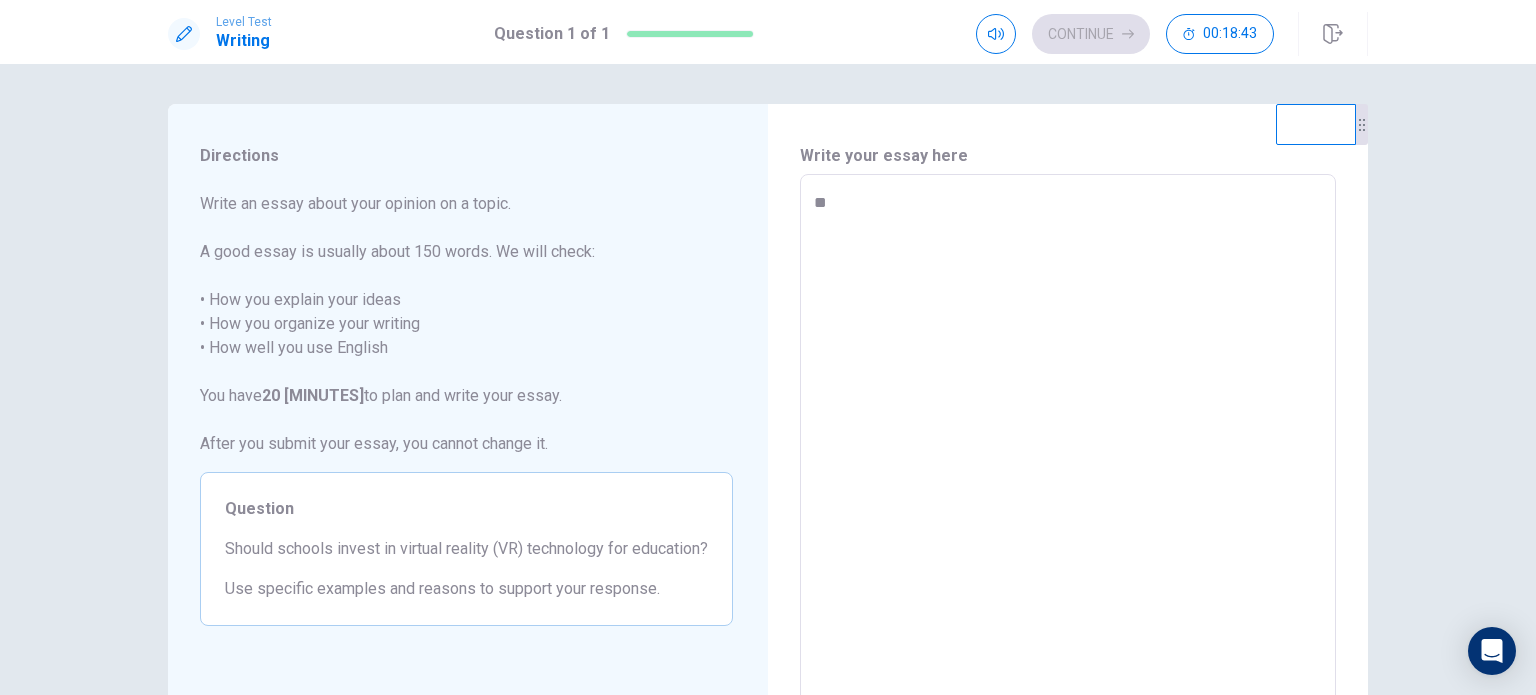 type on "*" 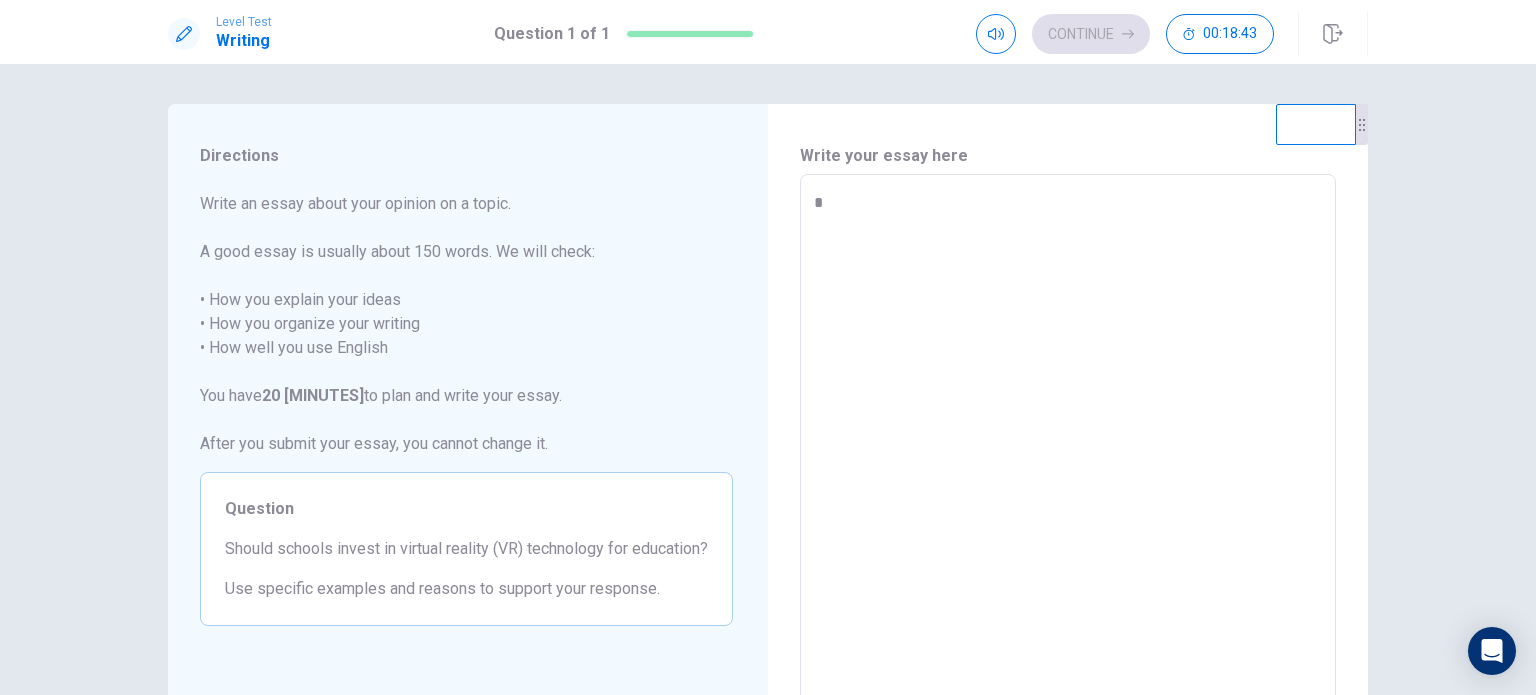 type on "*" 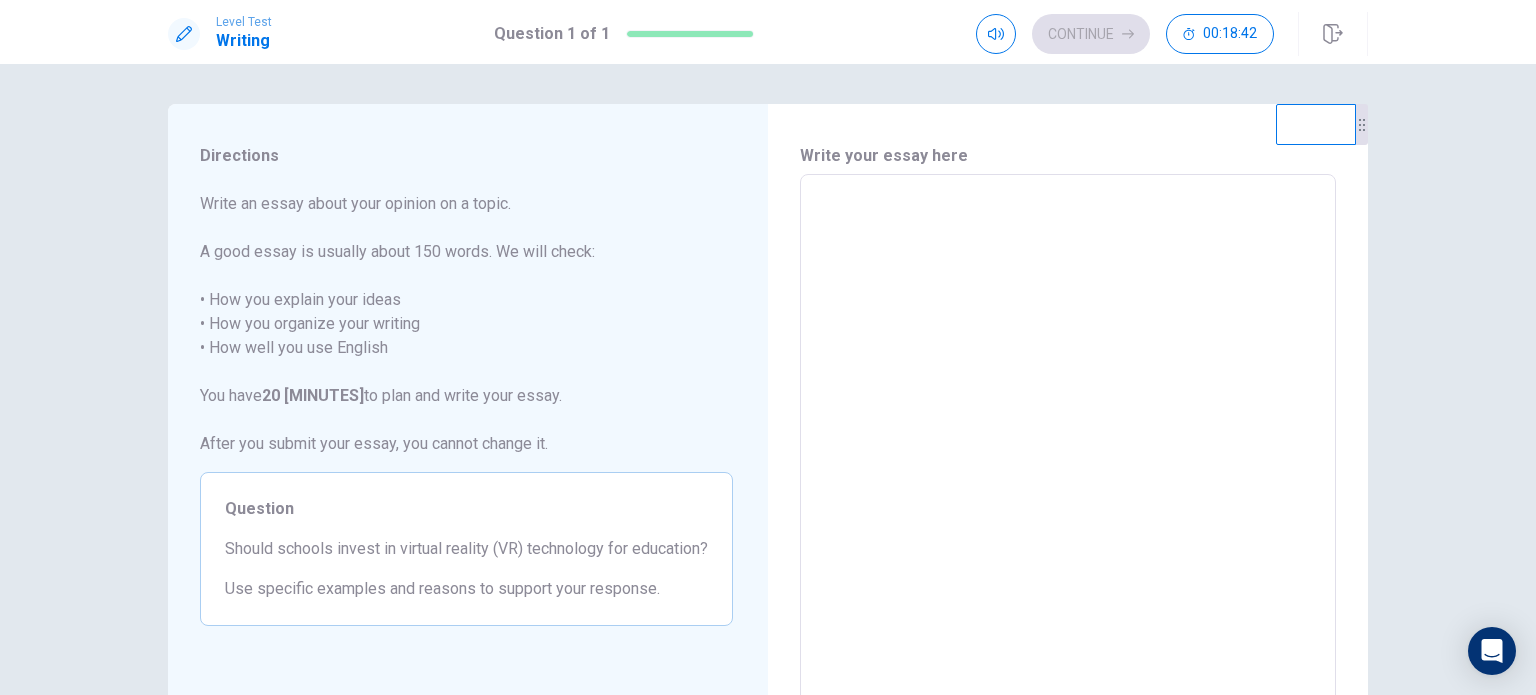 type on "*" 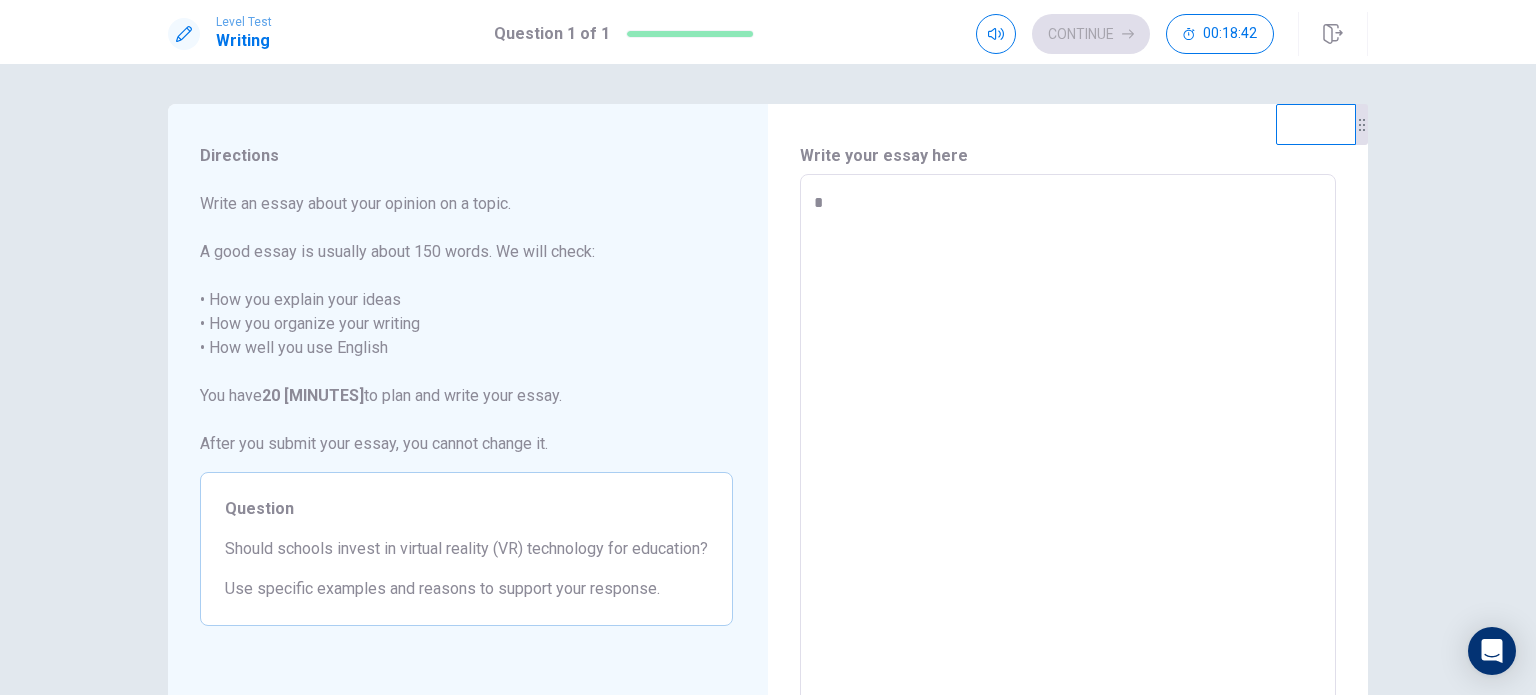 type on "*" 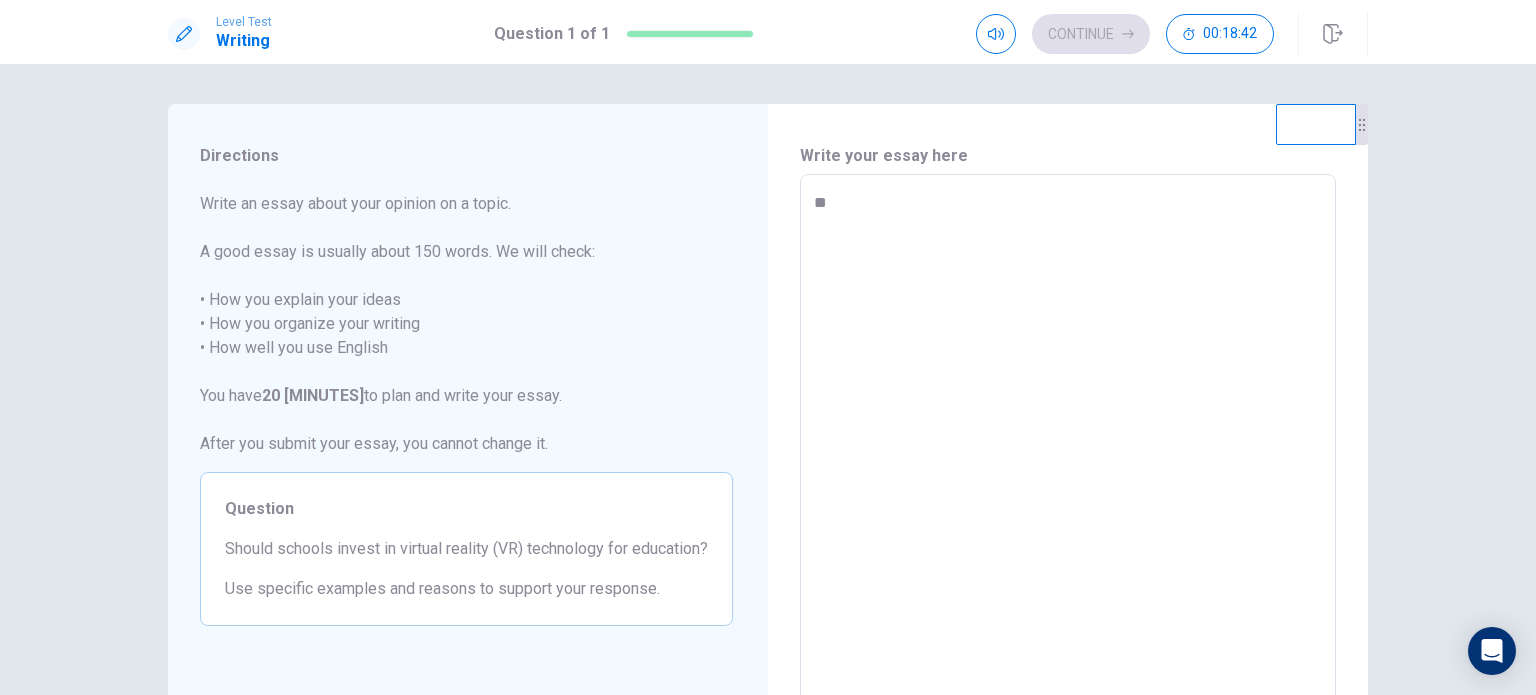 type on "*" 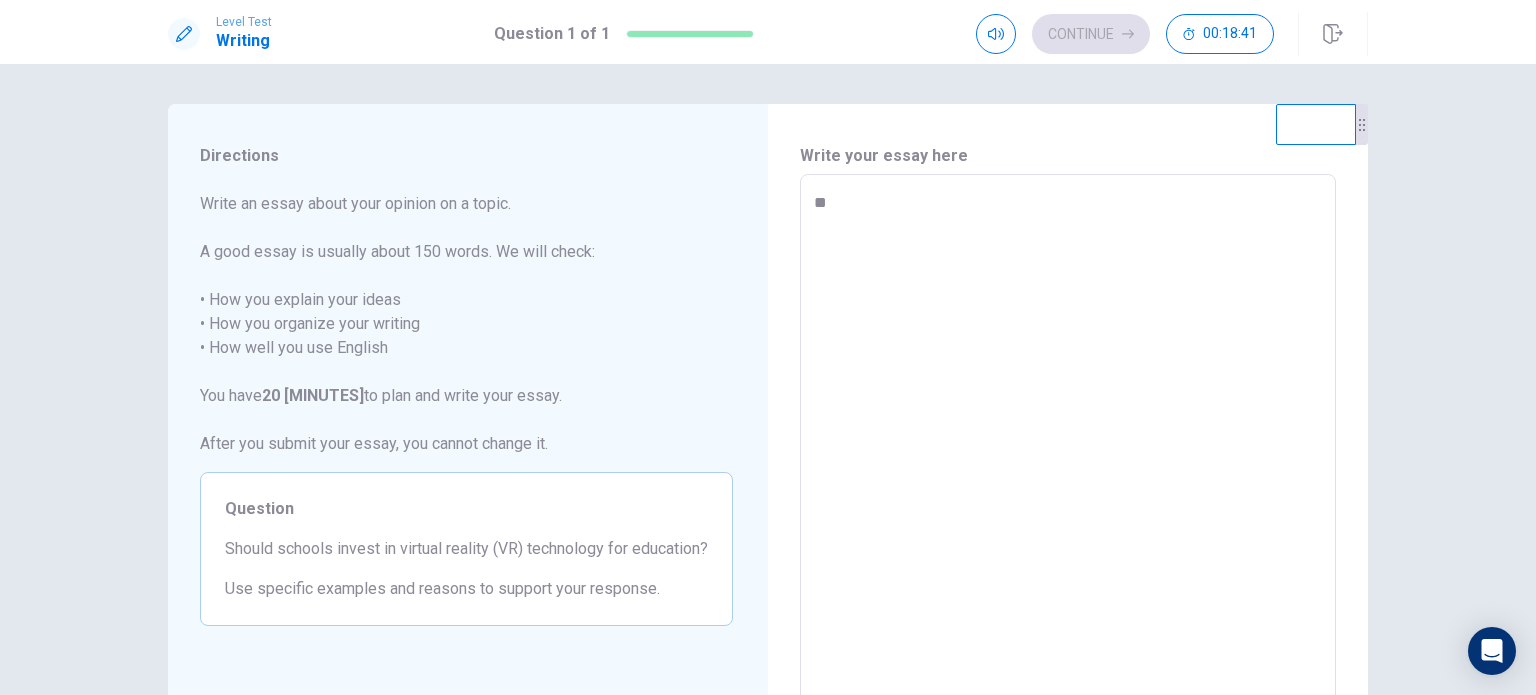type on "***" 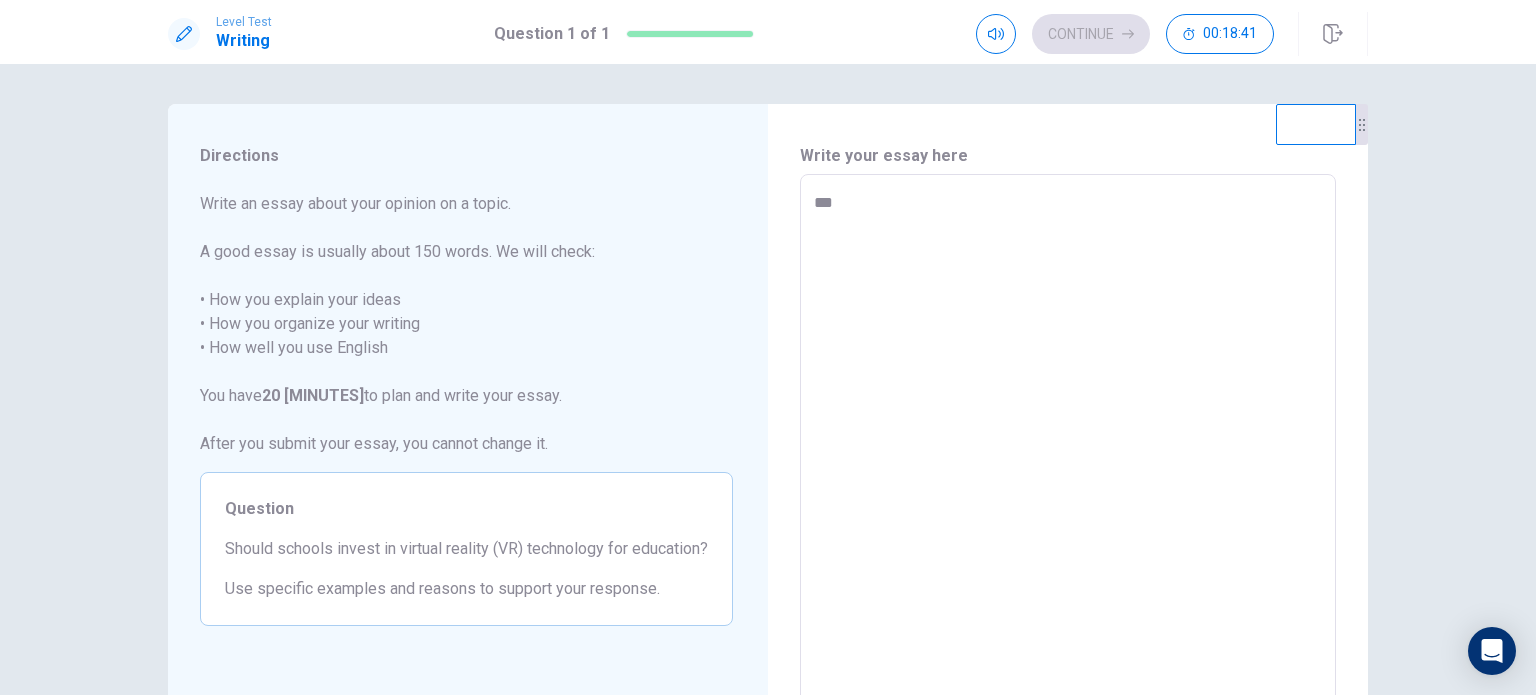 type on "*" 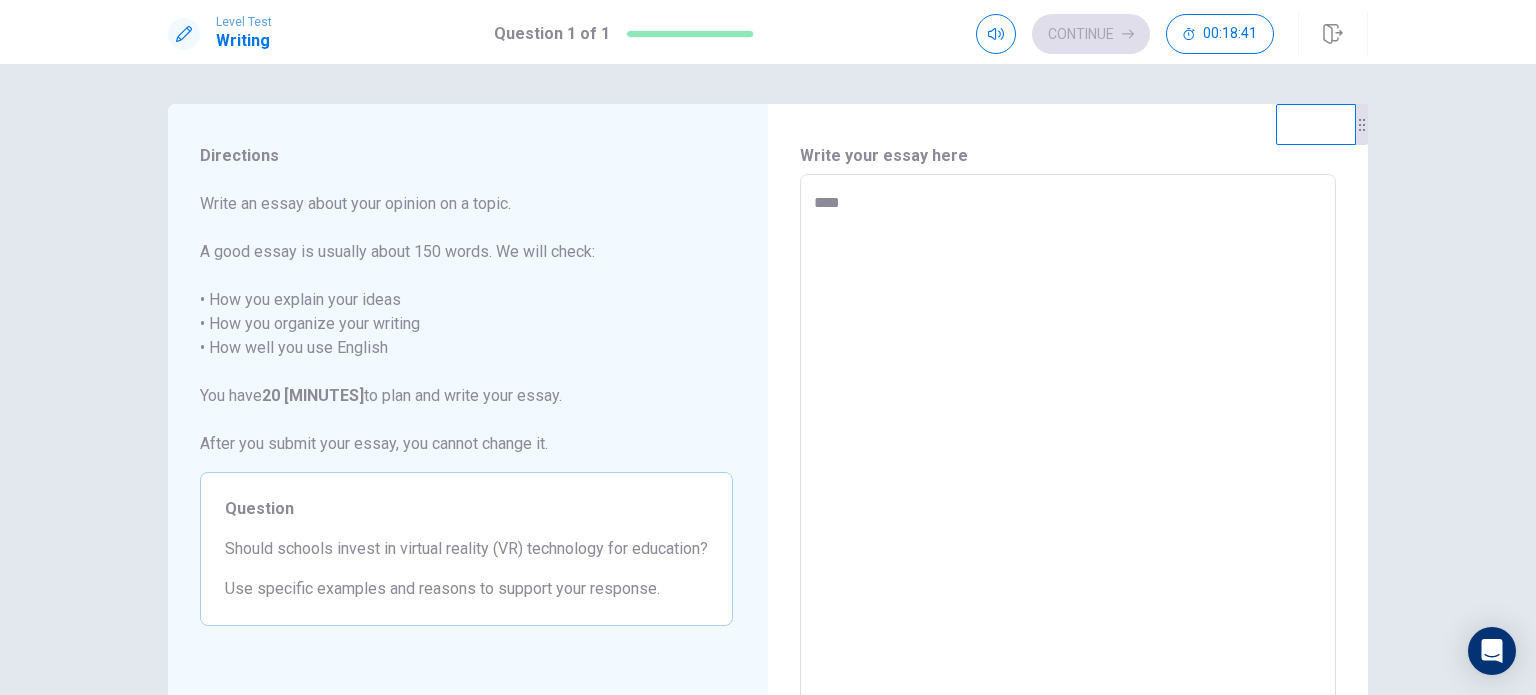type on "*" 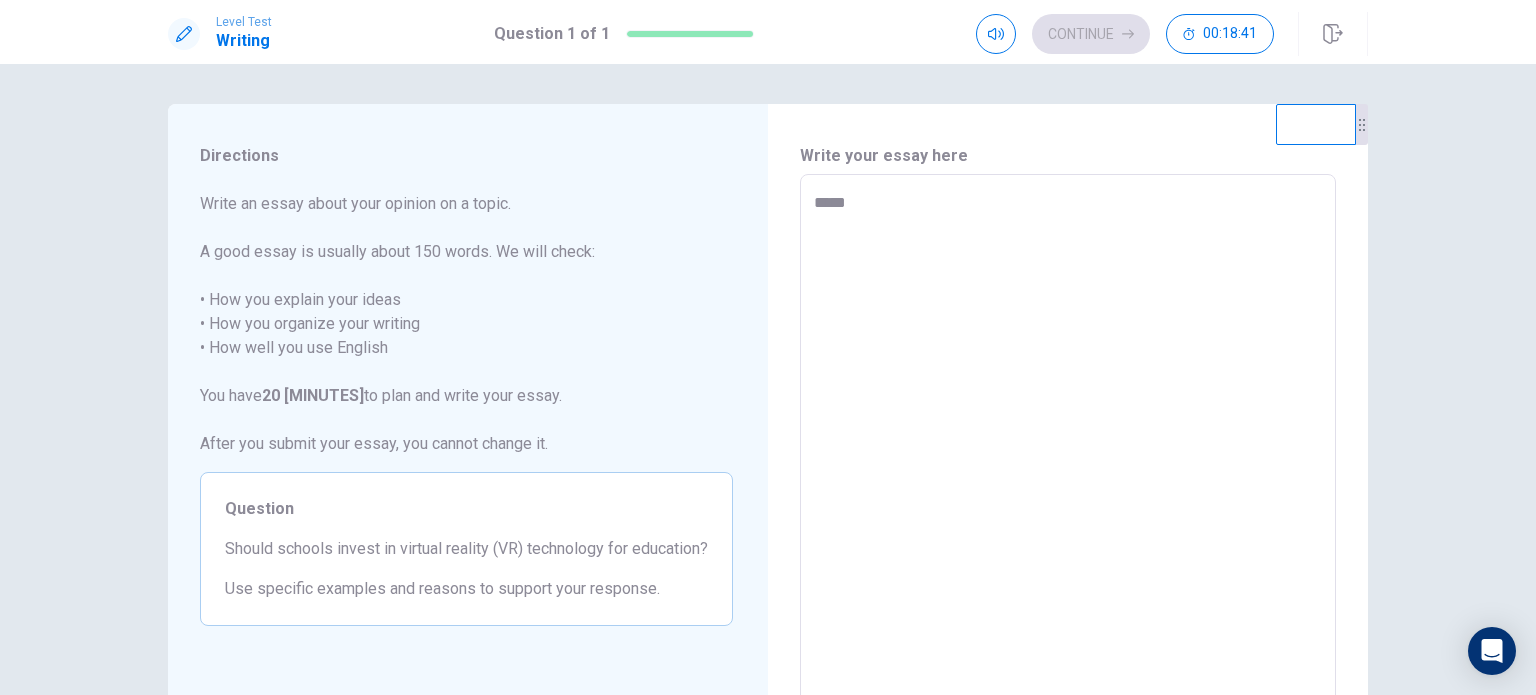 type on "*" 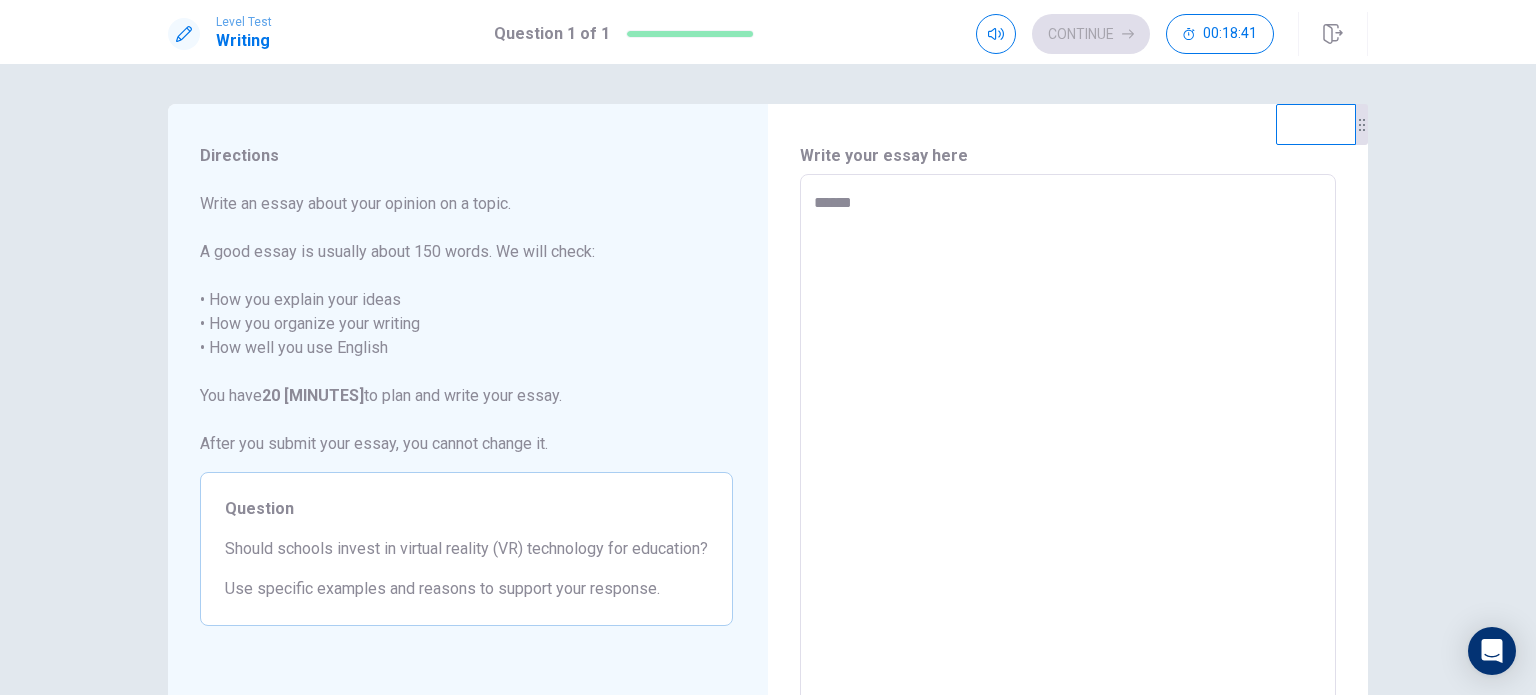 type on "*" 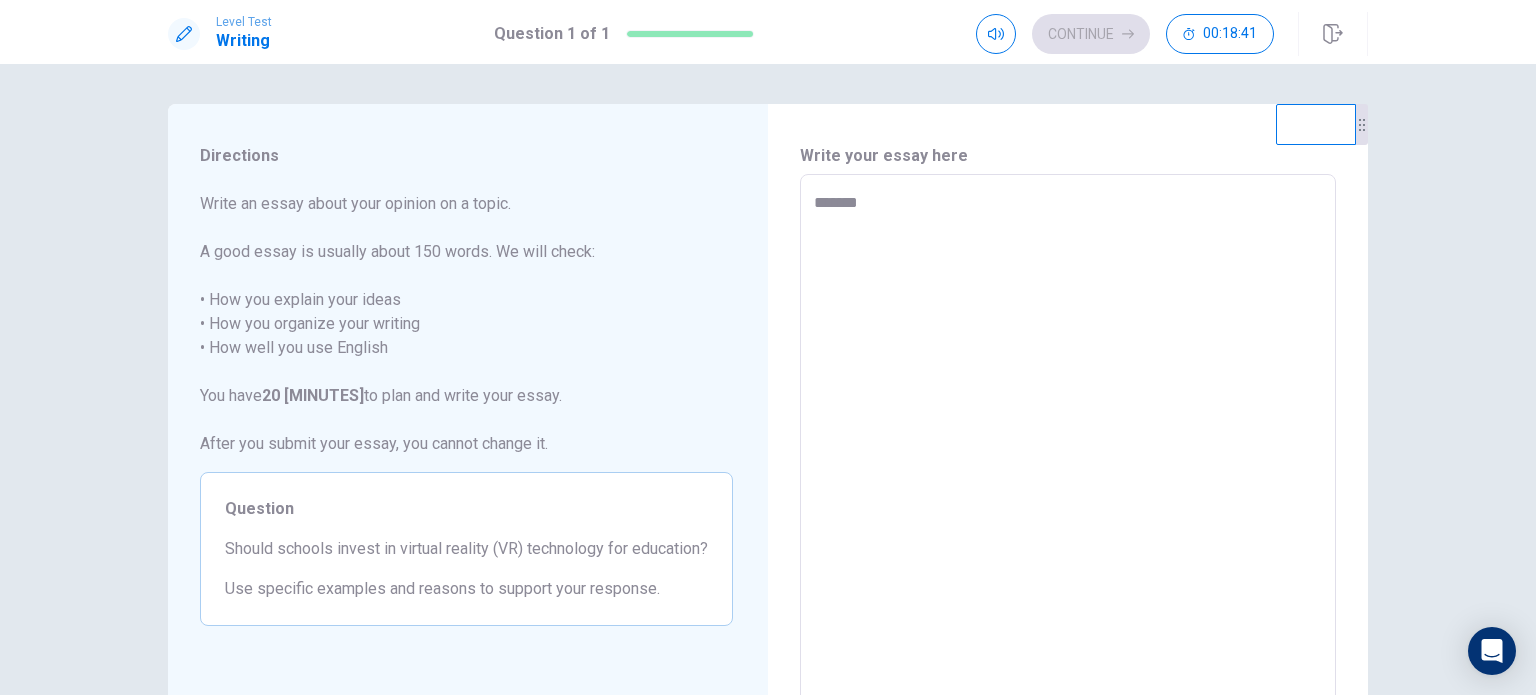 type on "*" 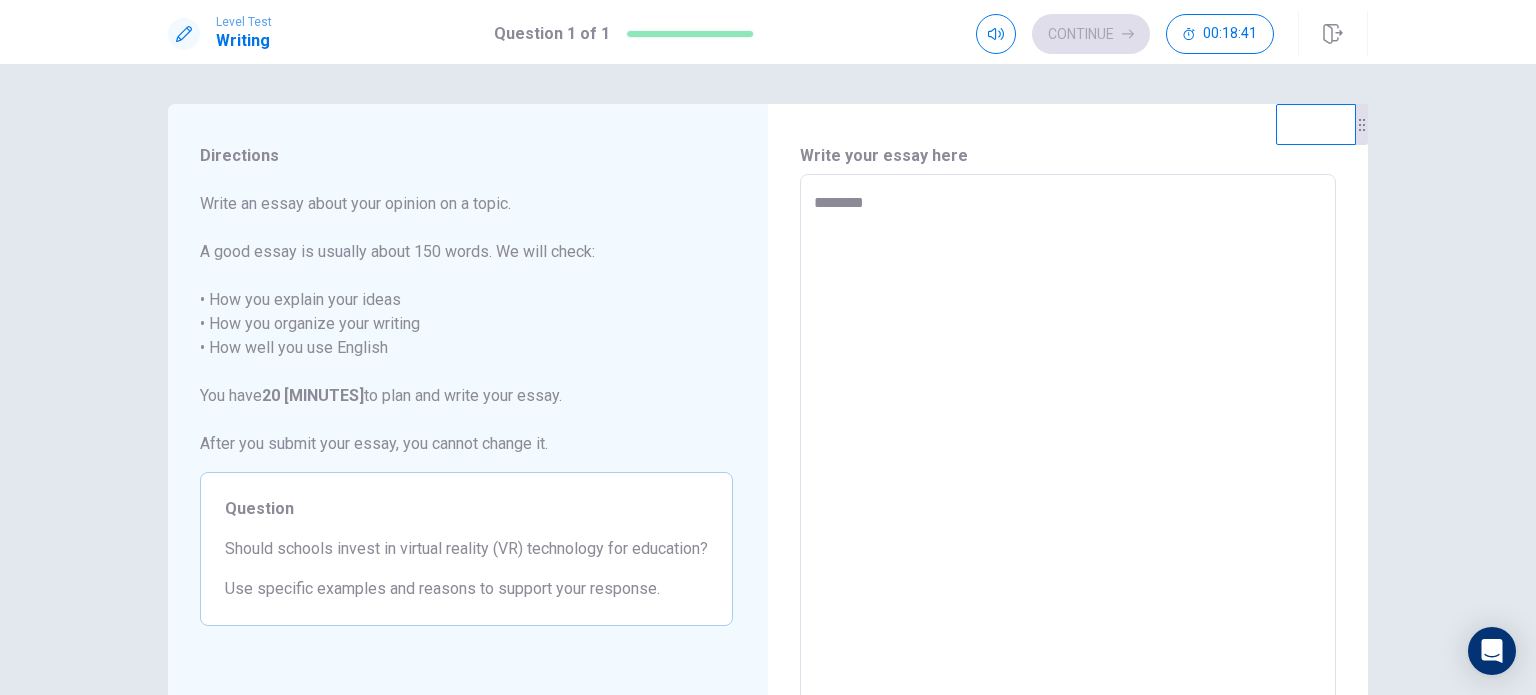 type on "*" 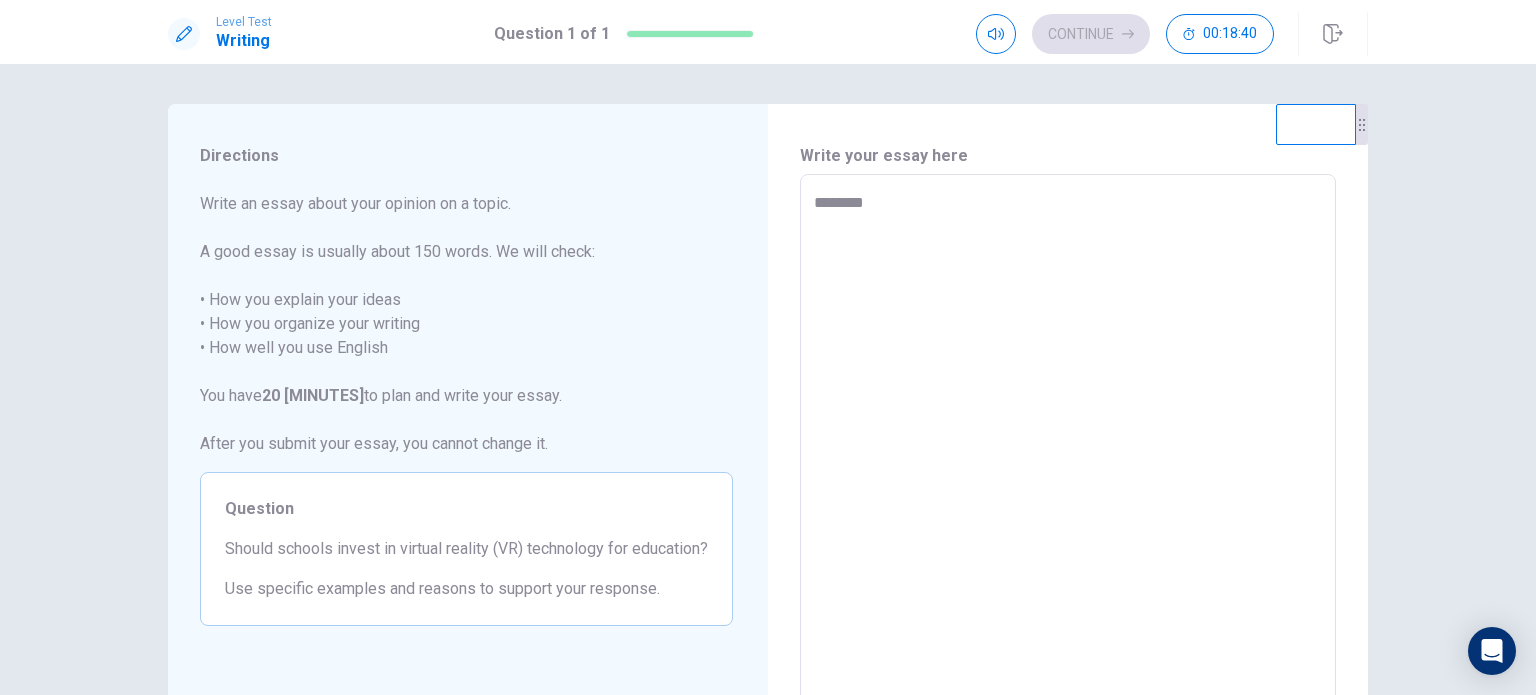 type on "*********" 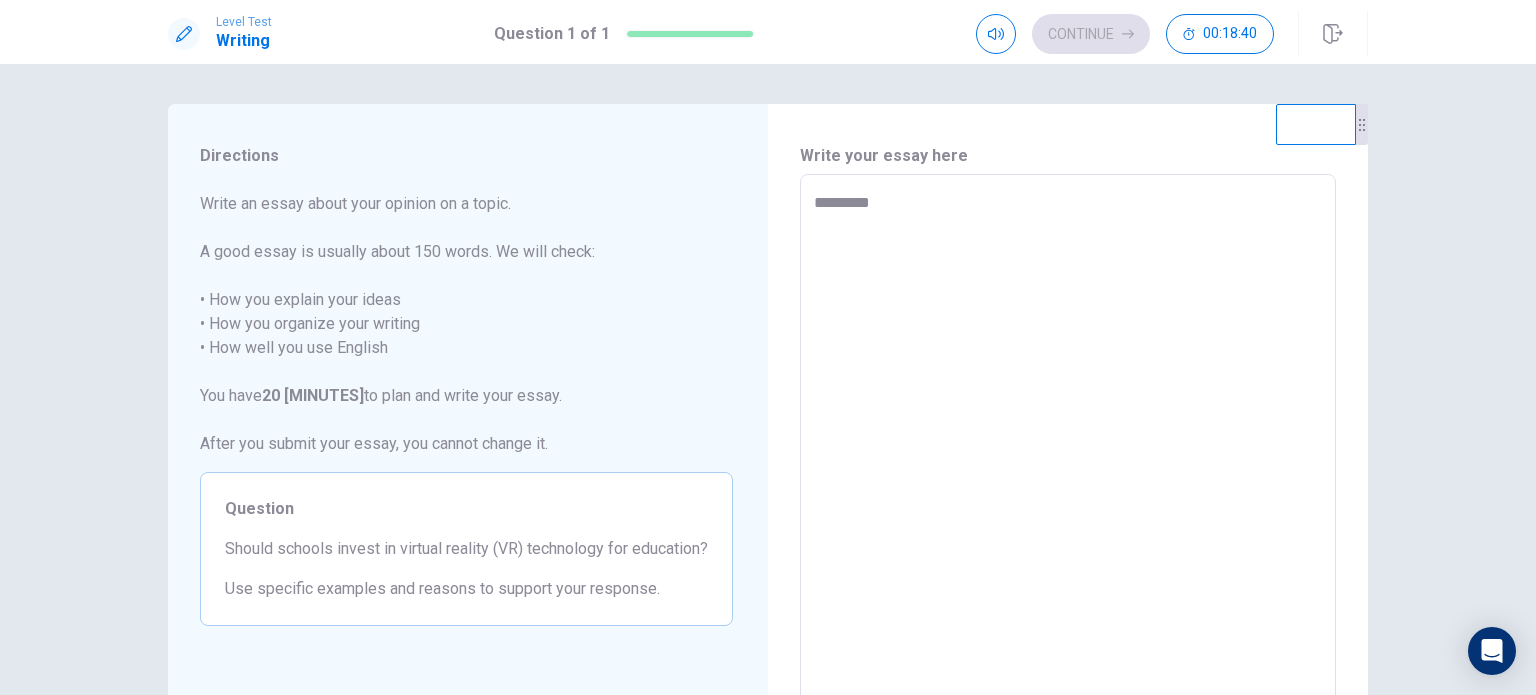 type on "*" 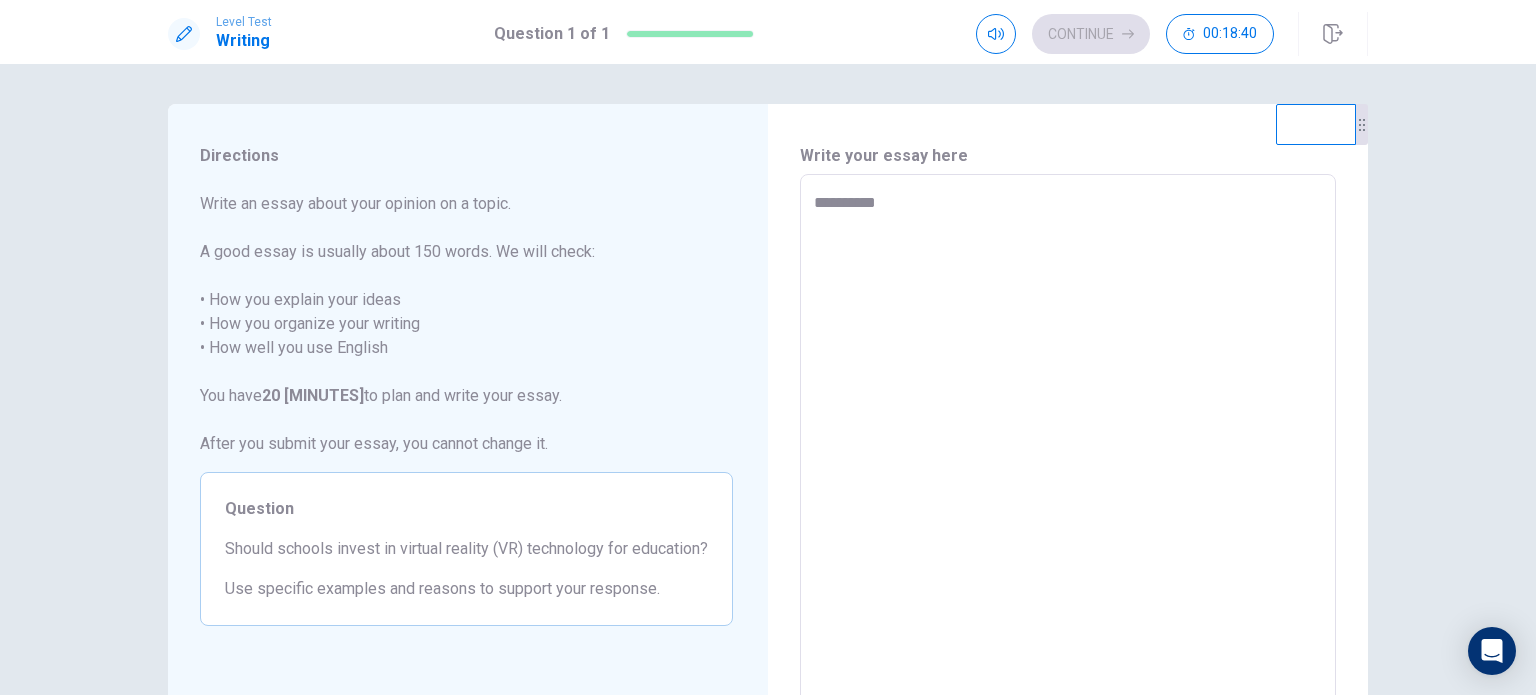 type on "*" 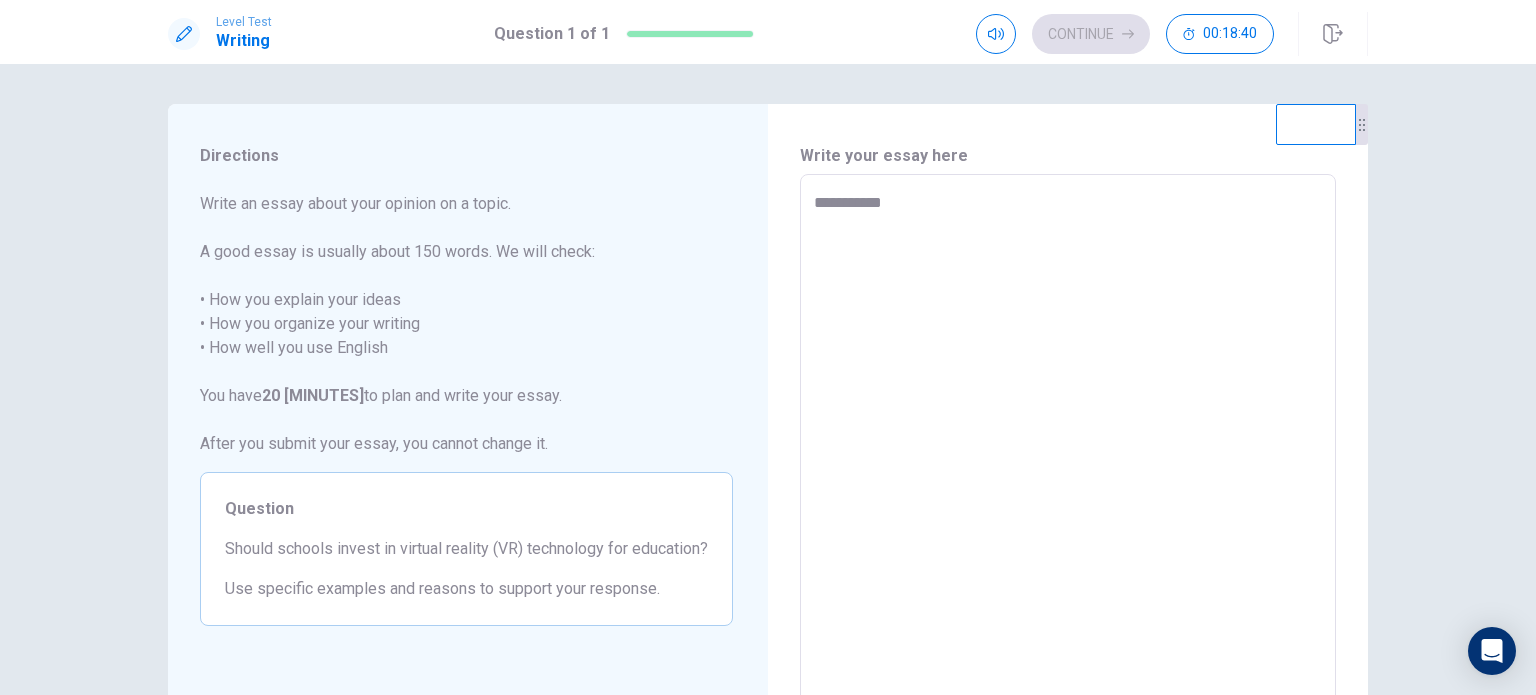 type on "*" 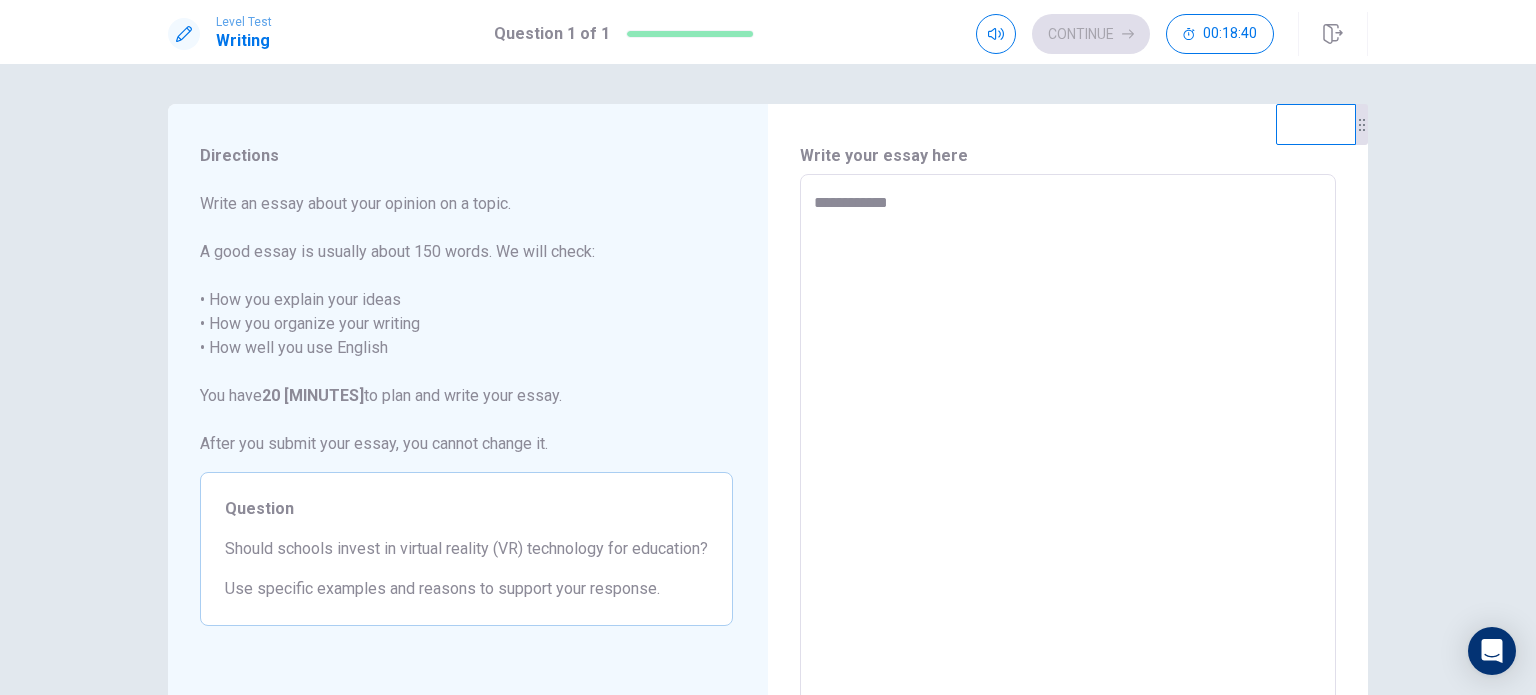 type on "*" 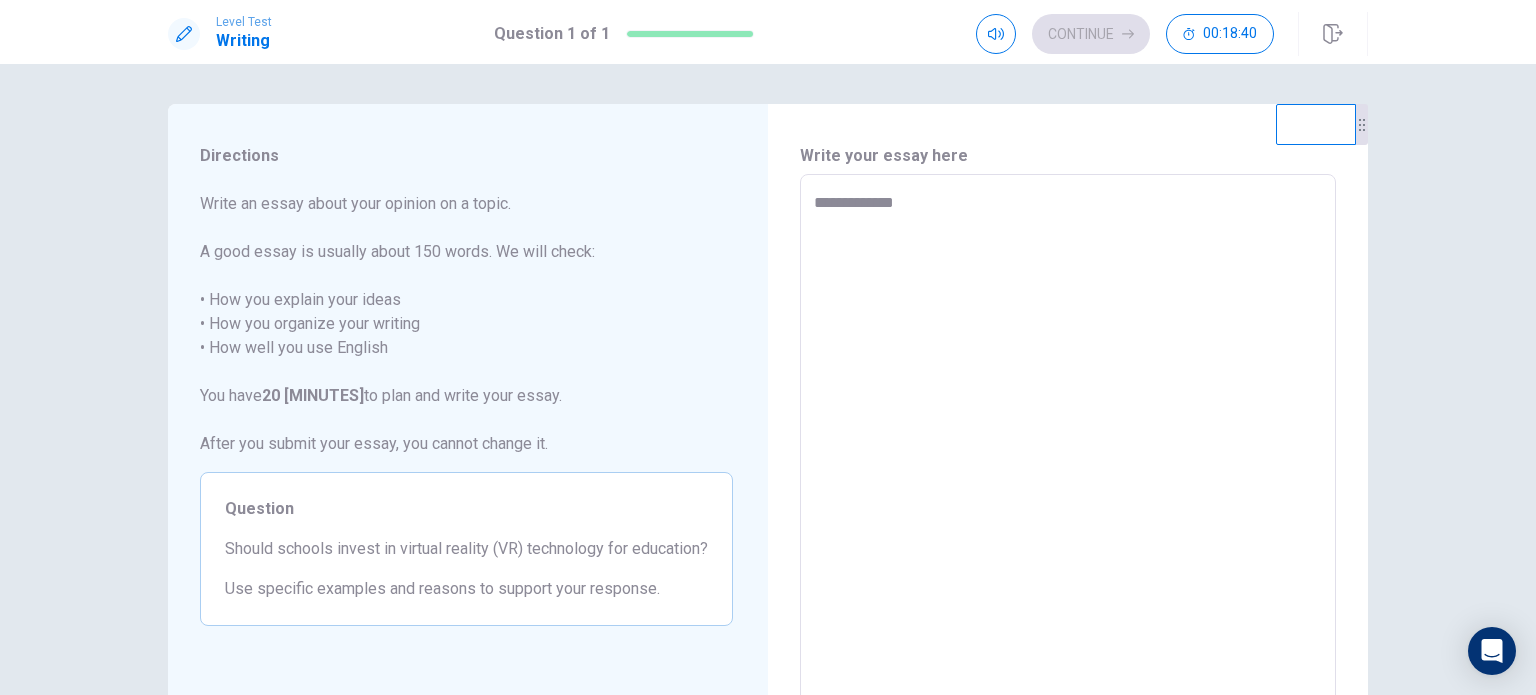 type on "*" 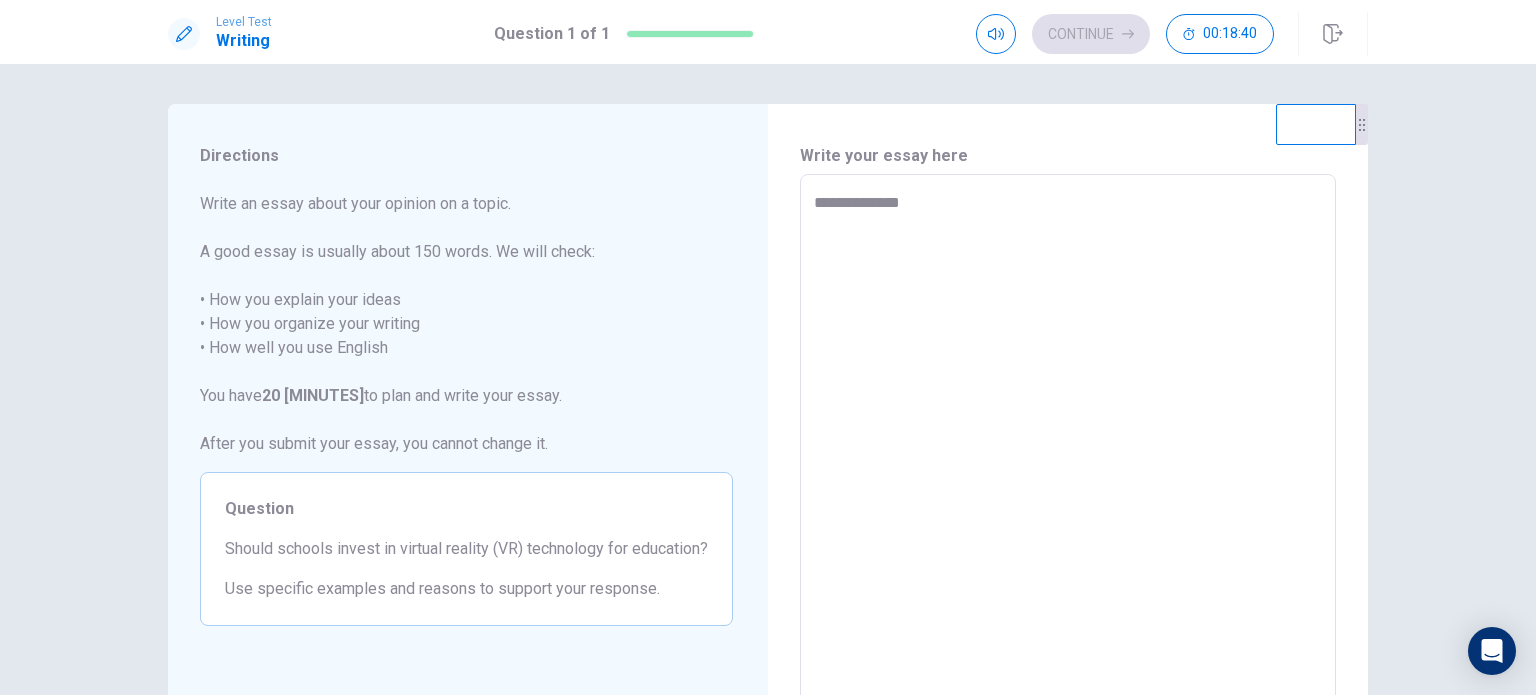 type on "*" 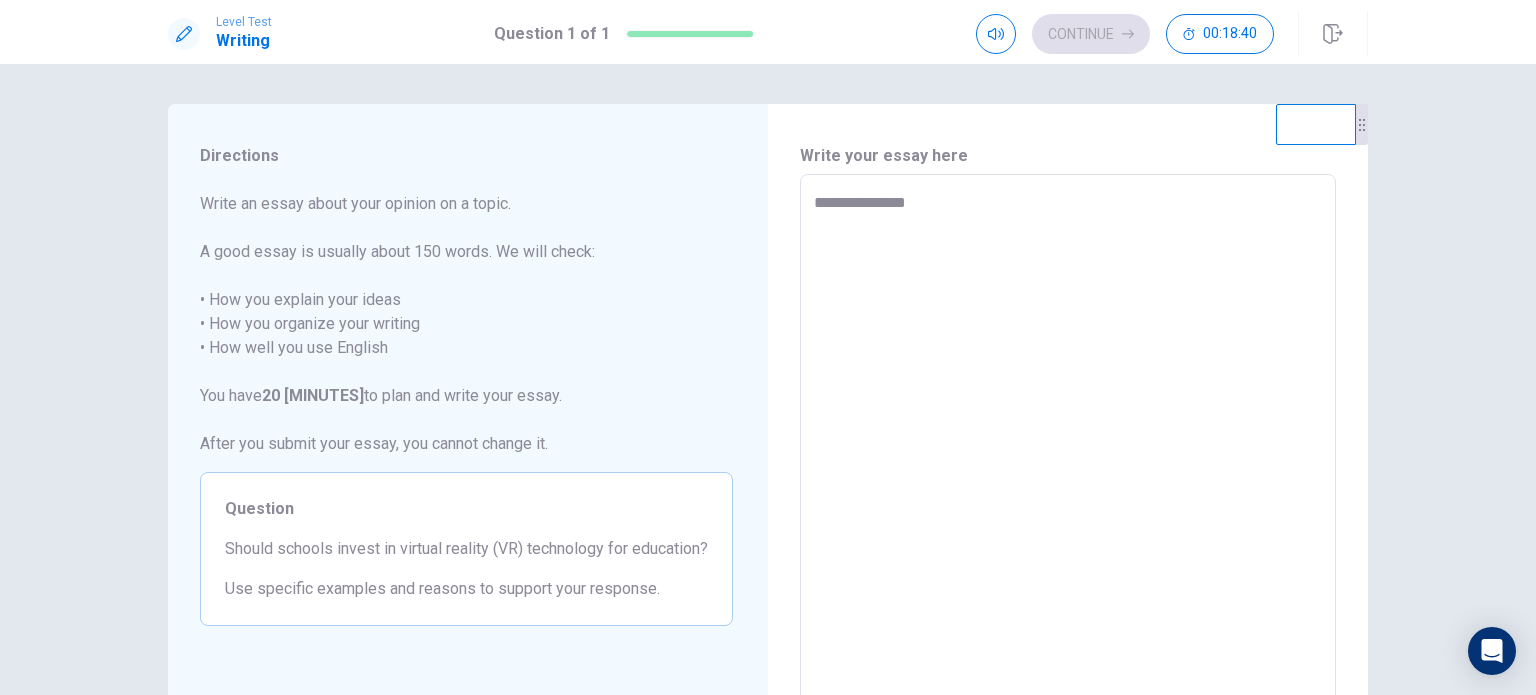 type on "*" 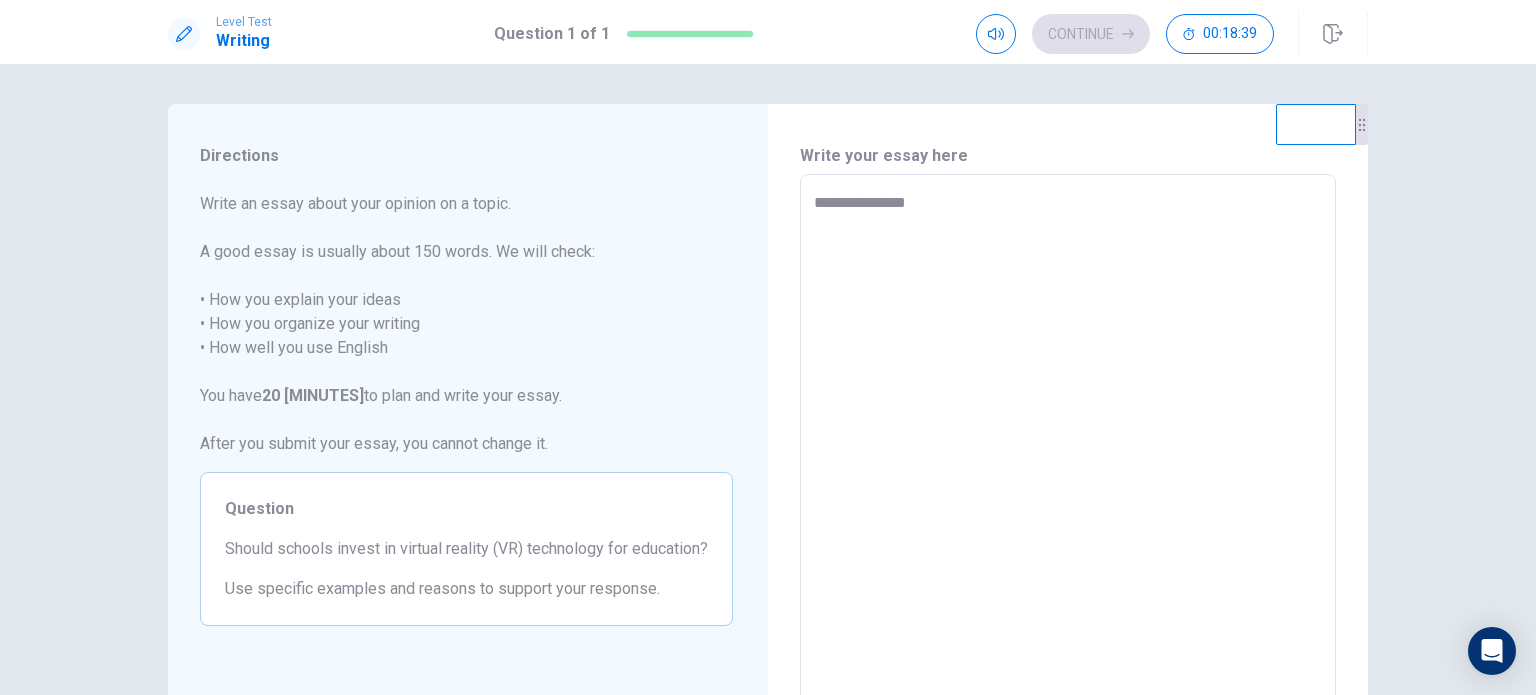 type on "**********" 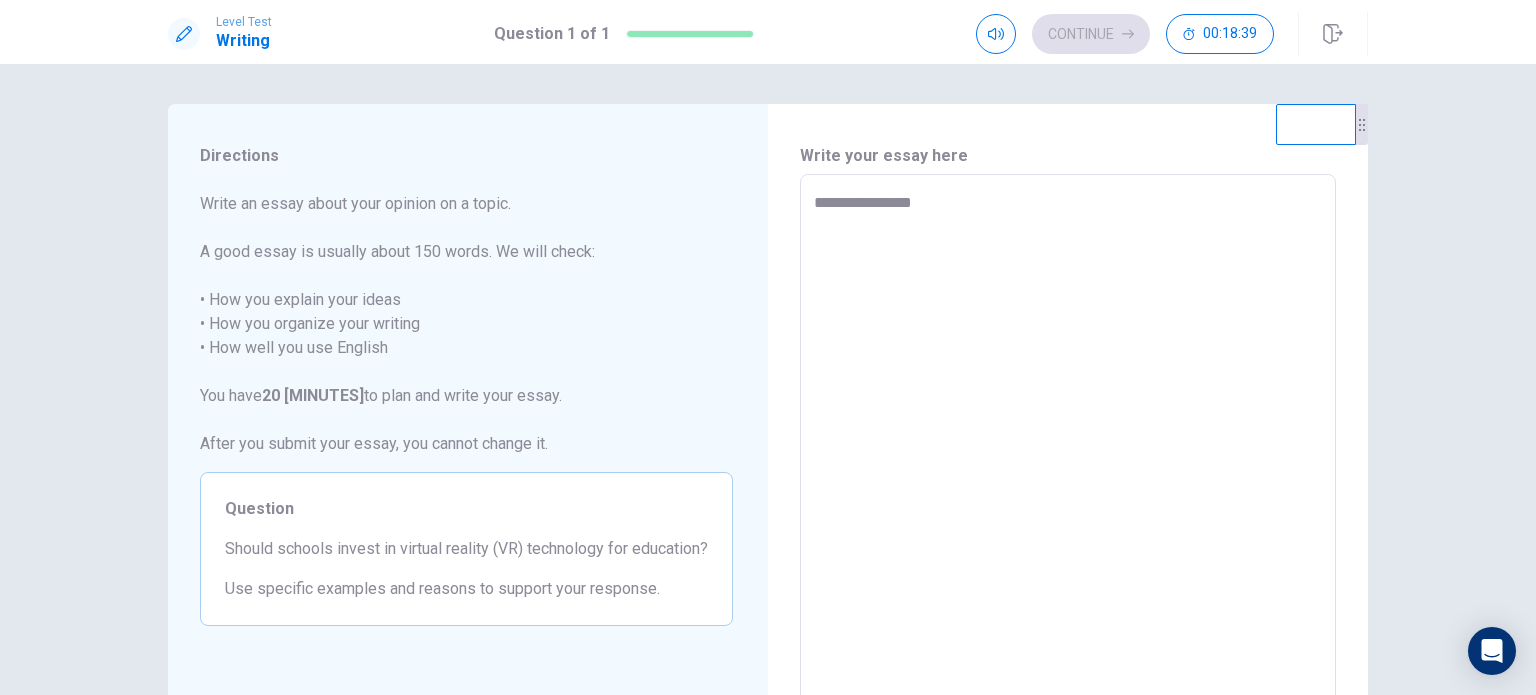 type on "*" 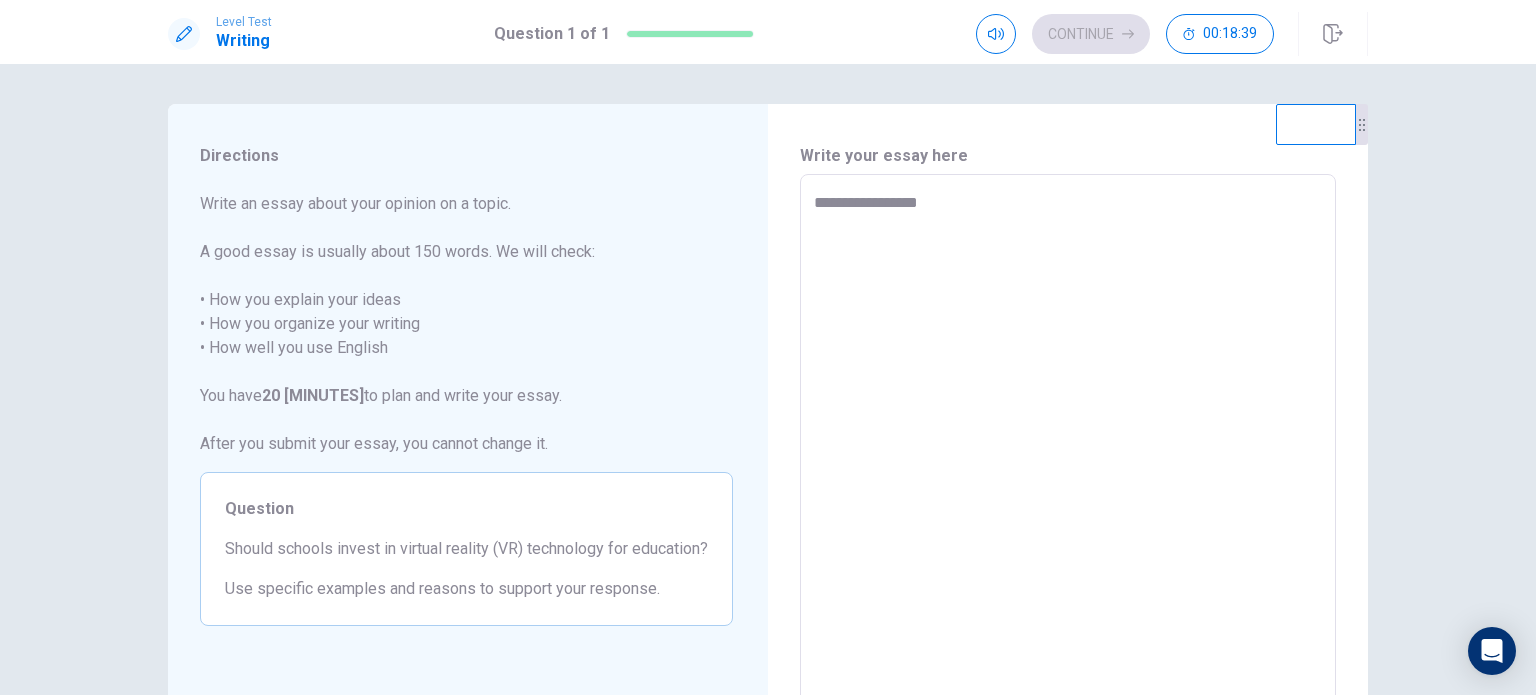 type on "*" 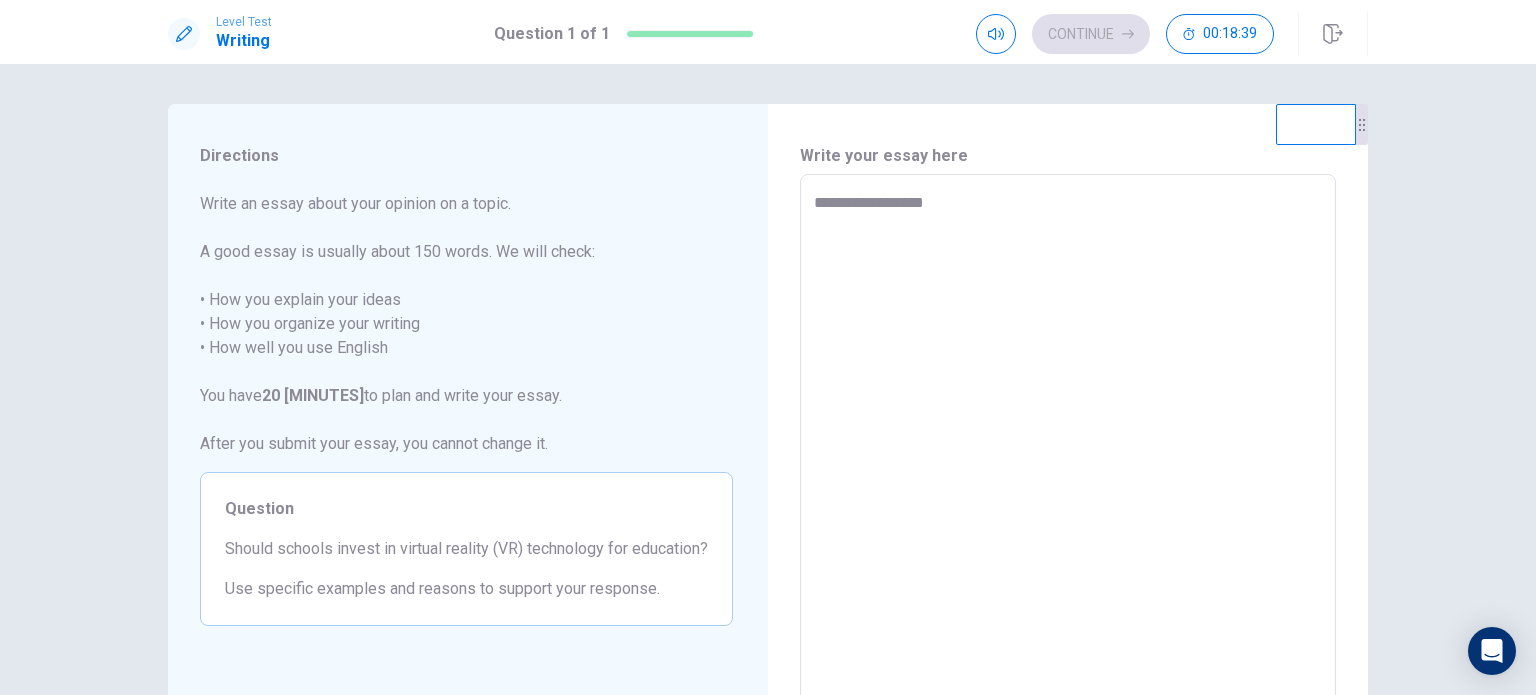 type on "*" 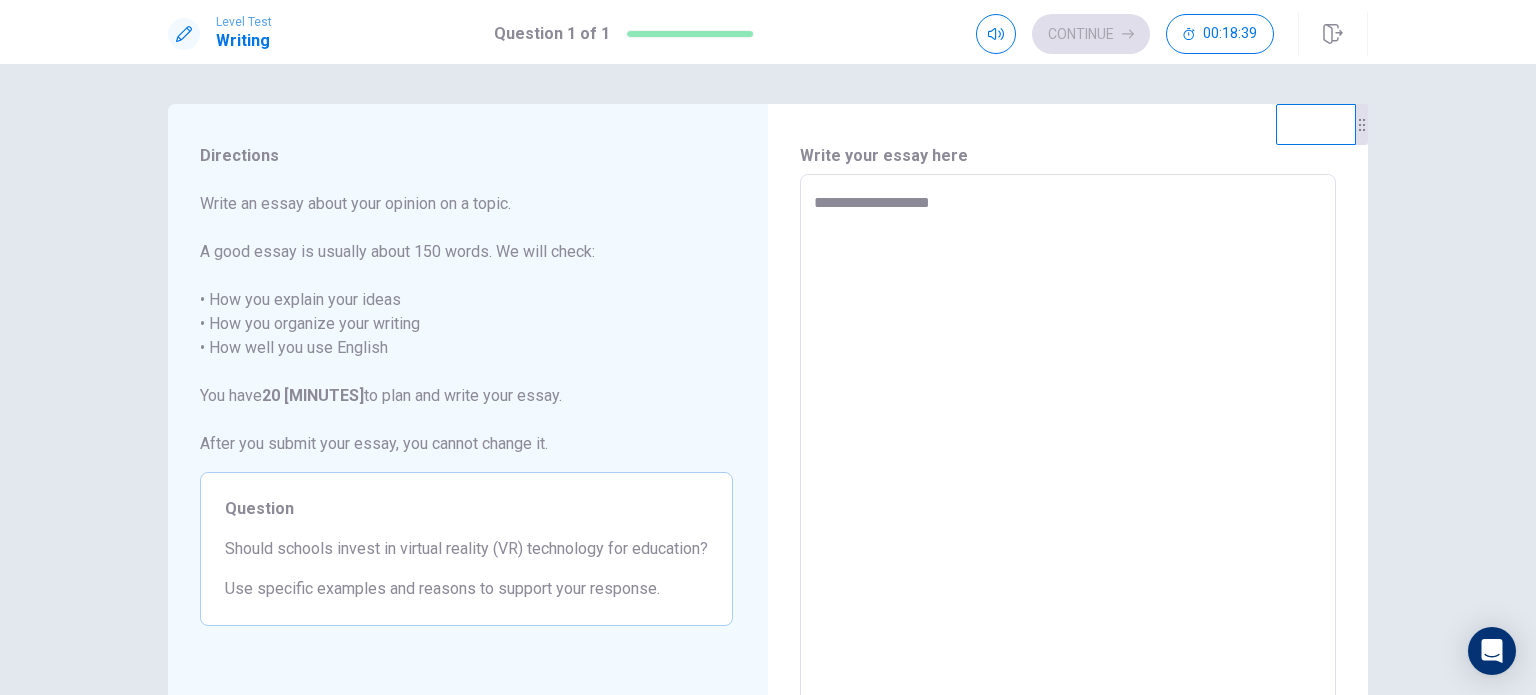 type on "*" 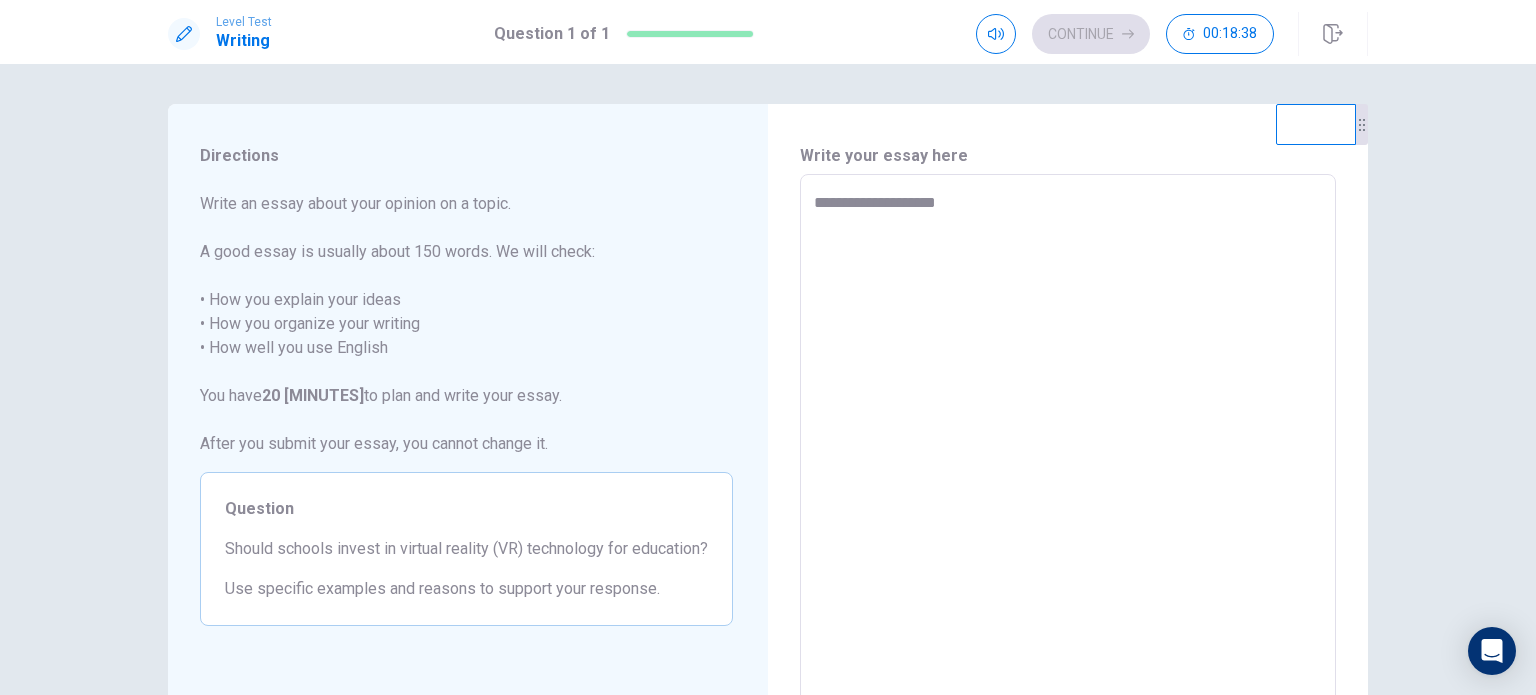 type on "**********" 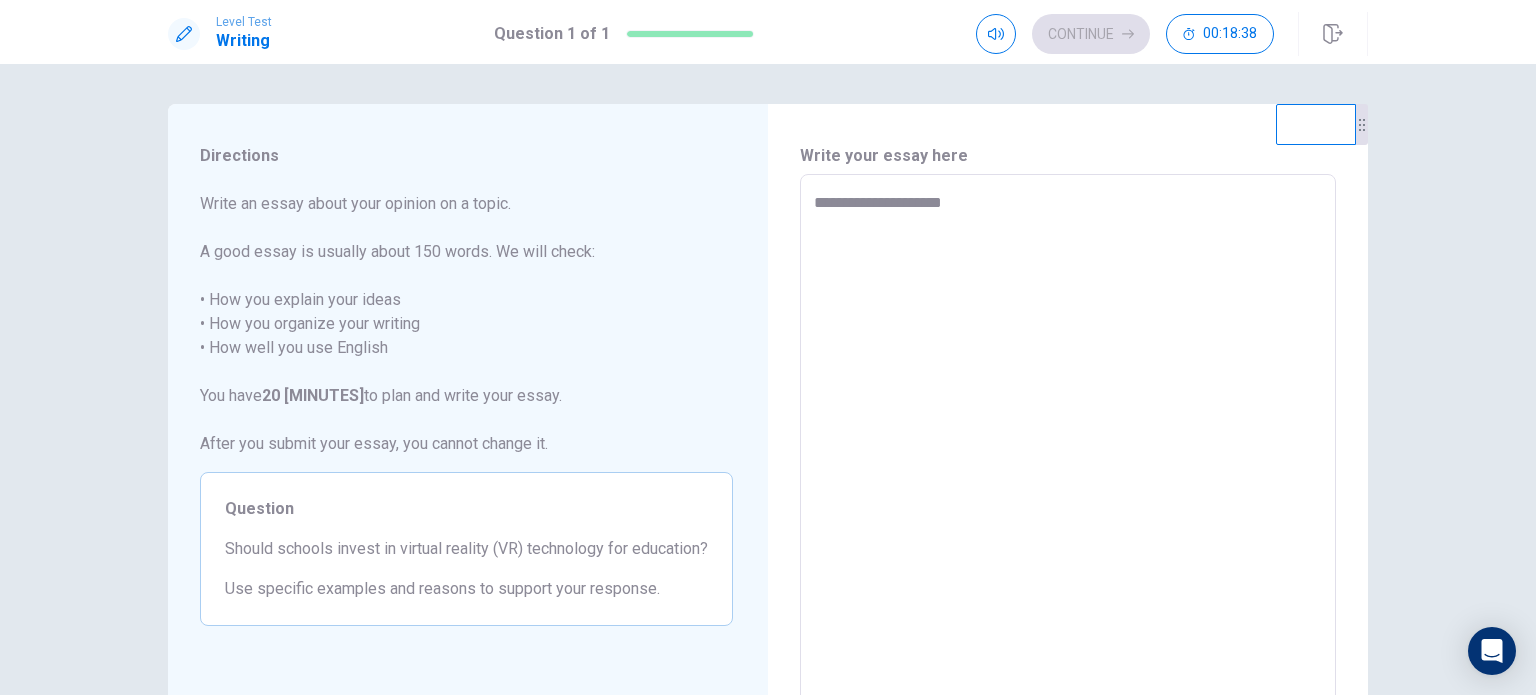 type on "*" 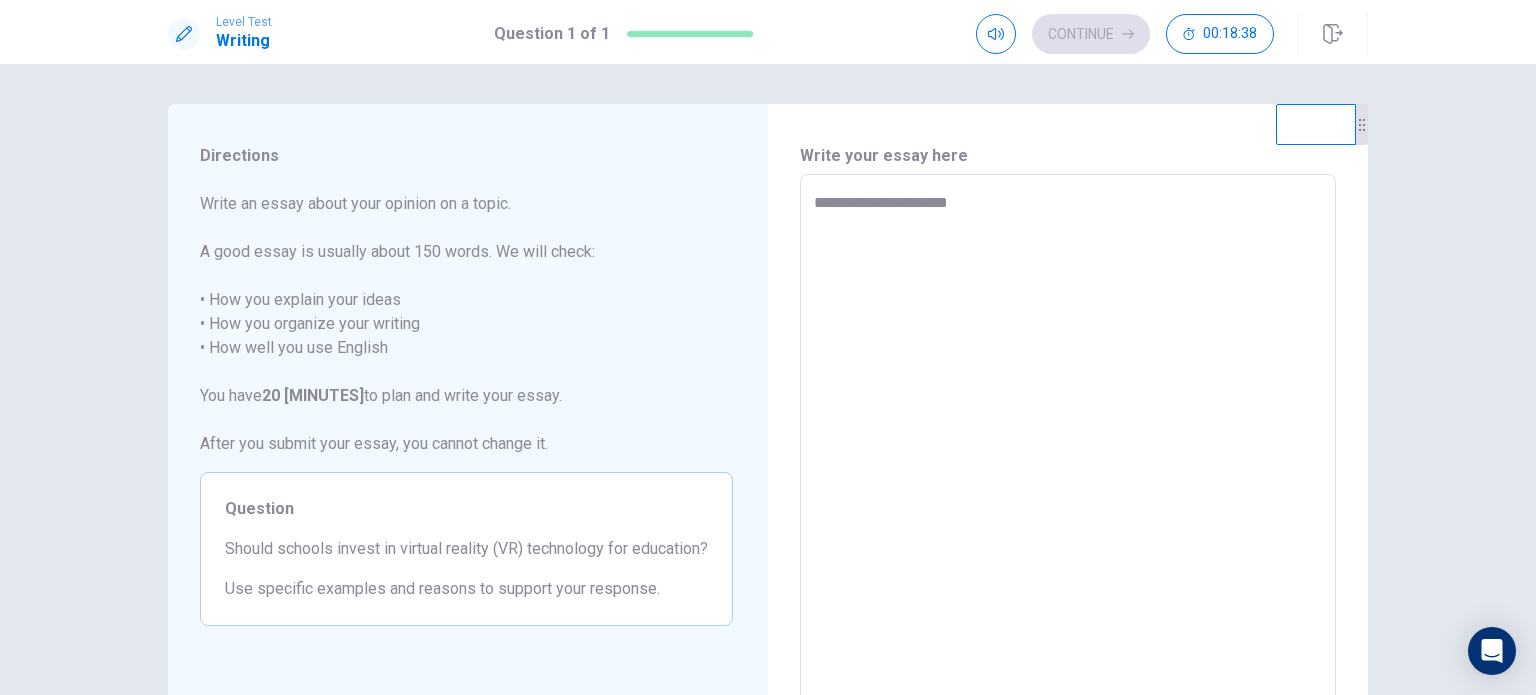 type on "*" 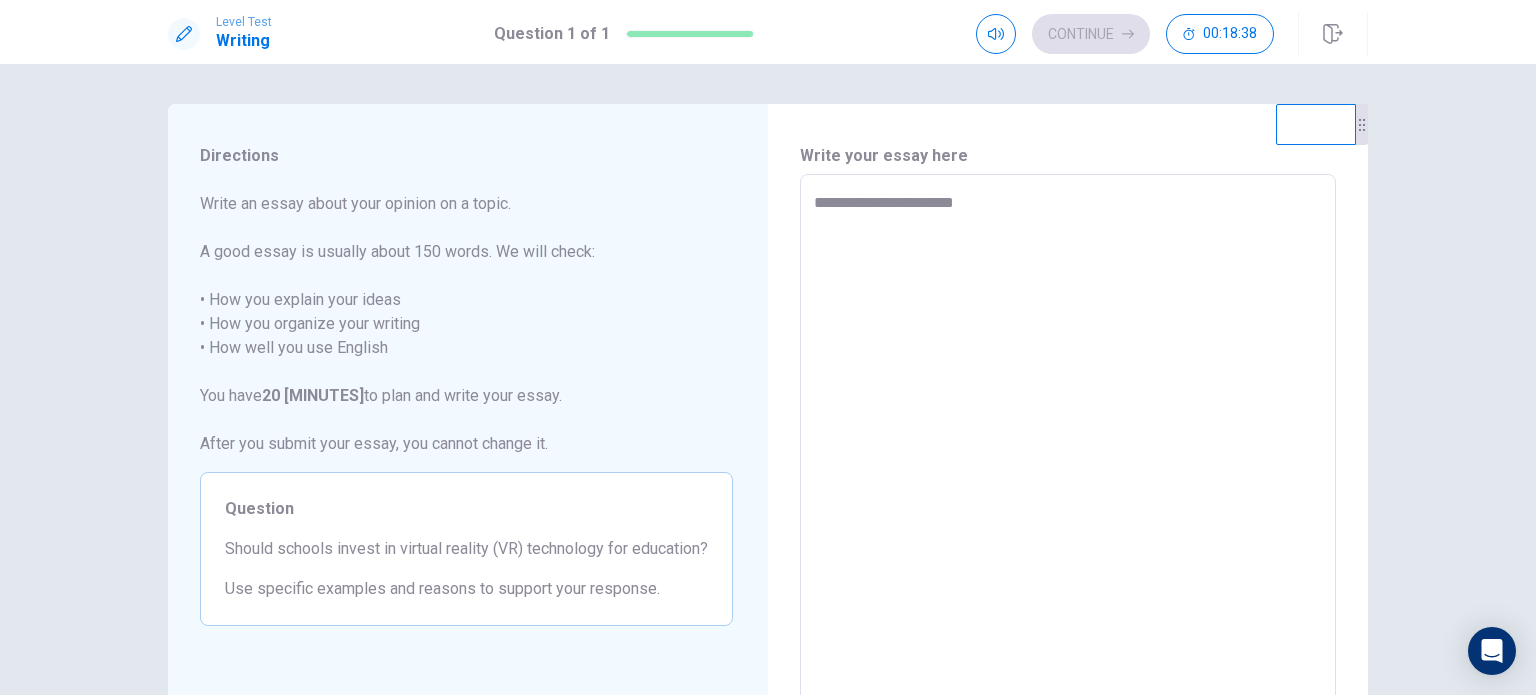 type on "*" 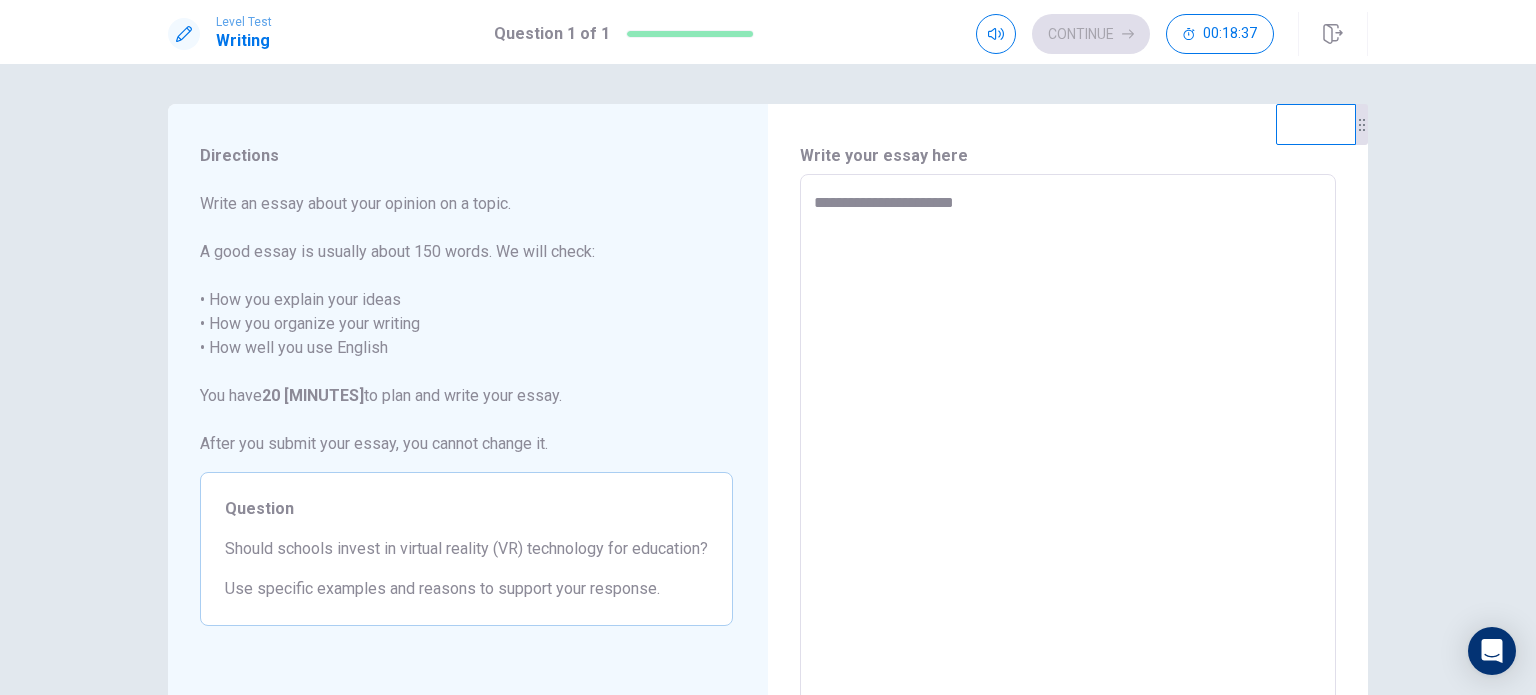 type on "**********" 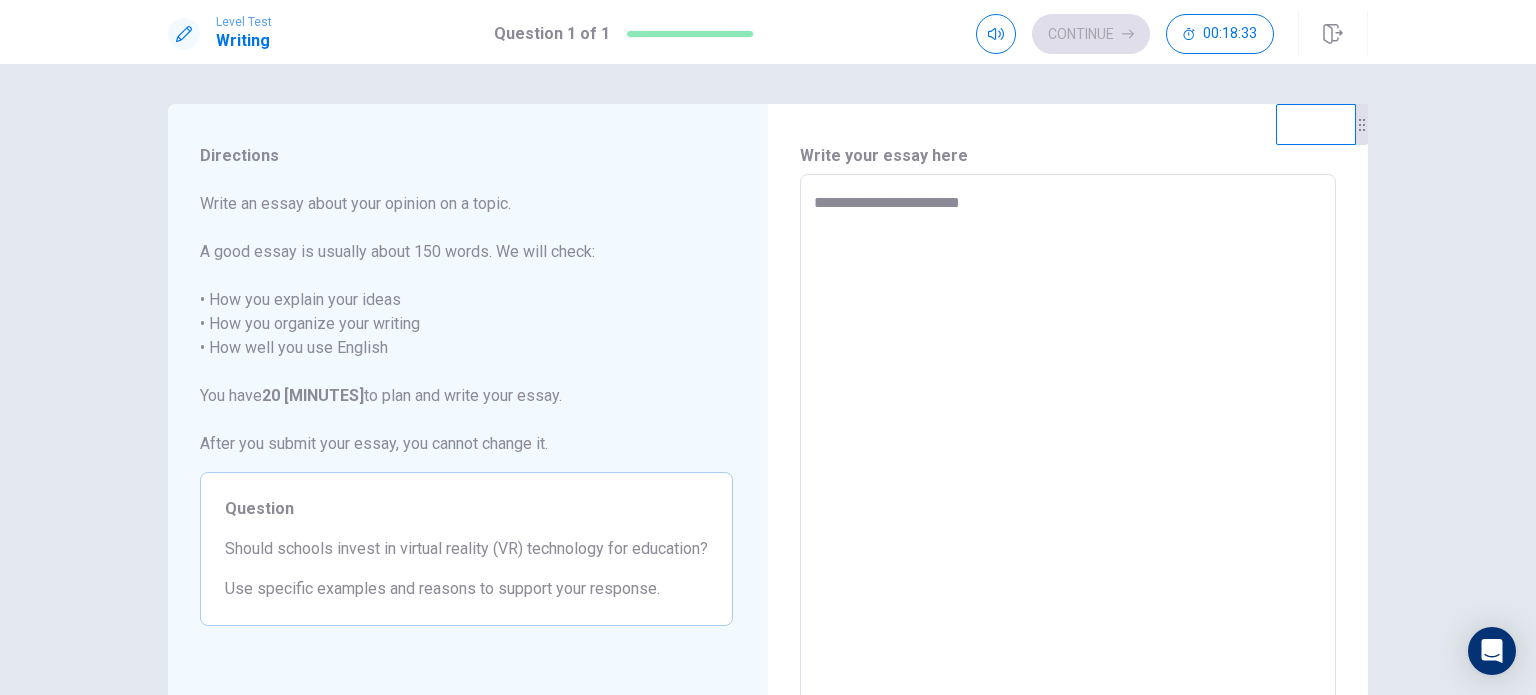 type on "*" 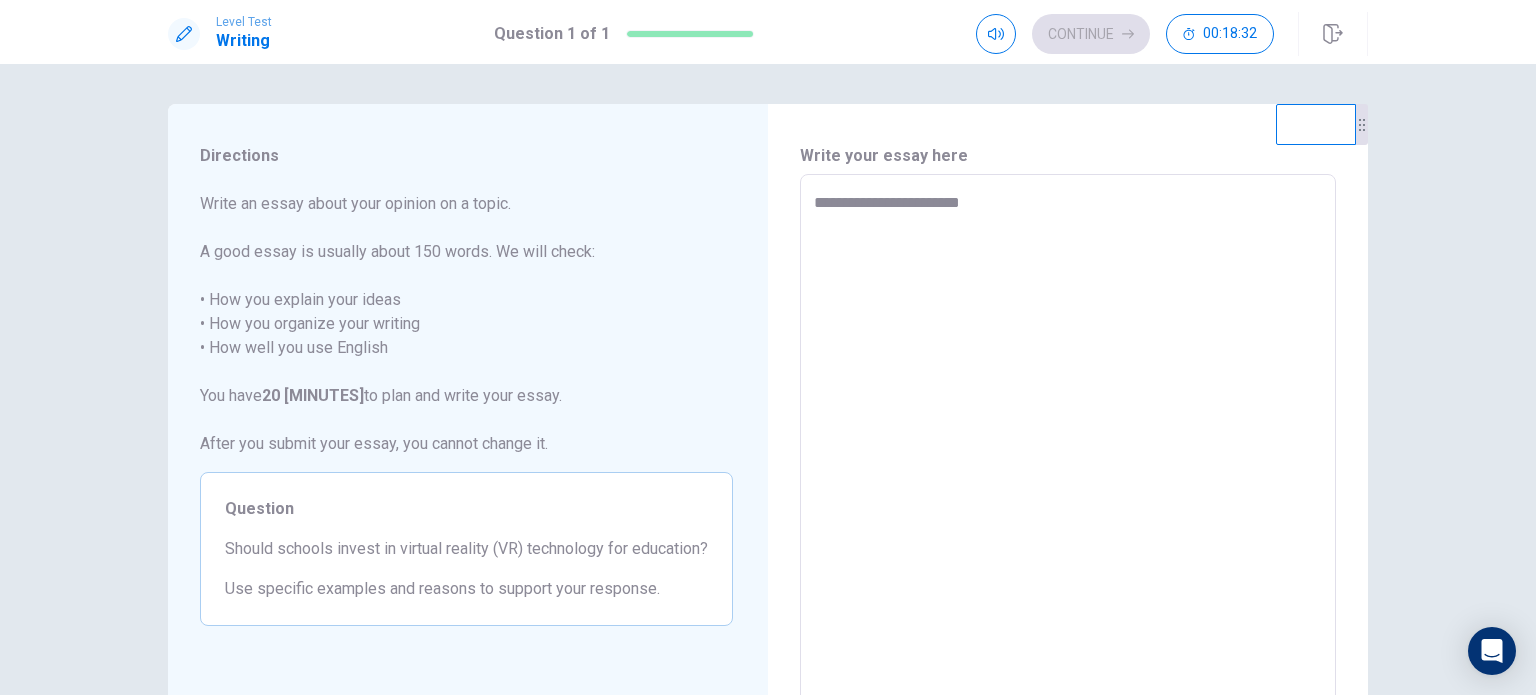 type on "**********" 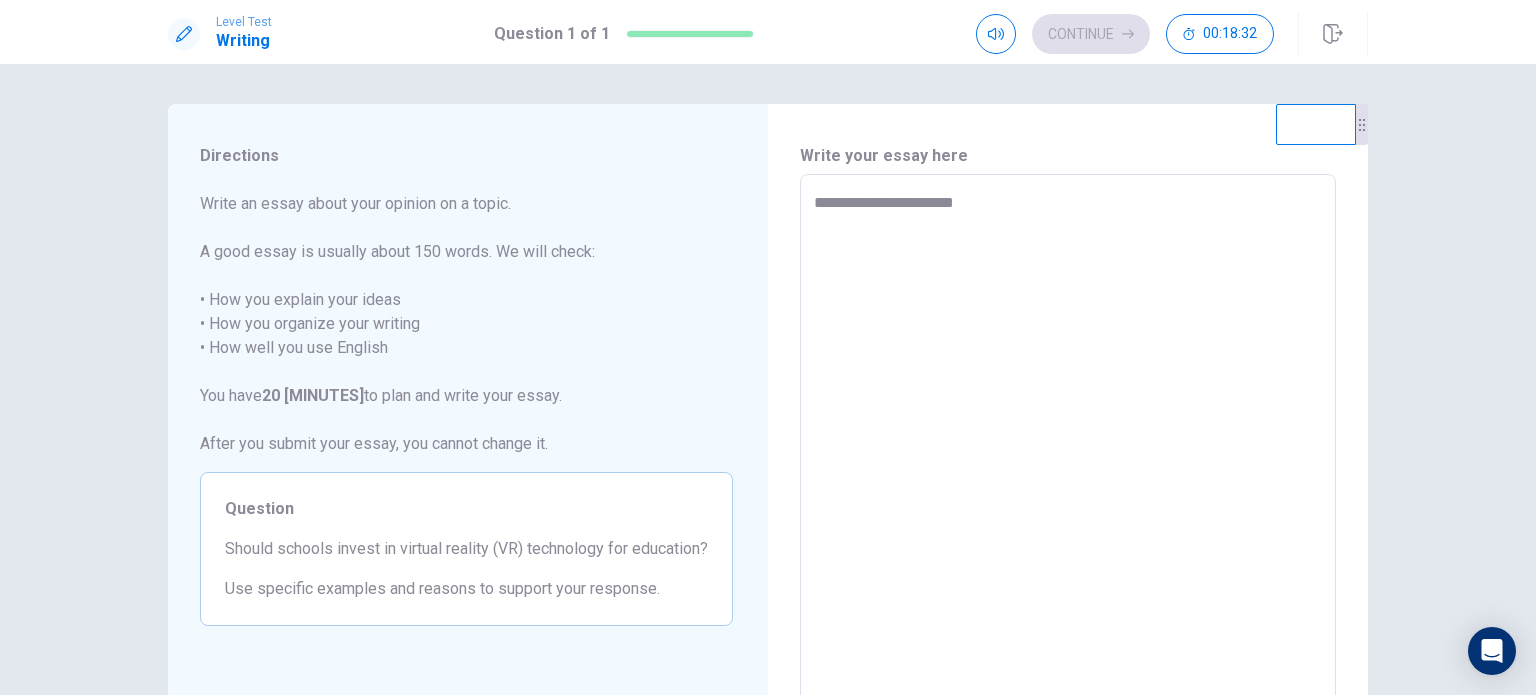 type on "*" 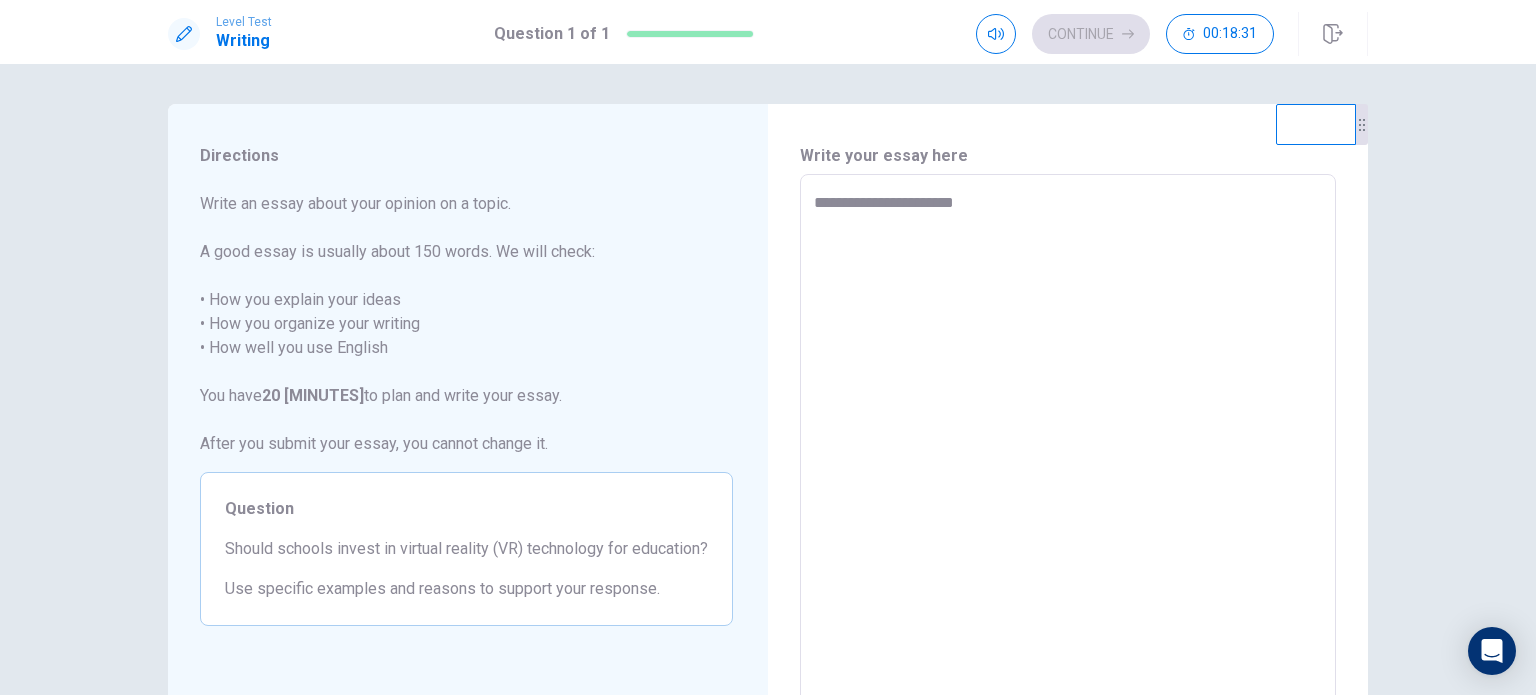 type on "**********" 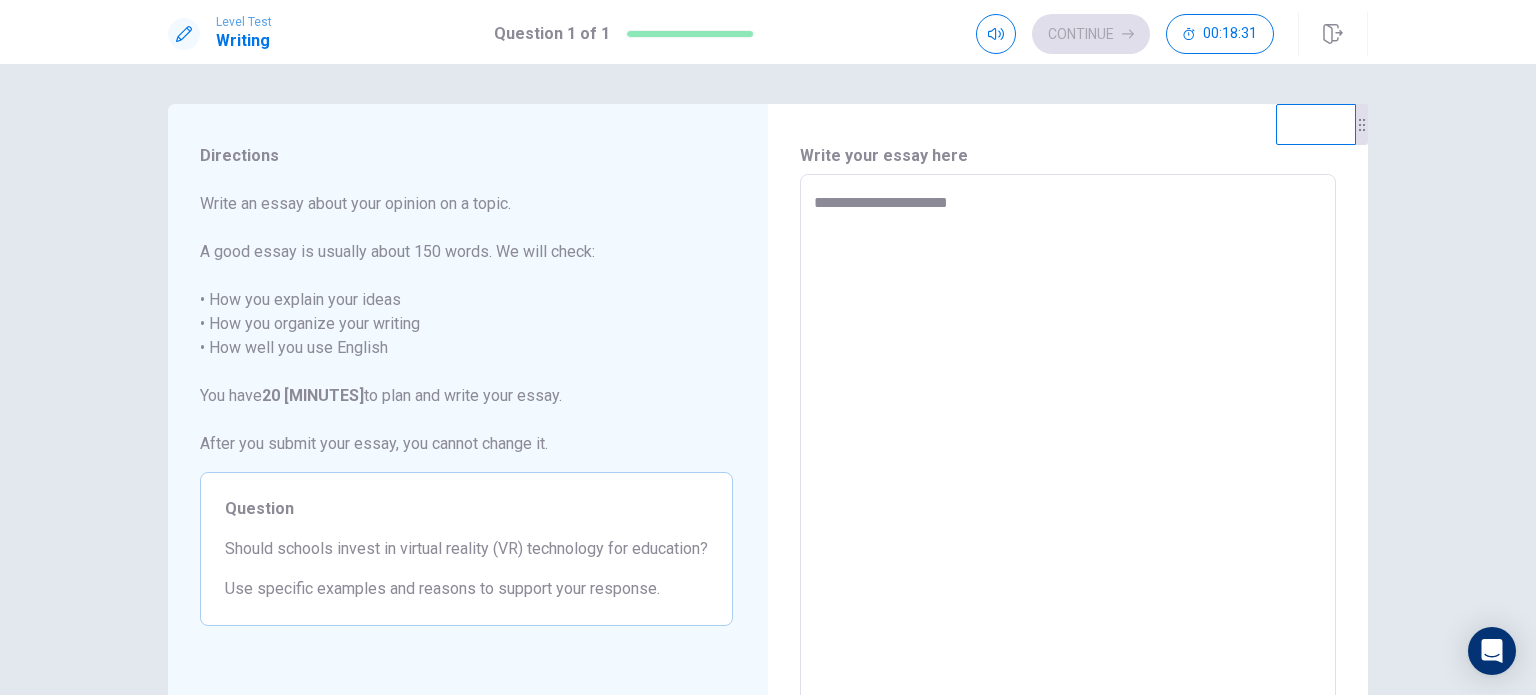 type on "*" 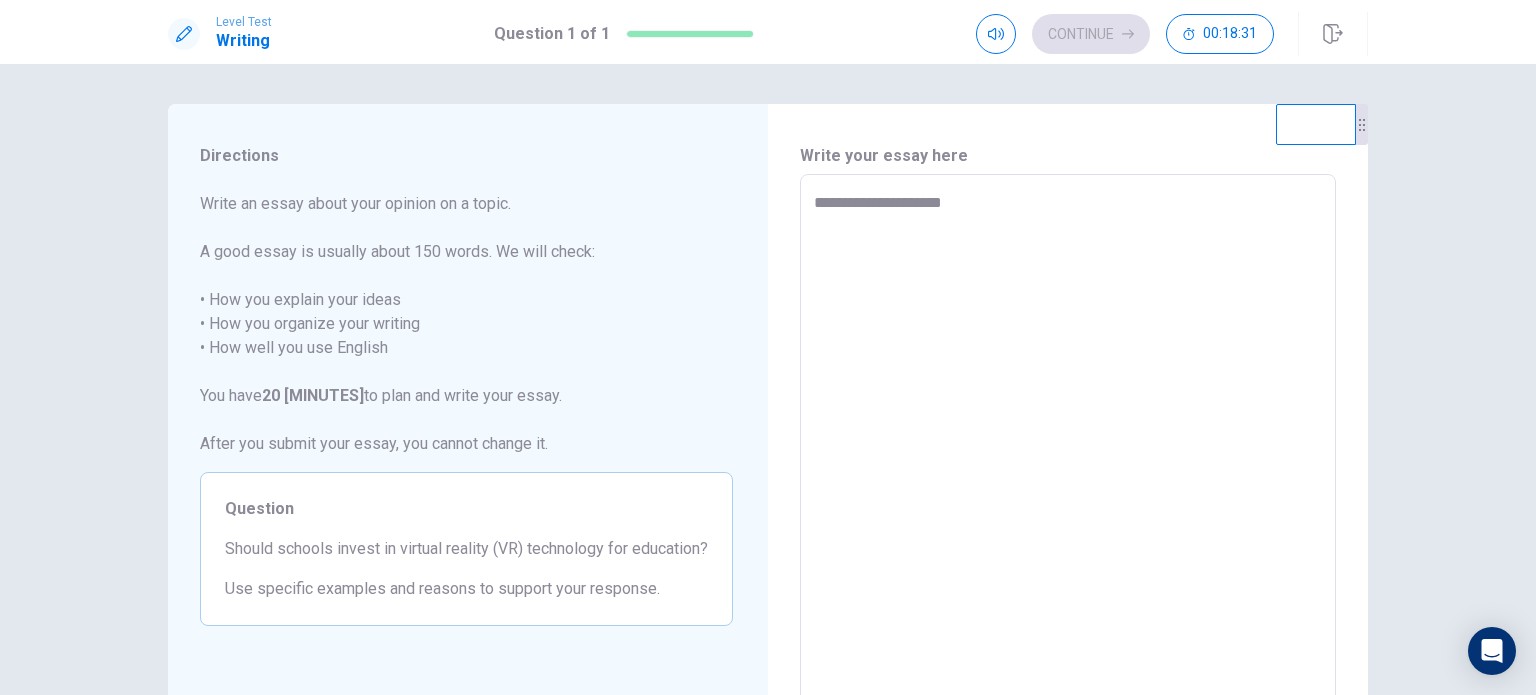 type on "*" 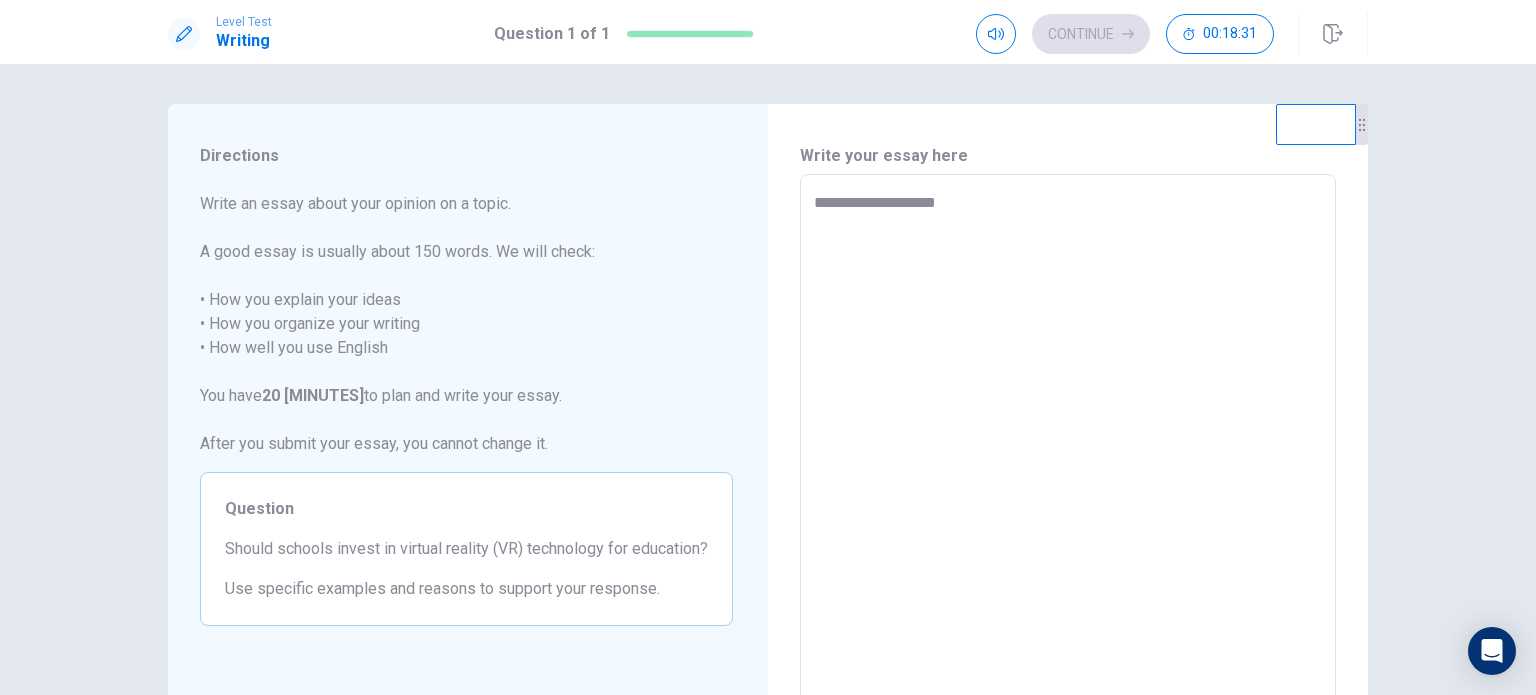 type on "*" 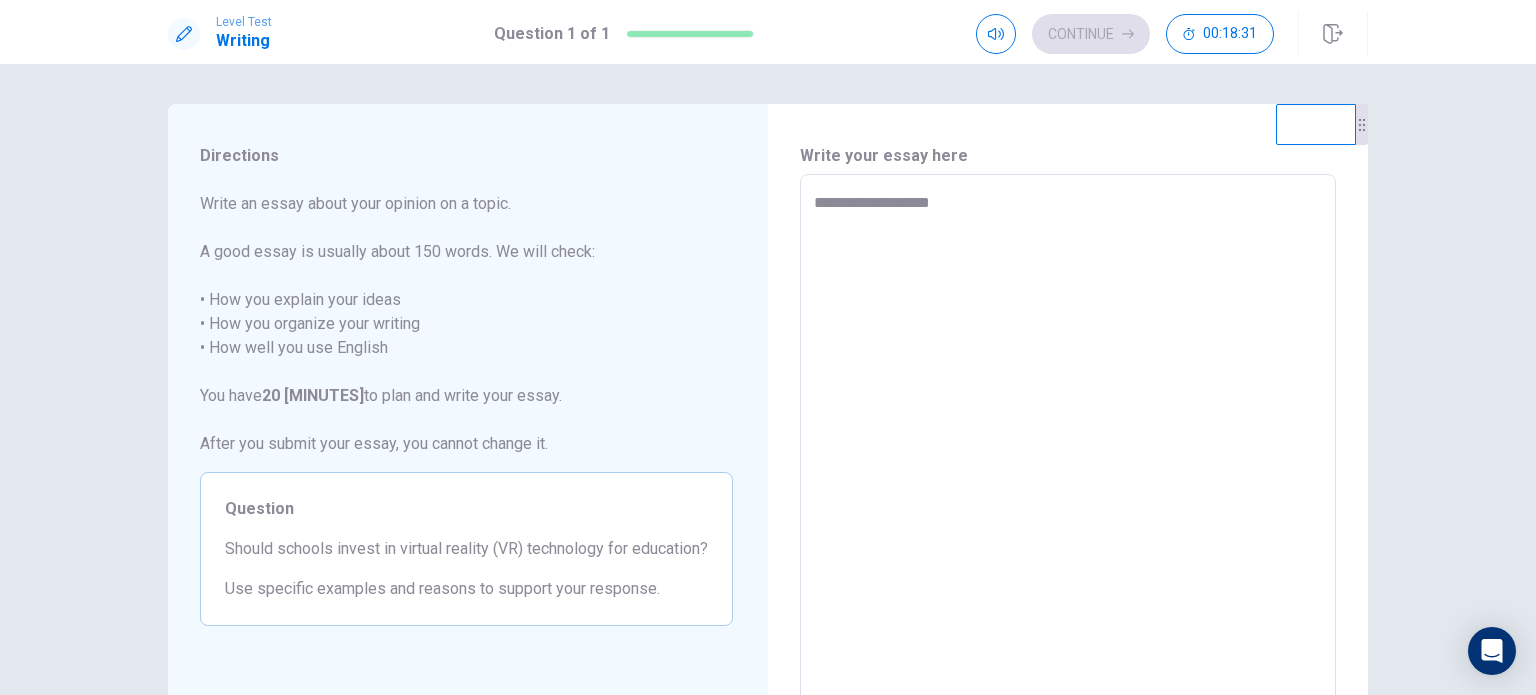 type on "*" 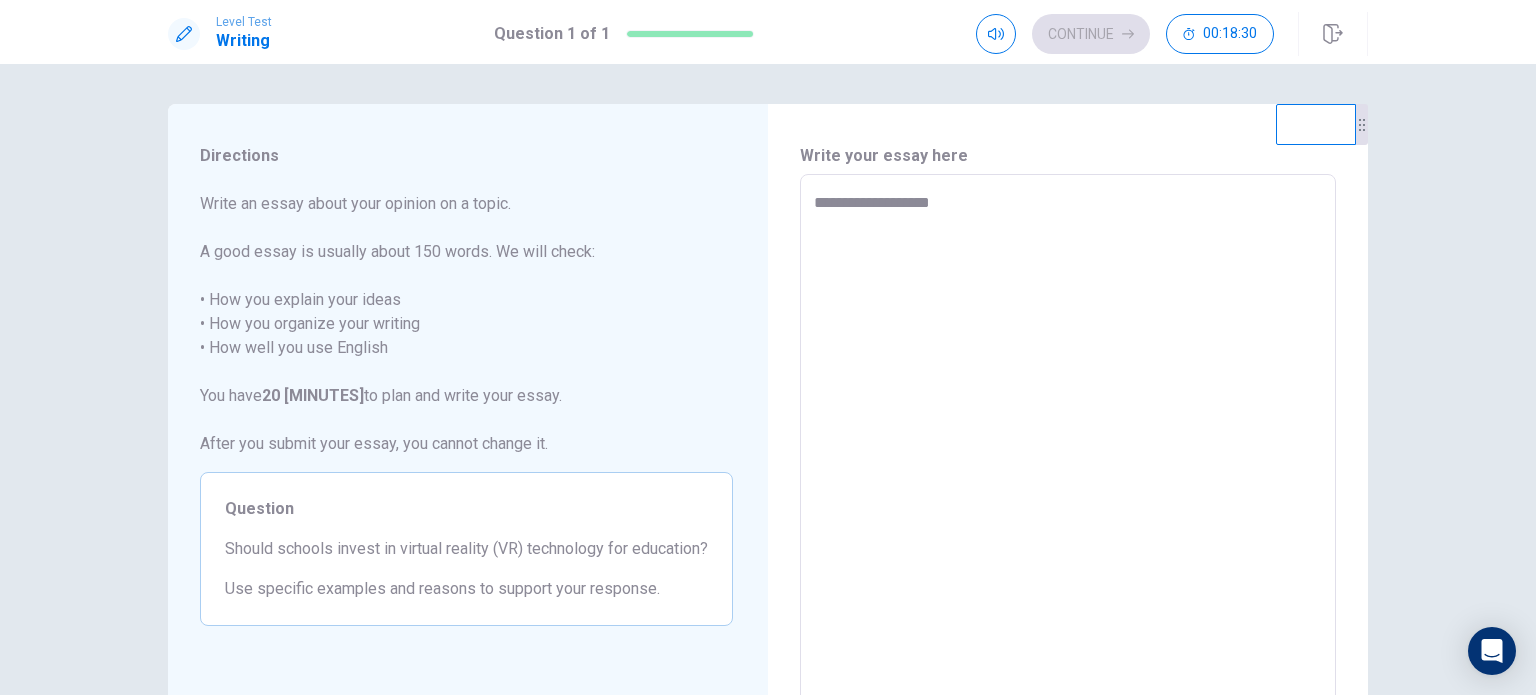 type on "**********" 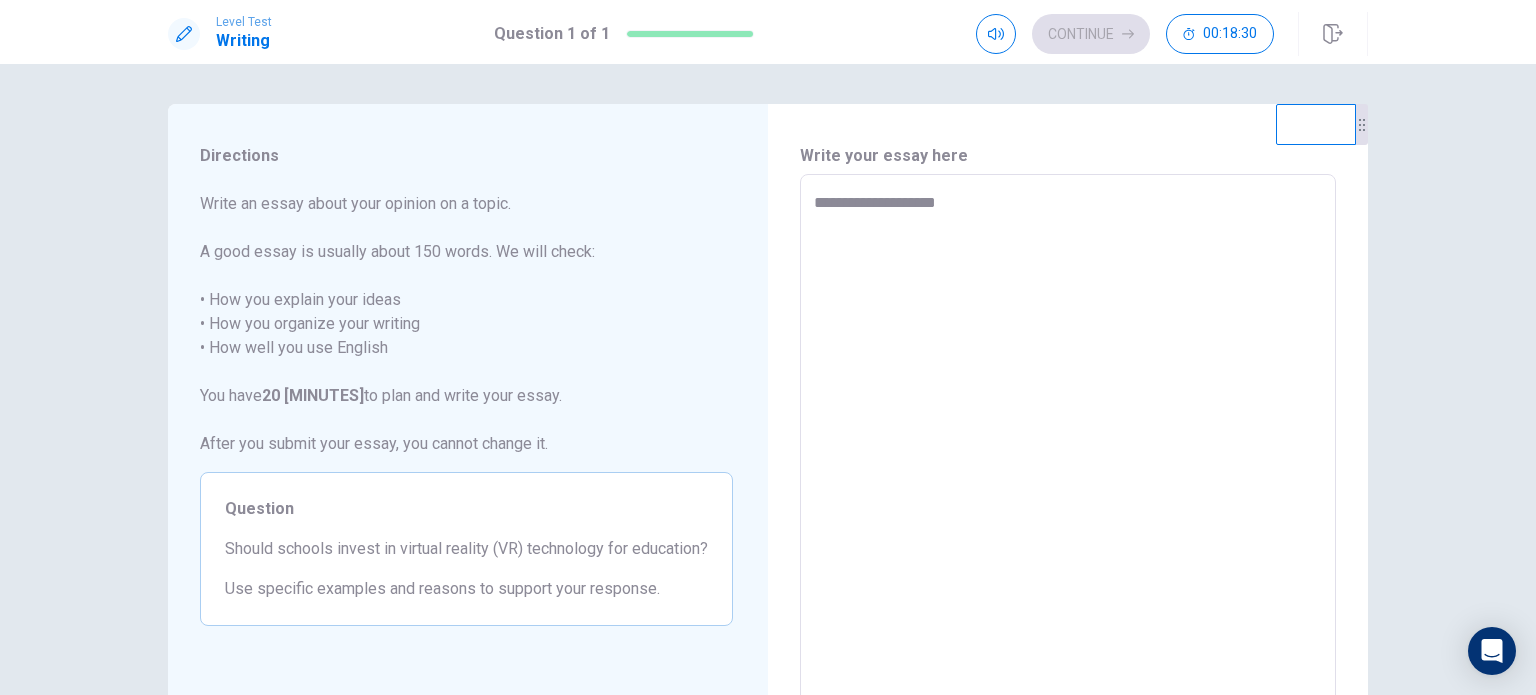 type on "*" 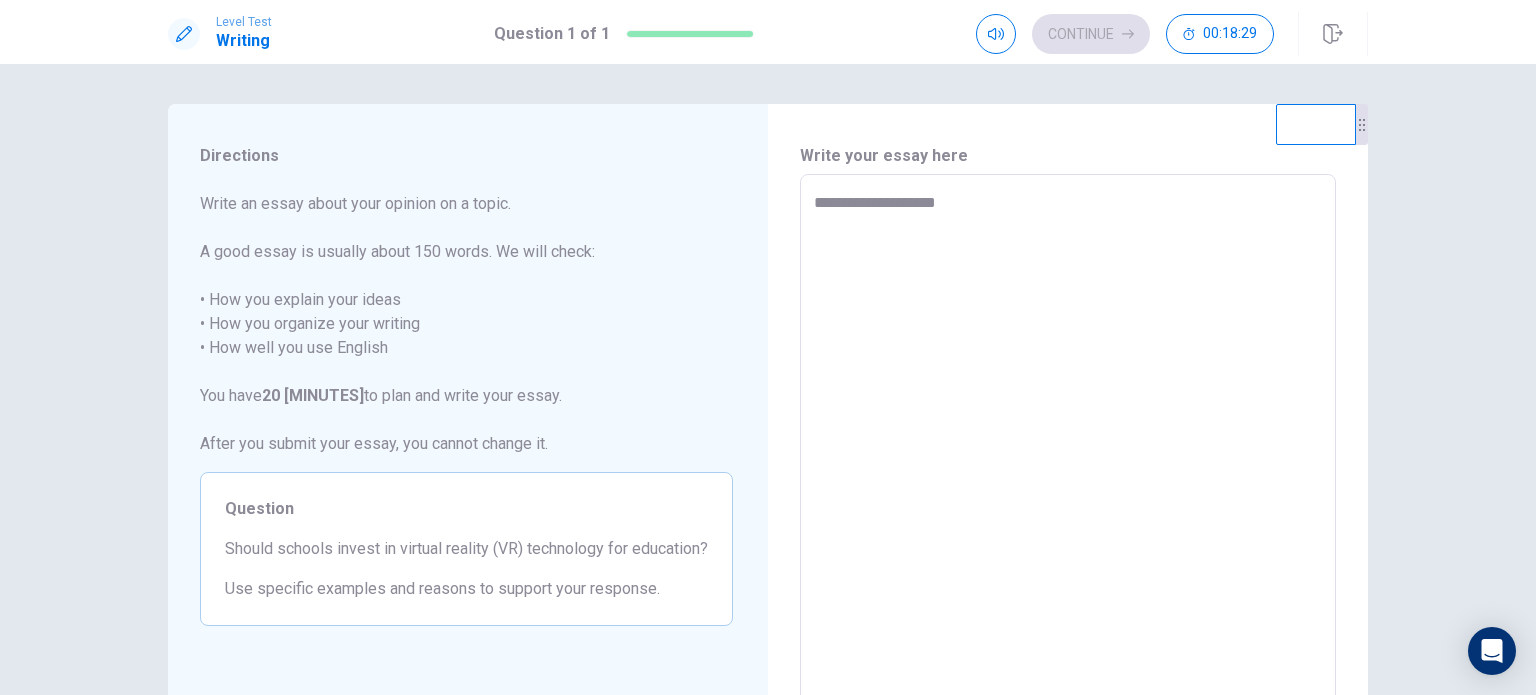 type on "**********" 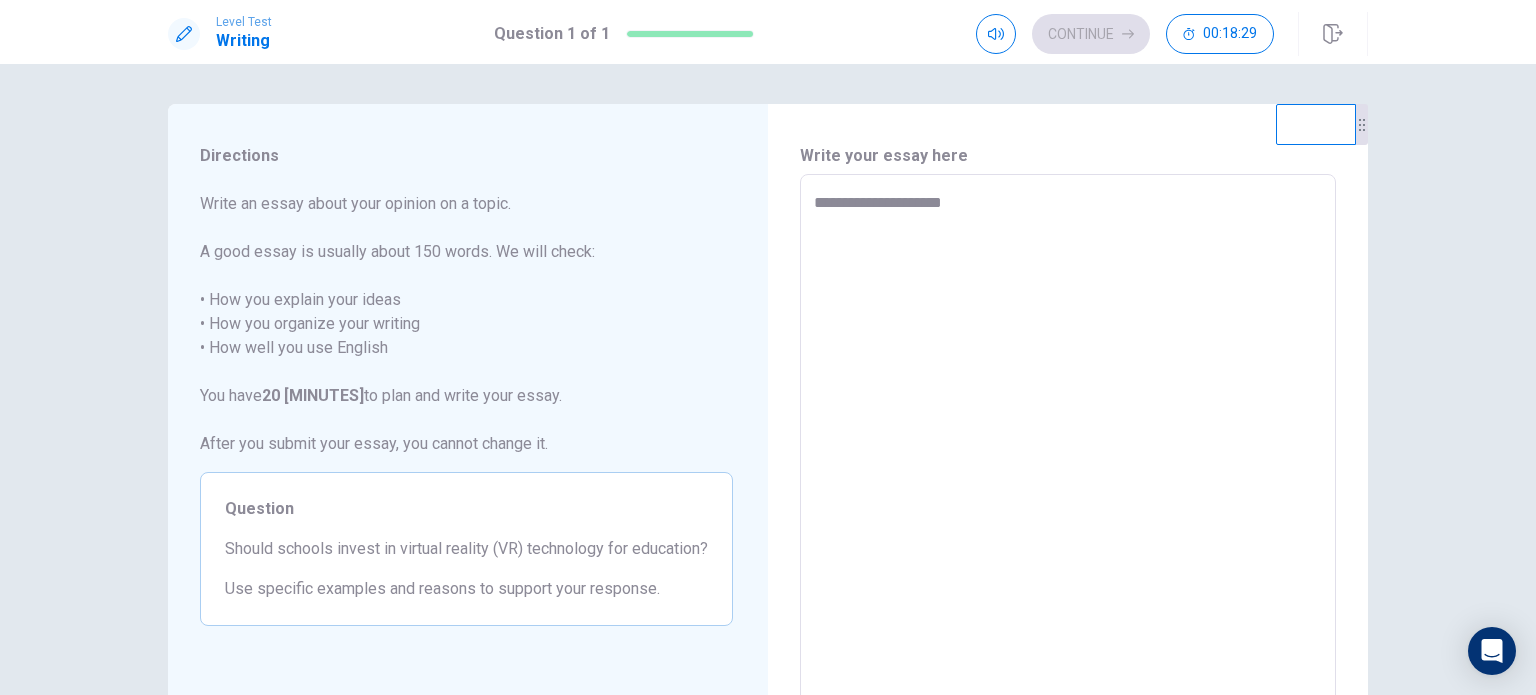 type on "*" 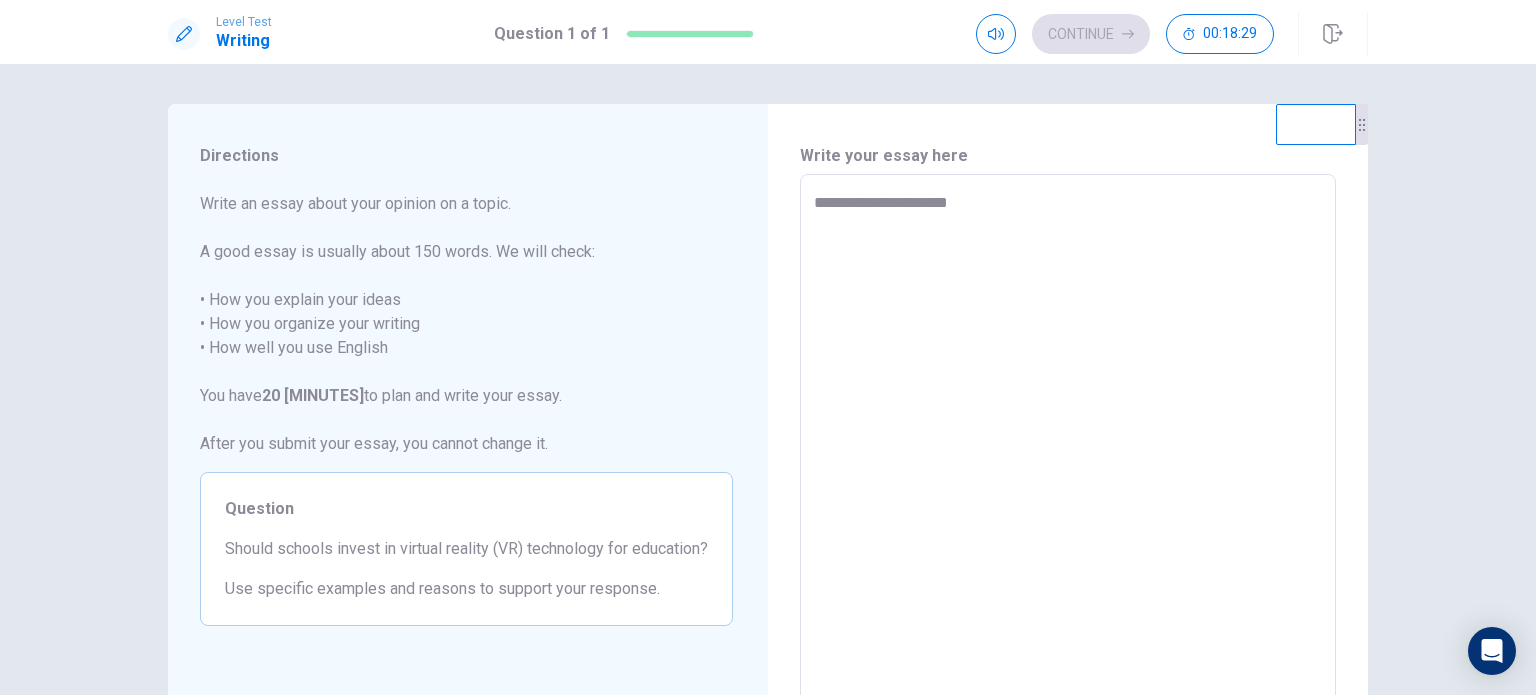 type on "*" 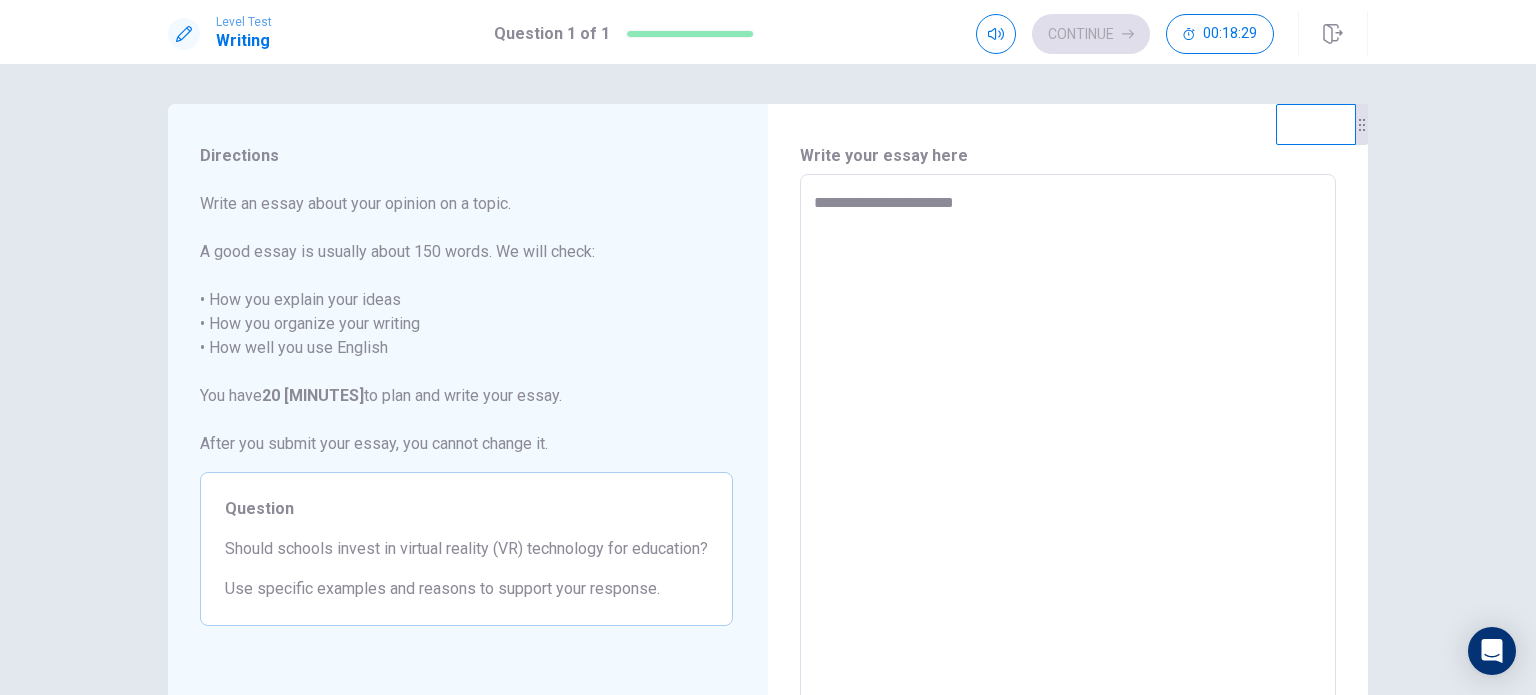 type on "*" 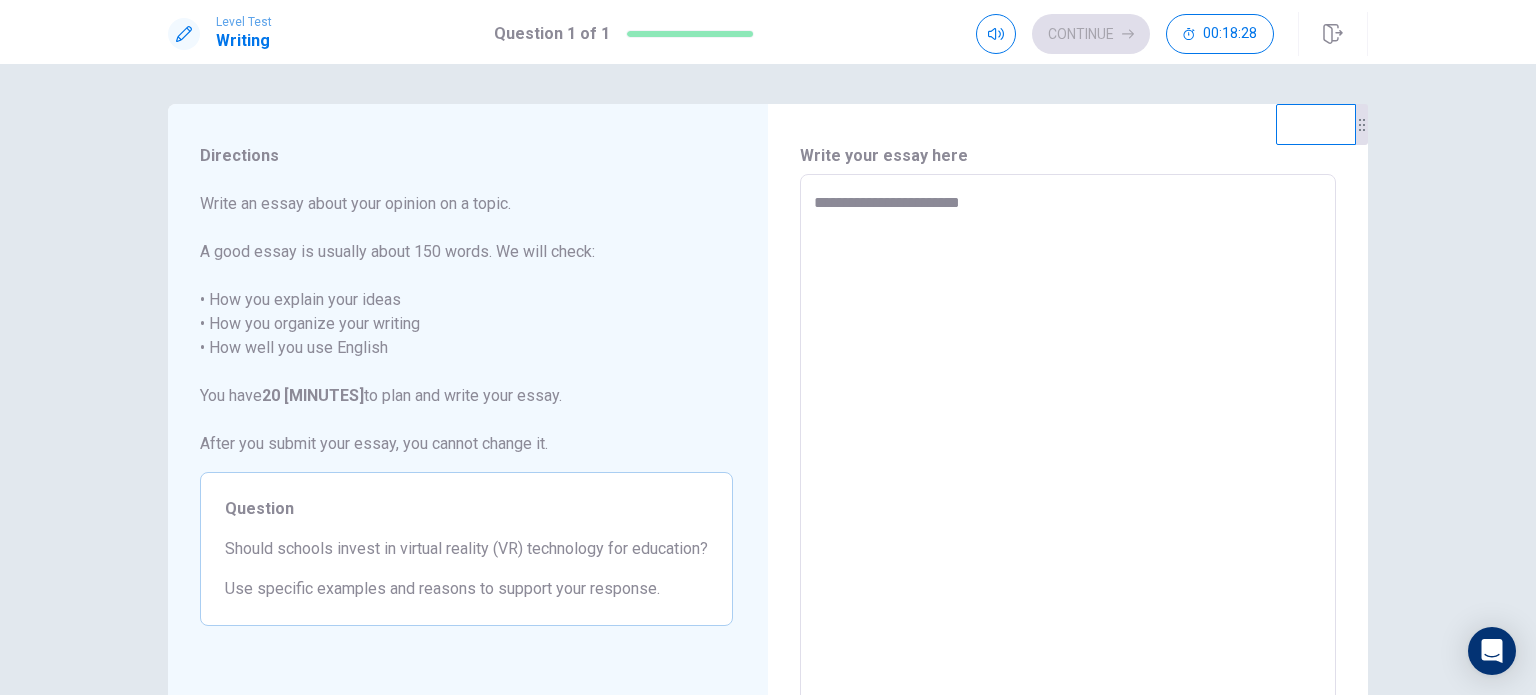 type on "*" 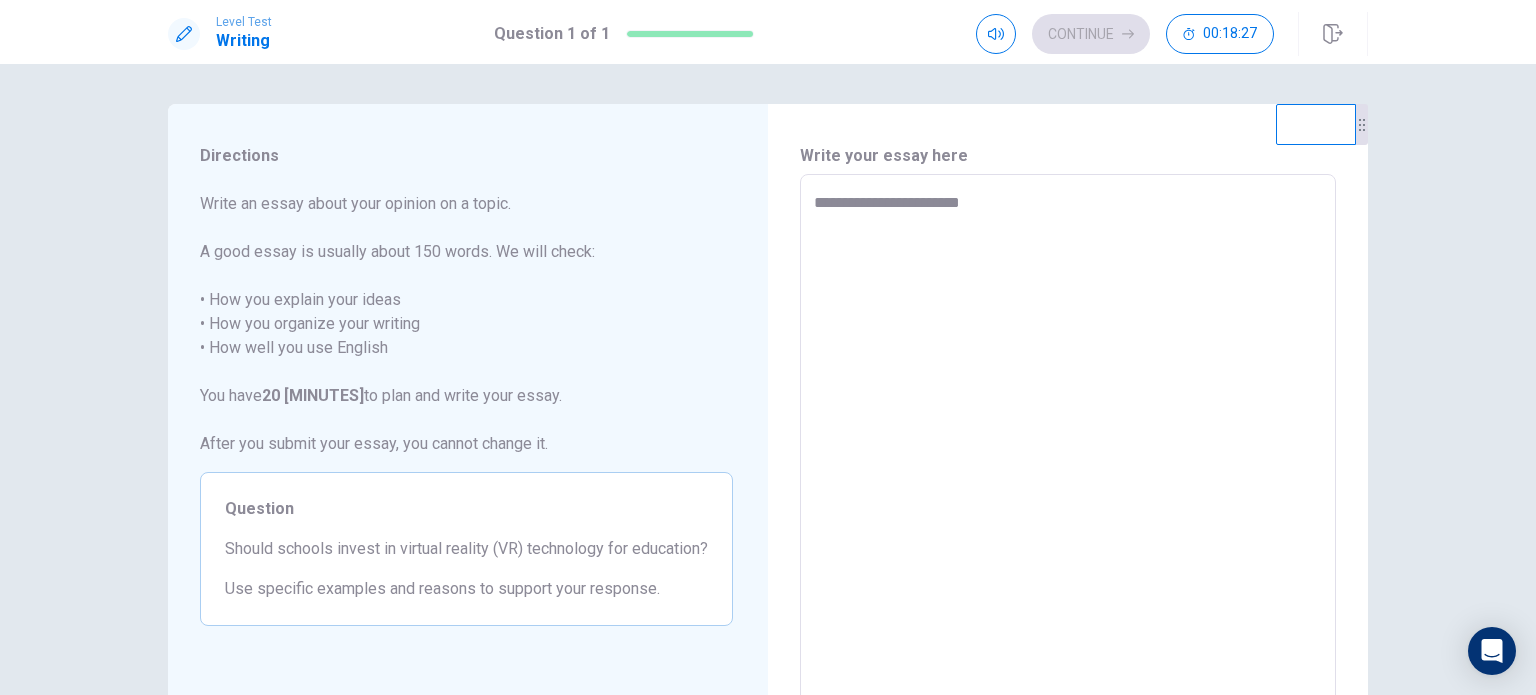 type on "**********" 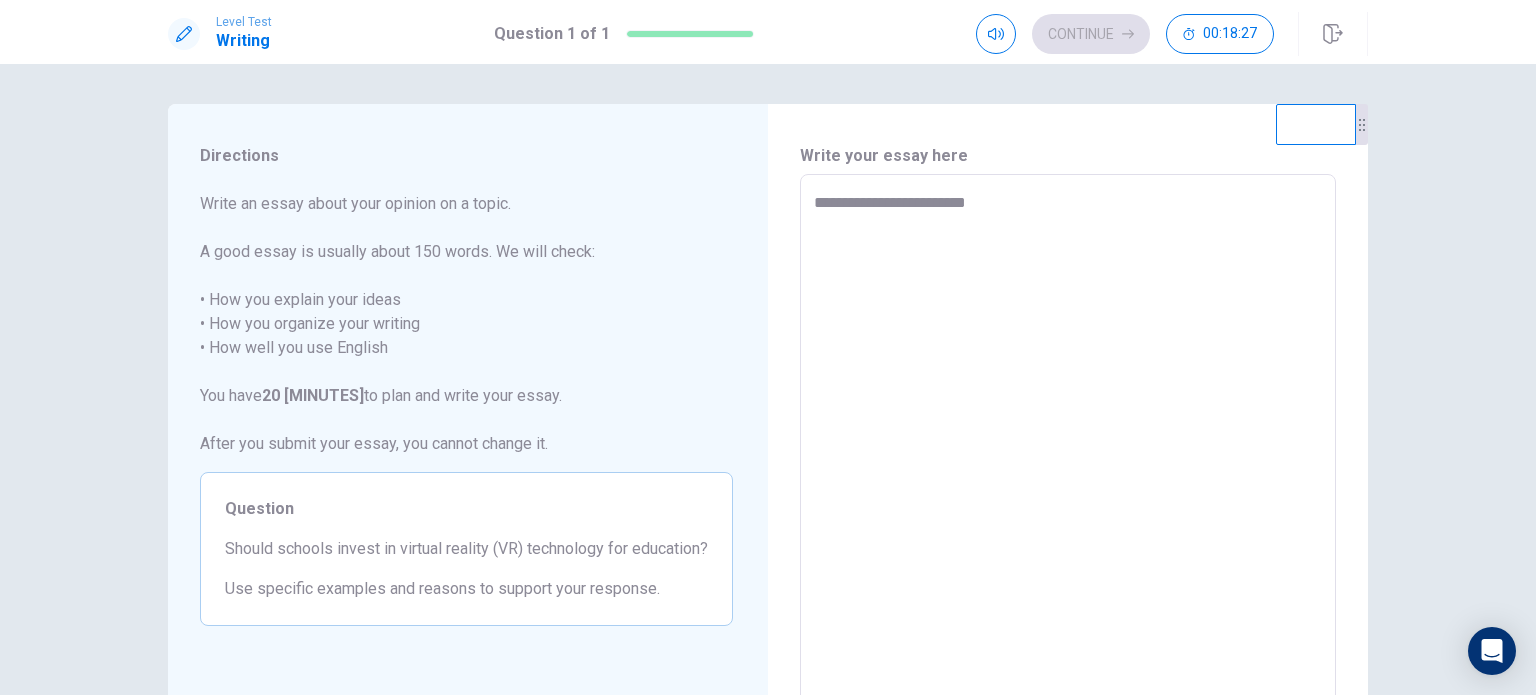 type on "*" 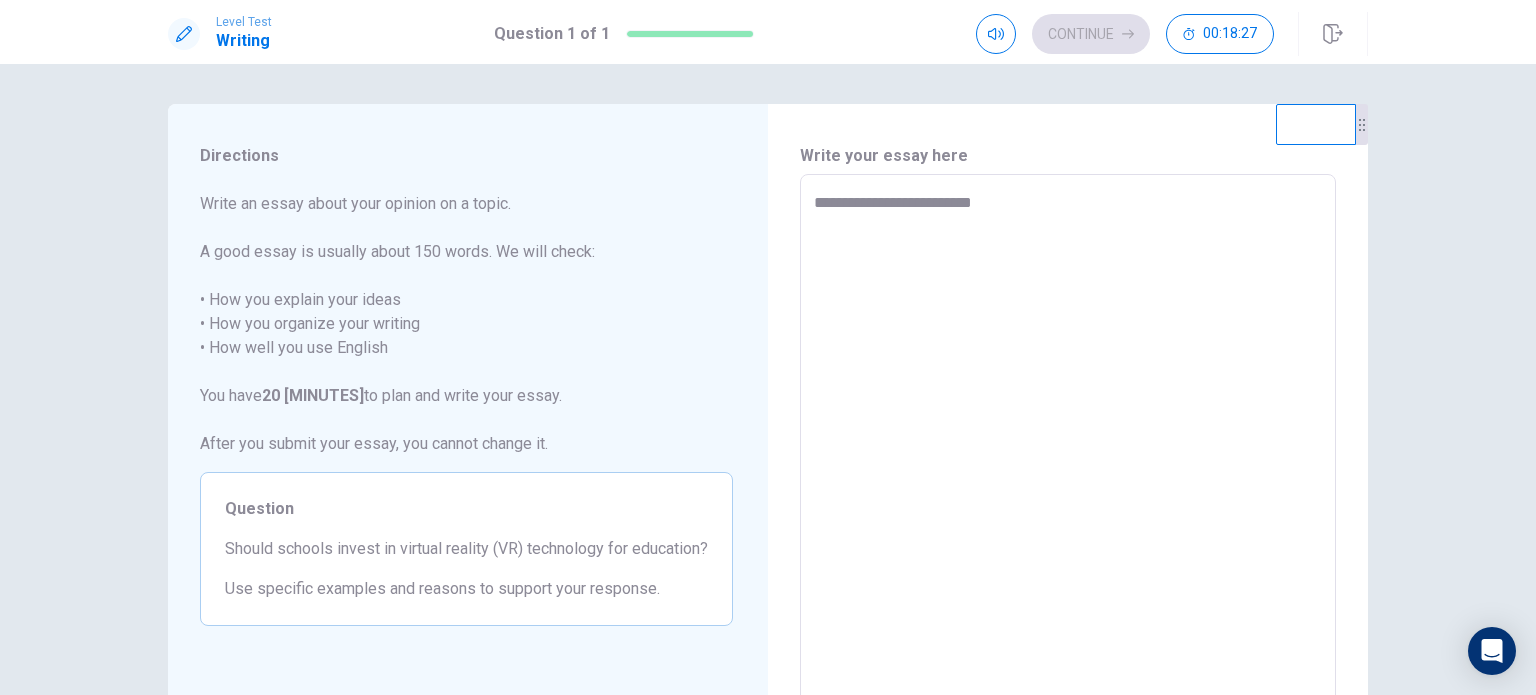 type on "*" 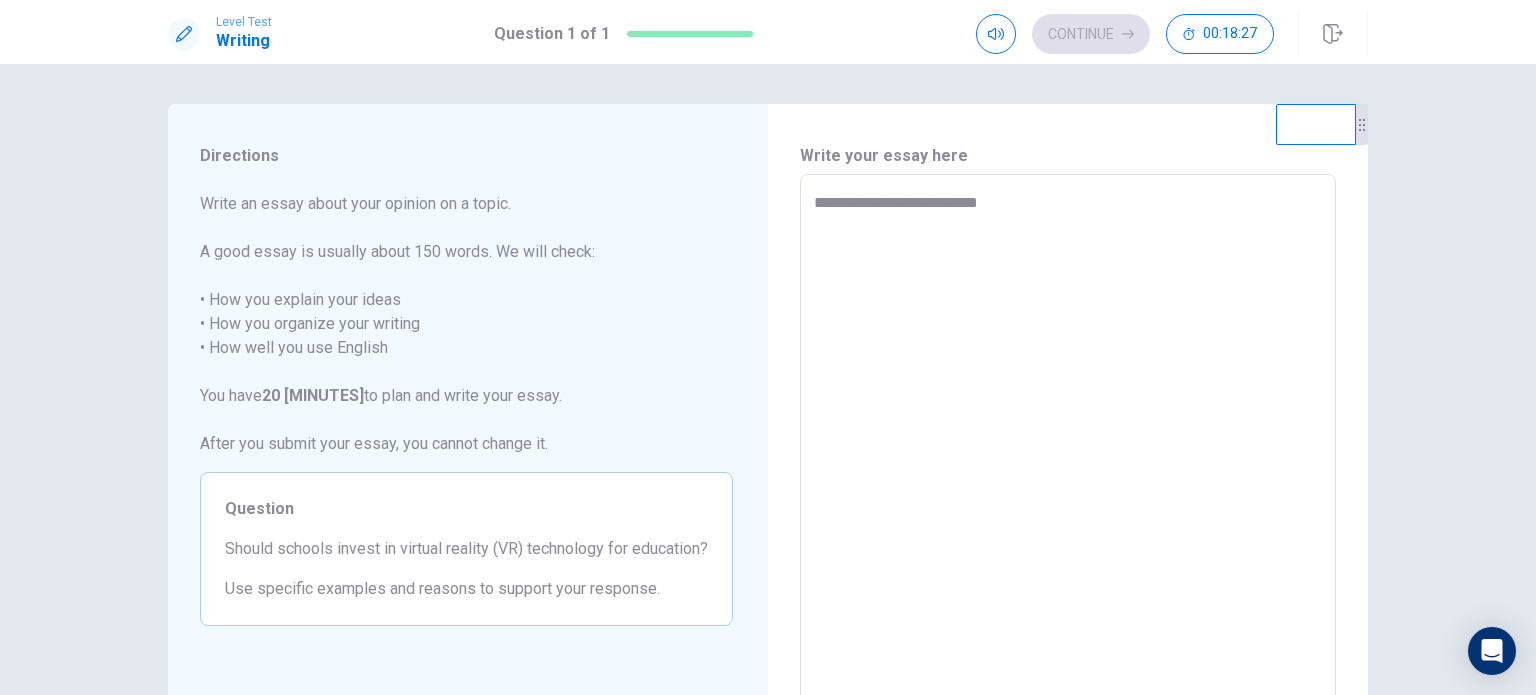 type on "*" 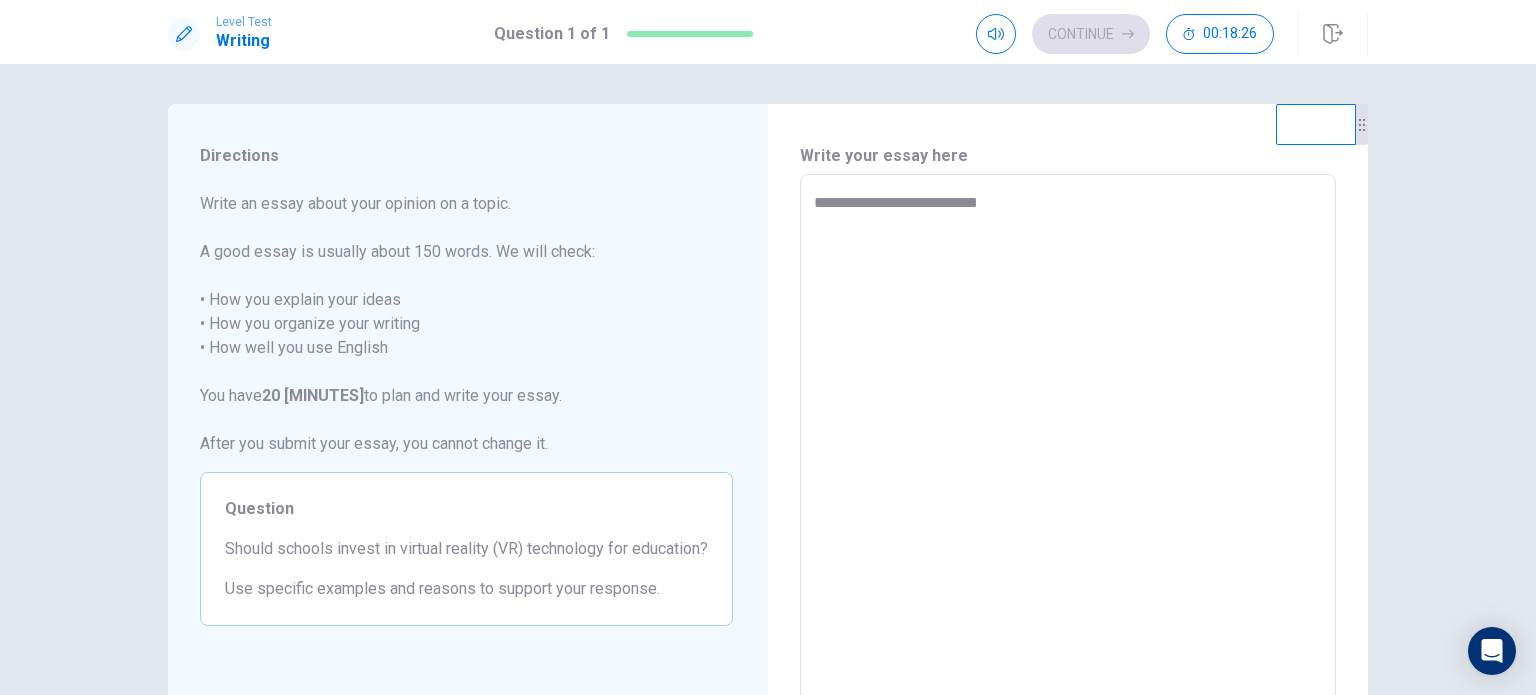 type on "**********" 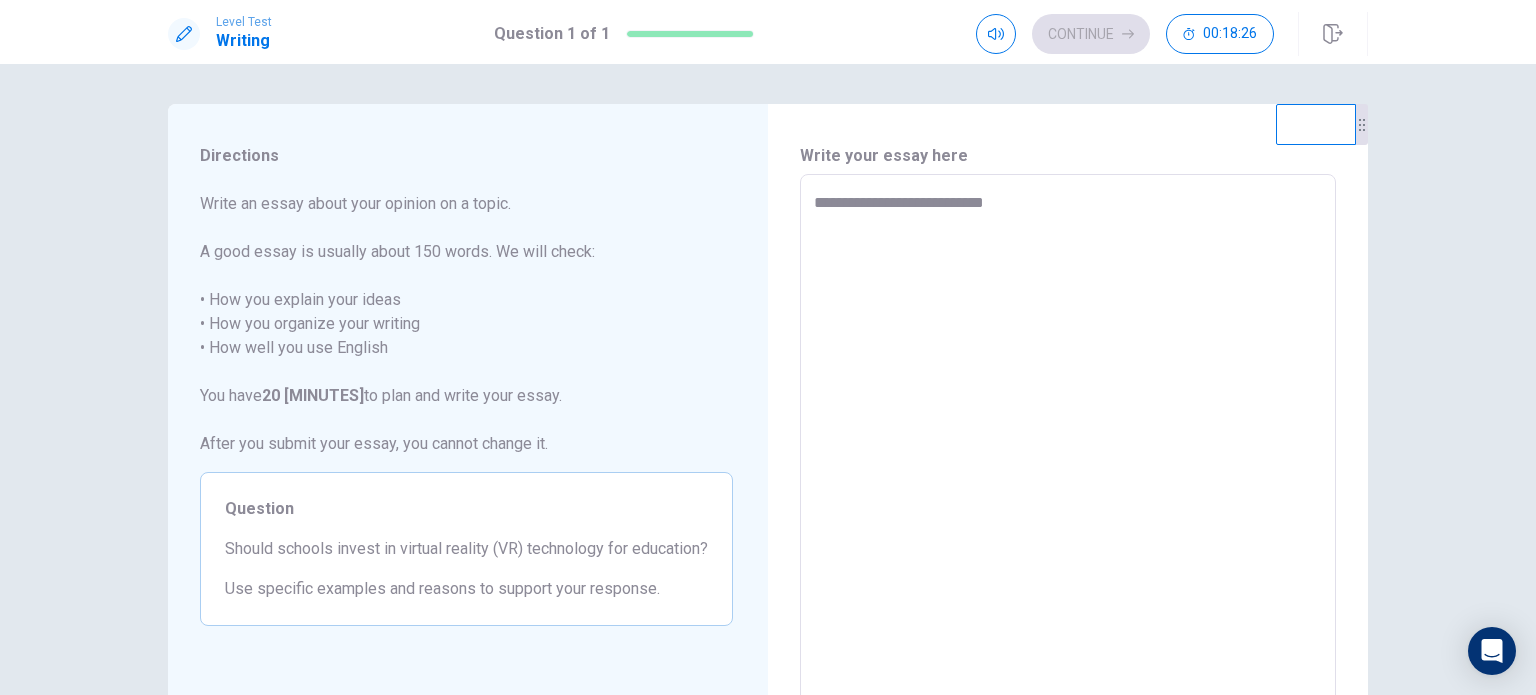 type on "*" 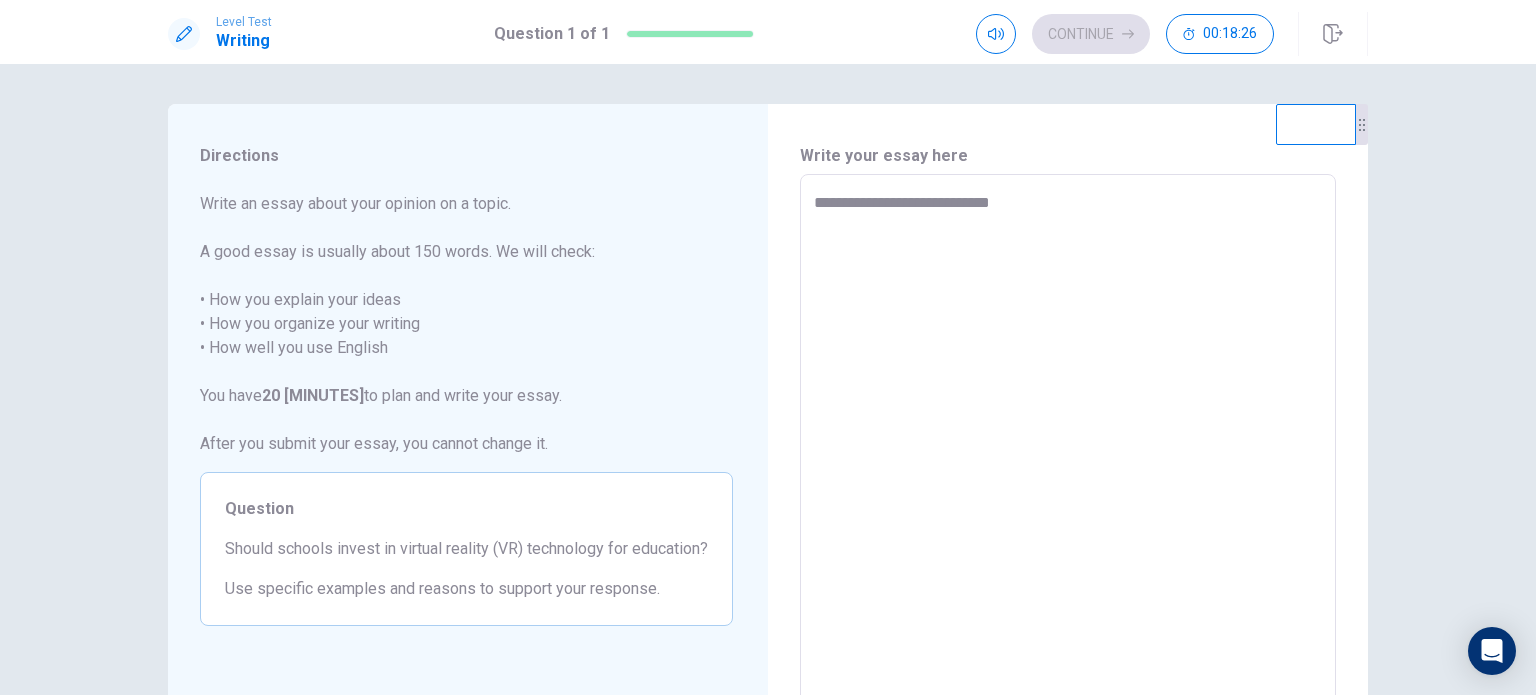 type on "*" 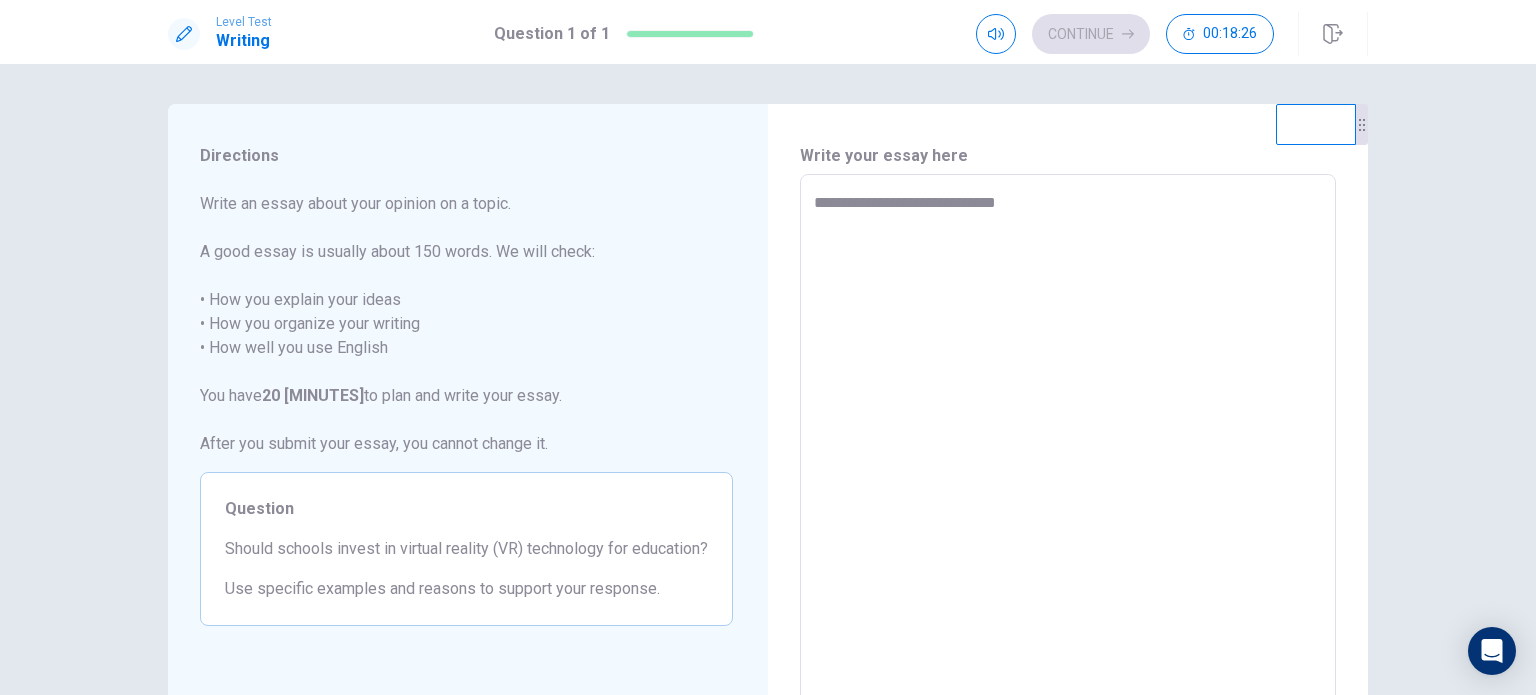 type on "*" 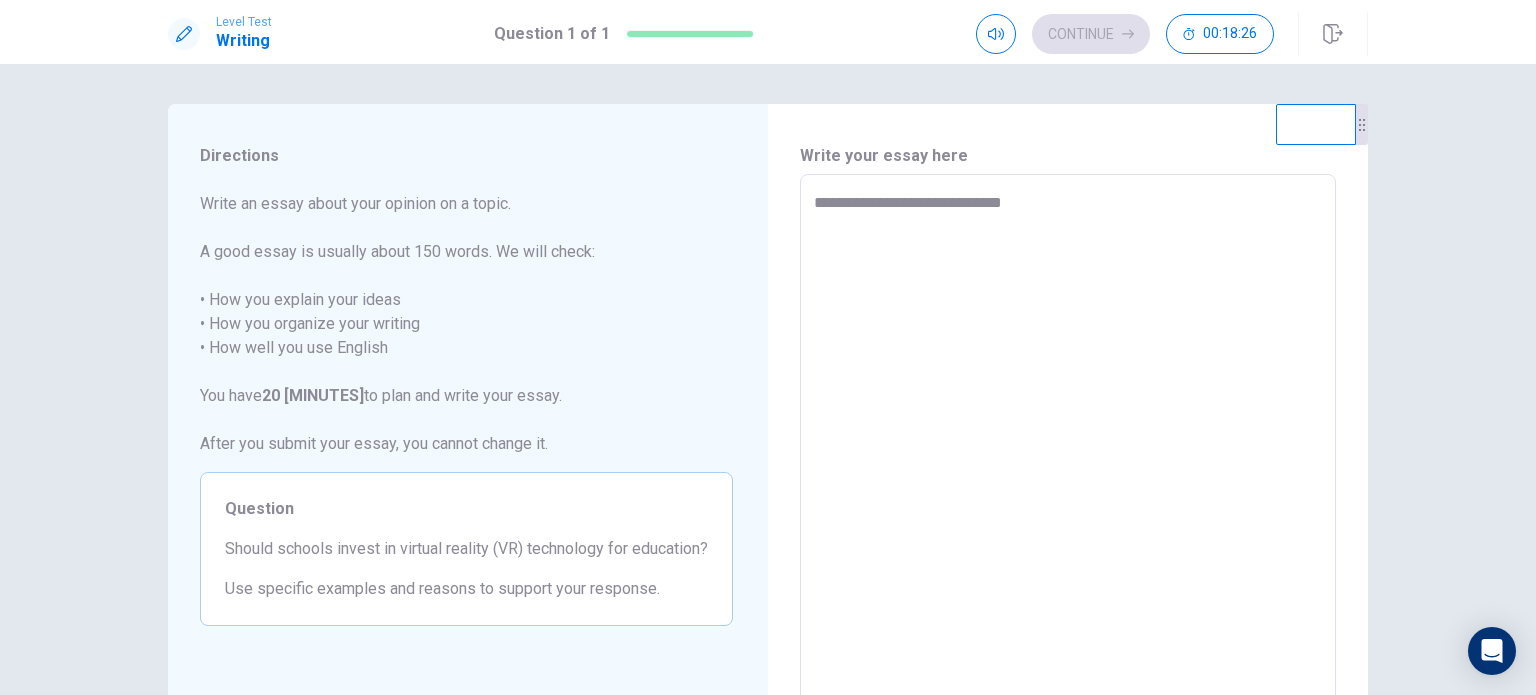 type on "*" 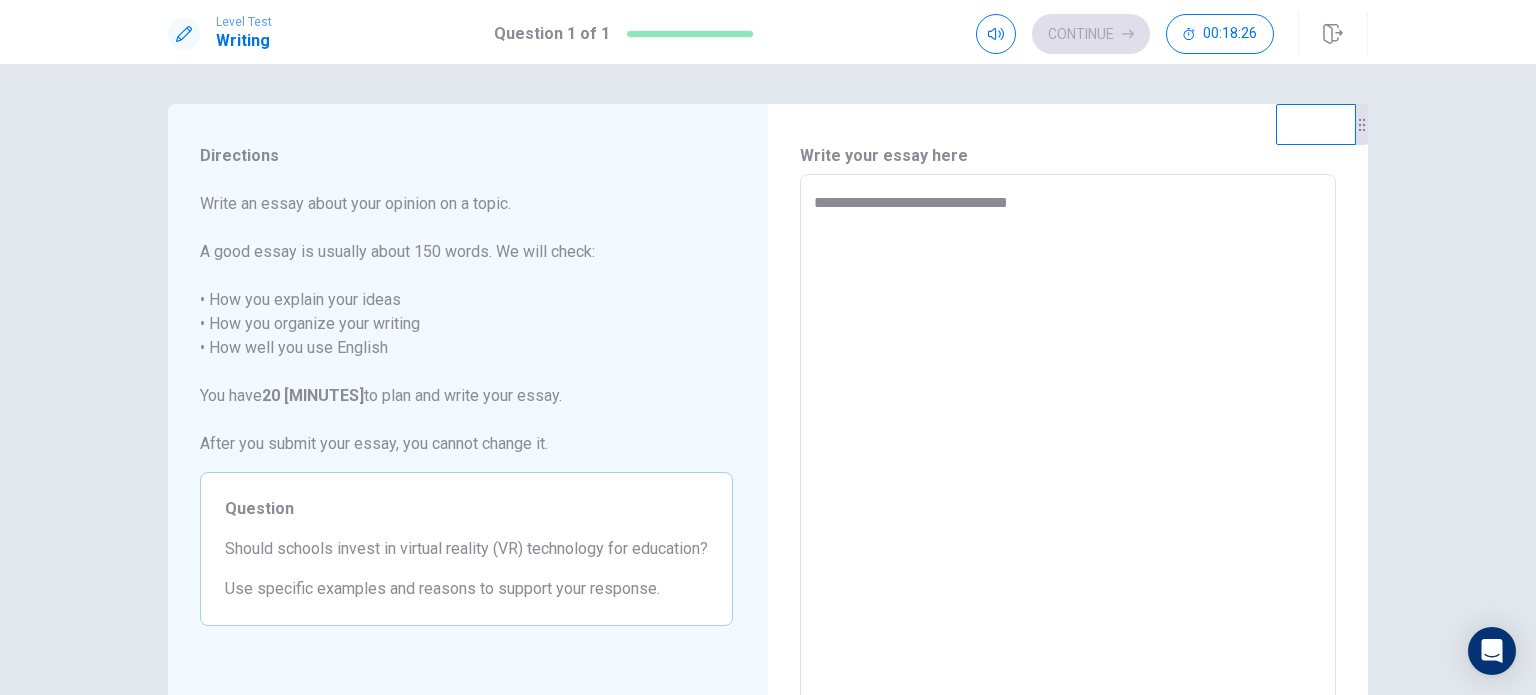 type on "*" 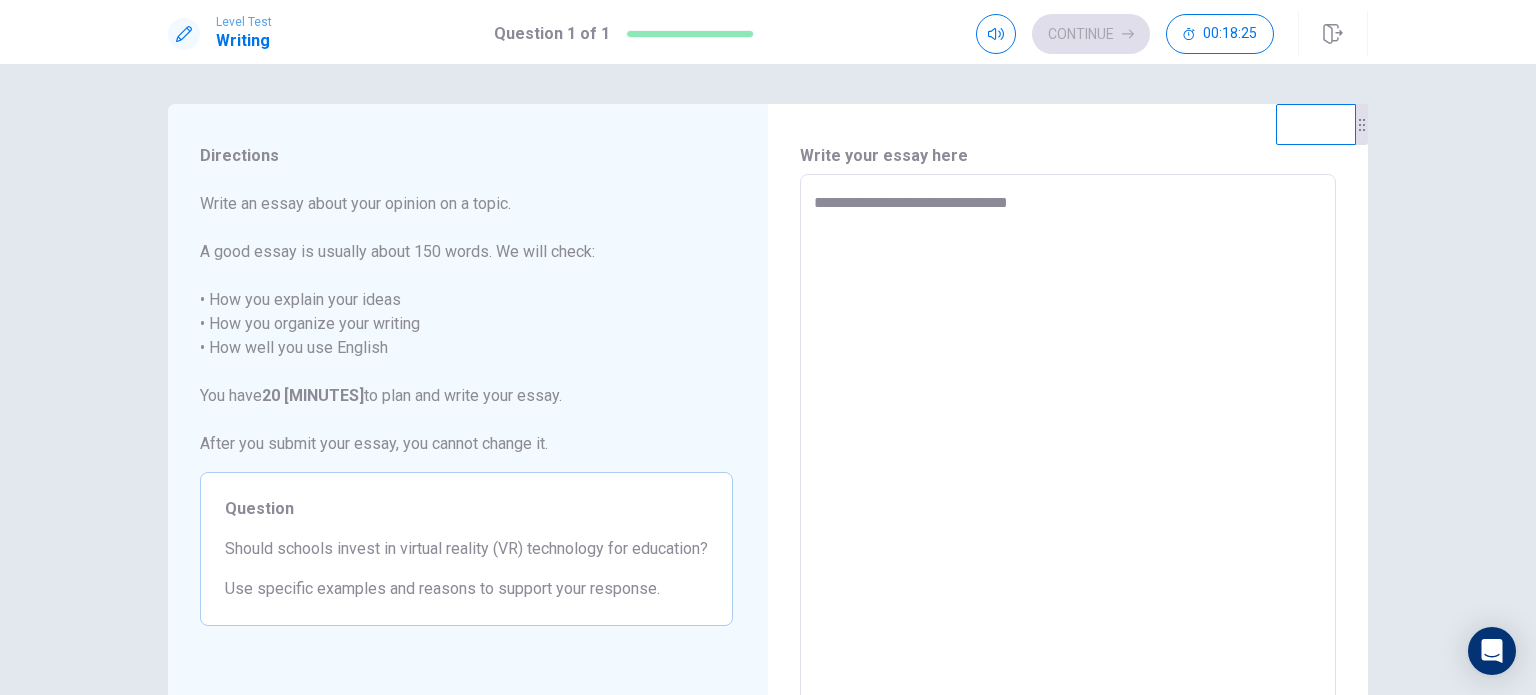 type on "**********" 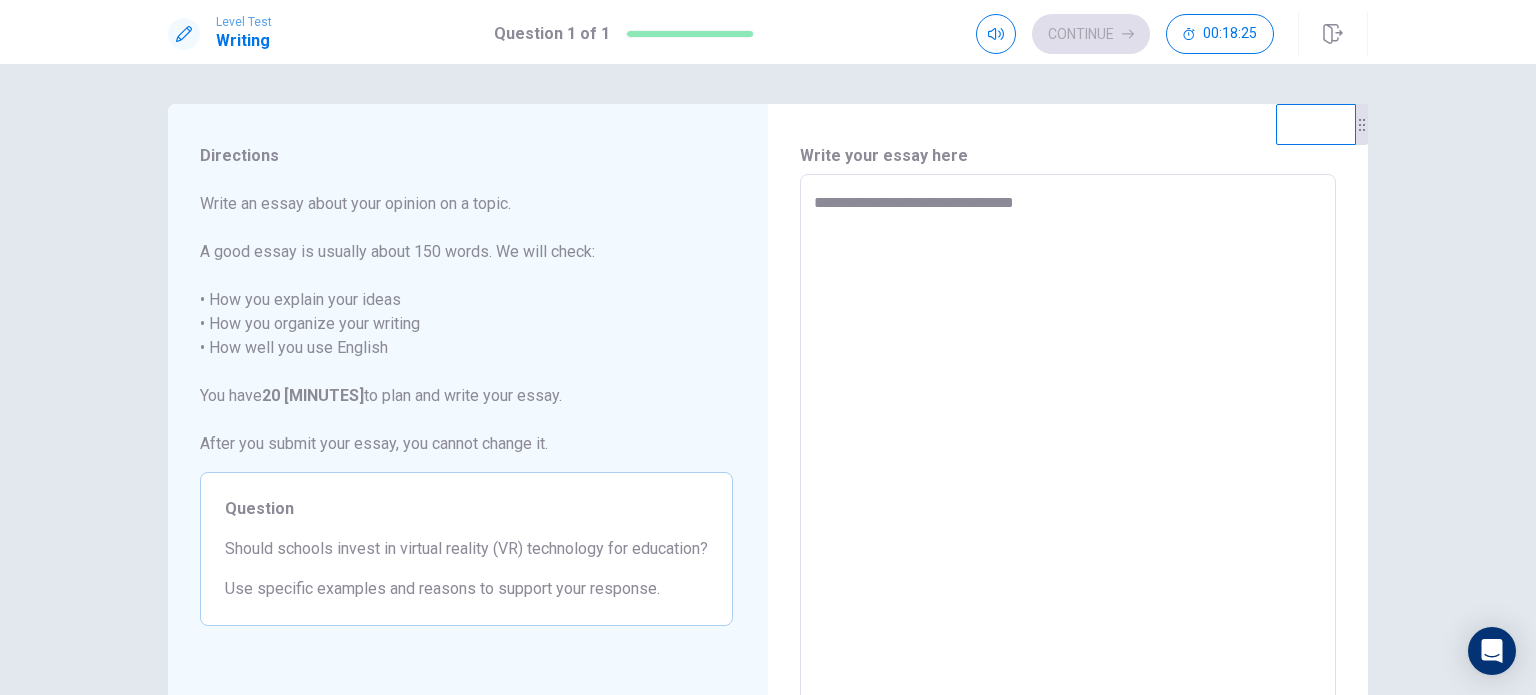 type on "*" 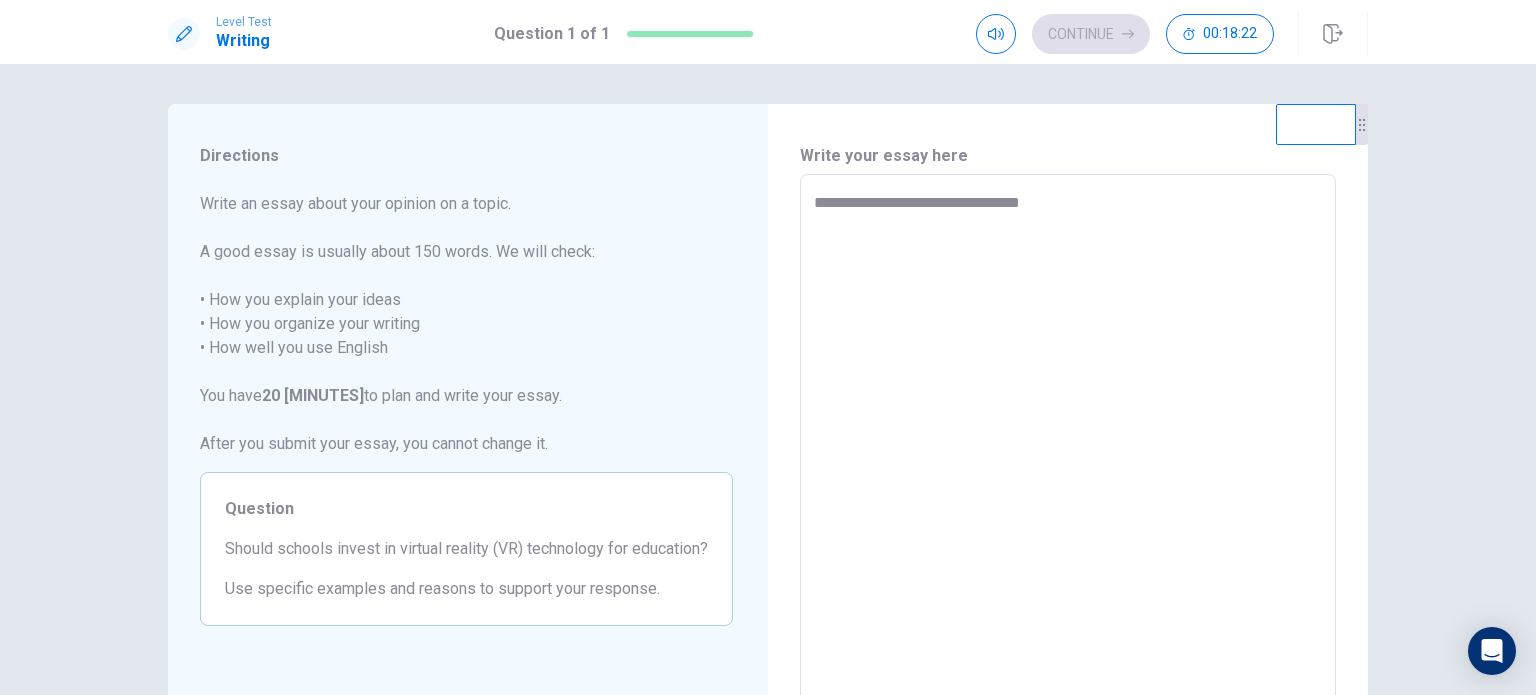 type on "*" 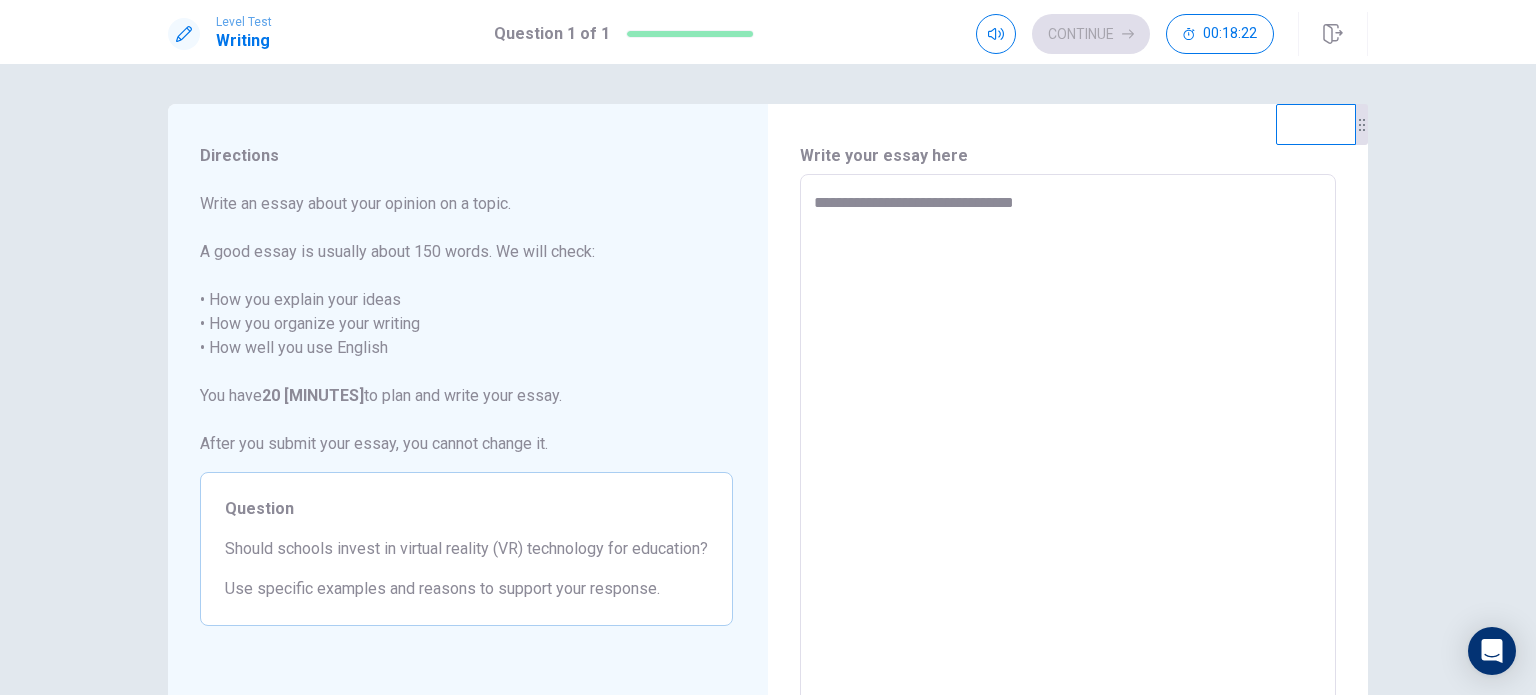 type on "*" 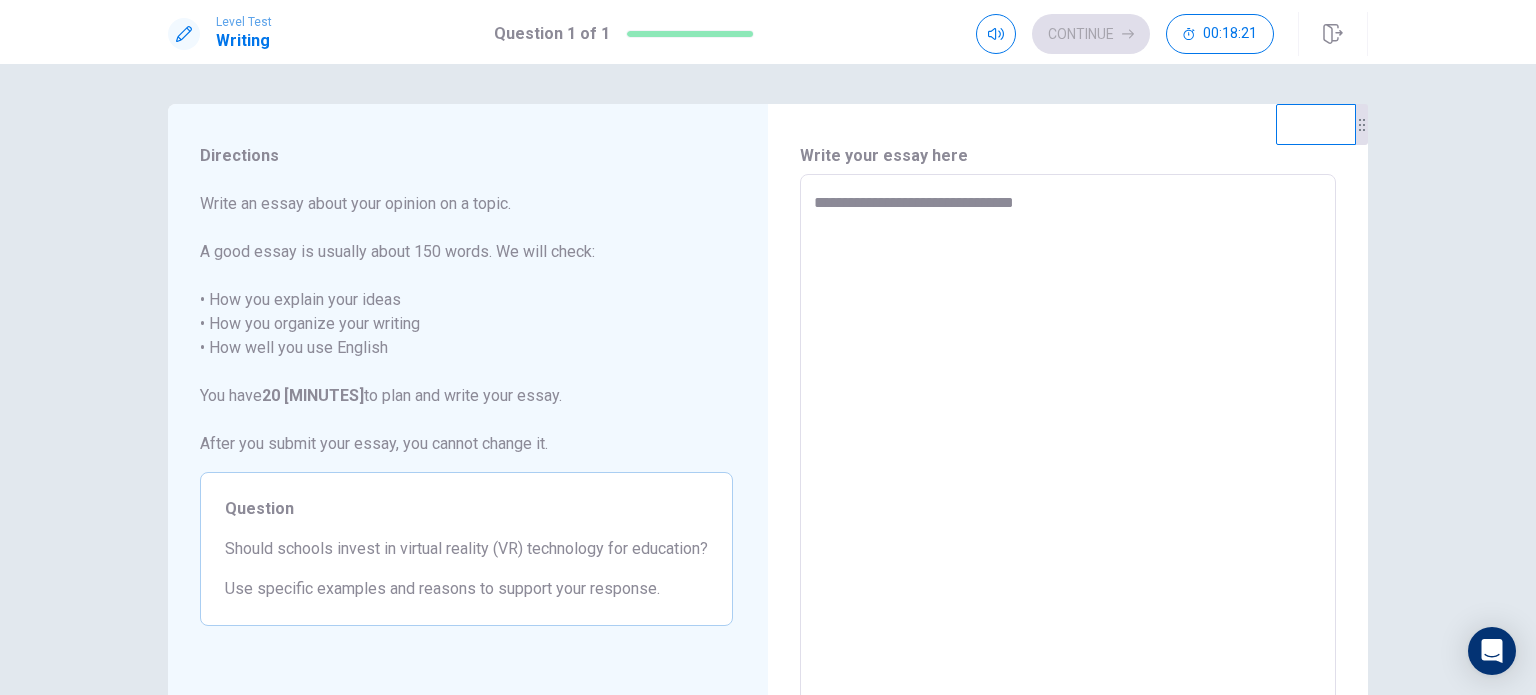 type on "**********" 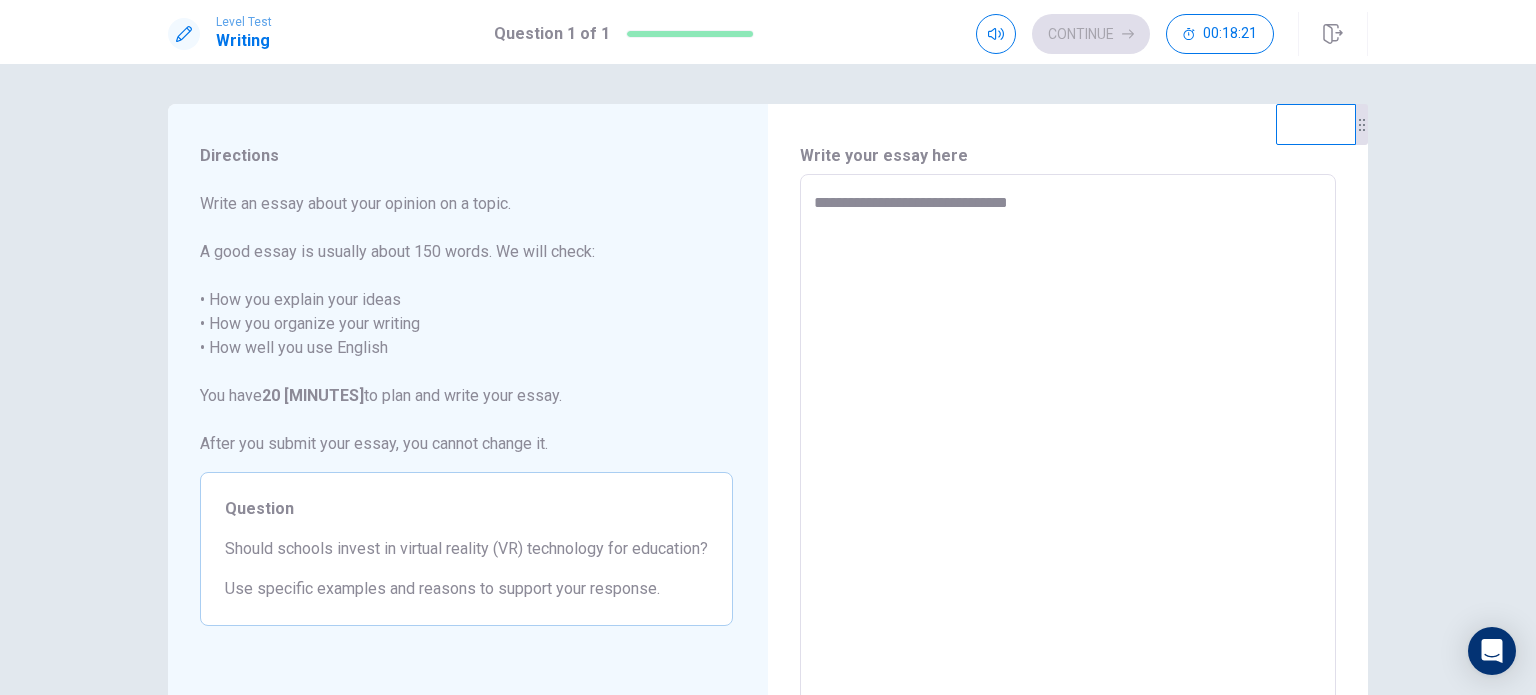 type on "*" 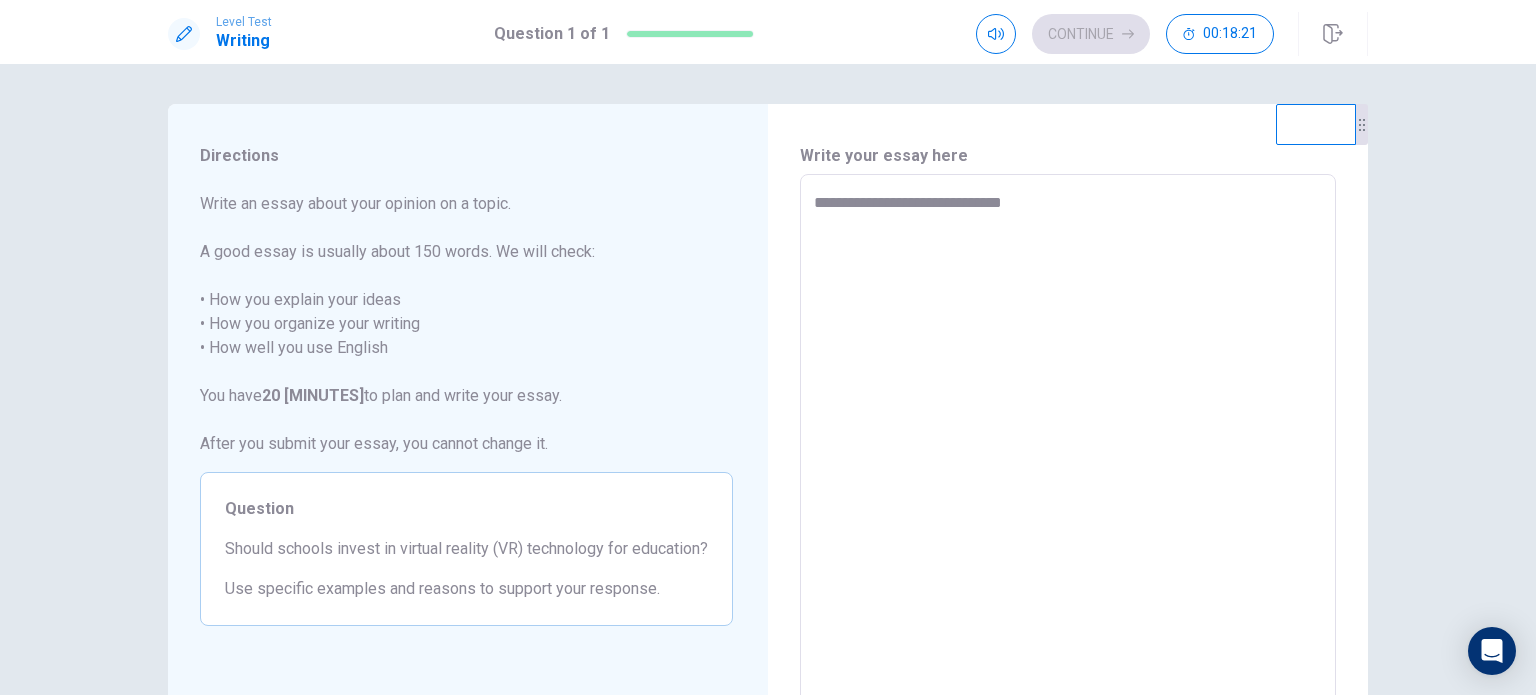 type on "*" 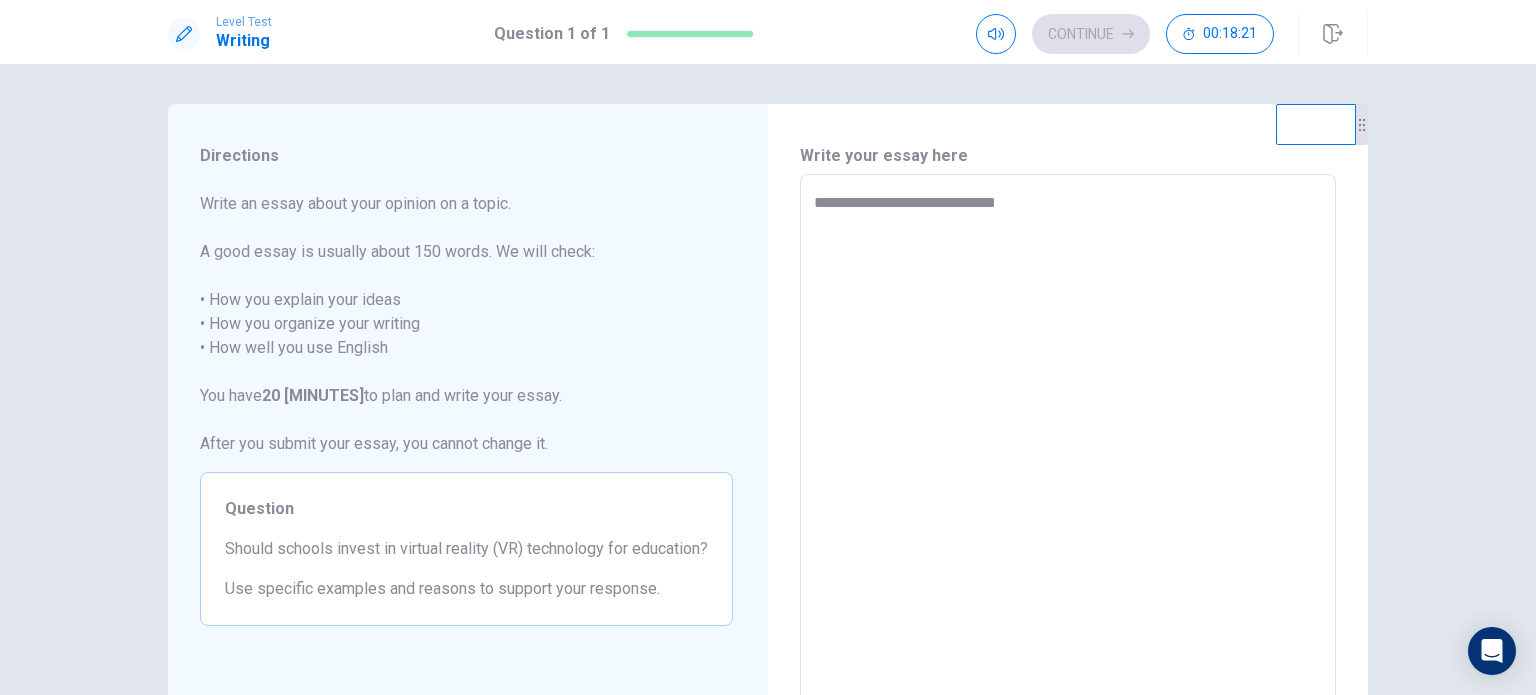 type on "*" 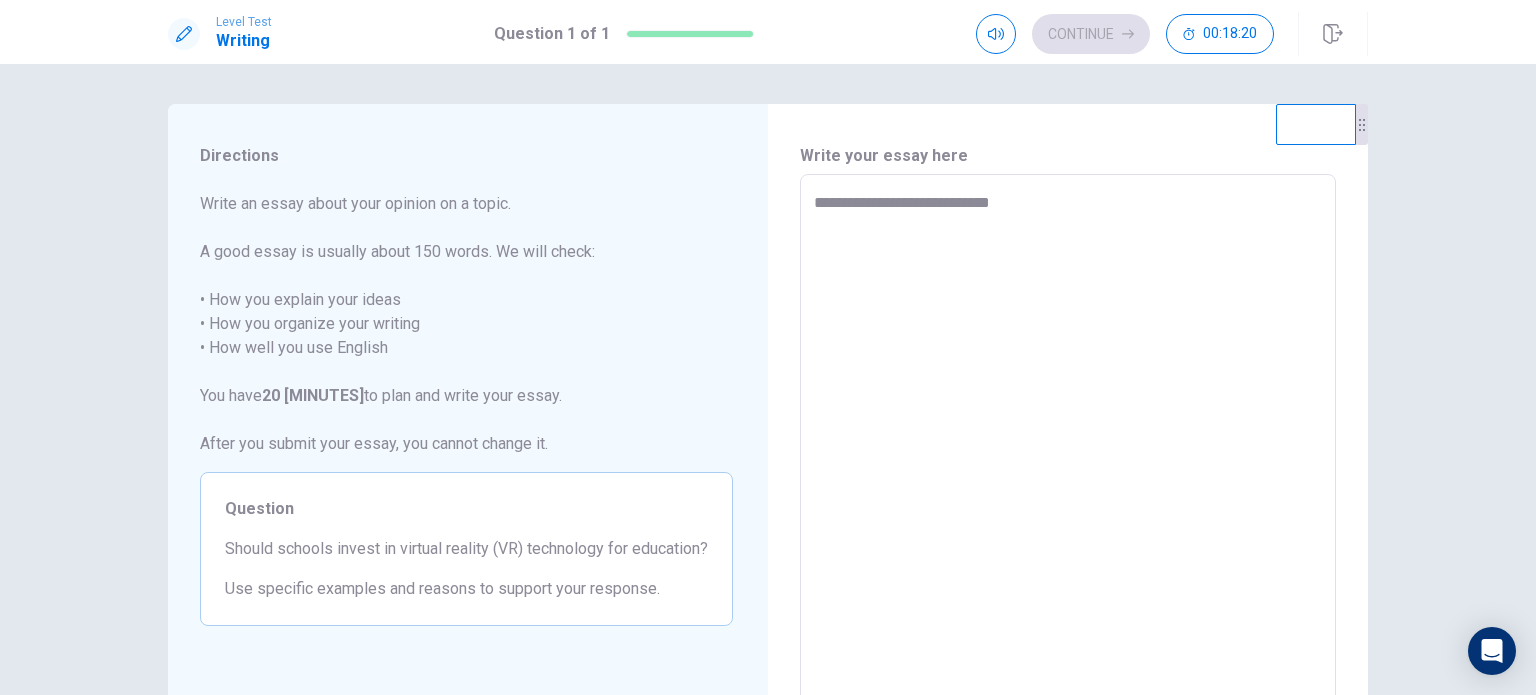 type on "*" 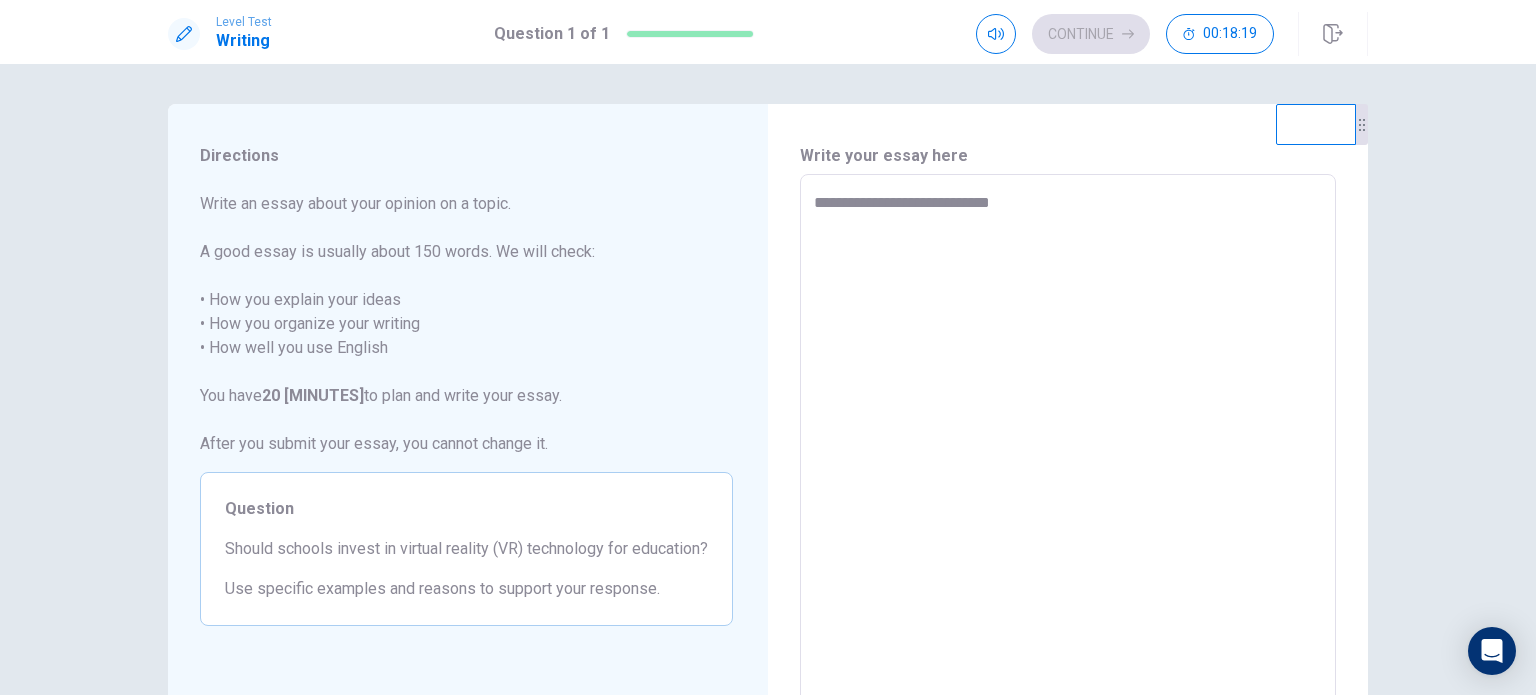 type on "**********" 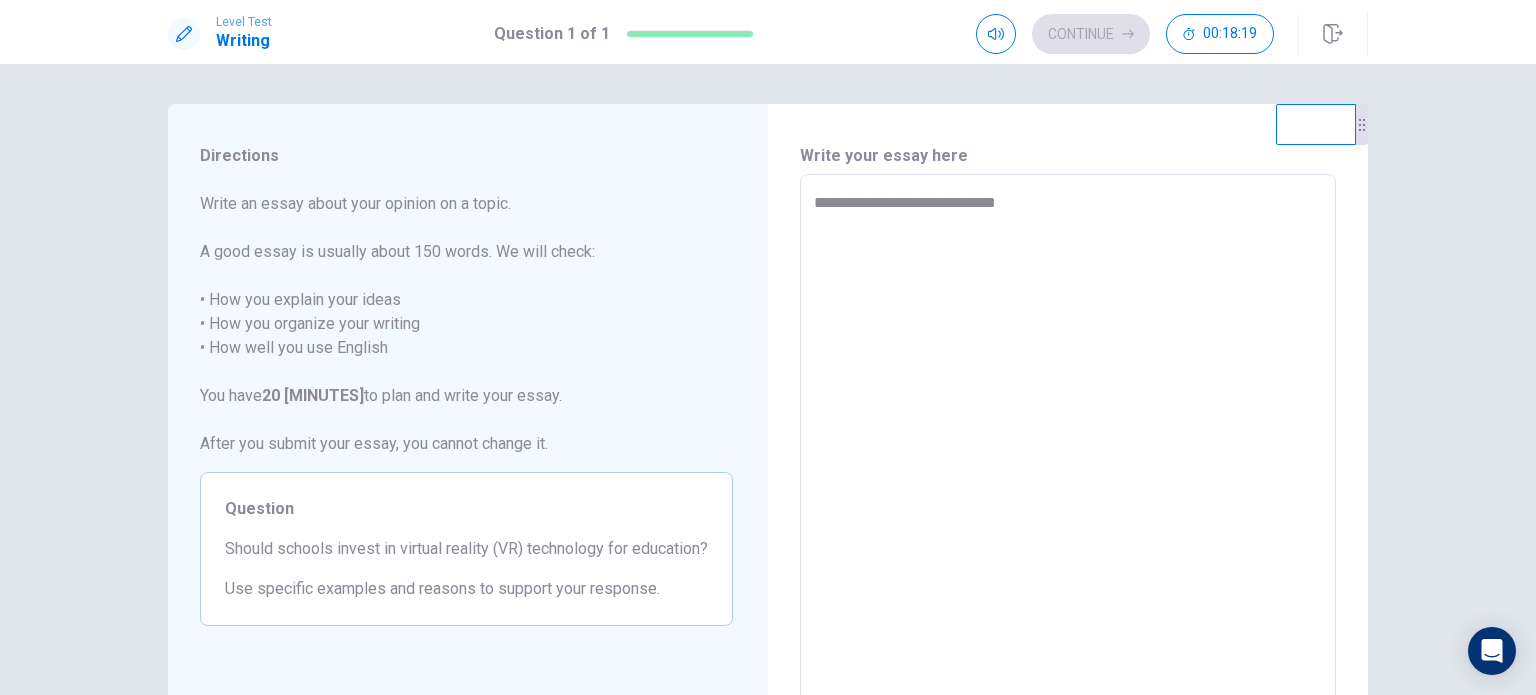 type on "*" 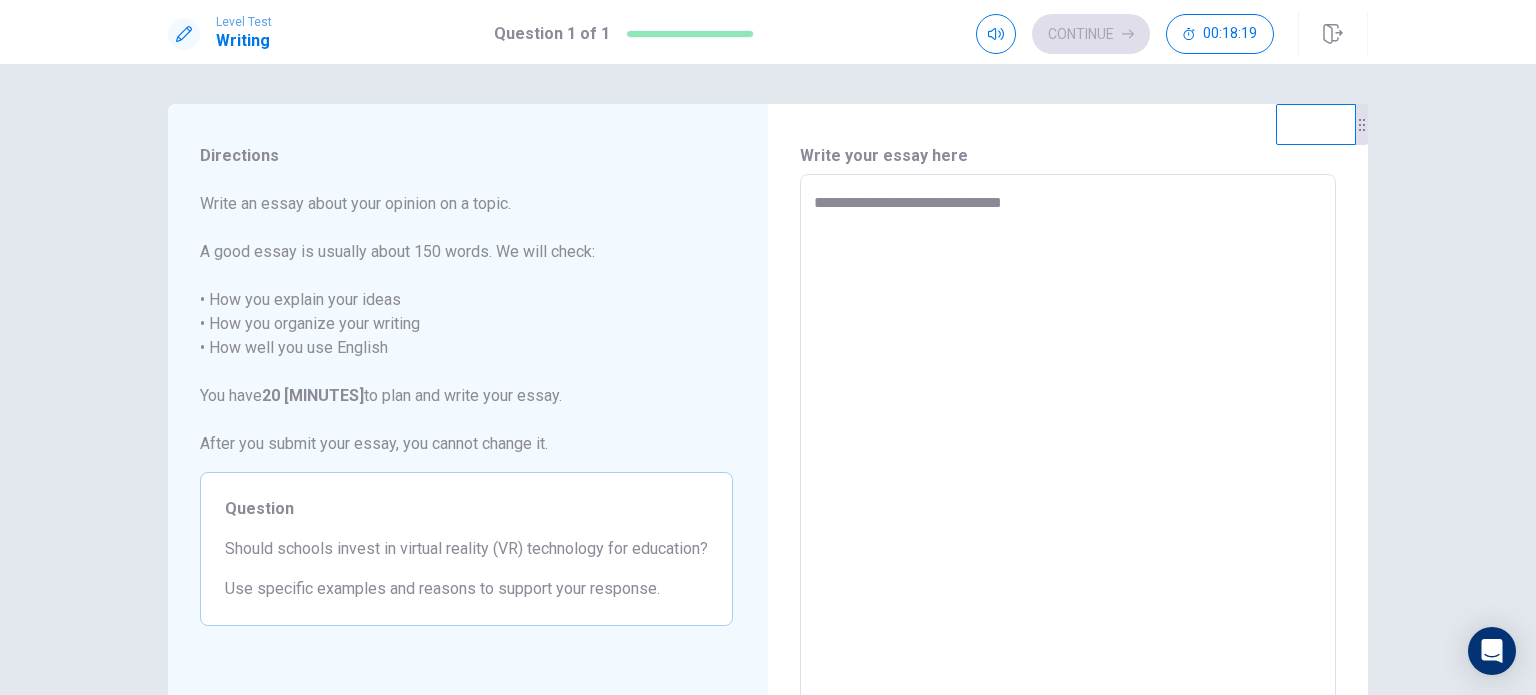 type on "*" 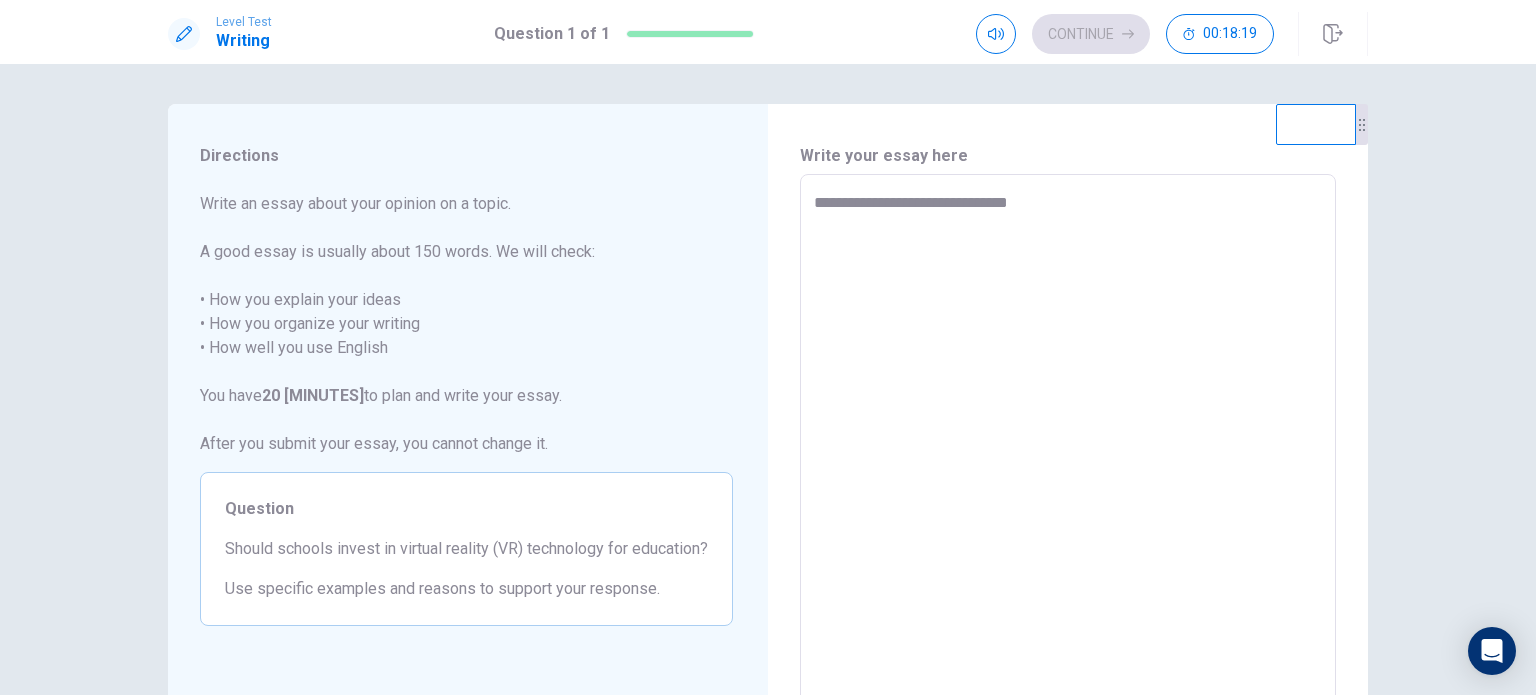 type on "*" 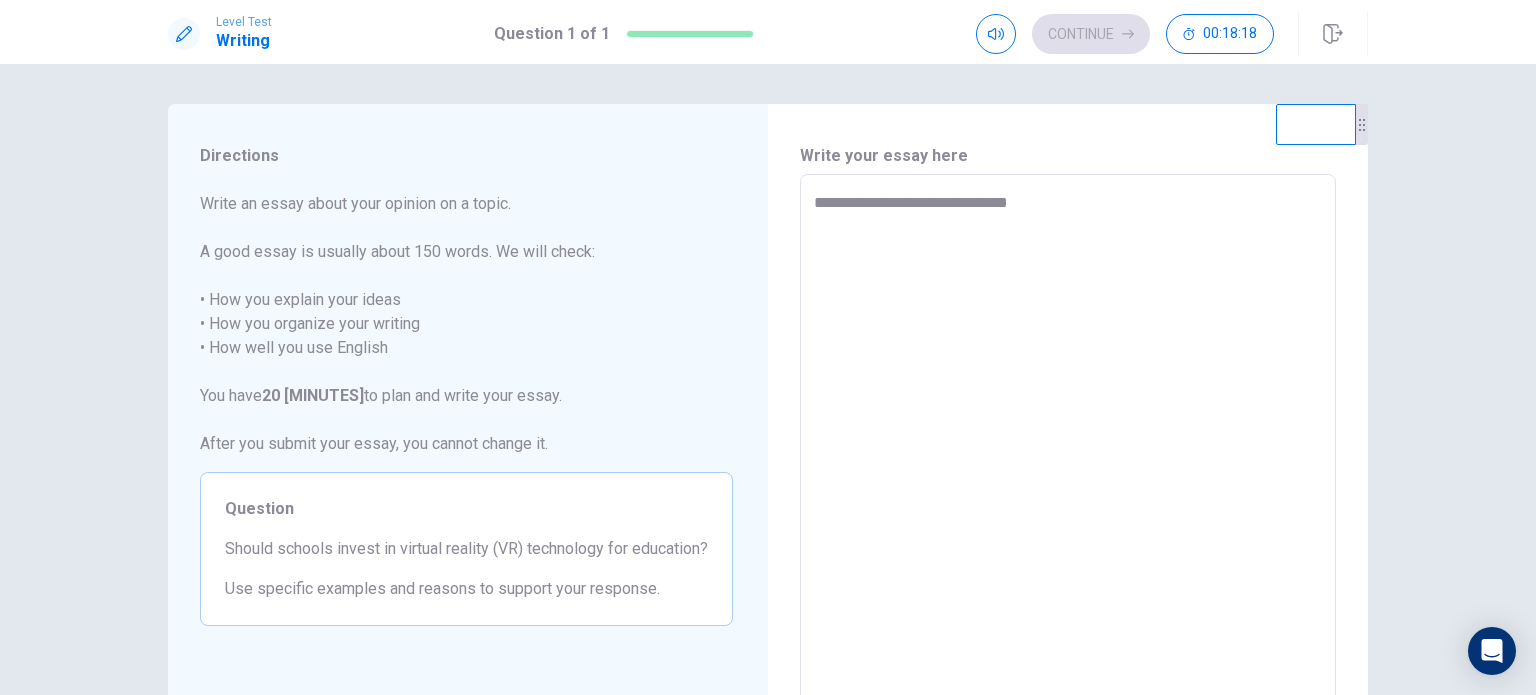 type 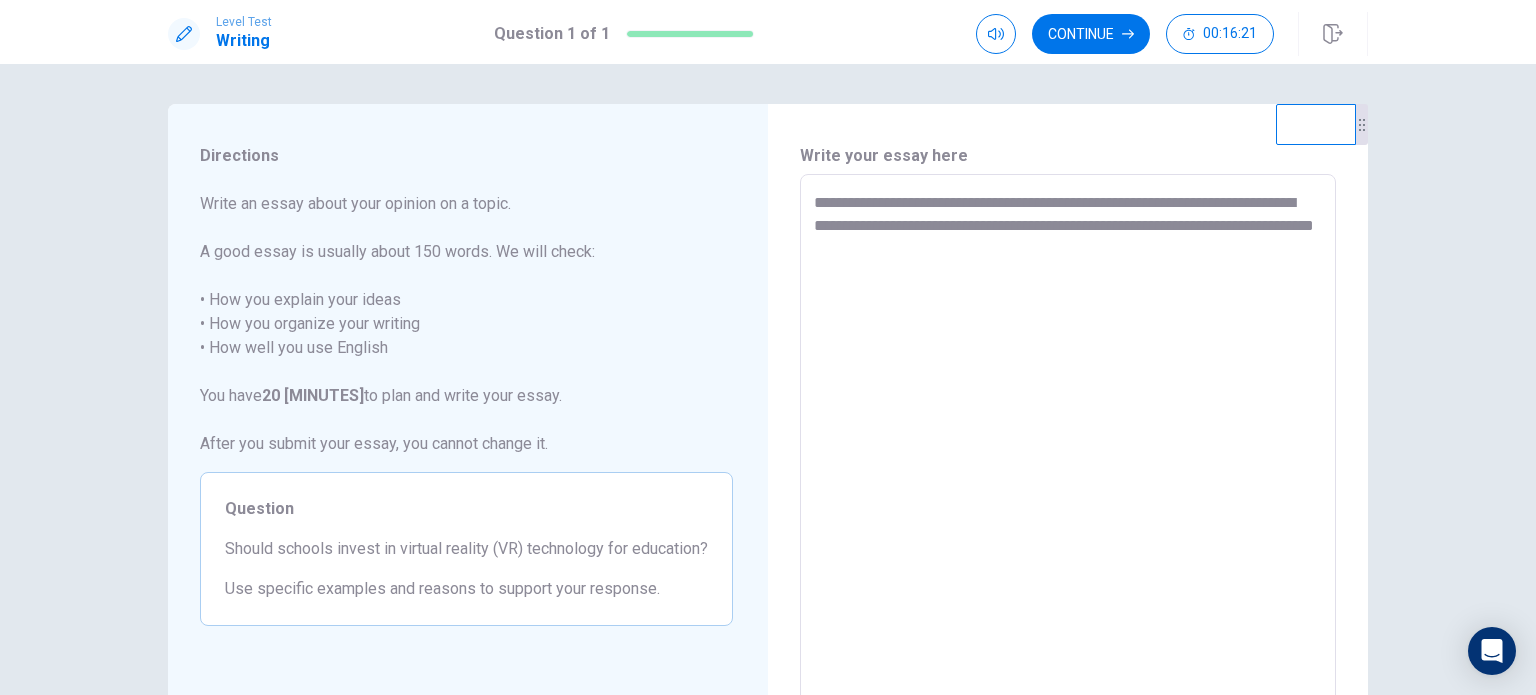 click on "**********" at bounding box center (1068, 450) 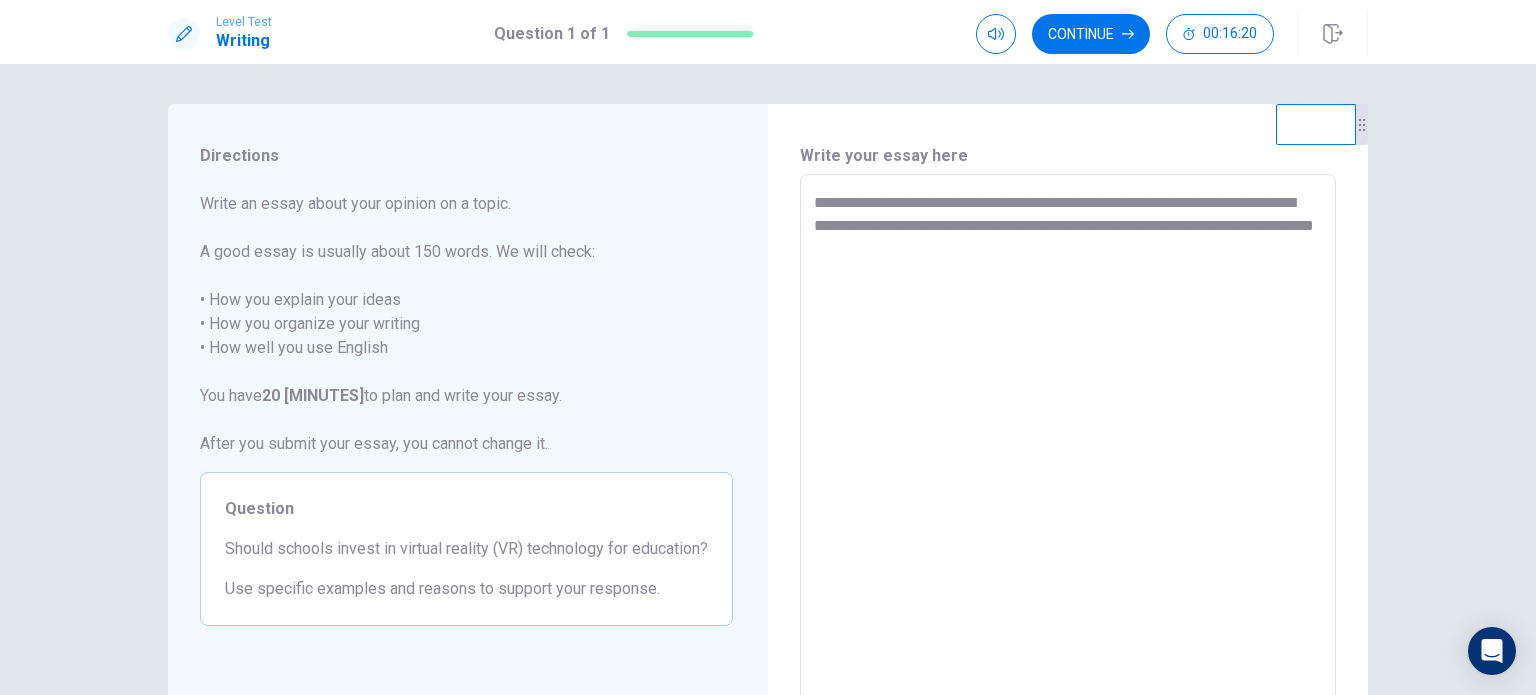 click on "**********" at bounding box center [1068, 450] 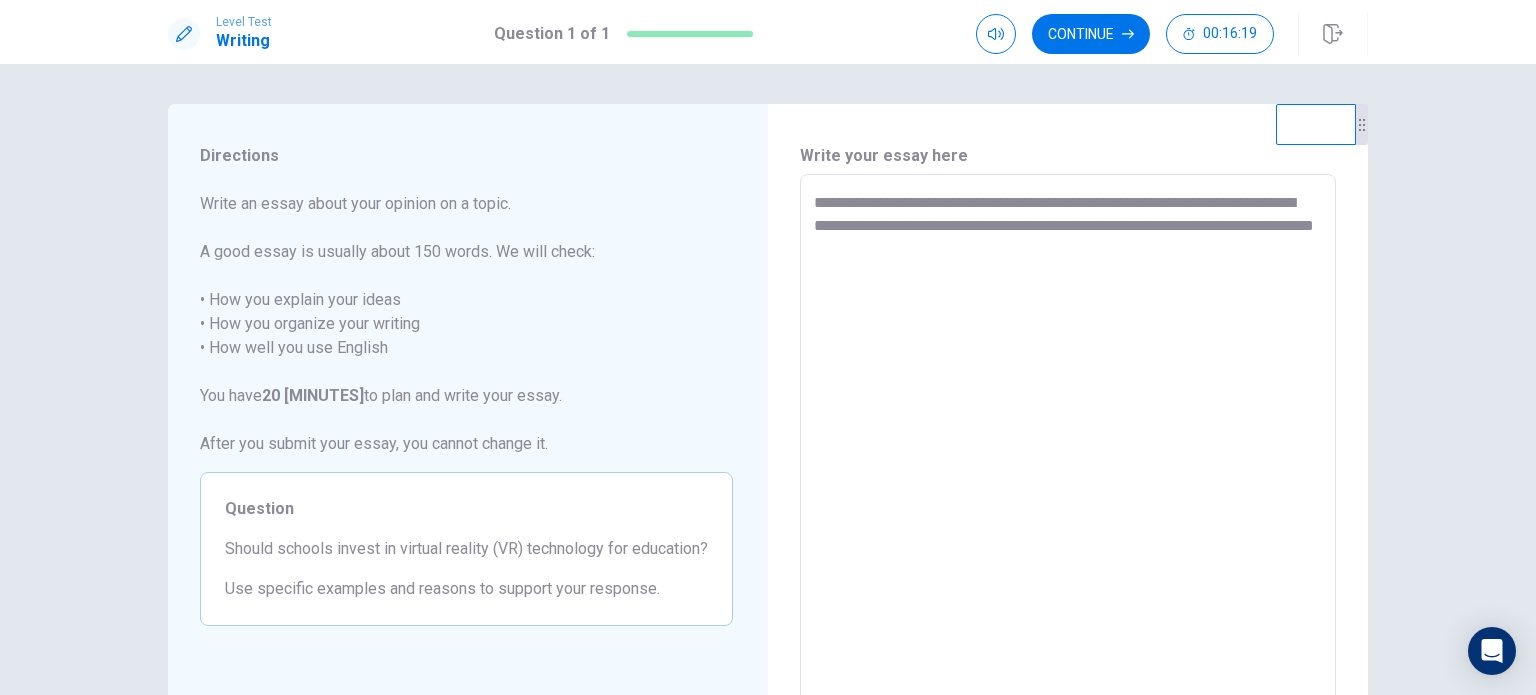 click on "**********" at bounding box center [1068, 450] 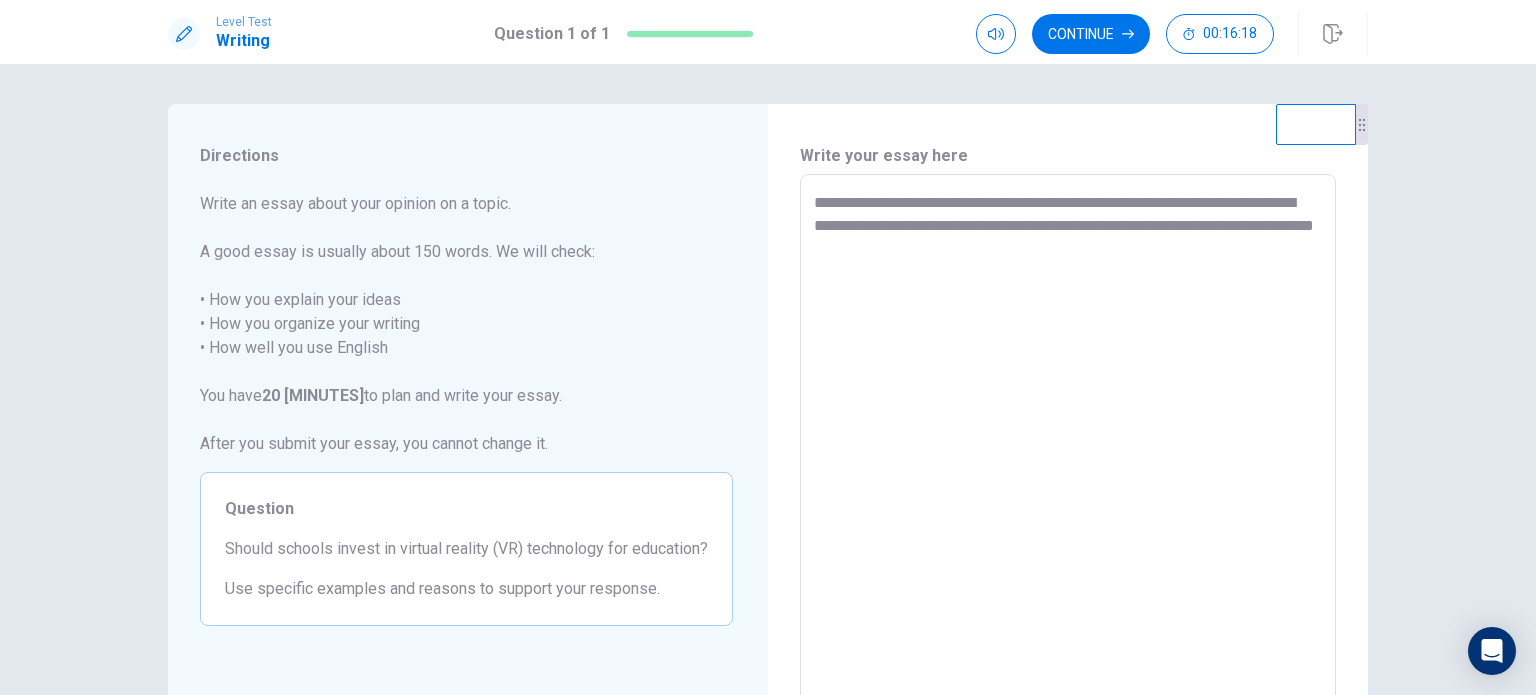 click on "**********" at bounding box center (1068, 450) 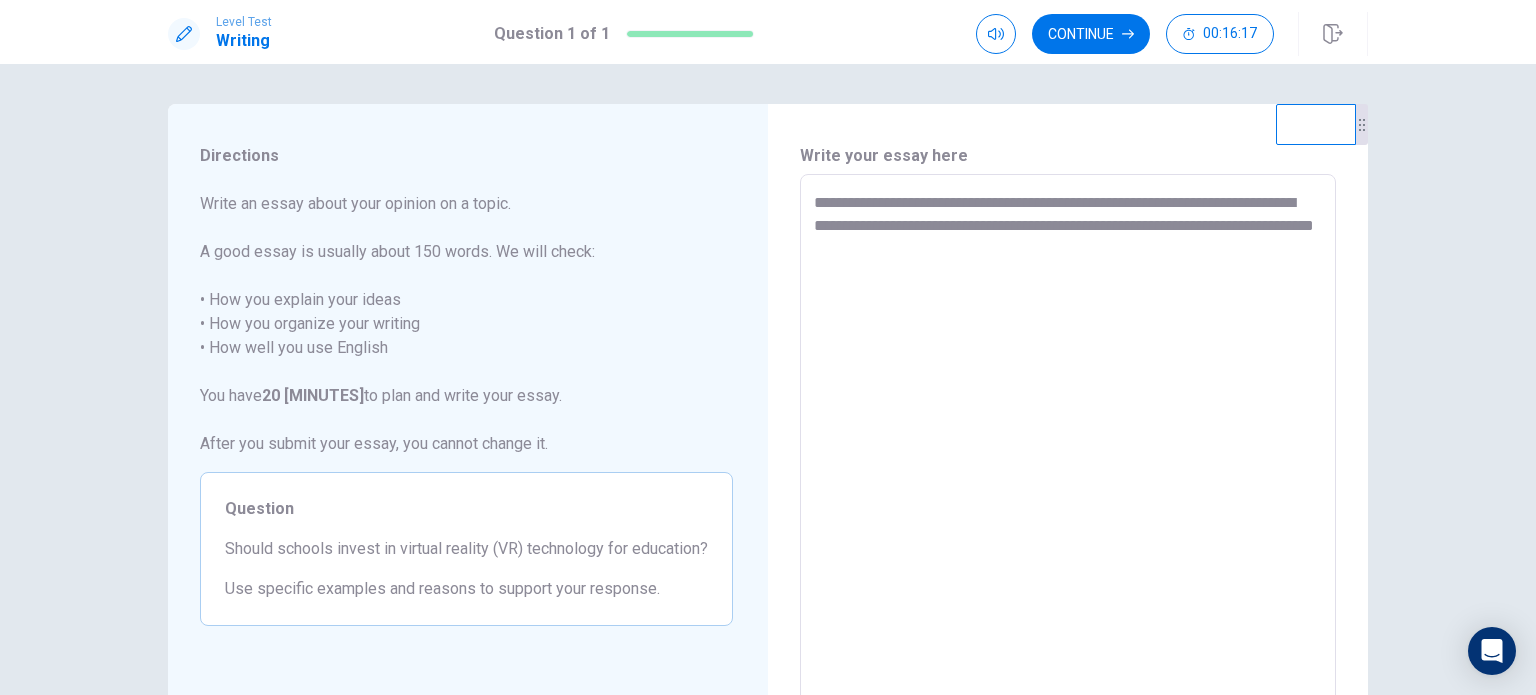 click on "**********" at bounding box center [1068, 451] 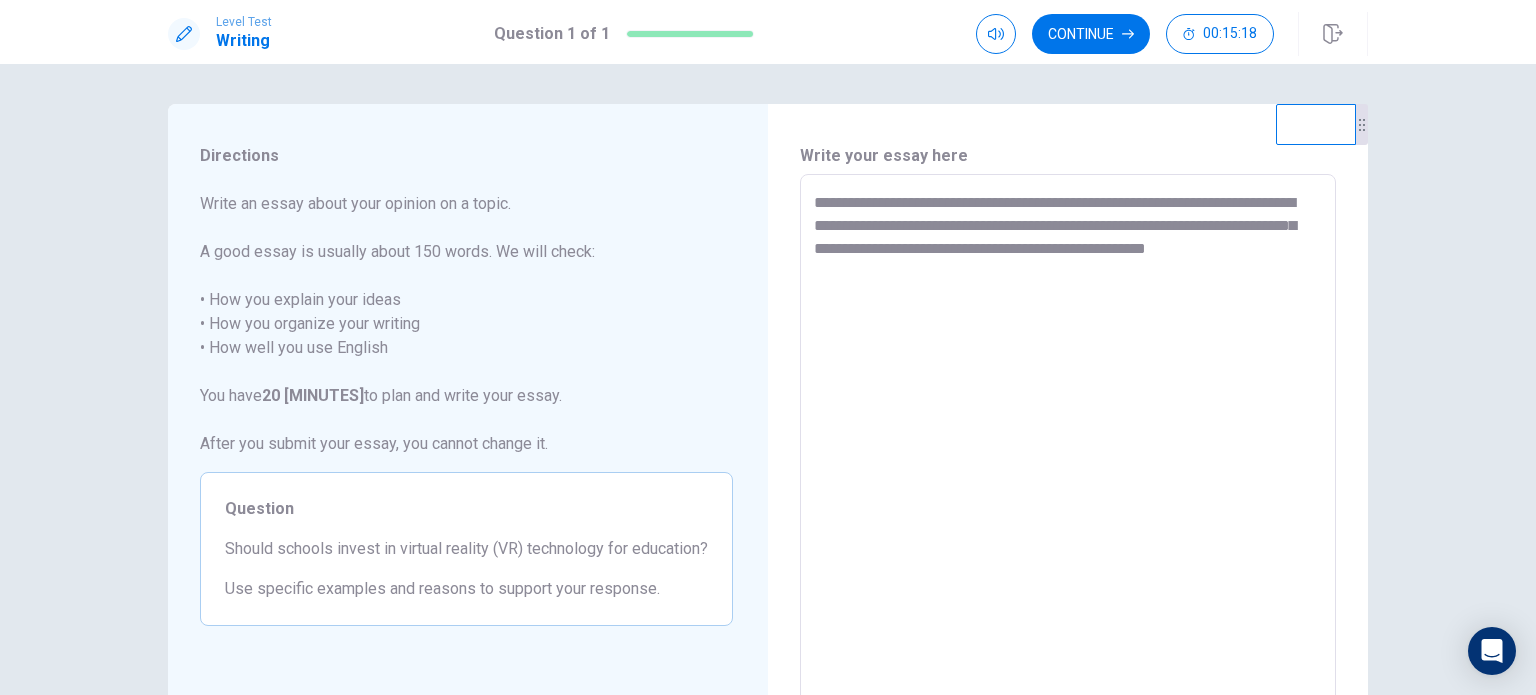 click on "**********" at bounding box center (1068, 451) 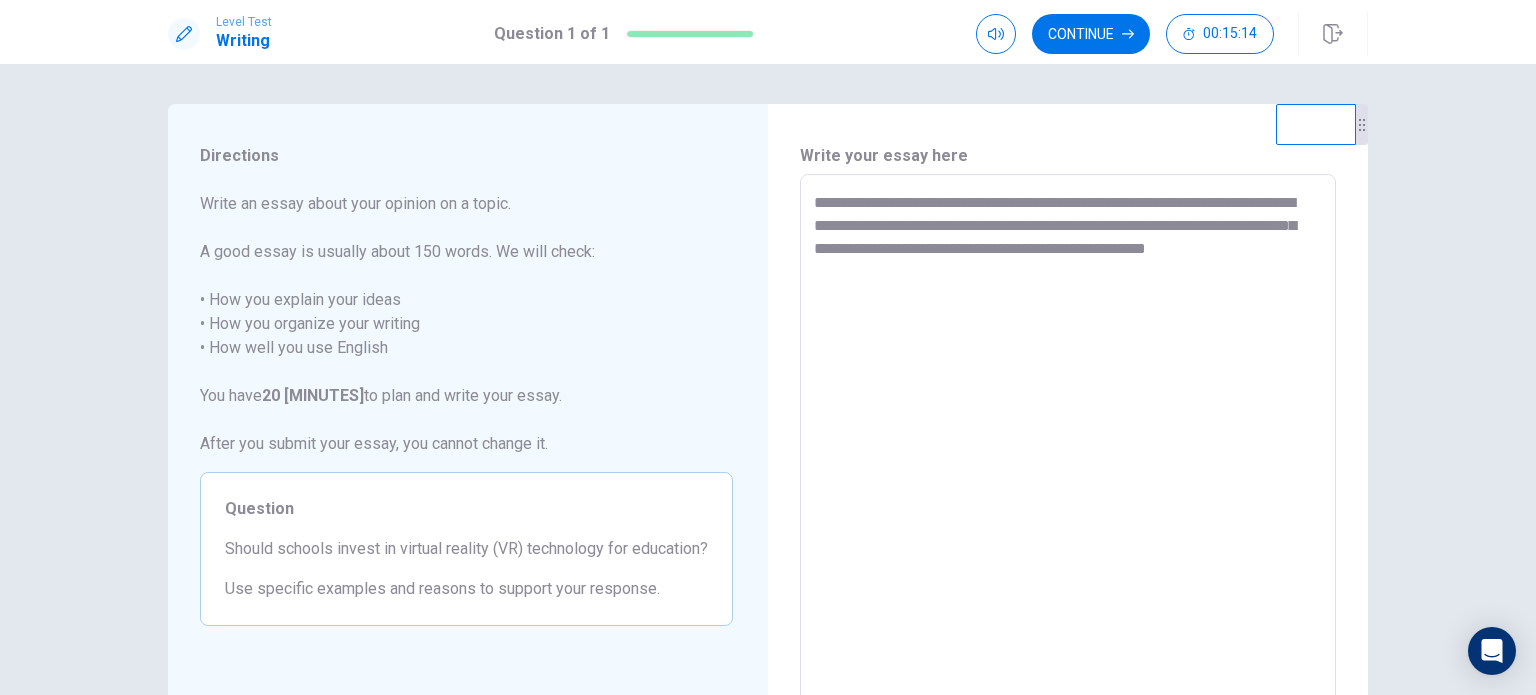 click on "**********" at bounding box center [1068, 451] 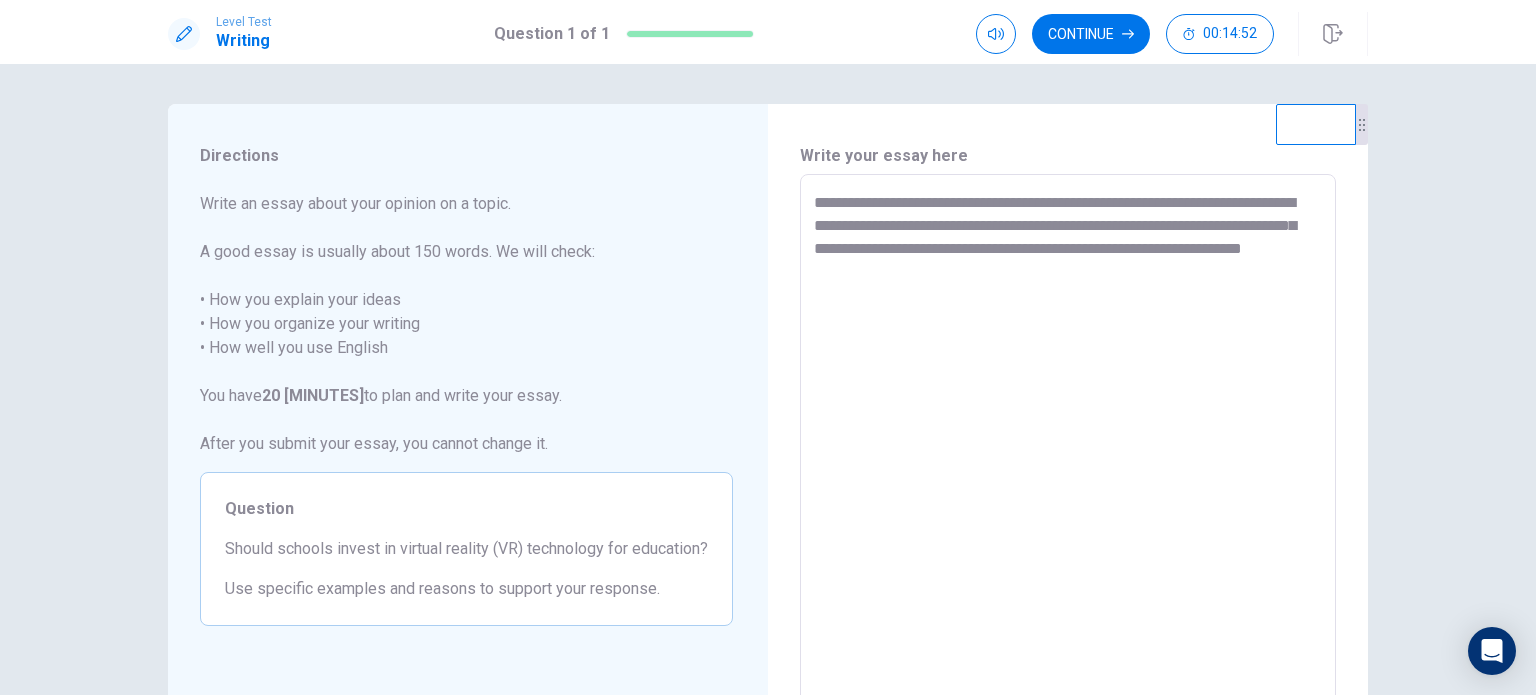 click on "**********" at bounding box center [1068, 451] 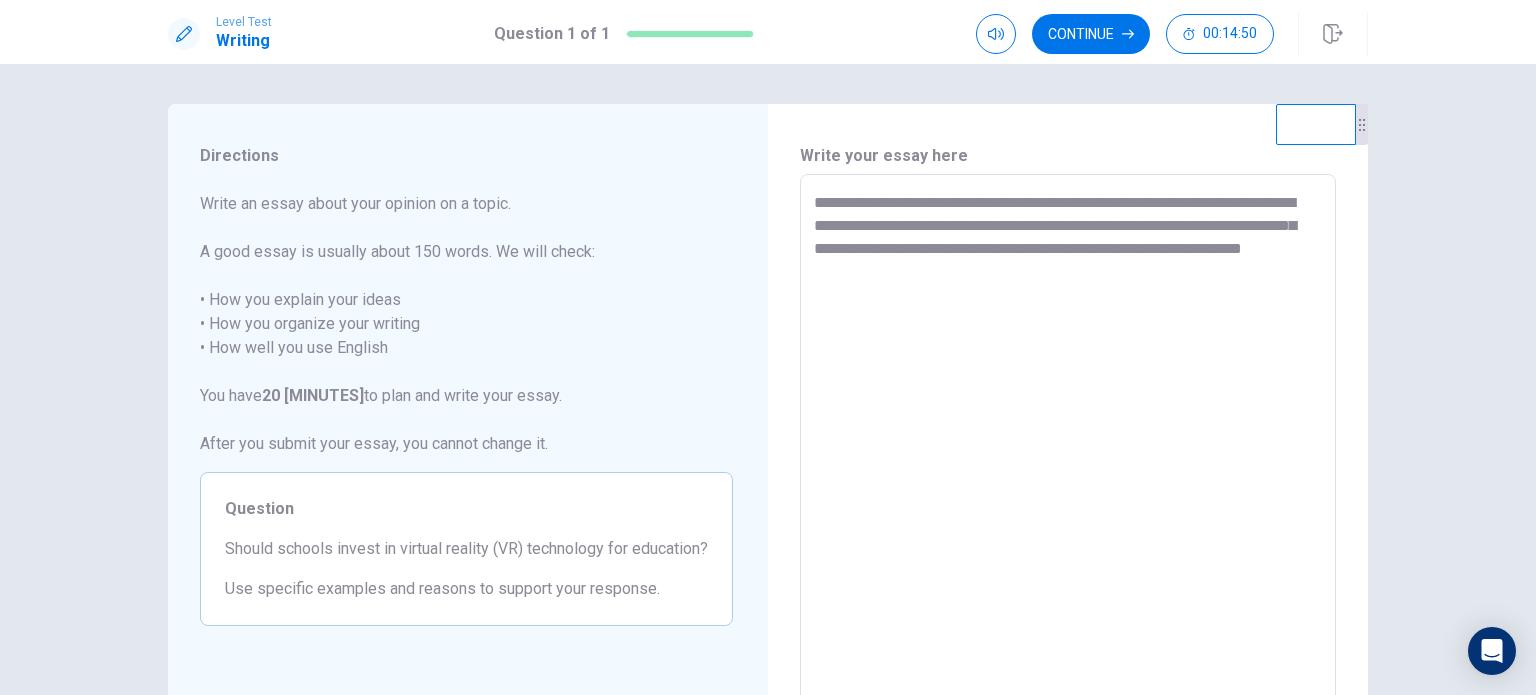 click on "**********" at bounding box center [1068, 450] 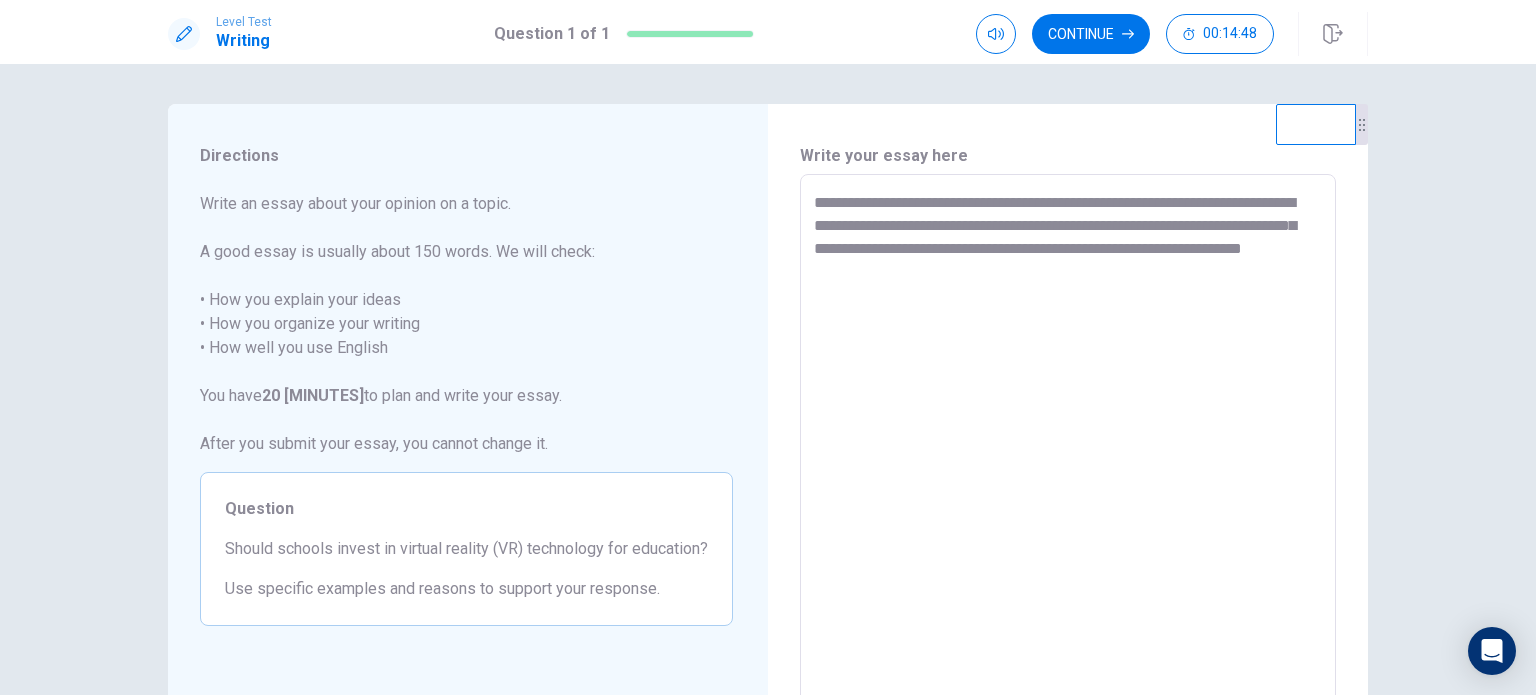 click on "**********" at bounding box center (1068, 450) 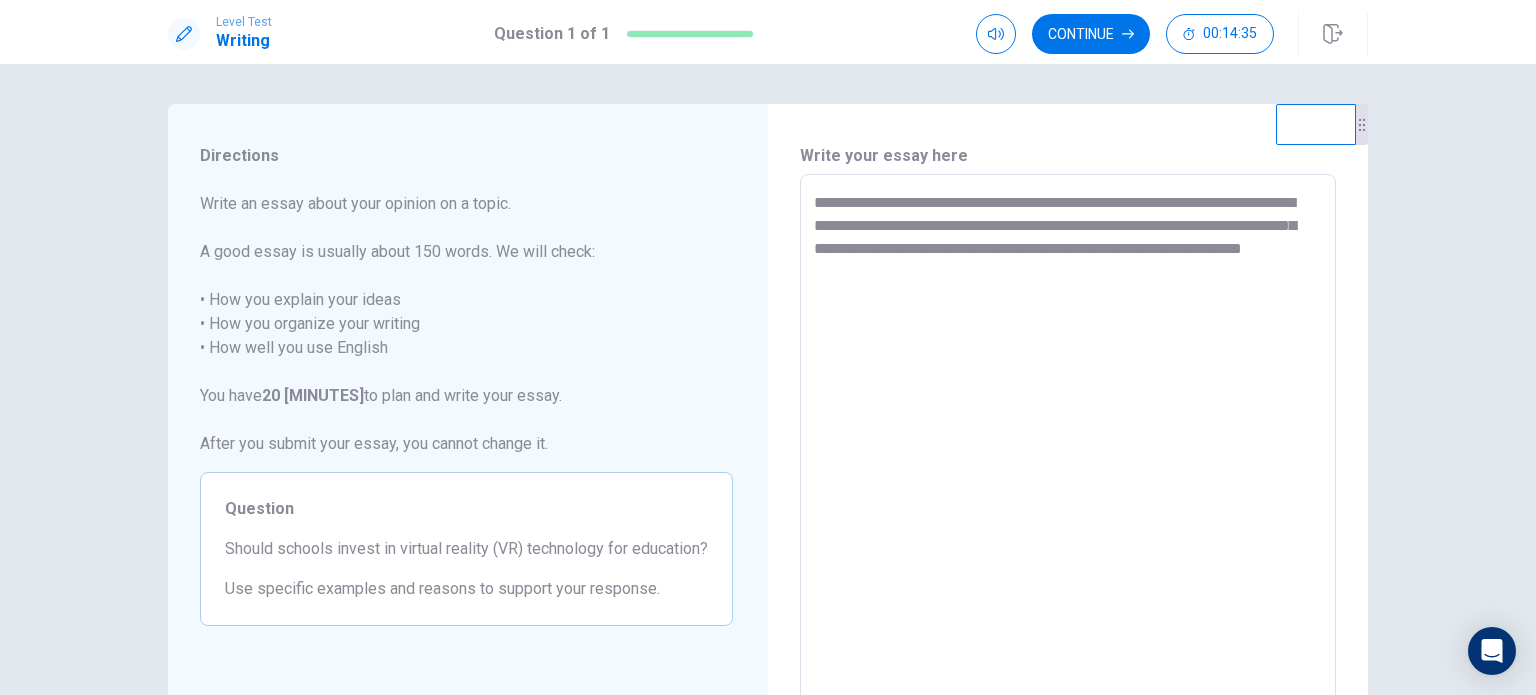 click on "**********" at bounding box center [1068, 451] 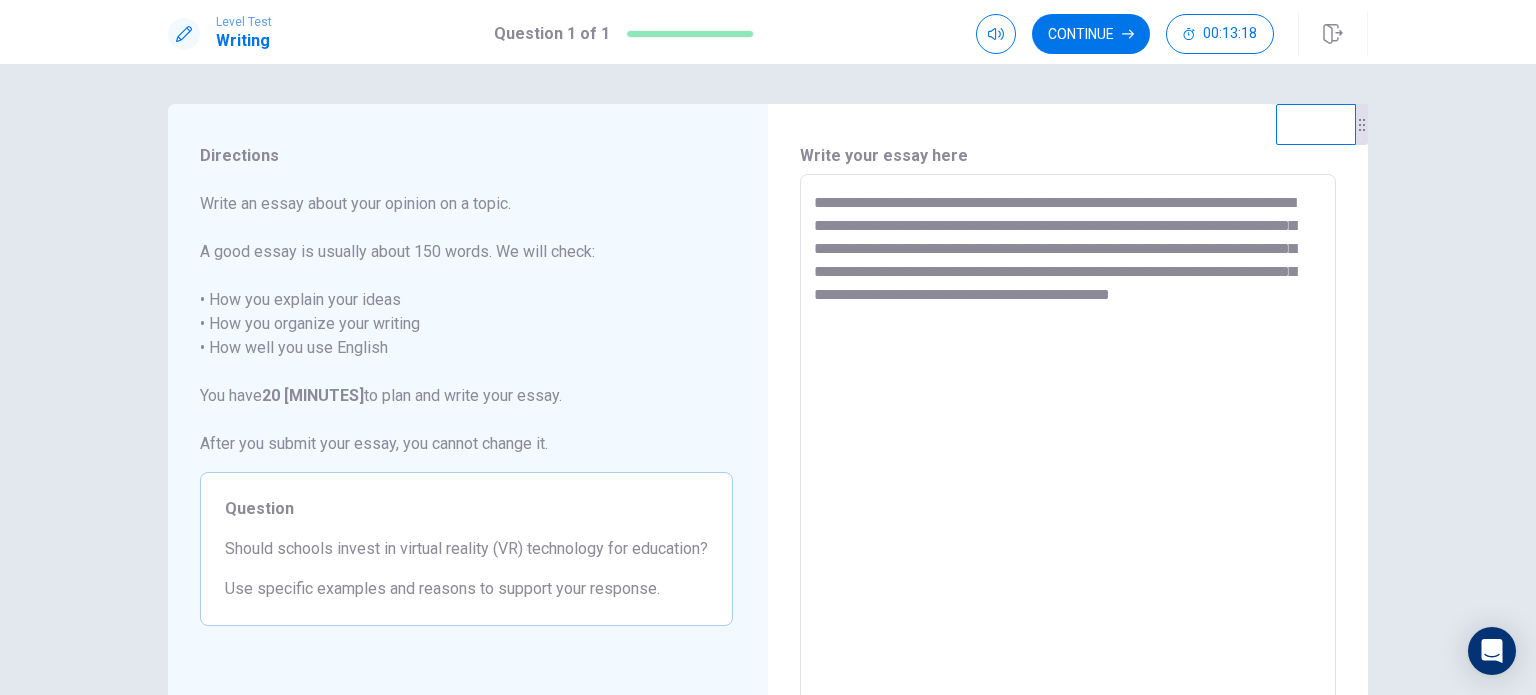 click on "**********" at bounding box center [1068, 451] 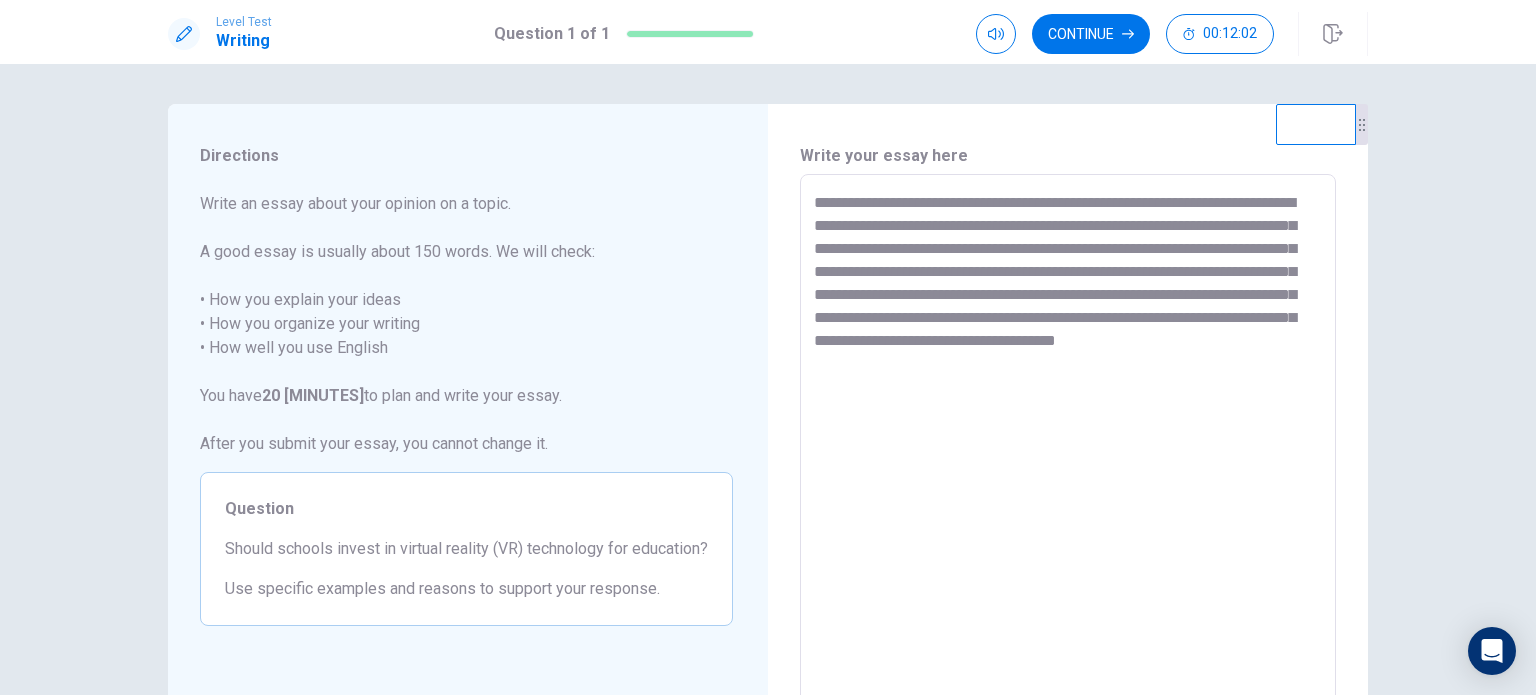 click on "**********" at bounding box center [1068, 451] 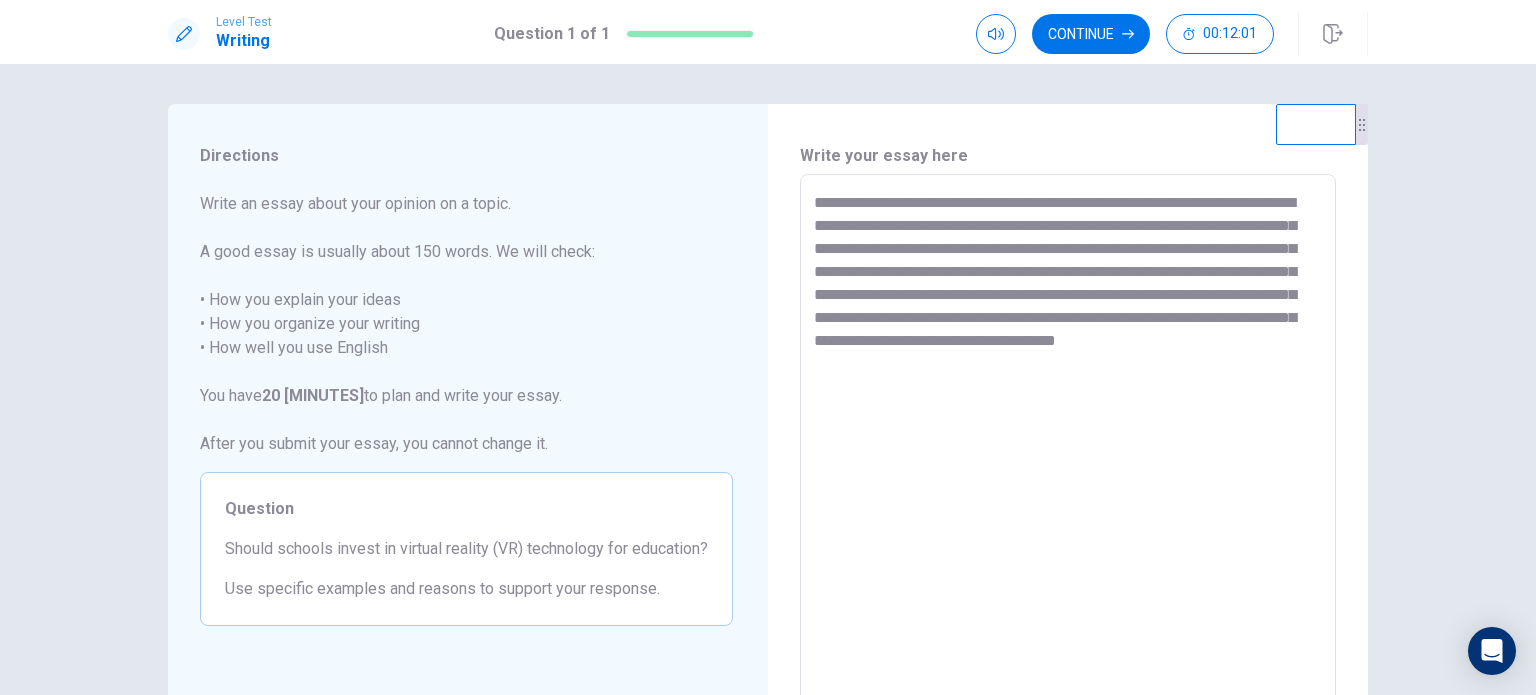 click on "**********" at bounding box center [1068, 451] 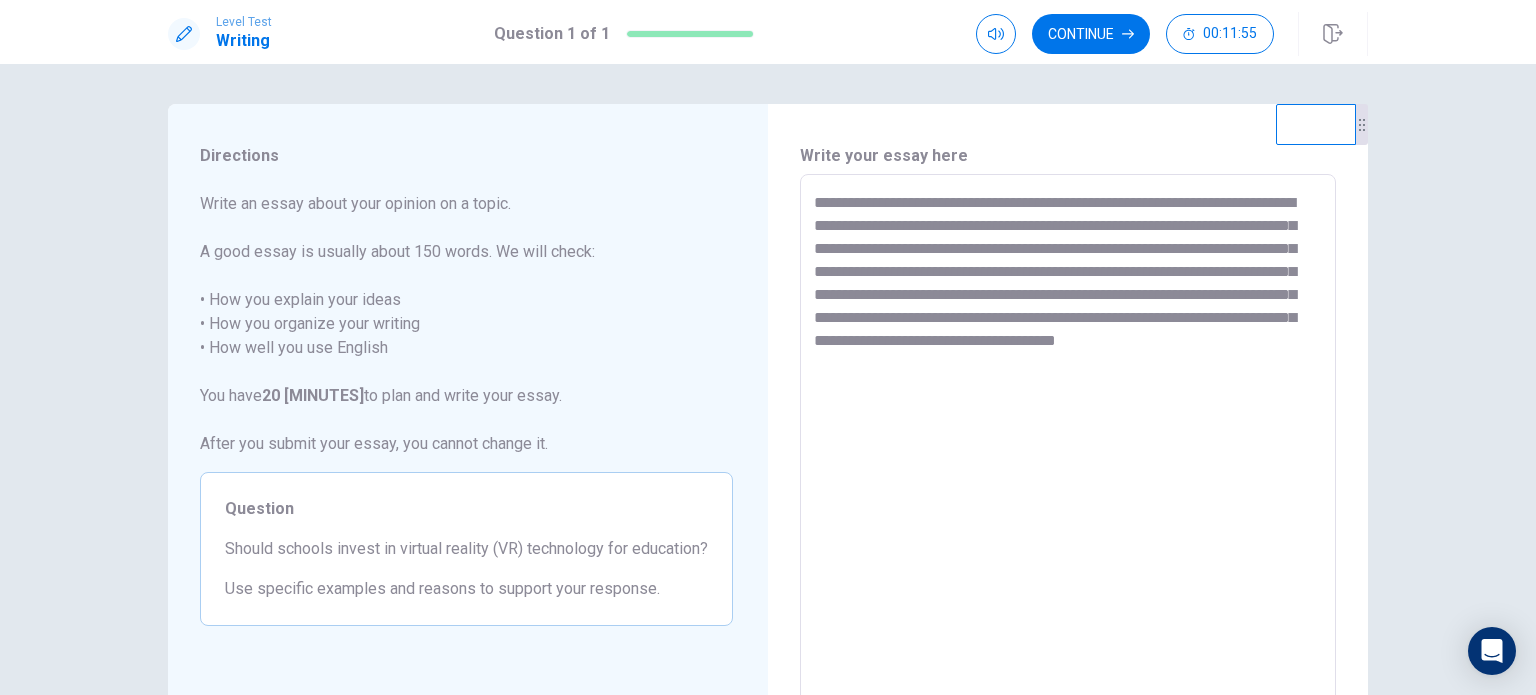 click on "**********" at bounding box center [1068, 451] 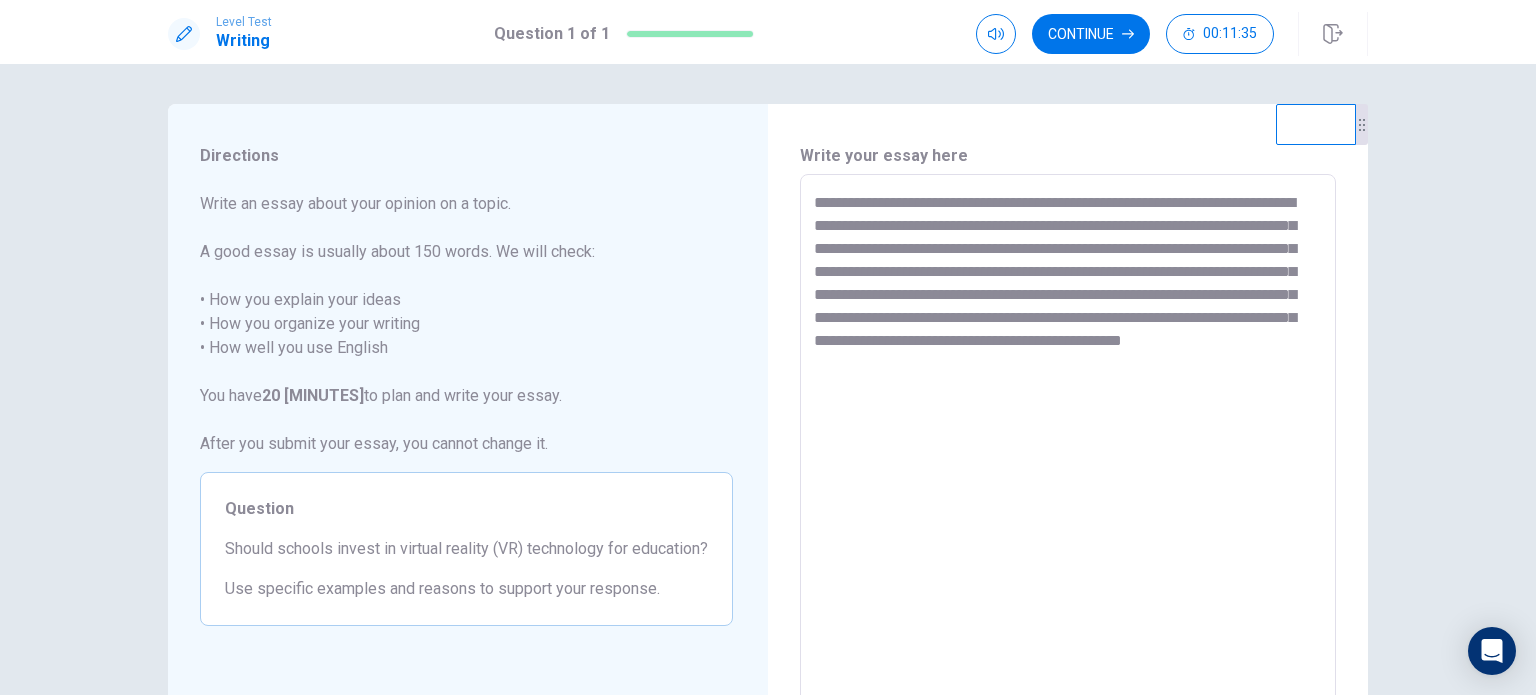 click on "**********" at bounding box center (1068, 451) 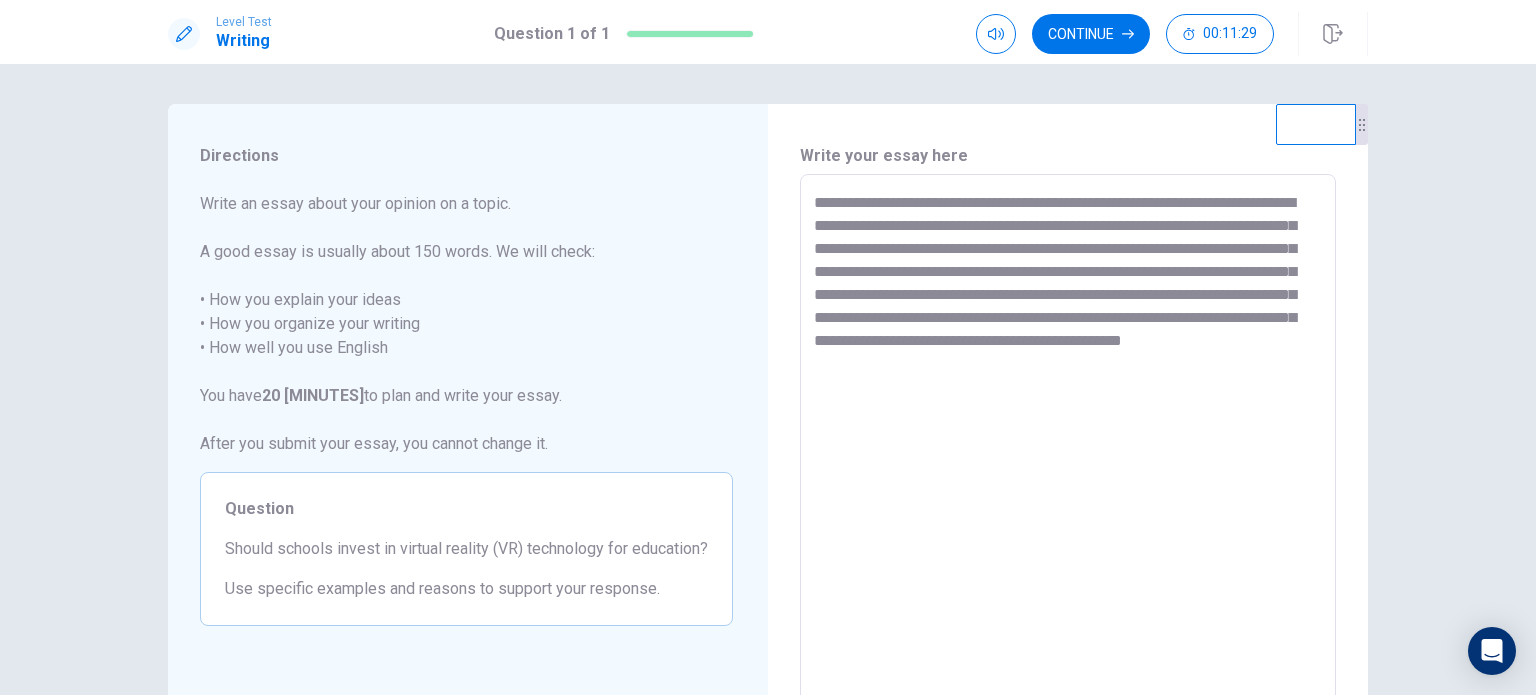 click on "**********" at bounding box center [1068, 451] 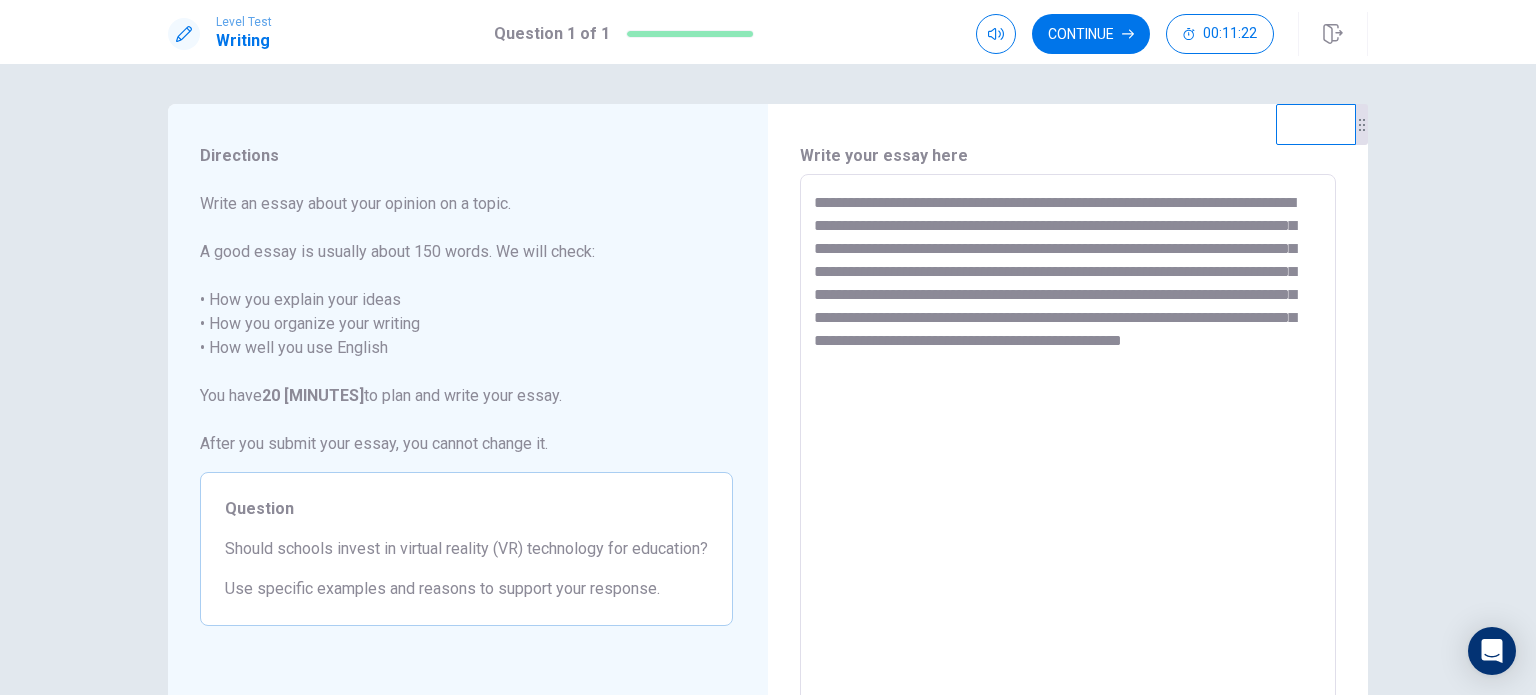 click on "**********" at bounding box center (1068, 451) 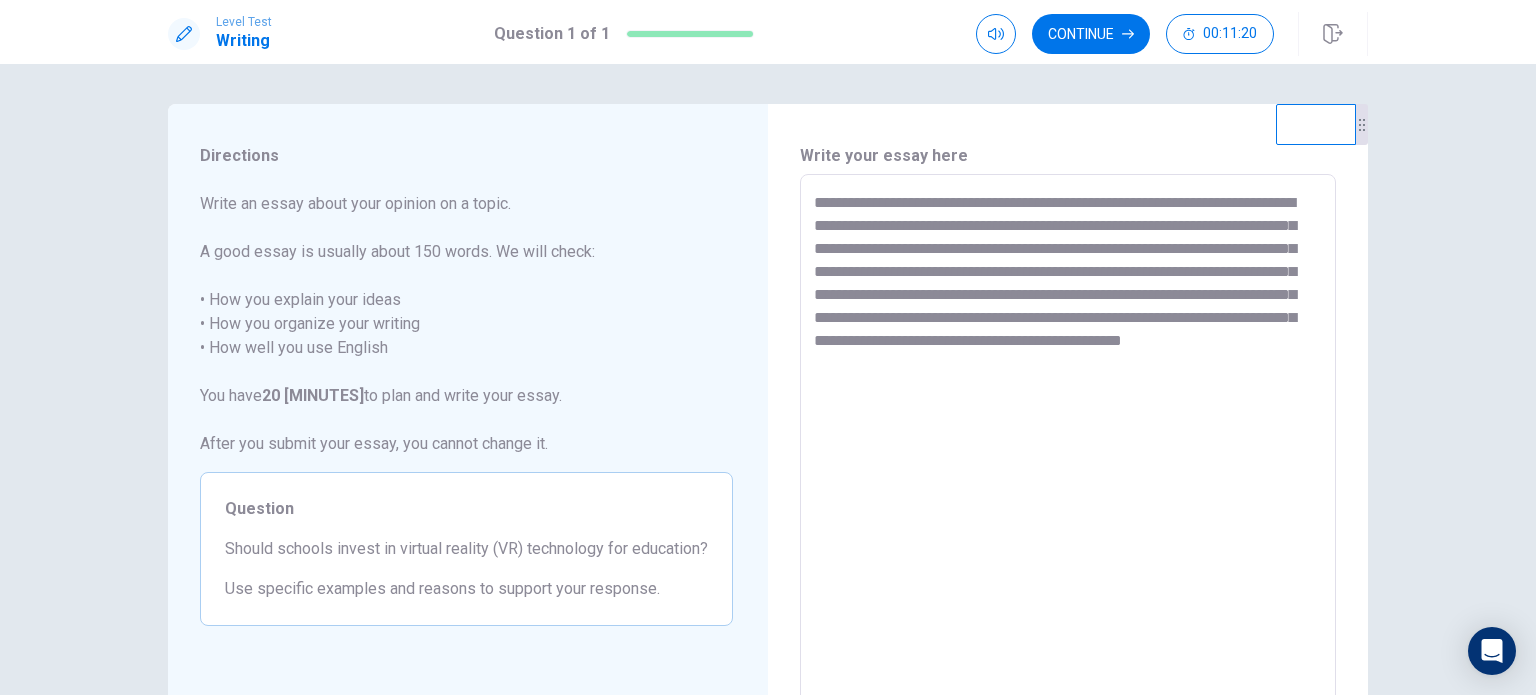 click on "**********" at bounding box center [1068, 451] 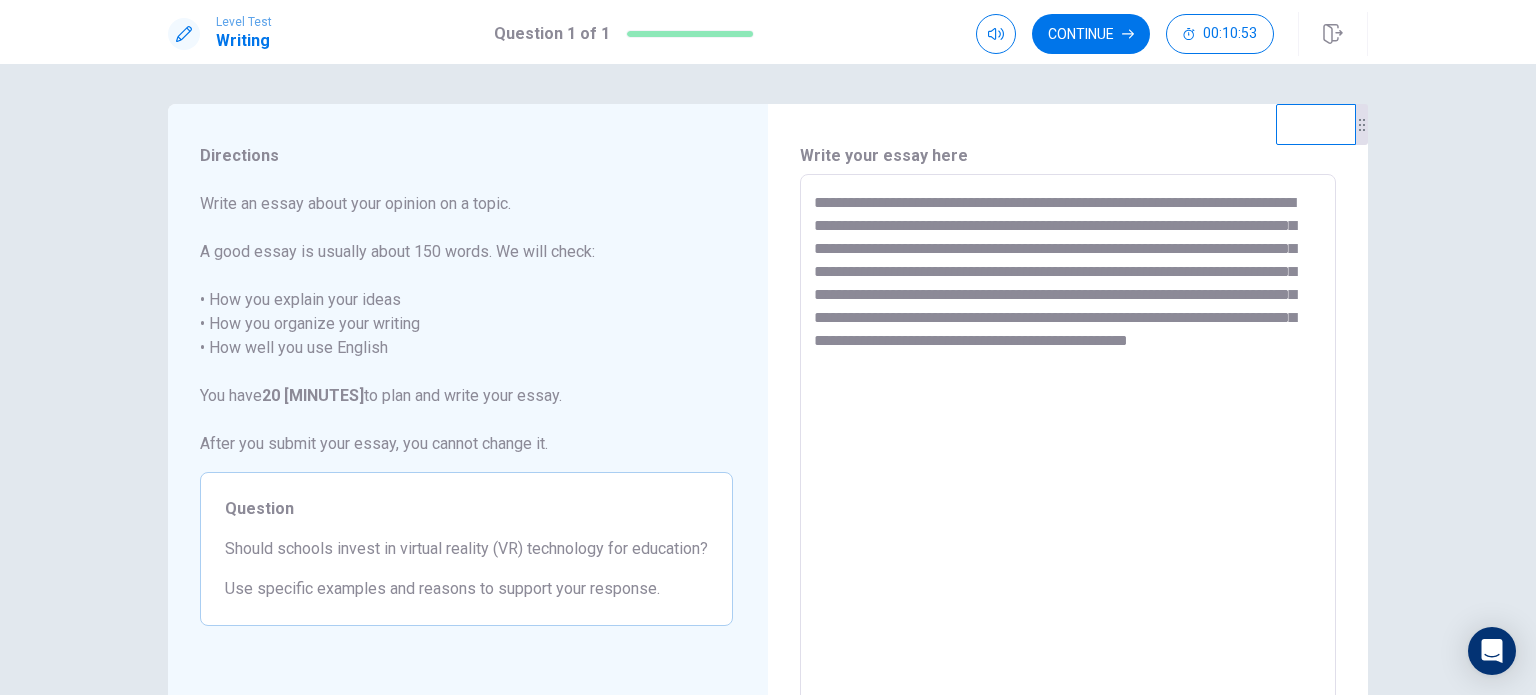 click on "**********" at bounding box center (1068, 450) 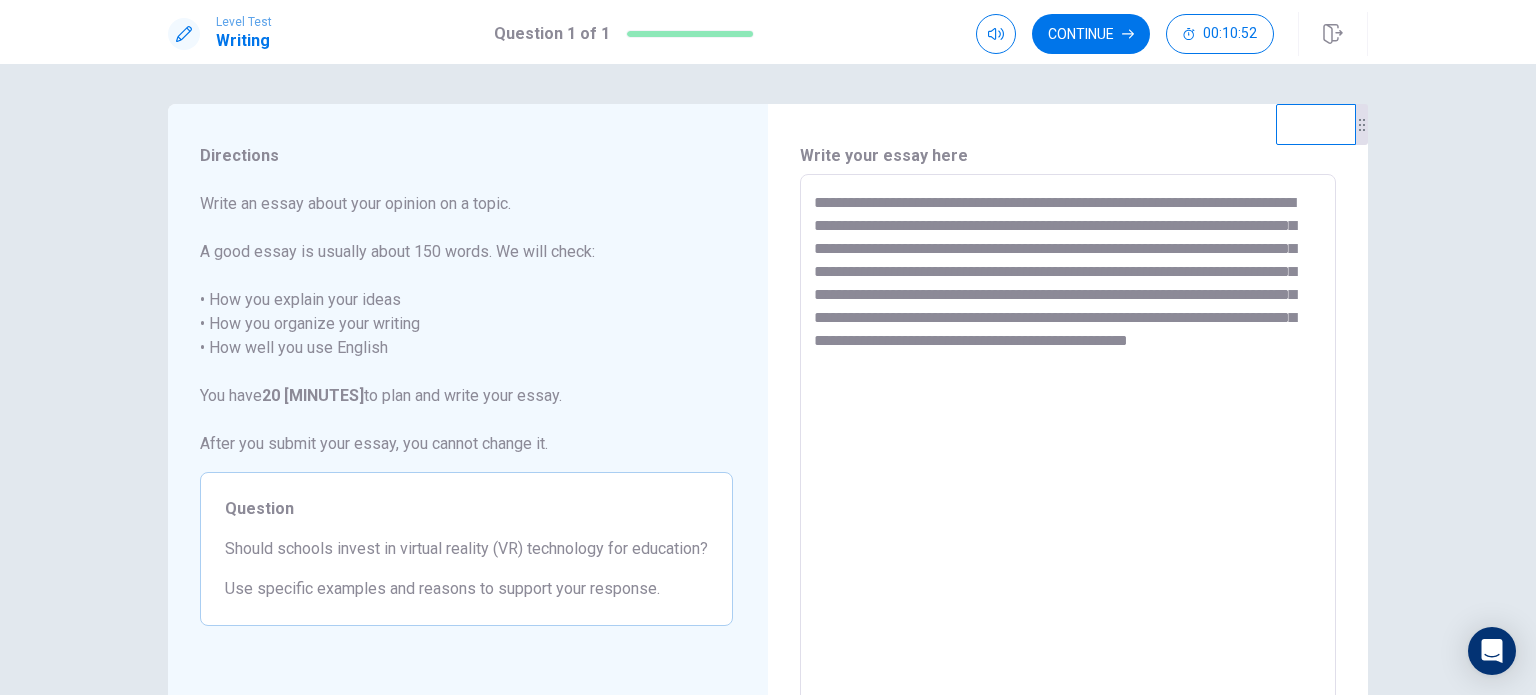 click on "**********" at bounding box center (1068, 450) 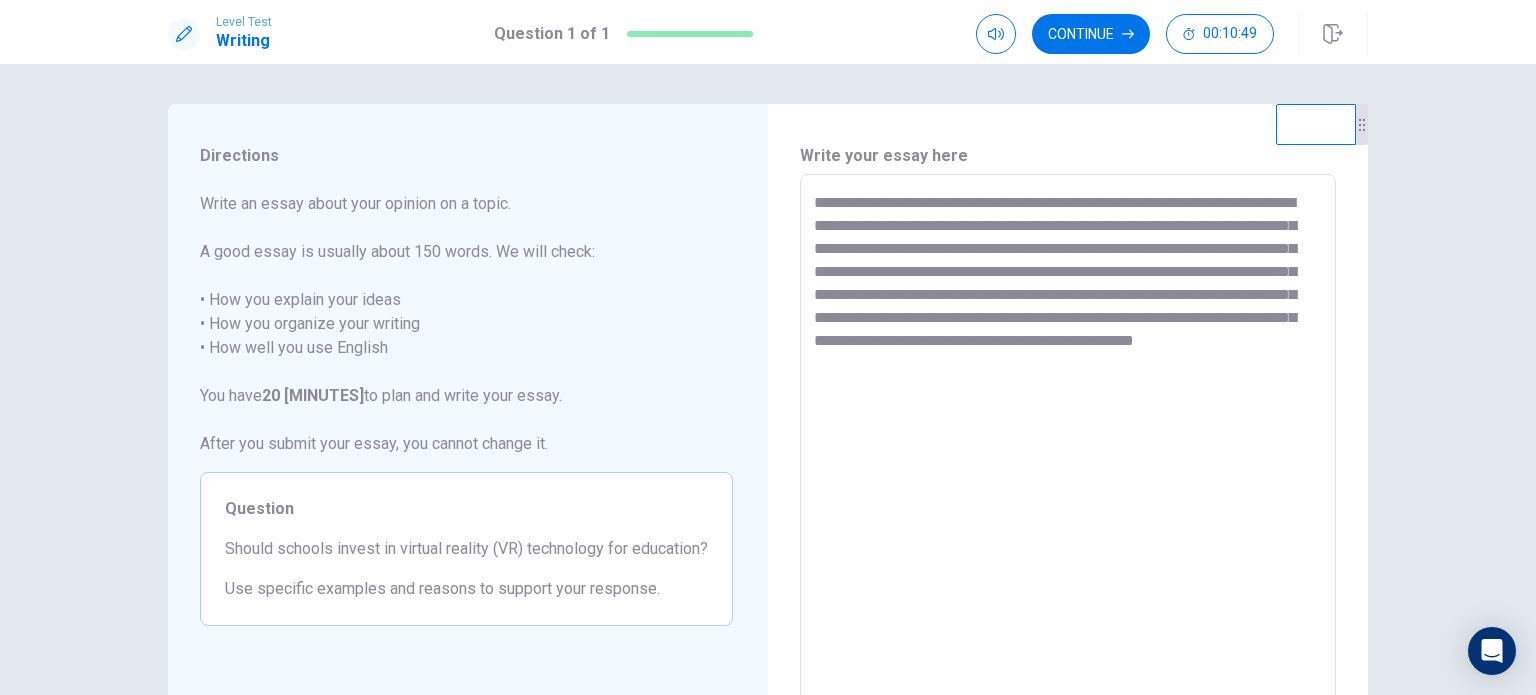 click on "**********" at bounding box center [1068, 451] 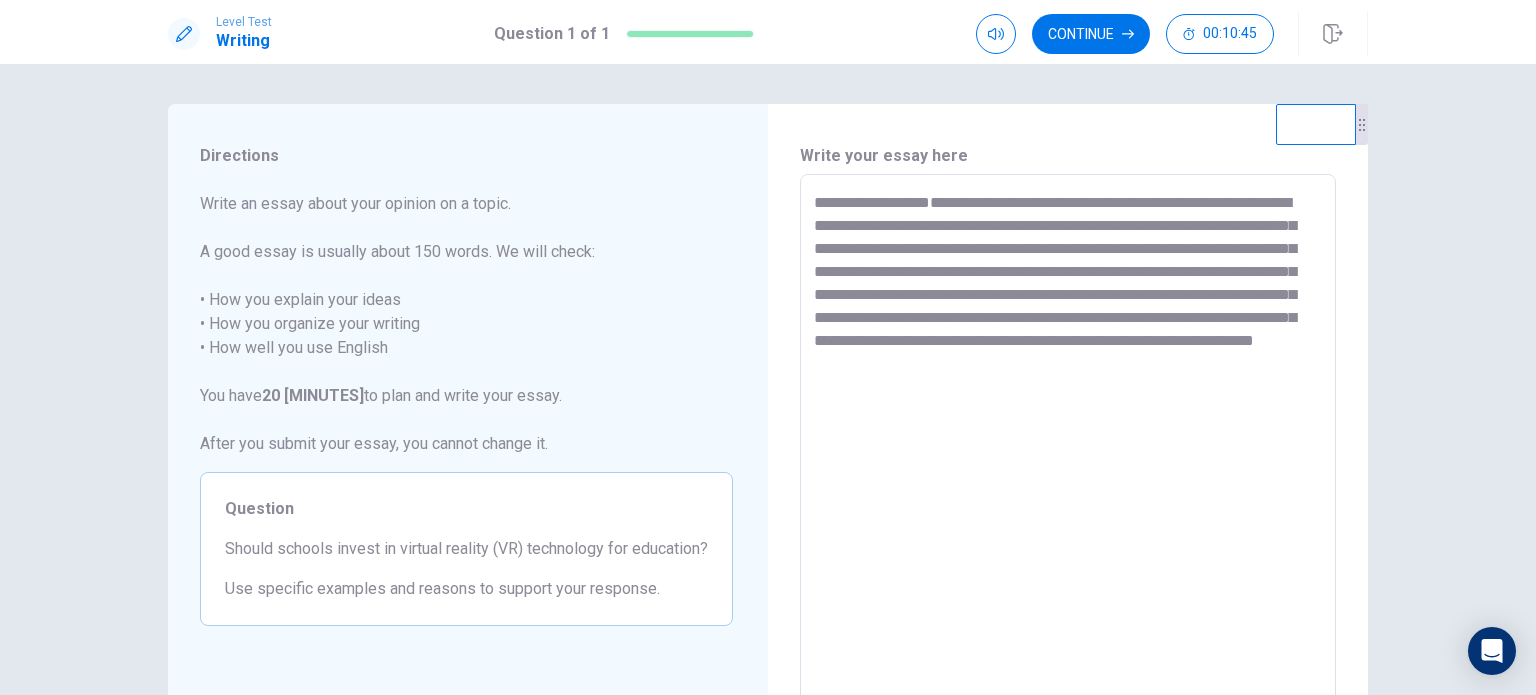 click on "**********" at bounding box center [1068, 450] 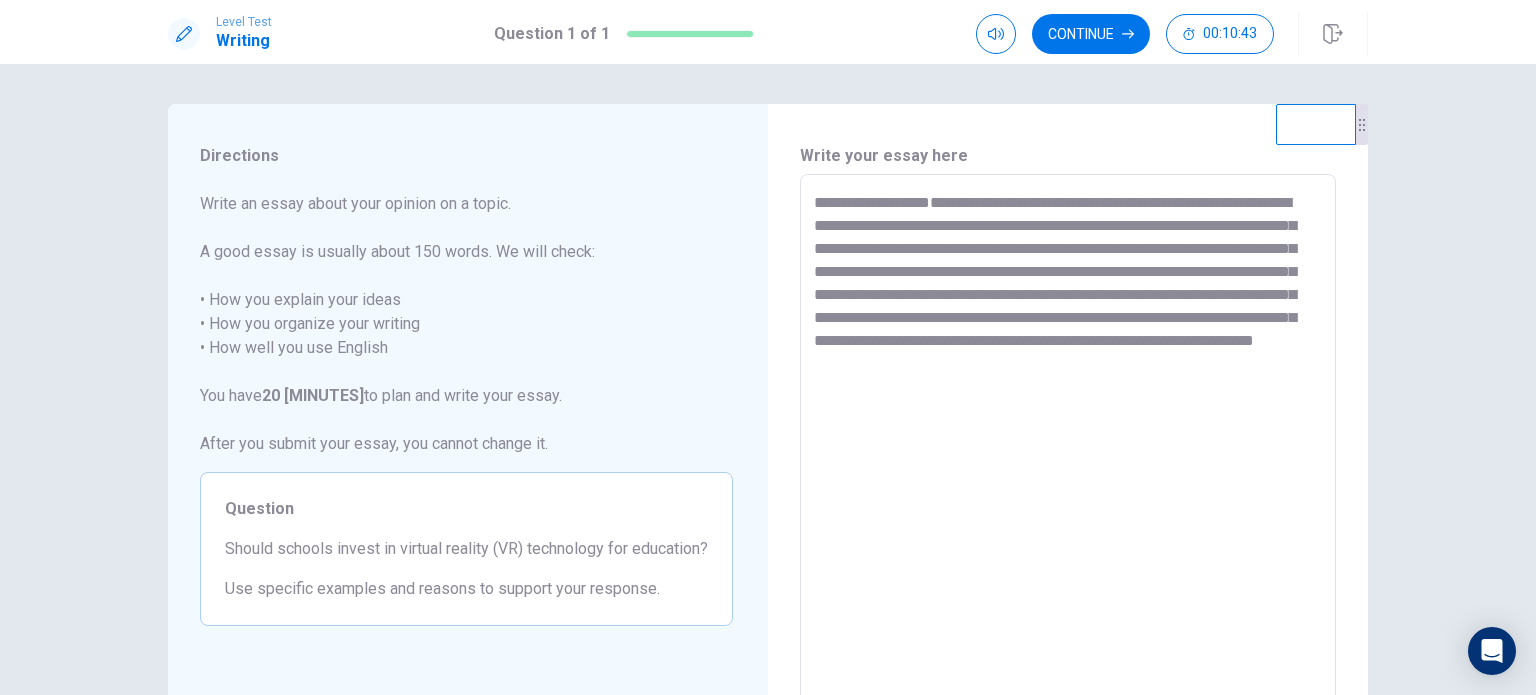 click on "**********" at bounding box center [1068, 451] 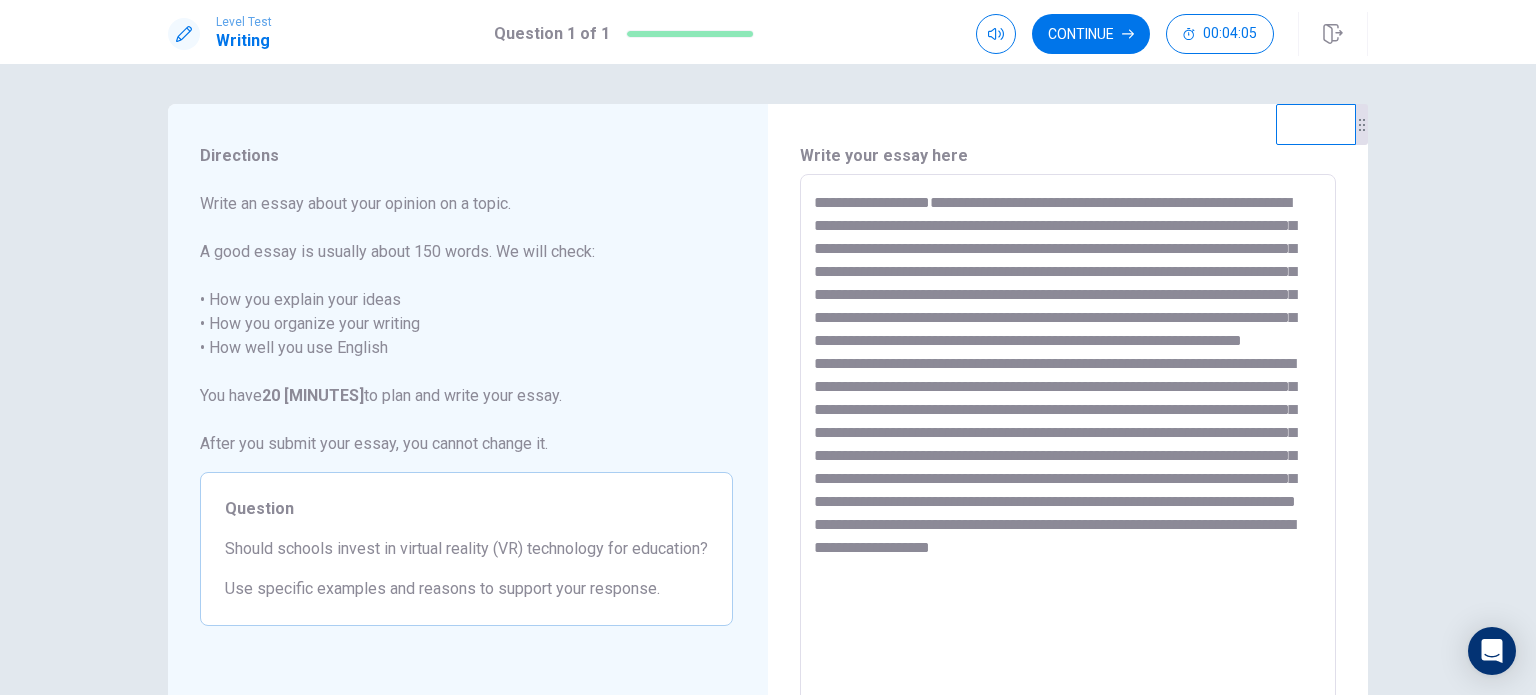 click at bounding box center [1068, 451] 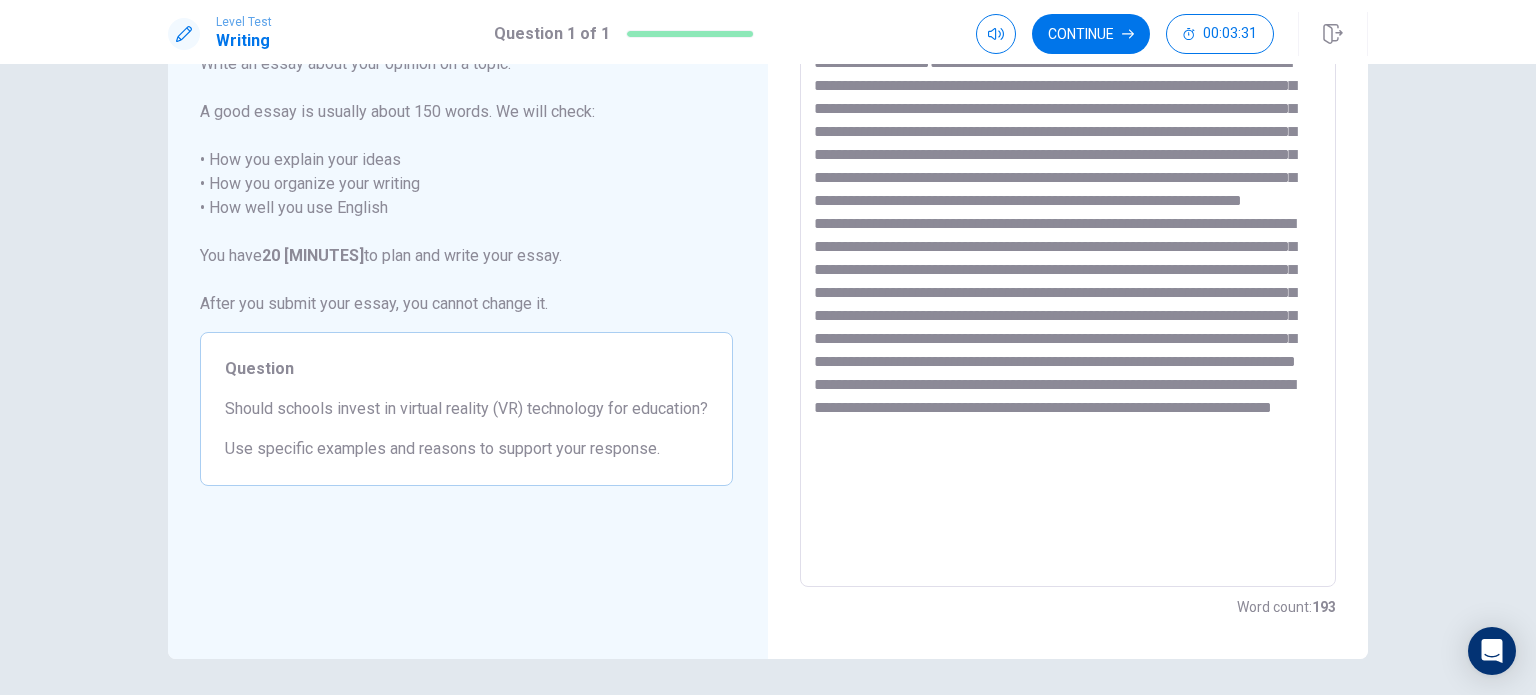 scroll, scrollTop: 208, scrollLeft: 0, axis: vertical 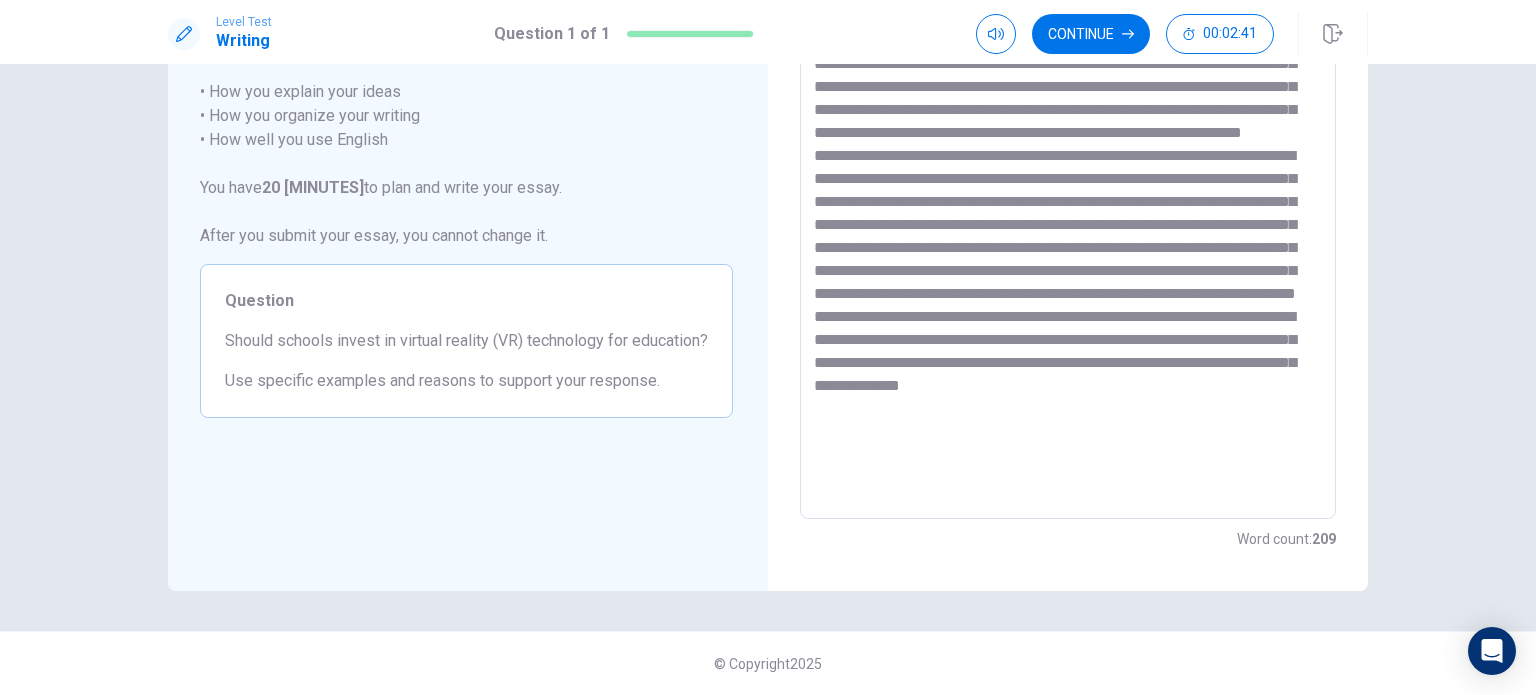 click at bounding box center [1068, 243] 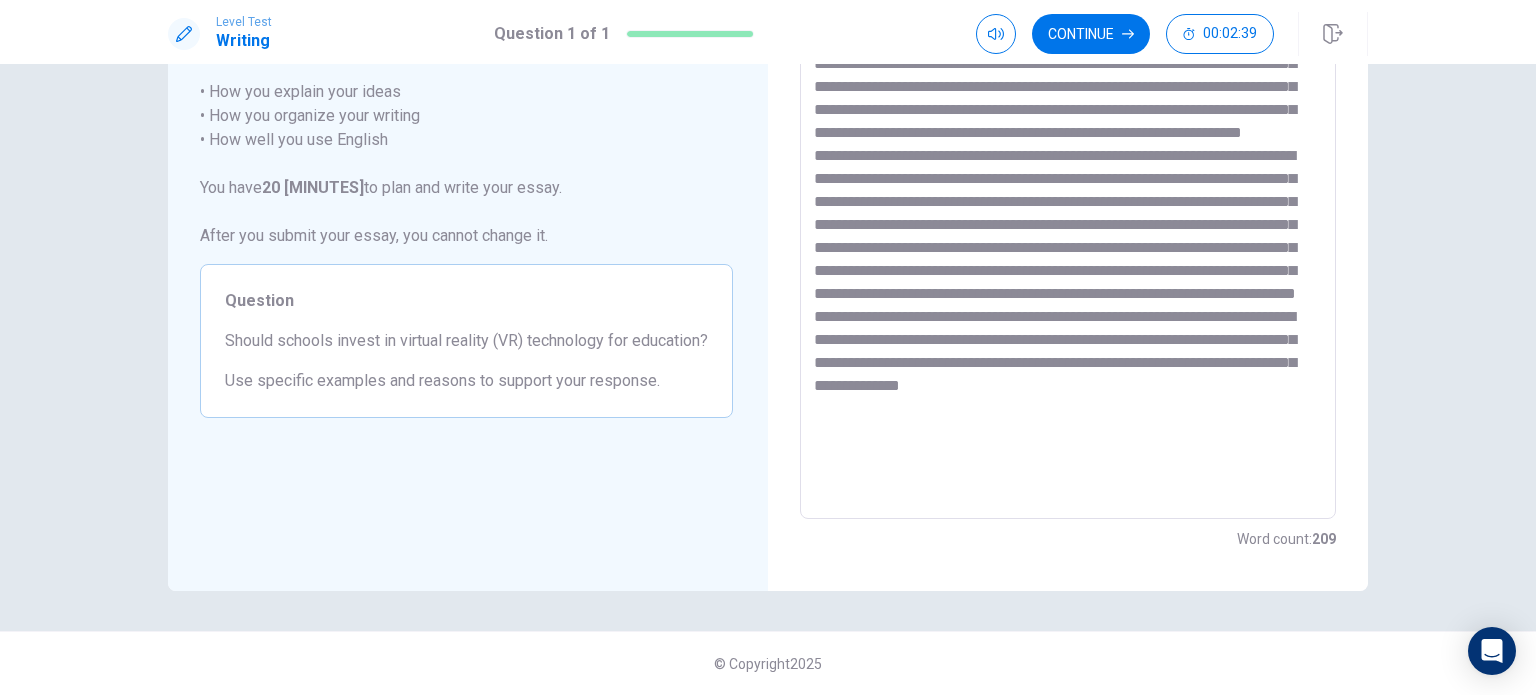 click at bounding box center [1068, 243] 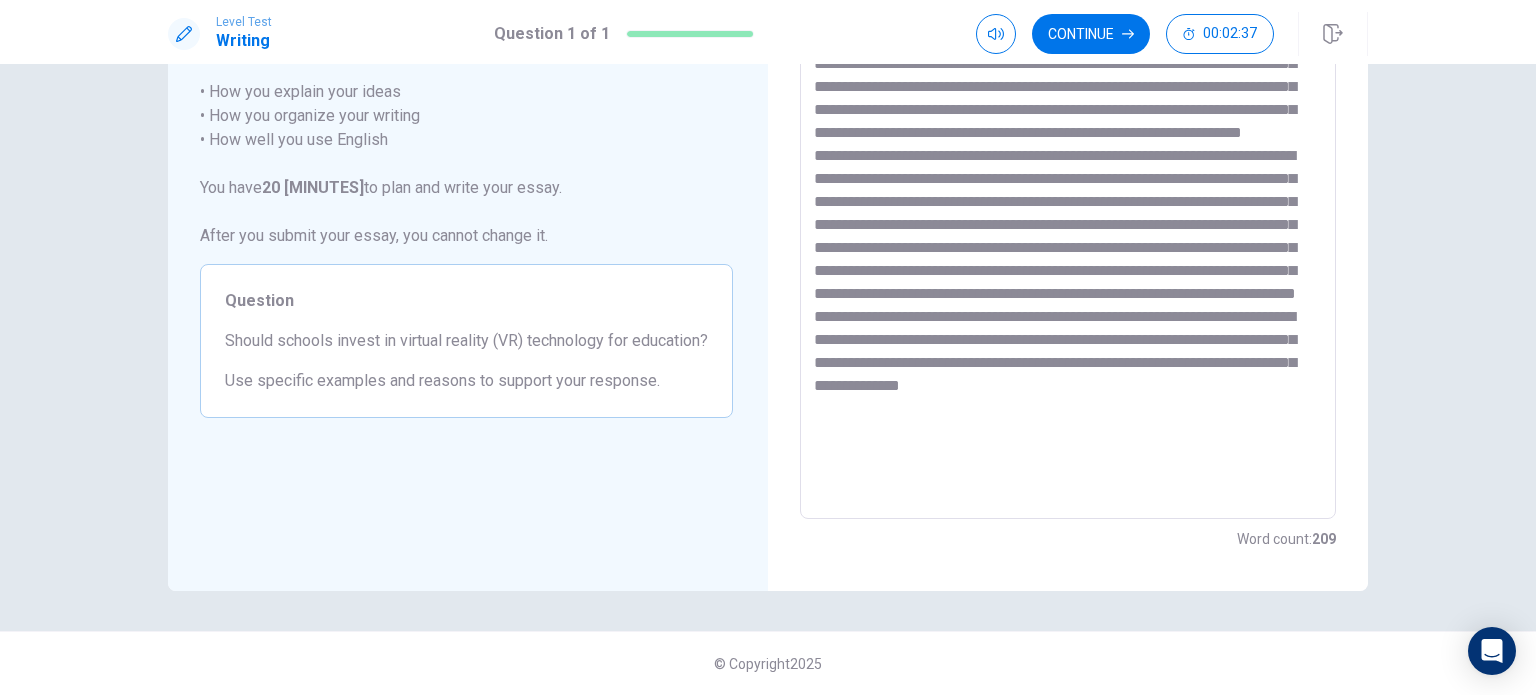 click at bounding box center [1068, 243] 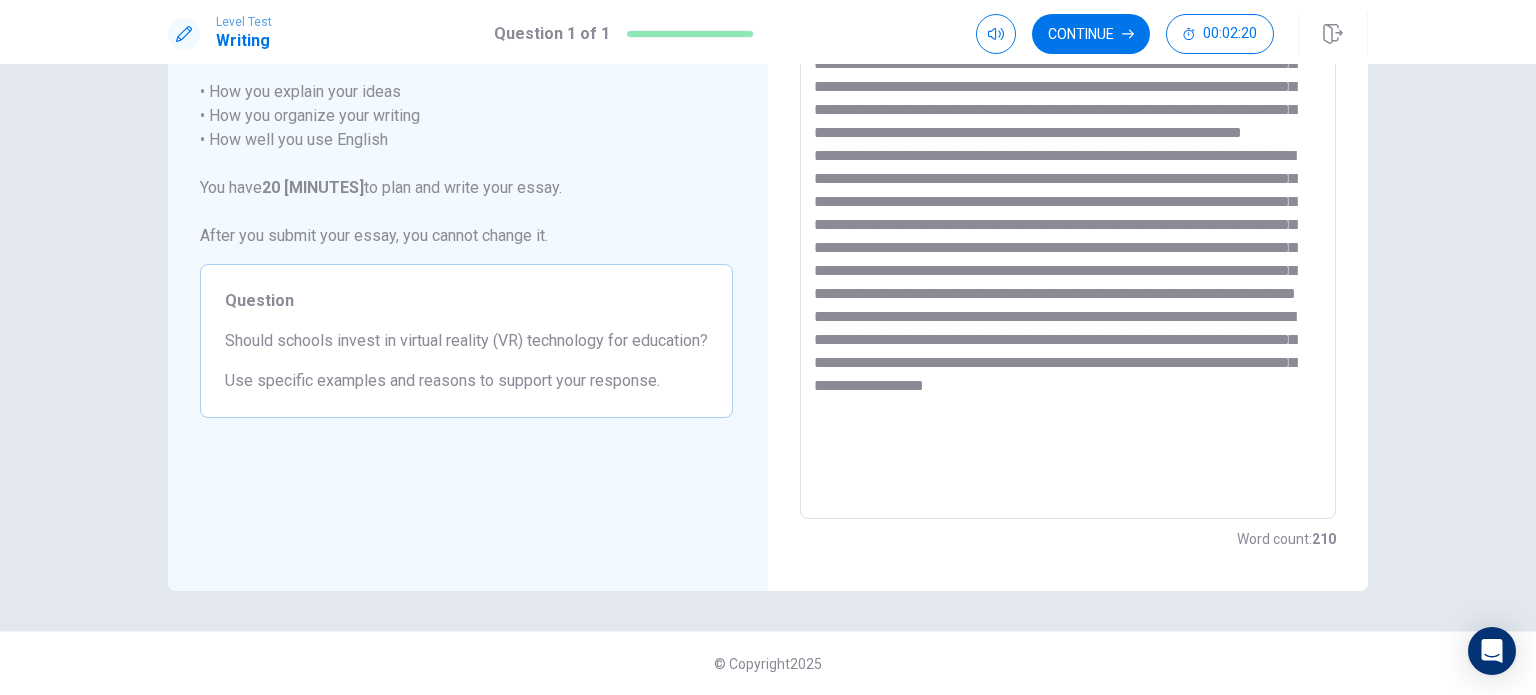 click at bounding box center (1068, 243) 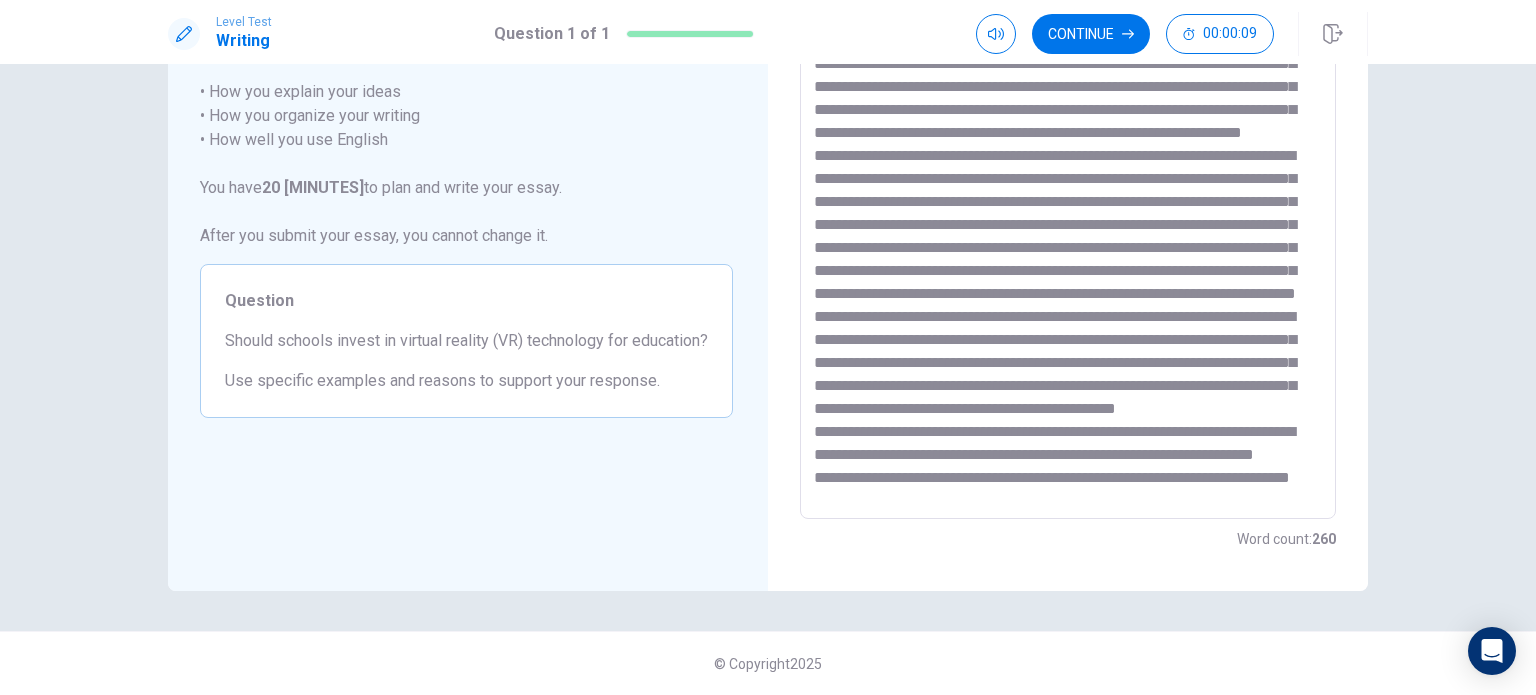 scroll, scrollTop: 145, scrollLeft: 0, axis: vertical 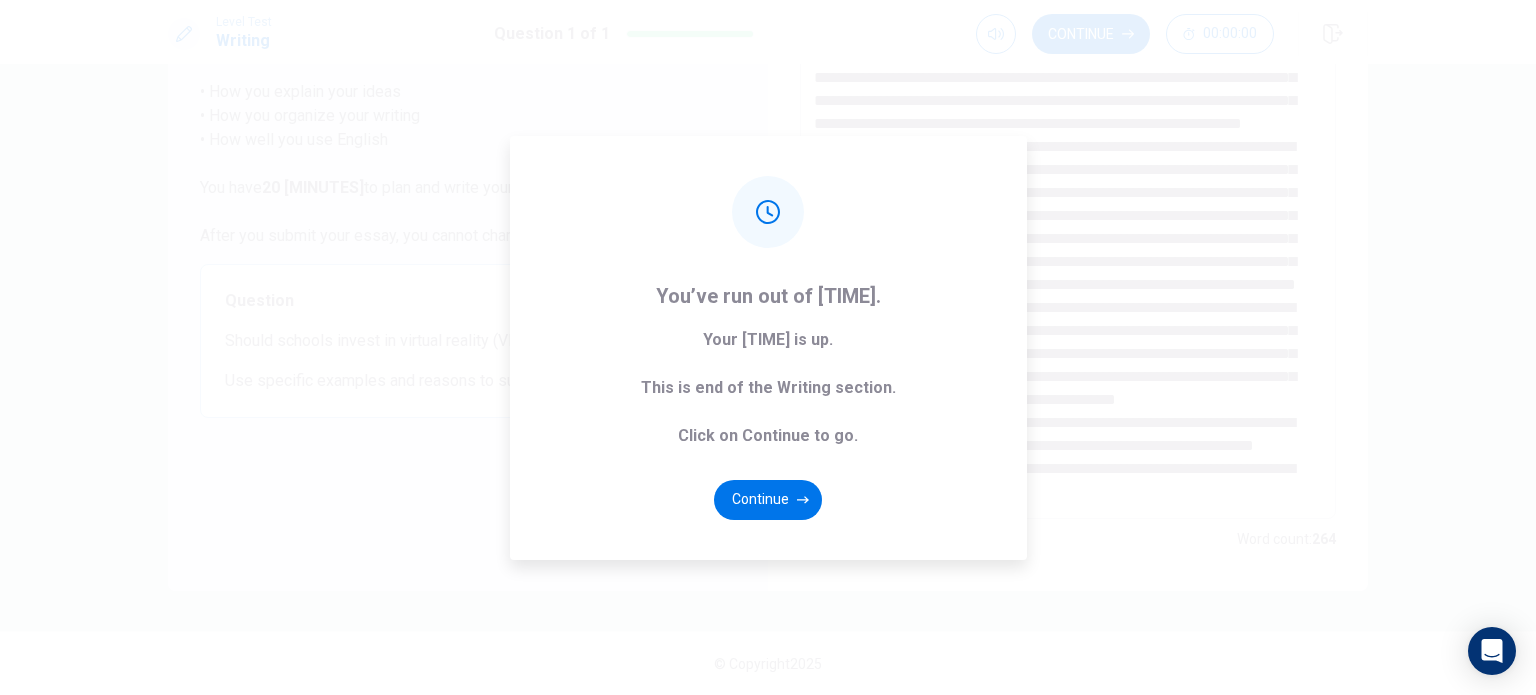 click on "Continue" at bounding box center [768, 500] 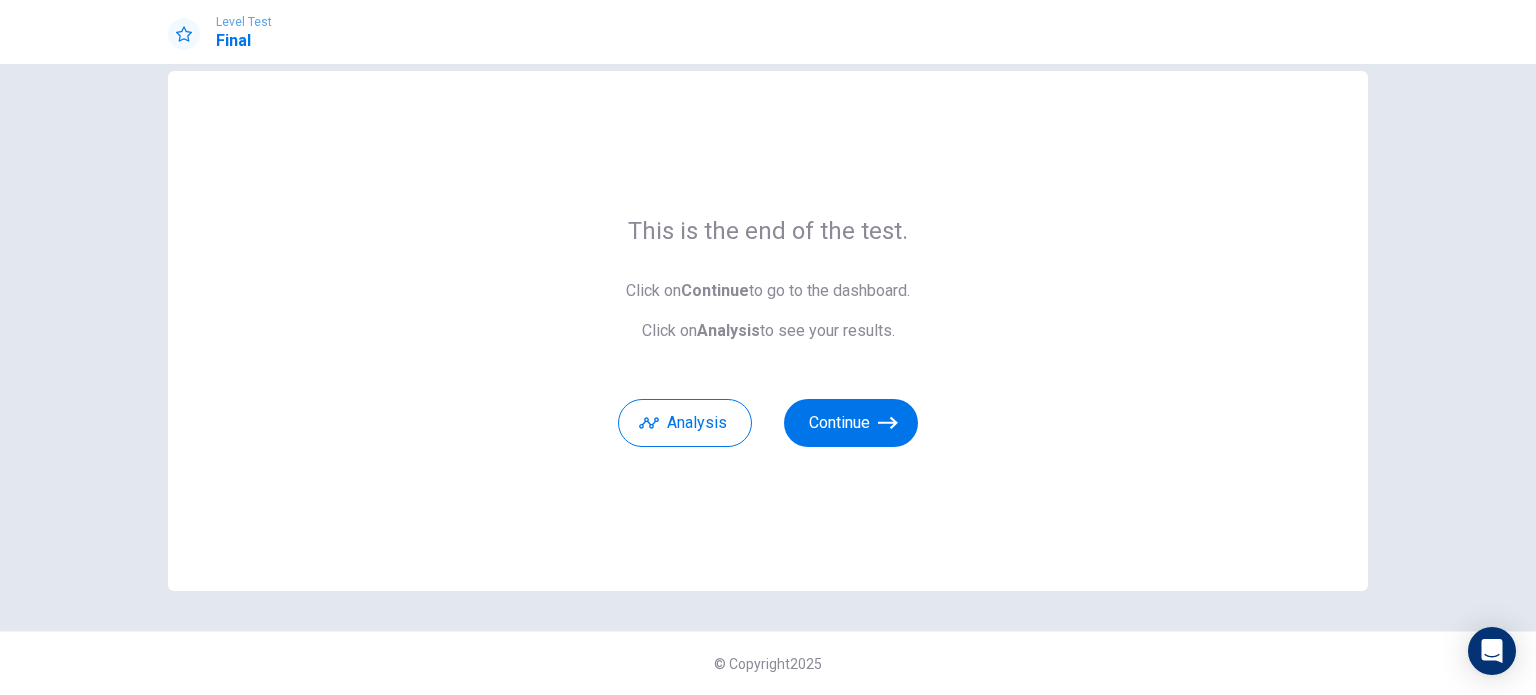 scroll, scrollTop: 32, scrollLeft: 0, axis: vertical 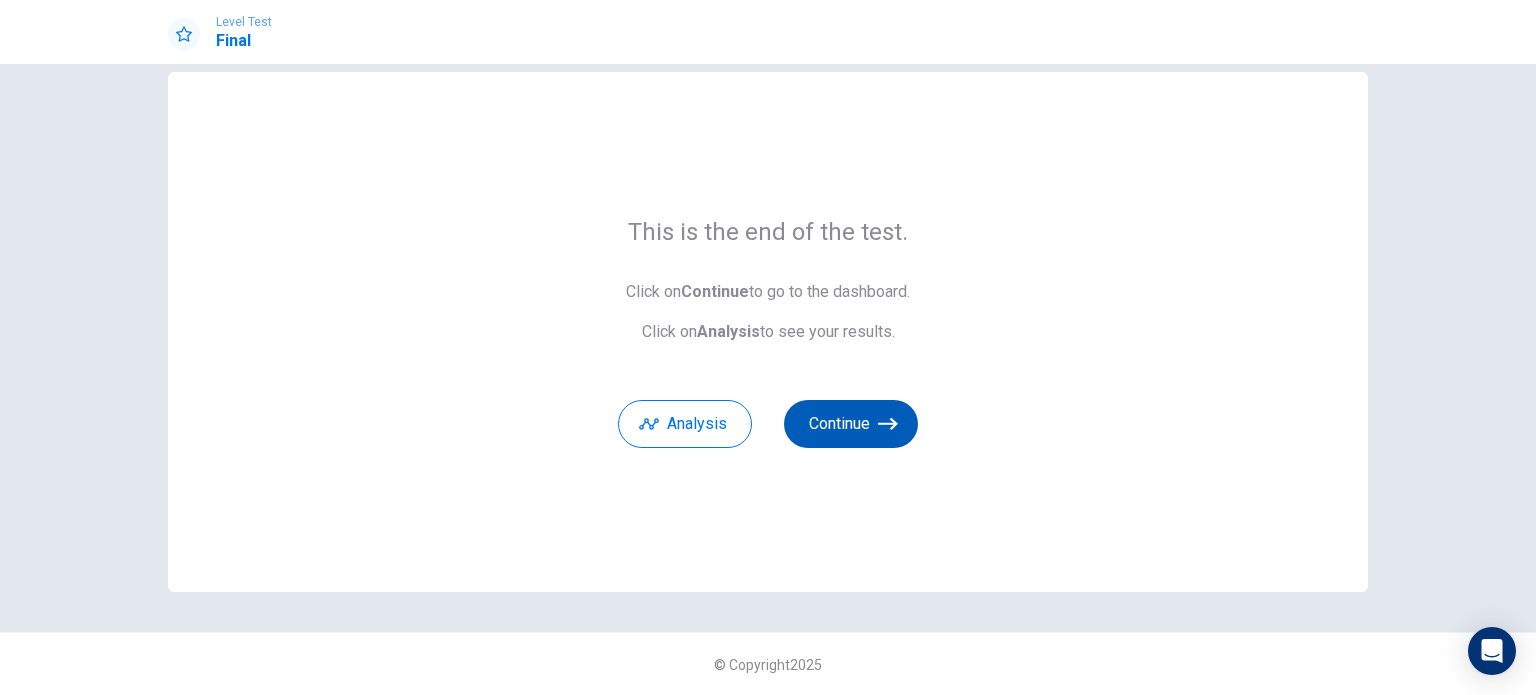 click on "Continue" at bounding box center [851, 424] 